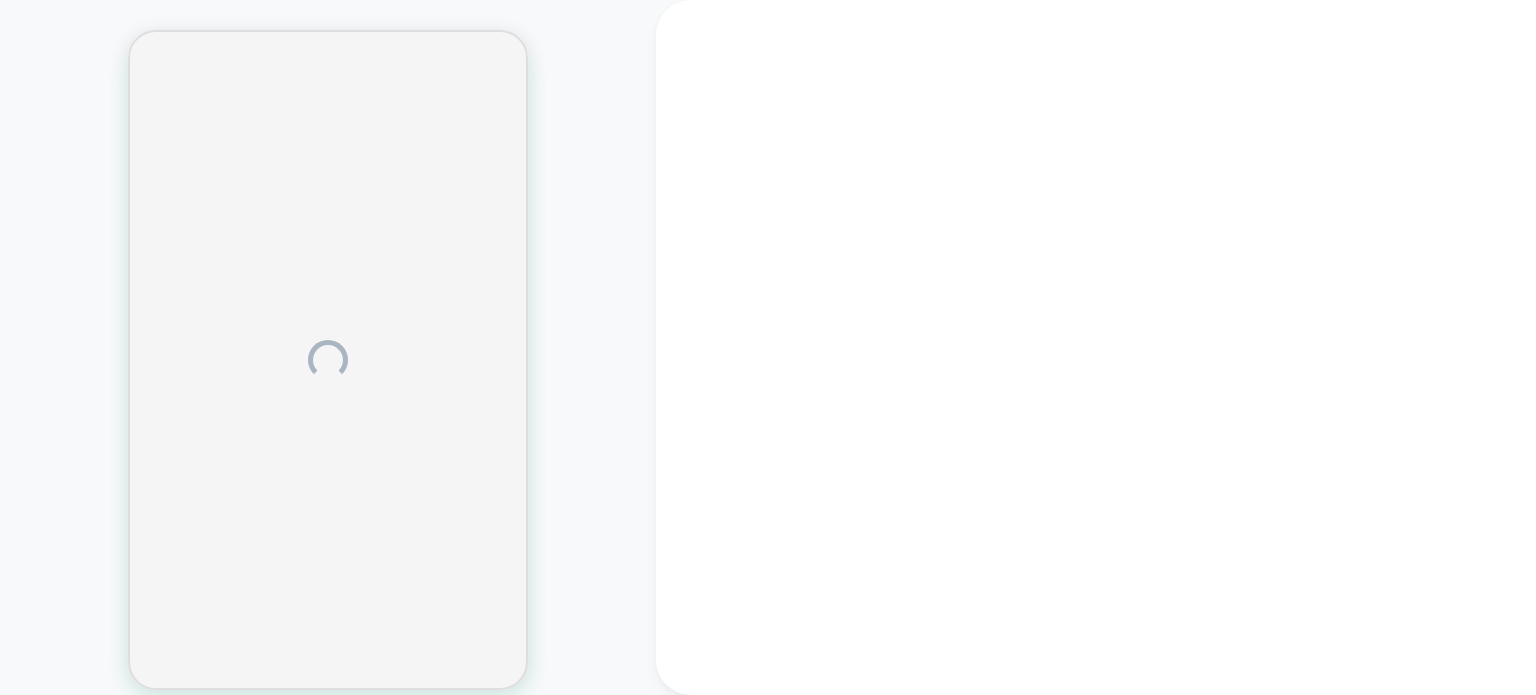 scroll, scrollTop: 0, scrollLeft: 0, axis: both 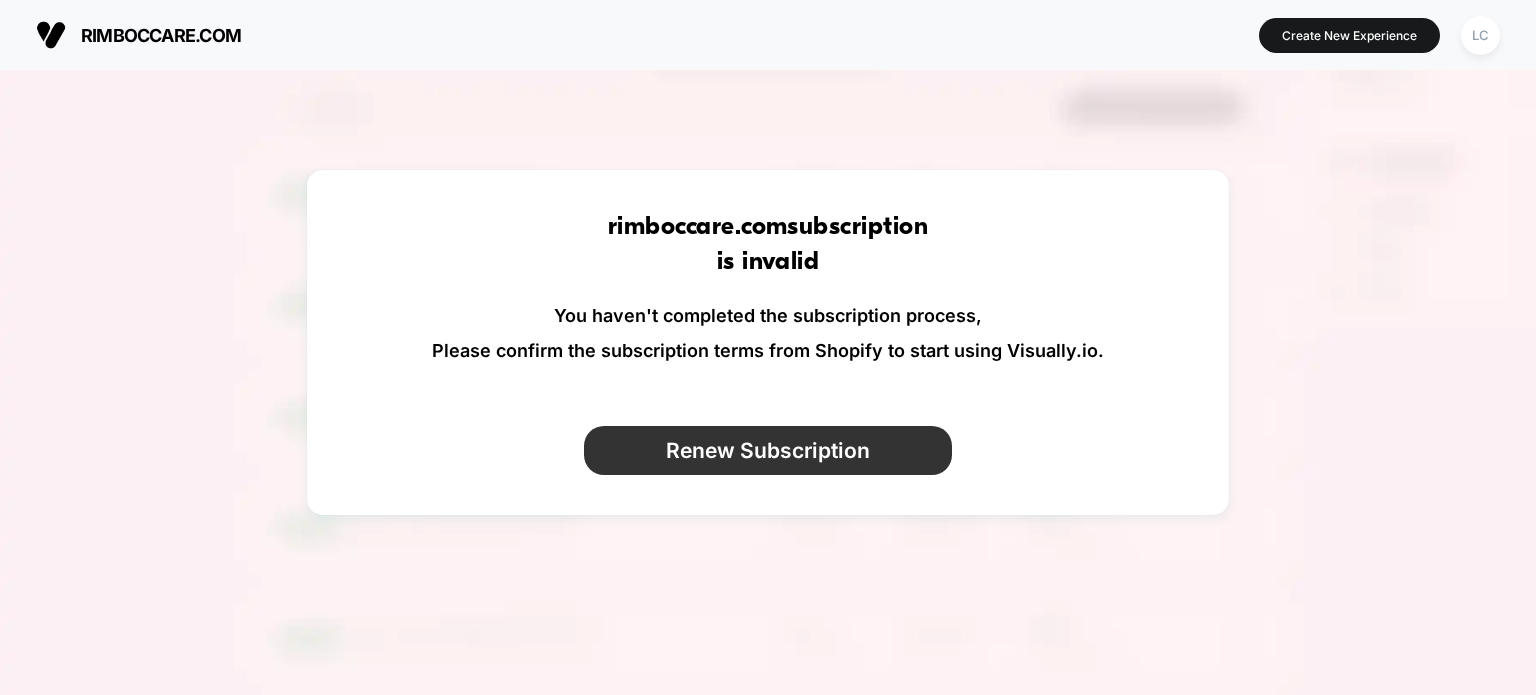 click on "Renew Subscription" at bounding box center [768, 450] 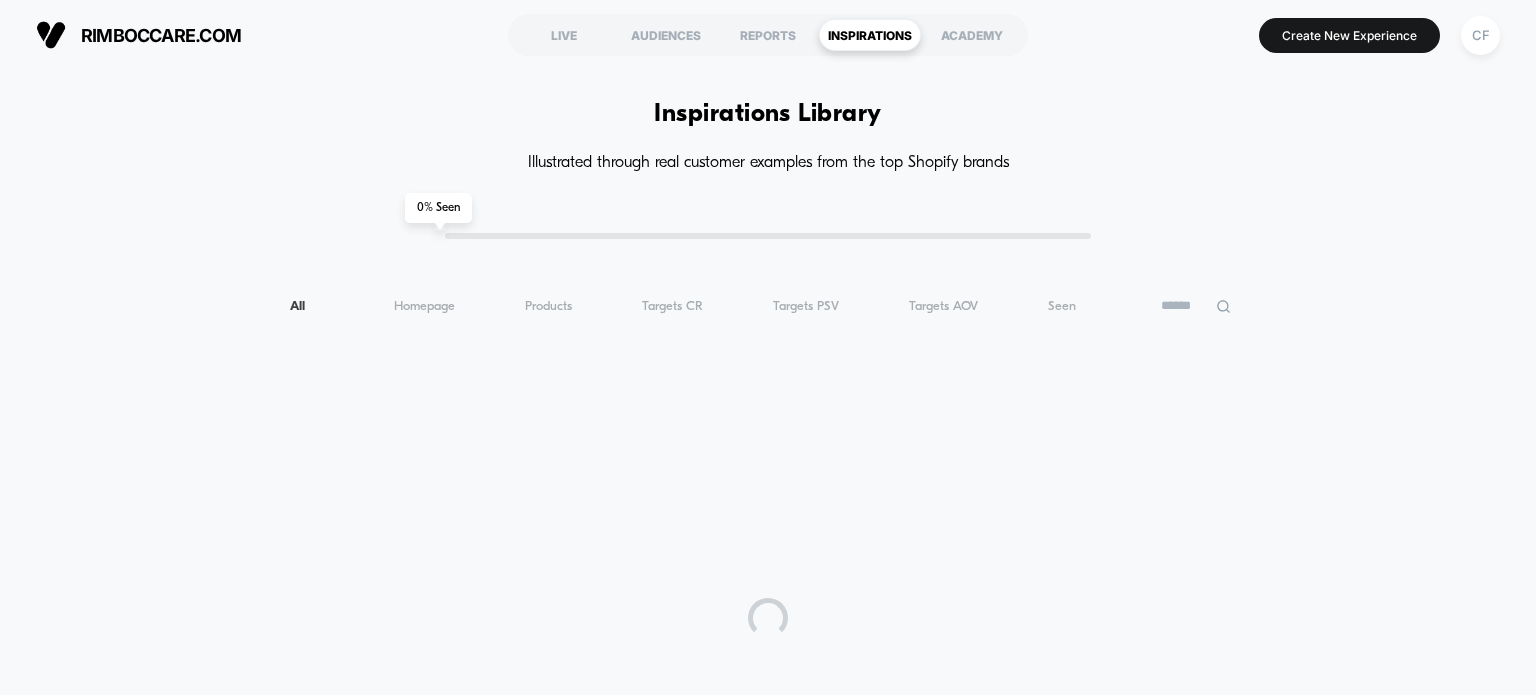 scroll, scrollTop: 0, scrollLeft: 0, axis: both 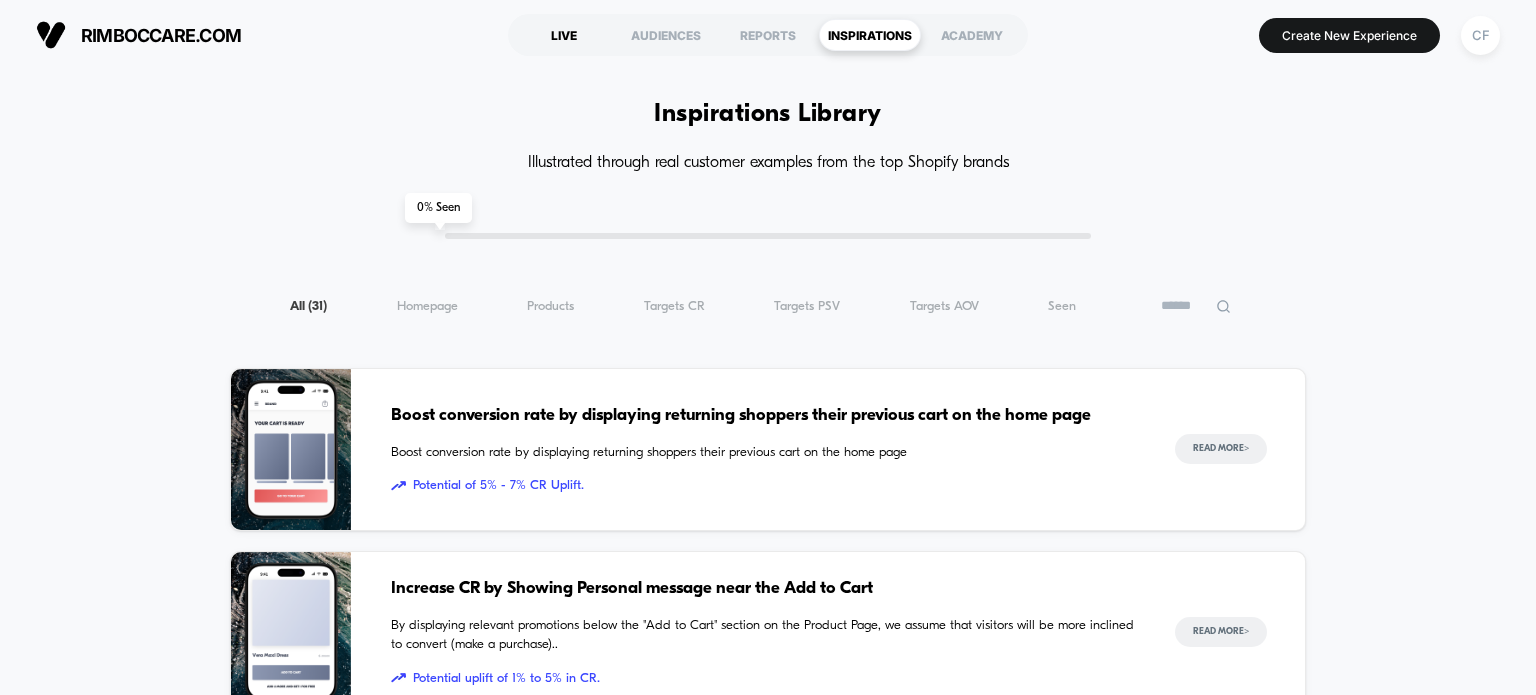 click on "LIVE" at bounding box center (564, 35) 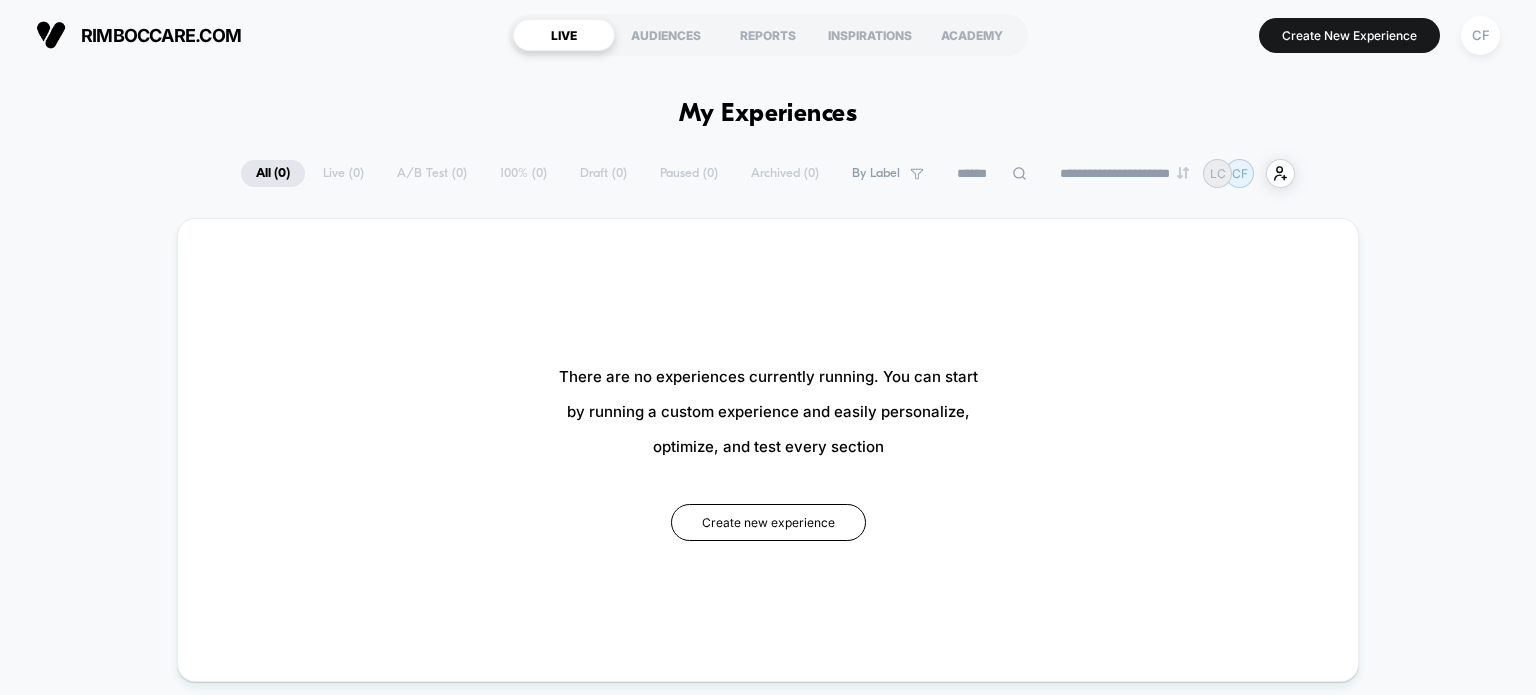scroll, scrollTop: 0, scrollLeft: 0, axis: both 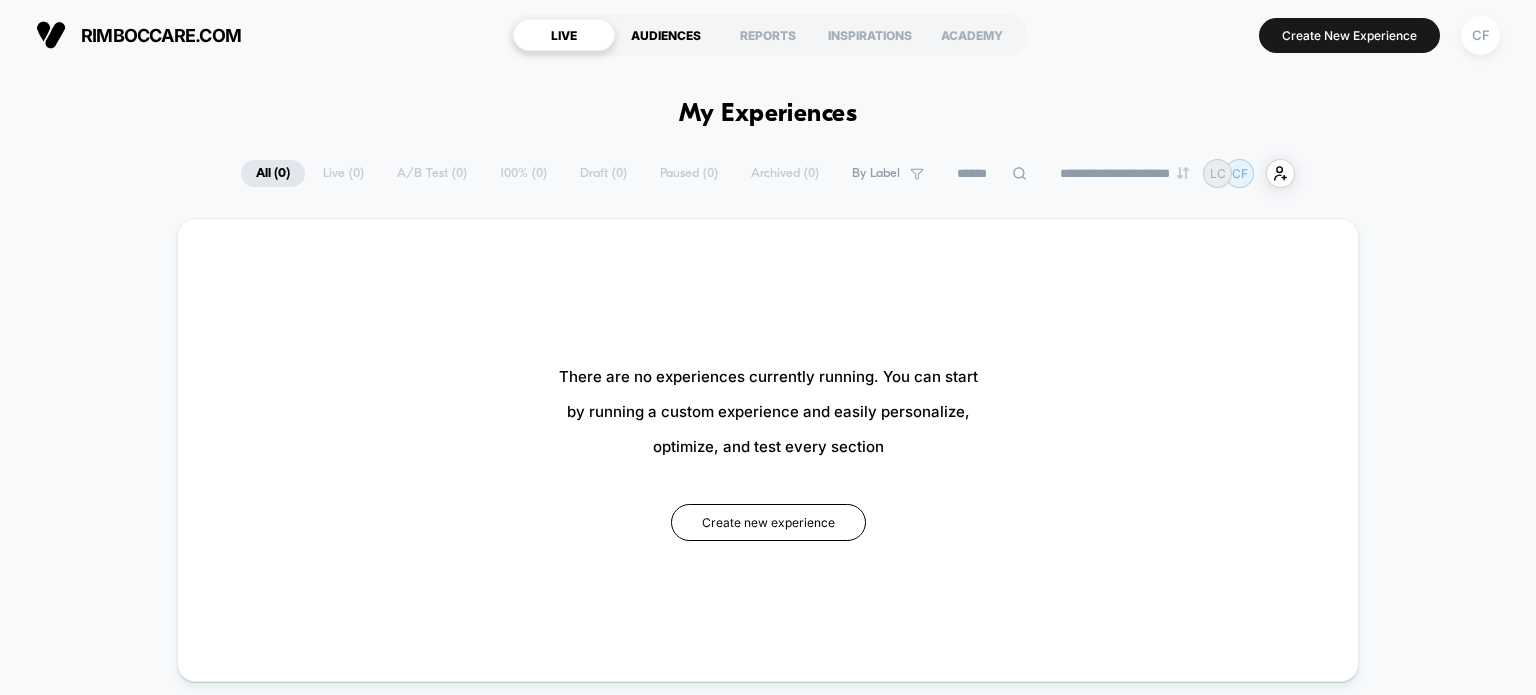 click on "AUDIENCES" at bounding box center [666, 35] 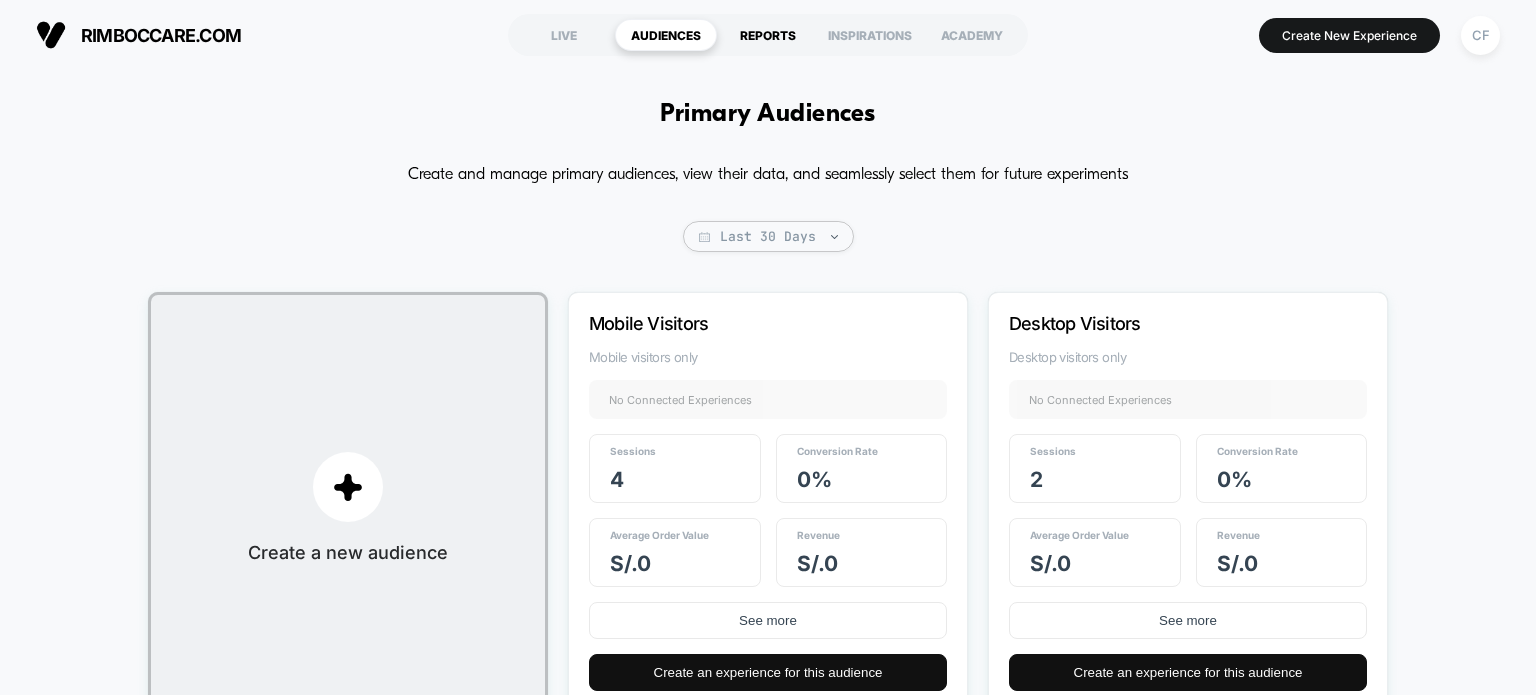 click on "REPORTS" at bounding box center [768, 35] 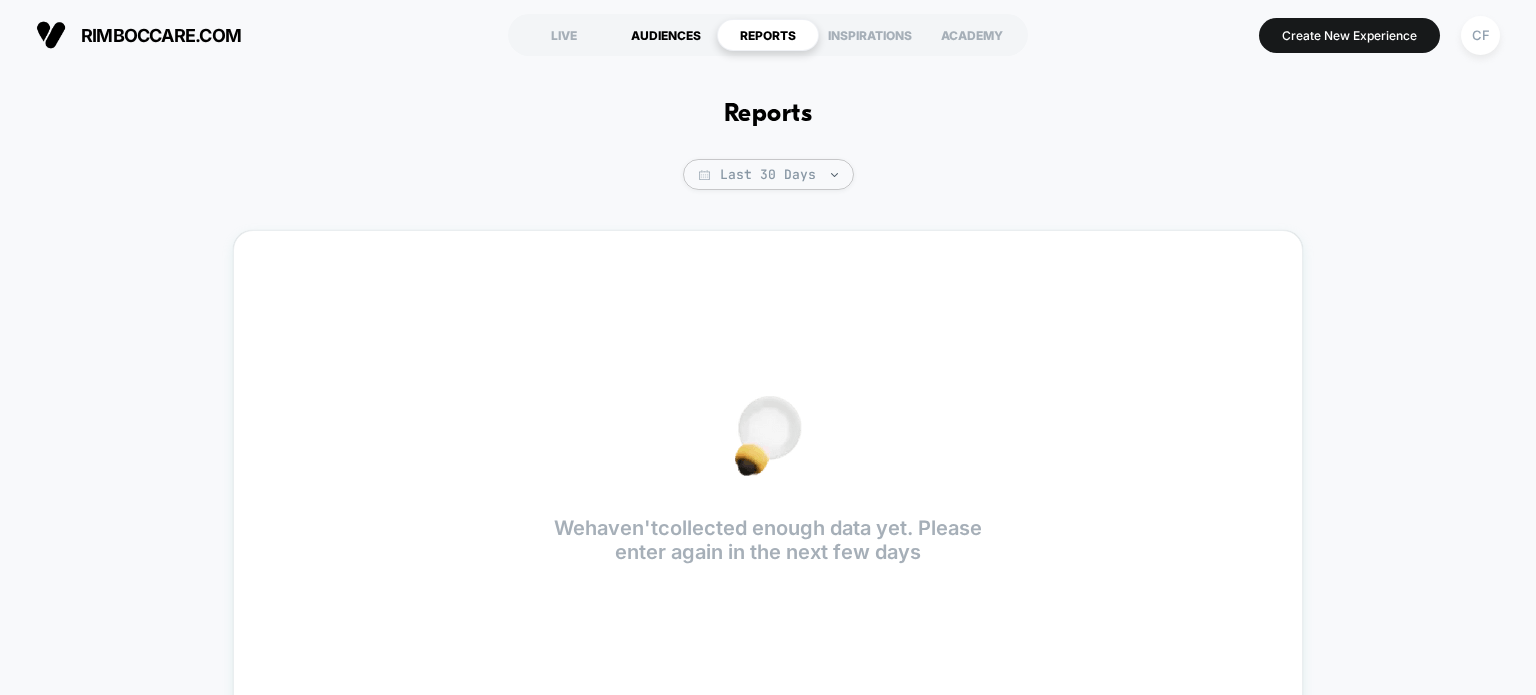 click on "AUDIENCES" at bounding box center [666, 35] 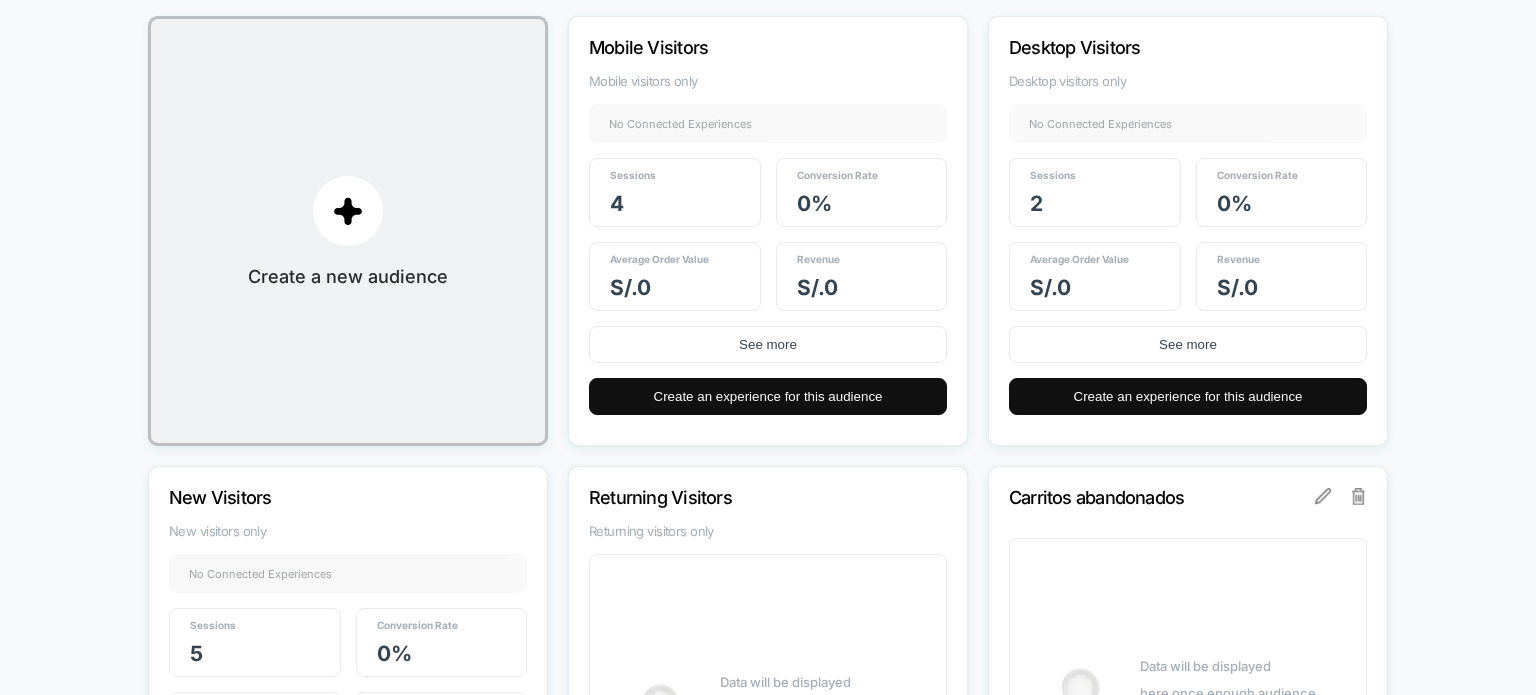 scroll, scrollTop: 0, scrollLeft: 0, axis: both 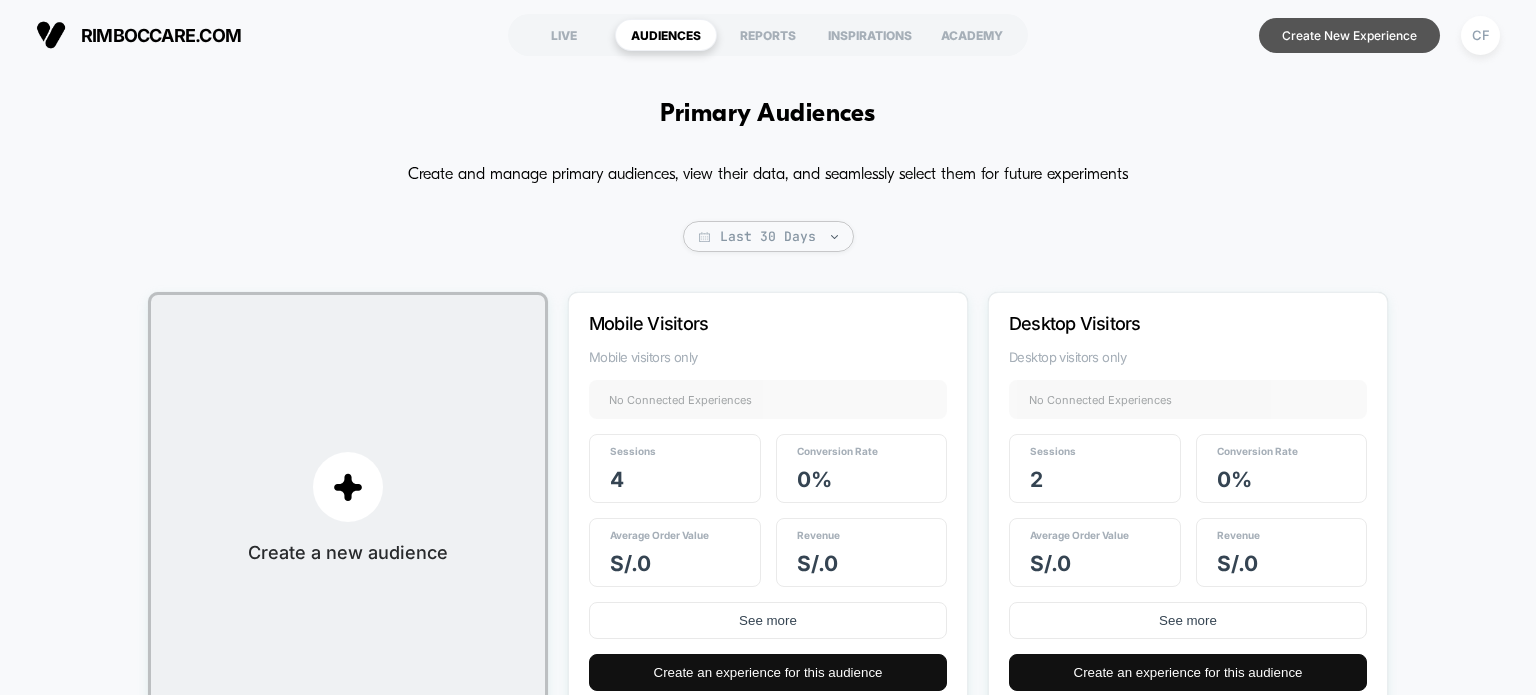 click on "Create New Experience" at bounding box center [1349, 35] 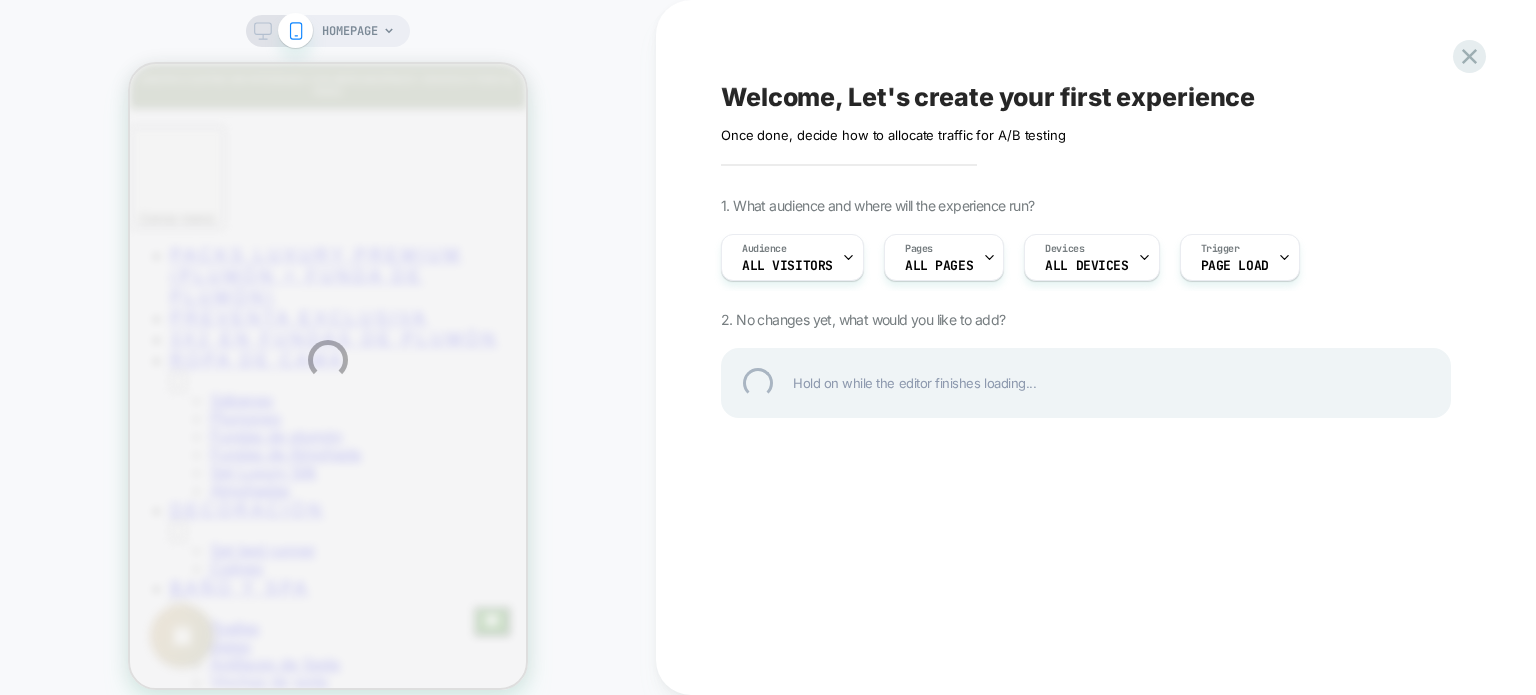 scroll, scrollTop: 0, scrollLeft: 0, axis: both 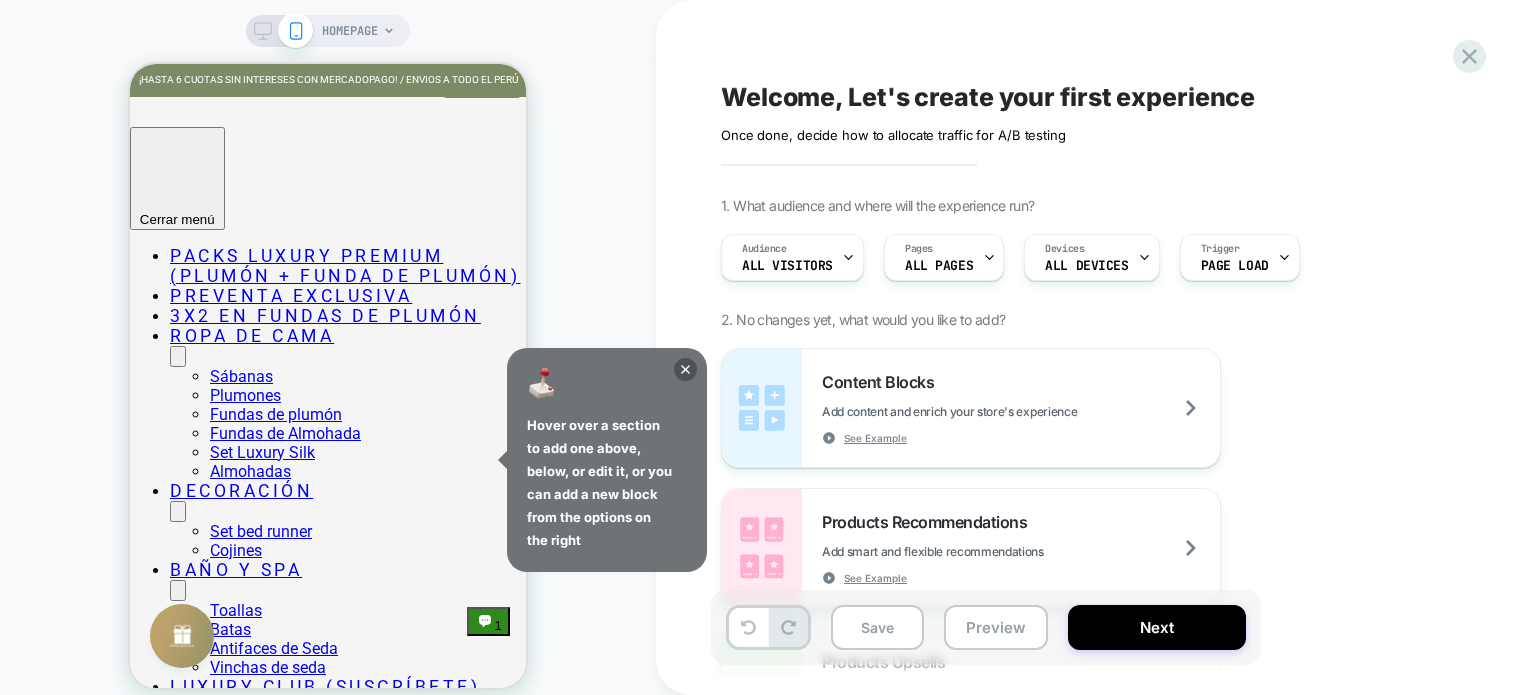 click on "HOMEPAGE" at bounding box center [328, 360] 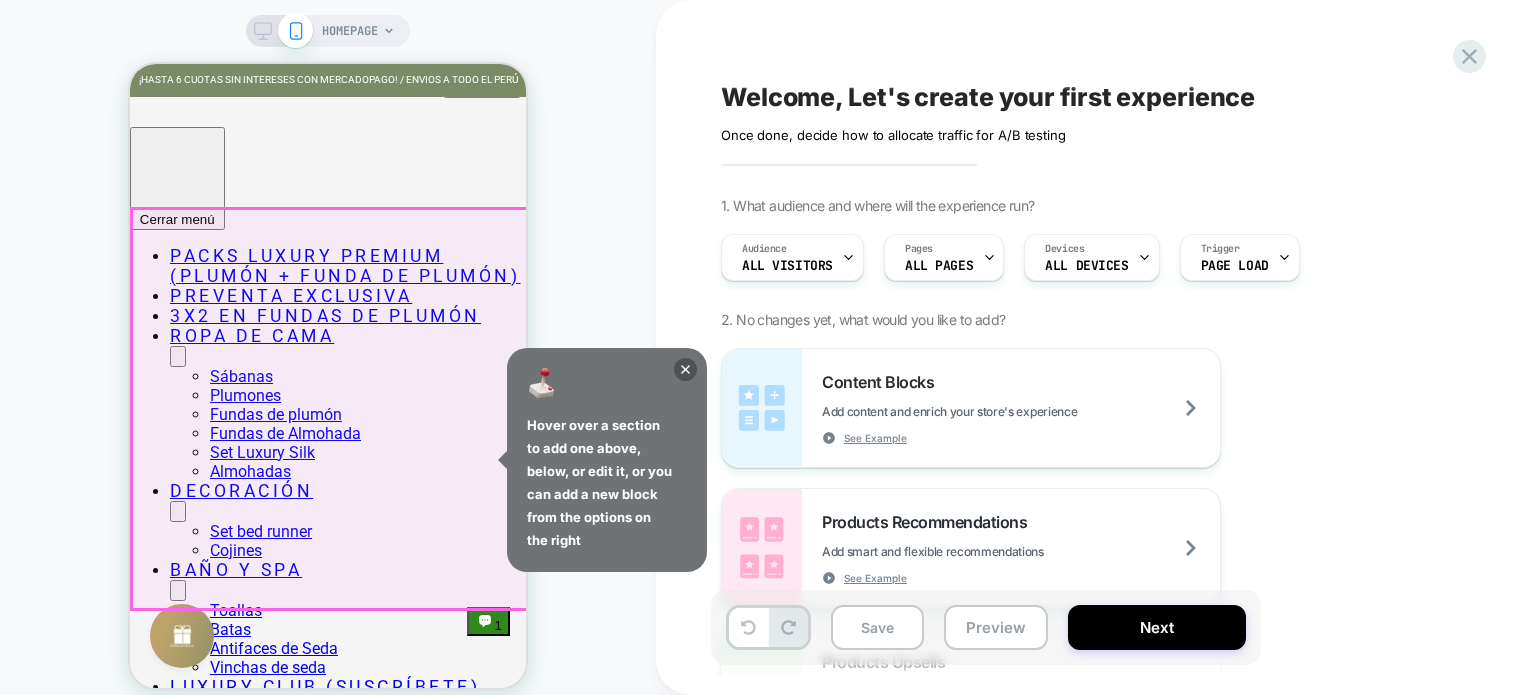 click at bounding box center [130, 2893] 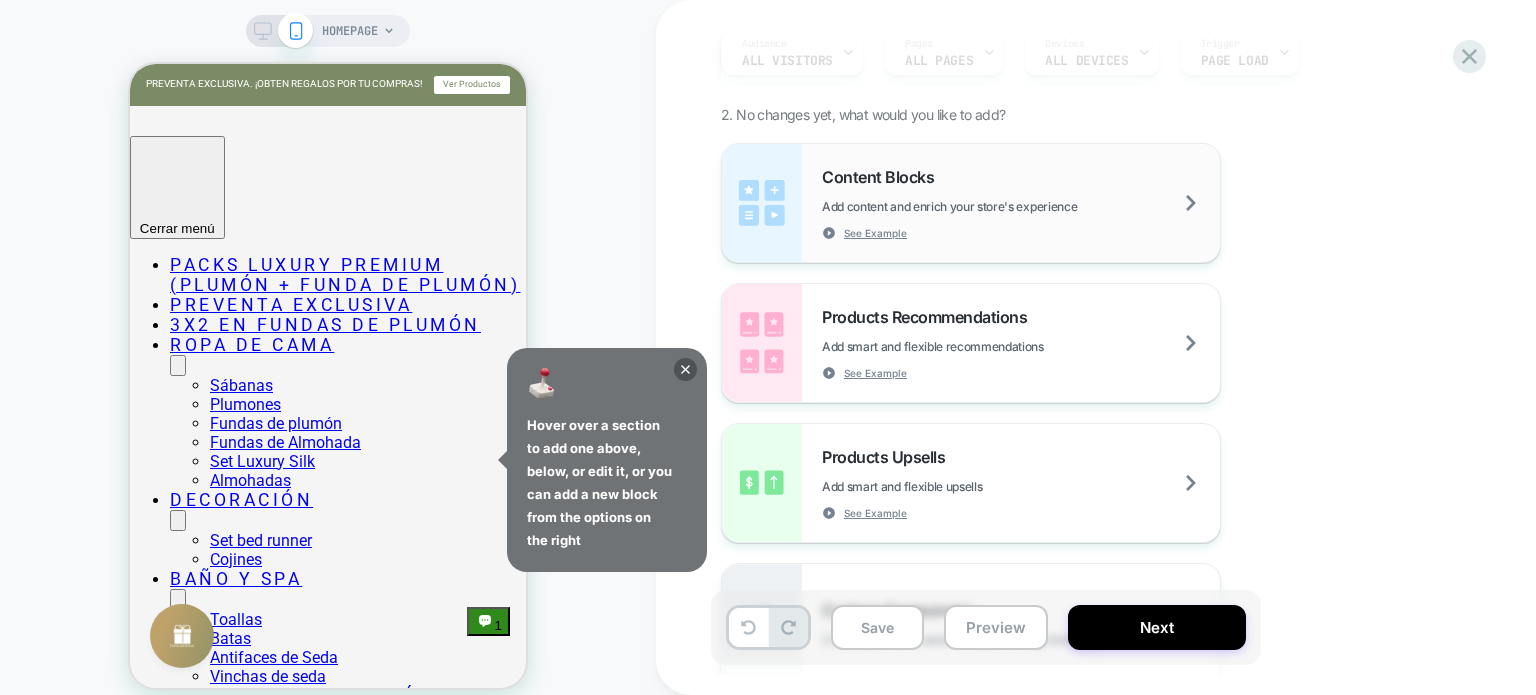scroll, scrollTop: 300, scrollLeft: 0, axis: vertical 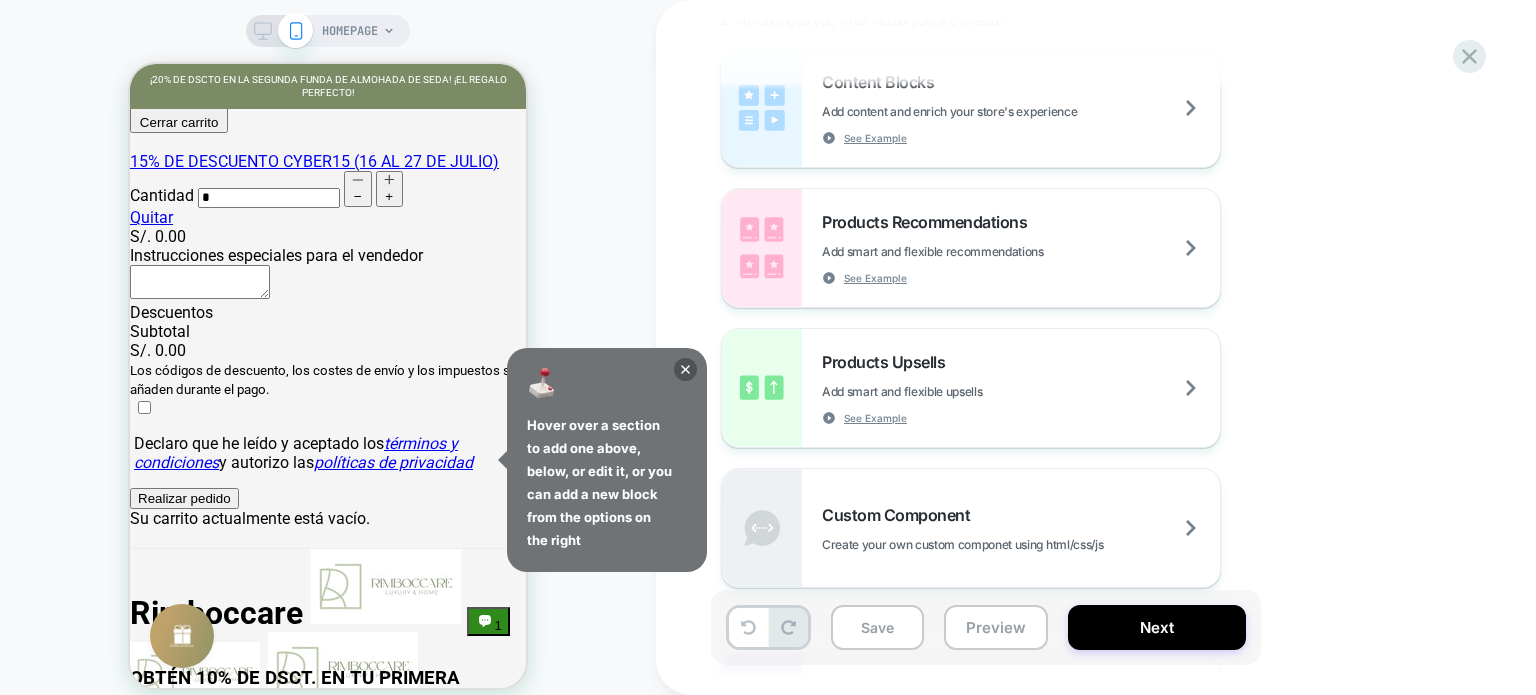 click on "HOMEPAGE" at bounding box center (328, 360) 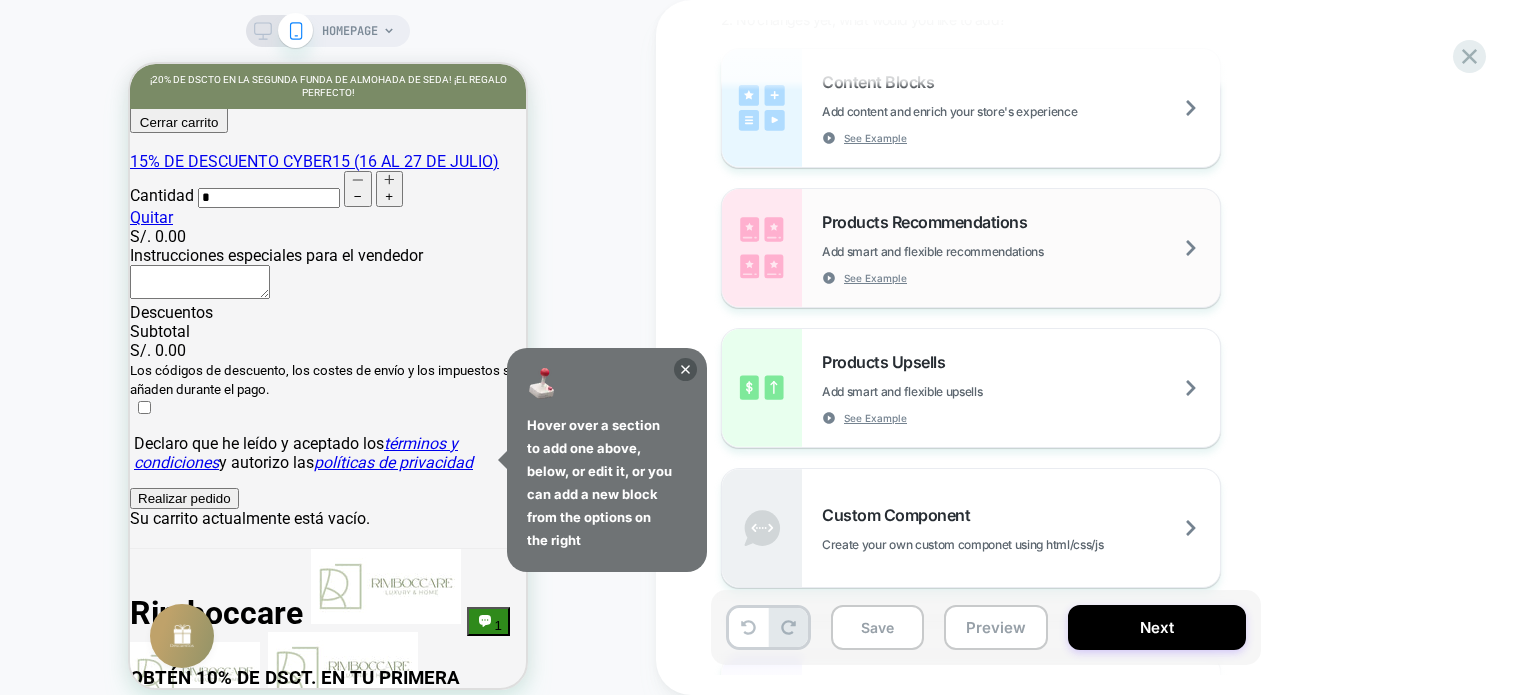 click on "Products Recommendations" at bounding box center [929, 222] 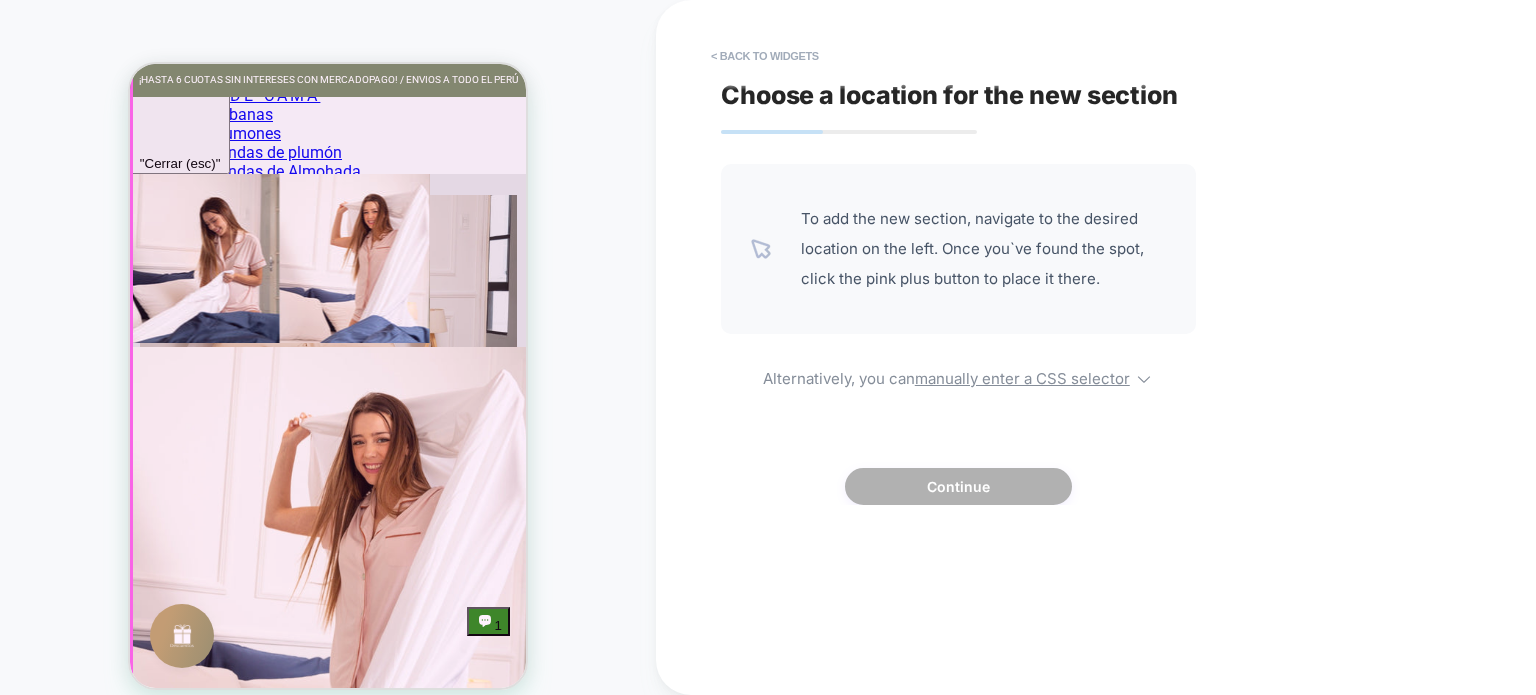 scroll, scrollTop: 2600, scrollLeft: 0, axis: vertical 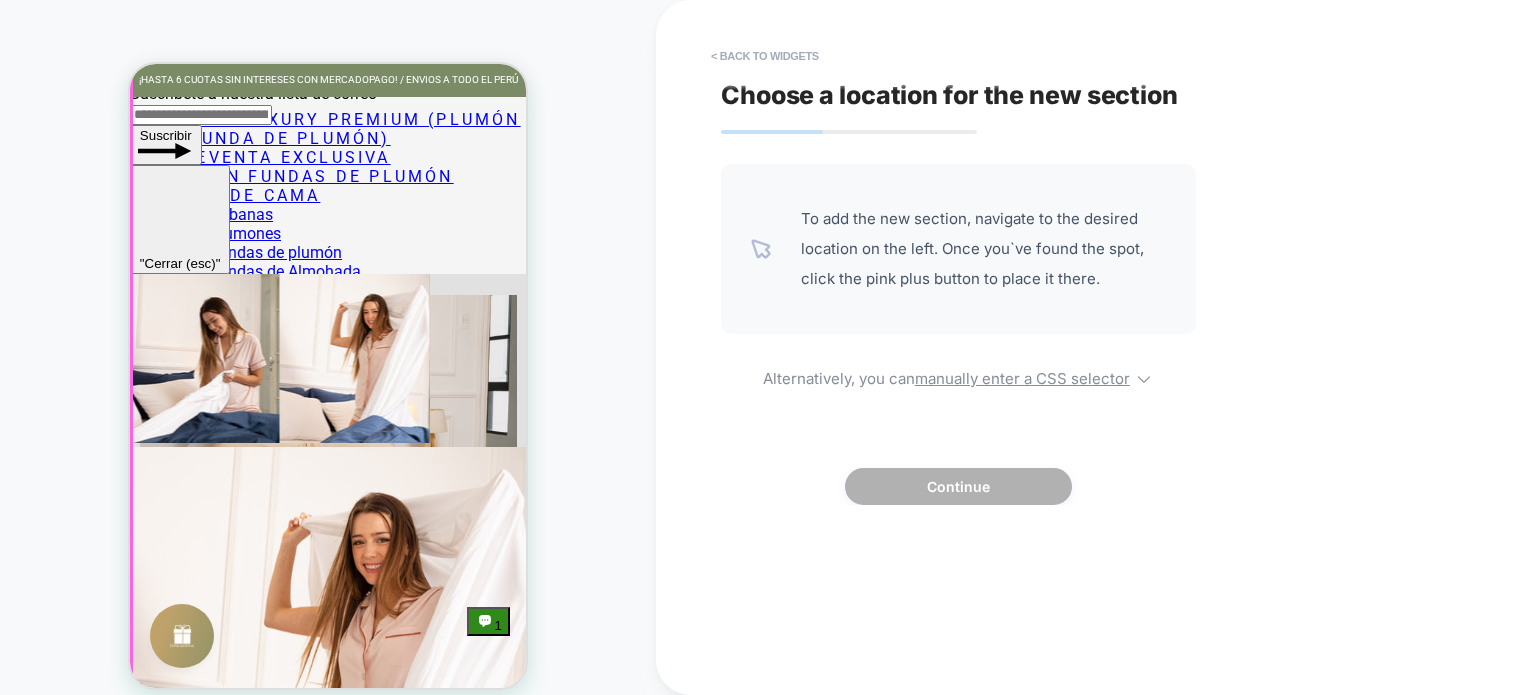 click on "en
preventa
Caramel Brown y Avocado Green - Regalos por tu compra
Obtener aquí
3 esenciales
Plumón + Funda de plumón + Sábanas" at bounding box center [328, 10007] 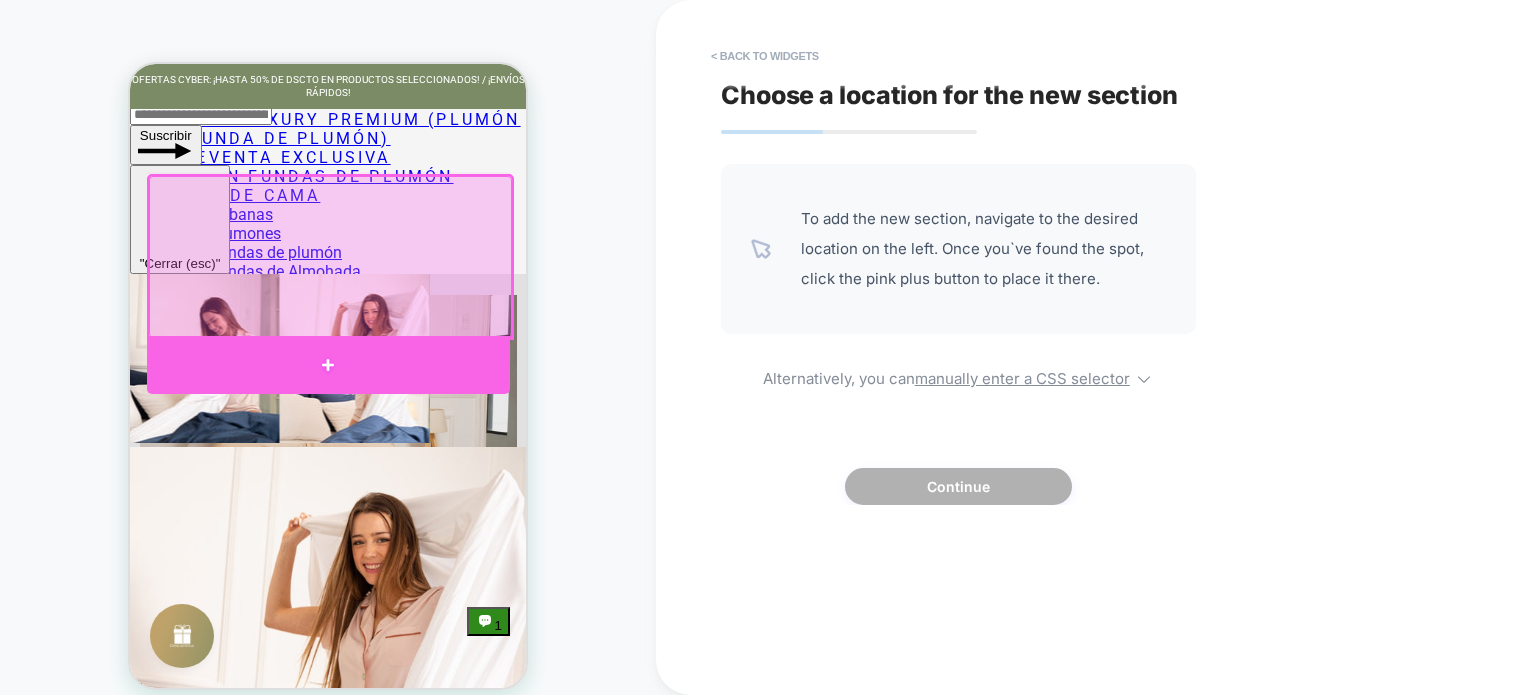 click at bounding box center (328, 365) 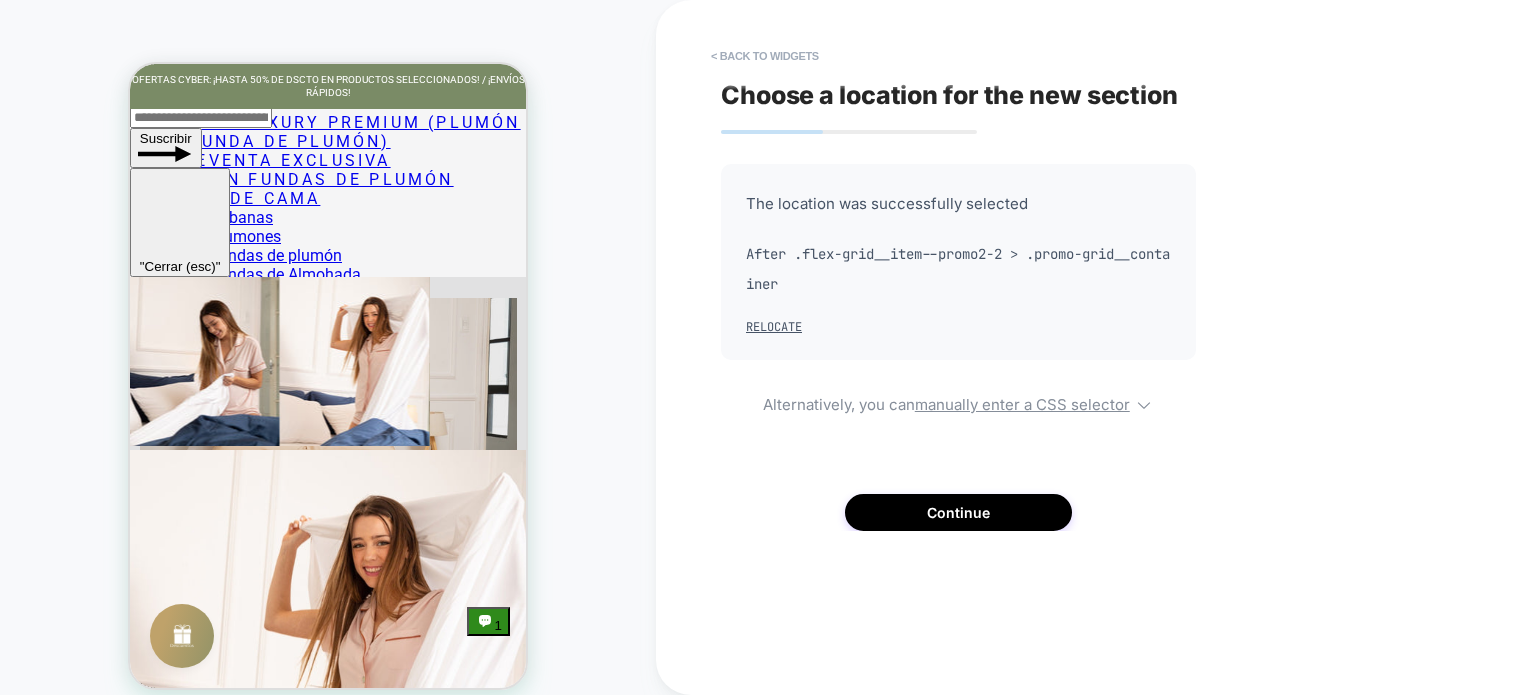 scroll, scrollTop: 24, scrollLeft: 0, axis: vertical 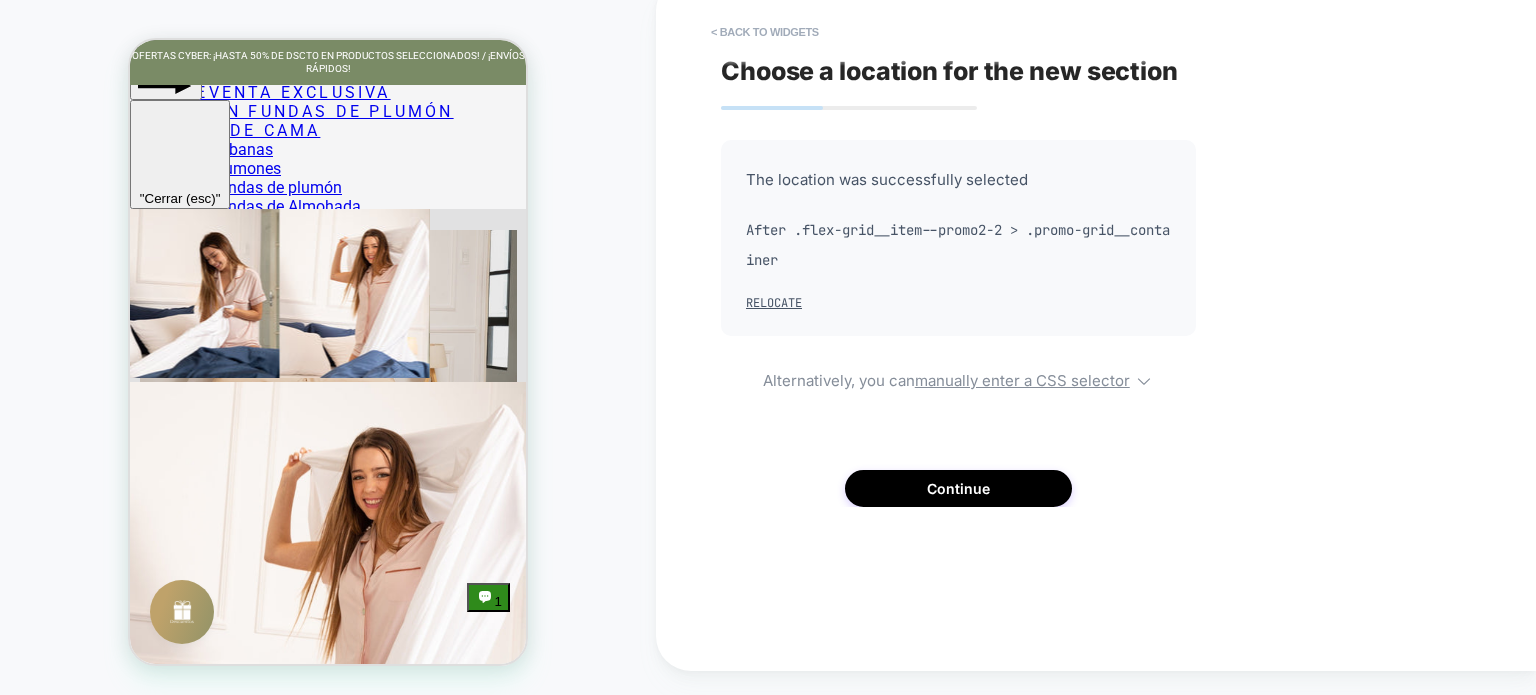 click at bounding box center (651, 246) 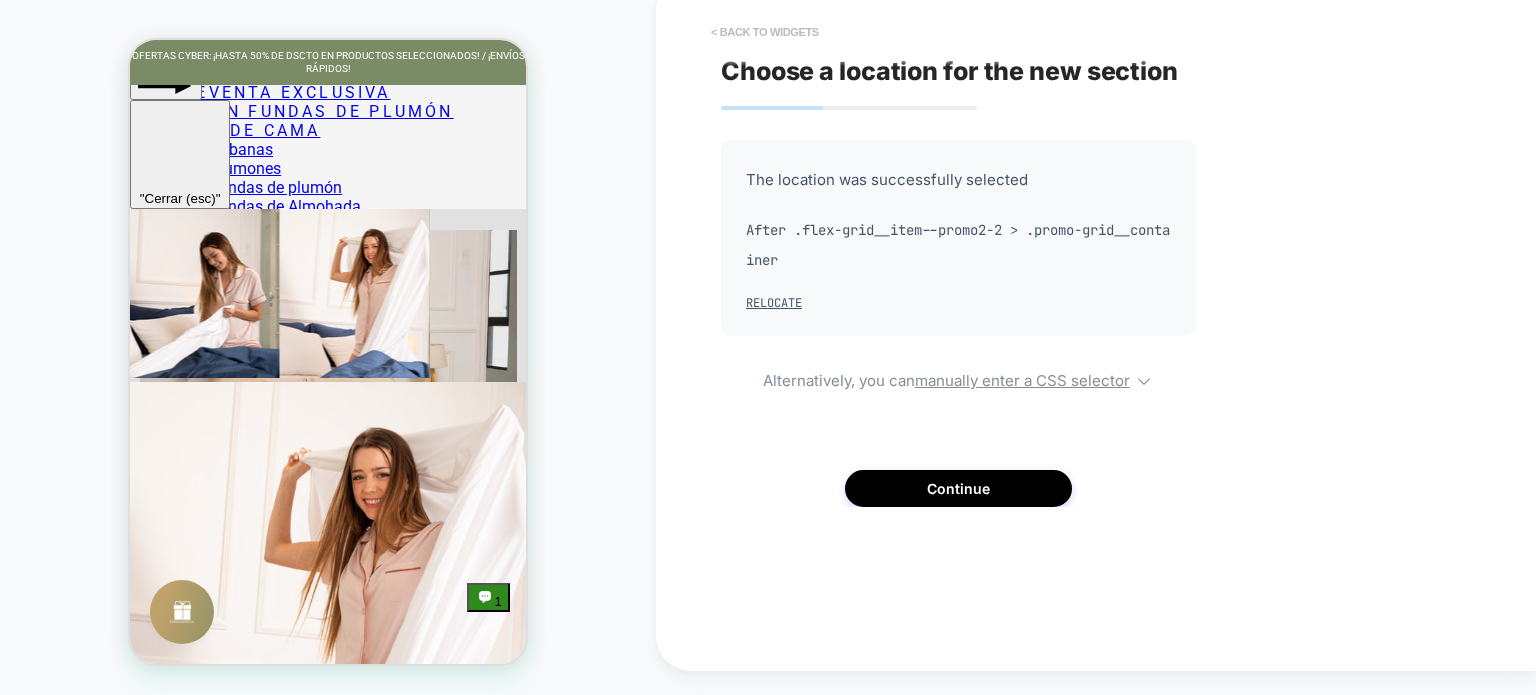 click on "< Back to widgets" at bounding box center [765, 32] 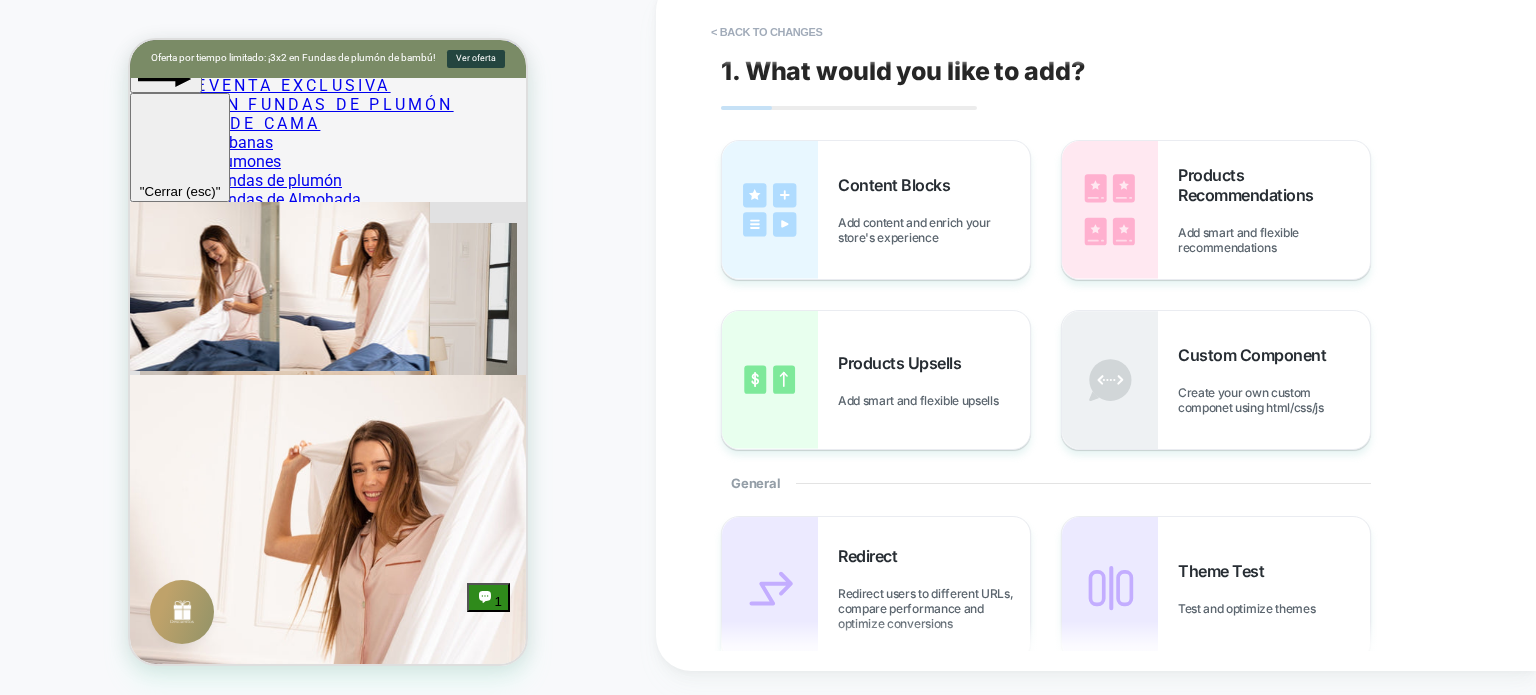 scroll, scrollTop: 2634, scrollLeft: 0, axis: vertical 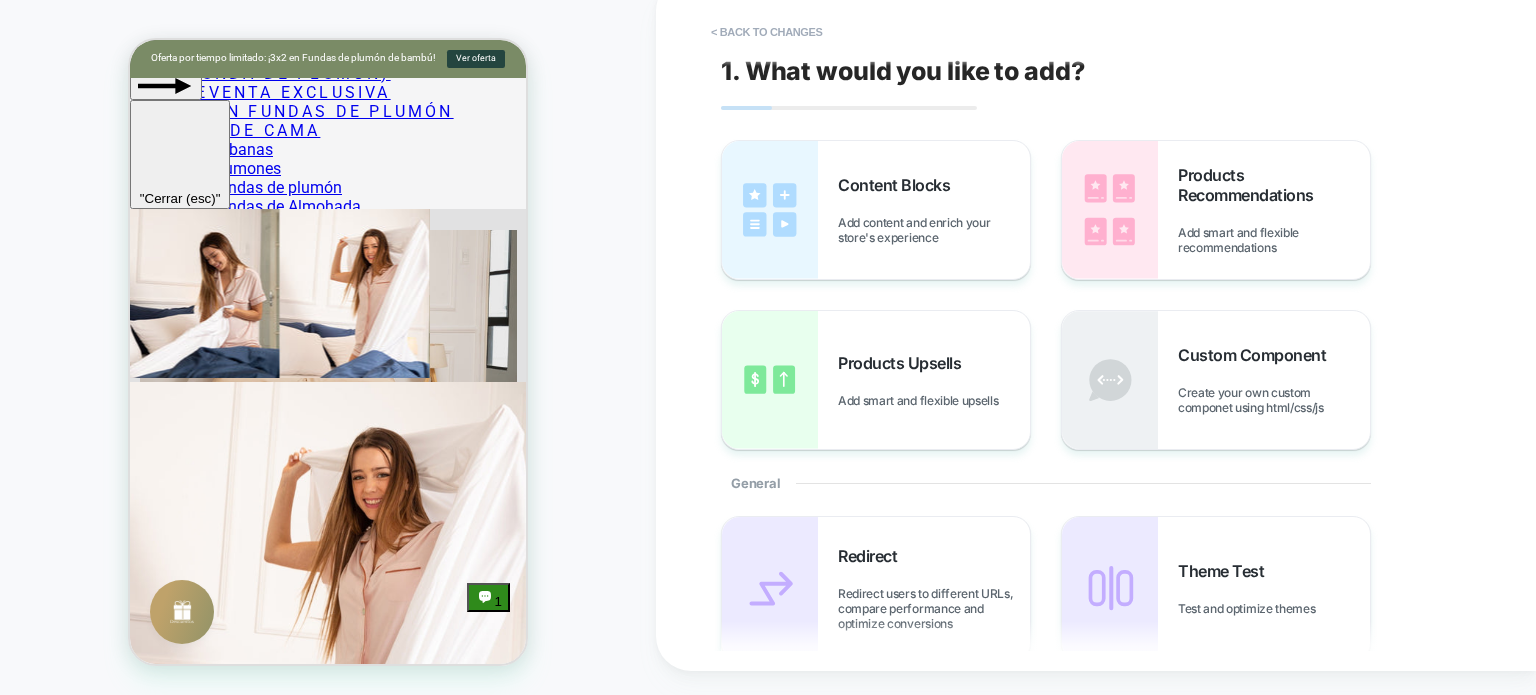 click on "Siguenos en nuestro IG @rimboccare.pe" at bounding box center [328, 3646] 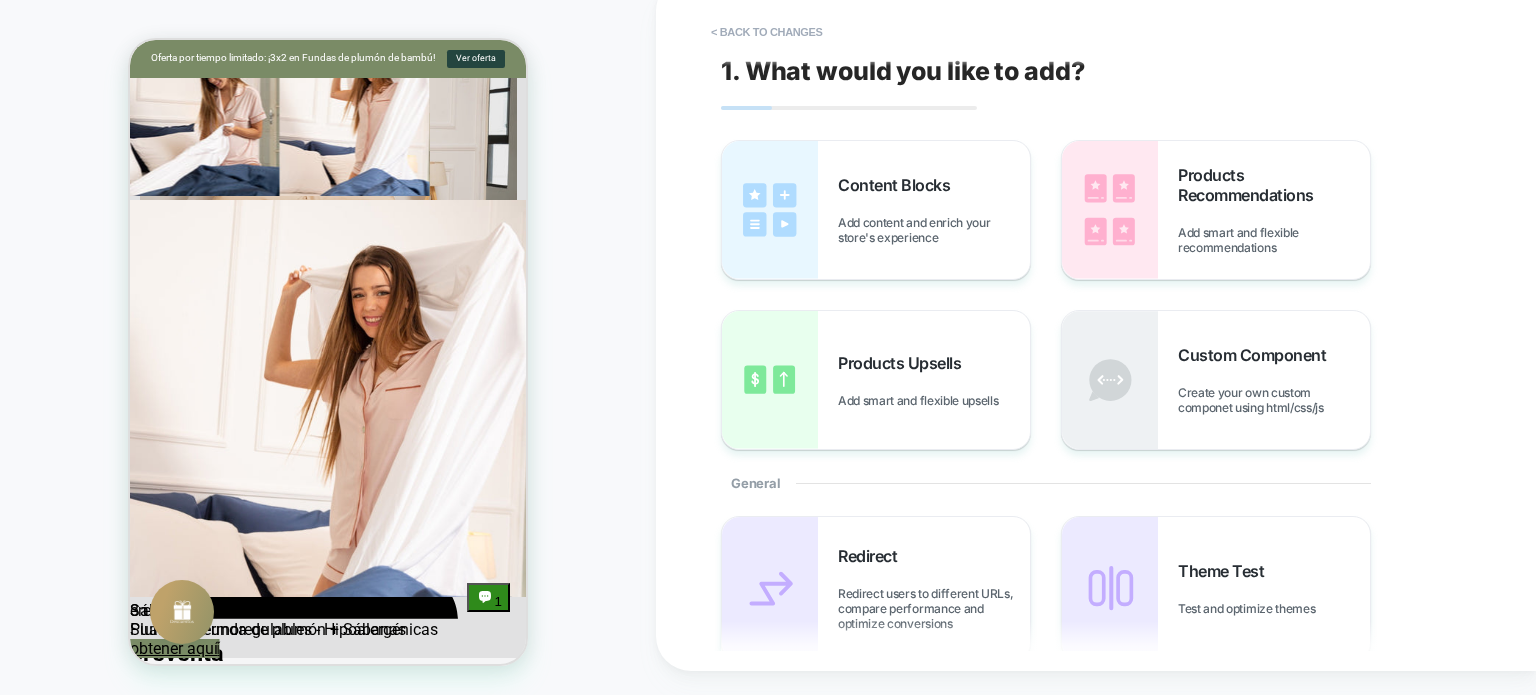scroll, scrollTop: 2834, scrollLeft: 0, axis: vertical 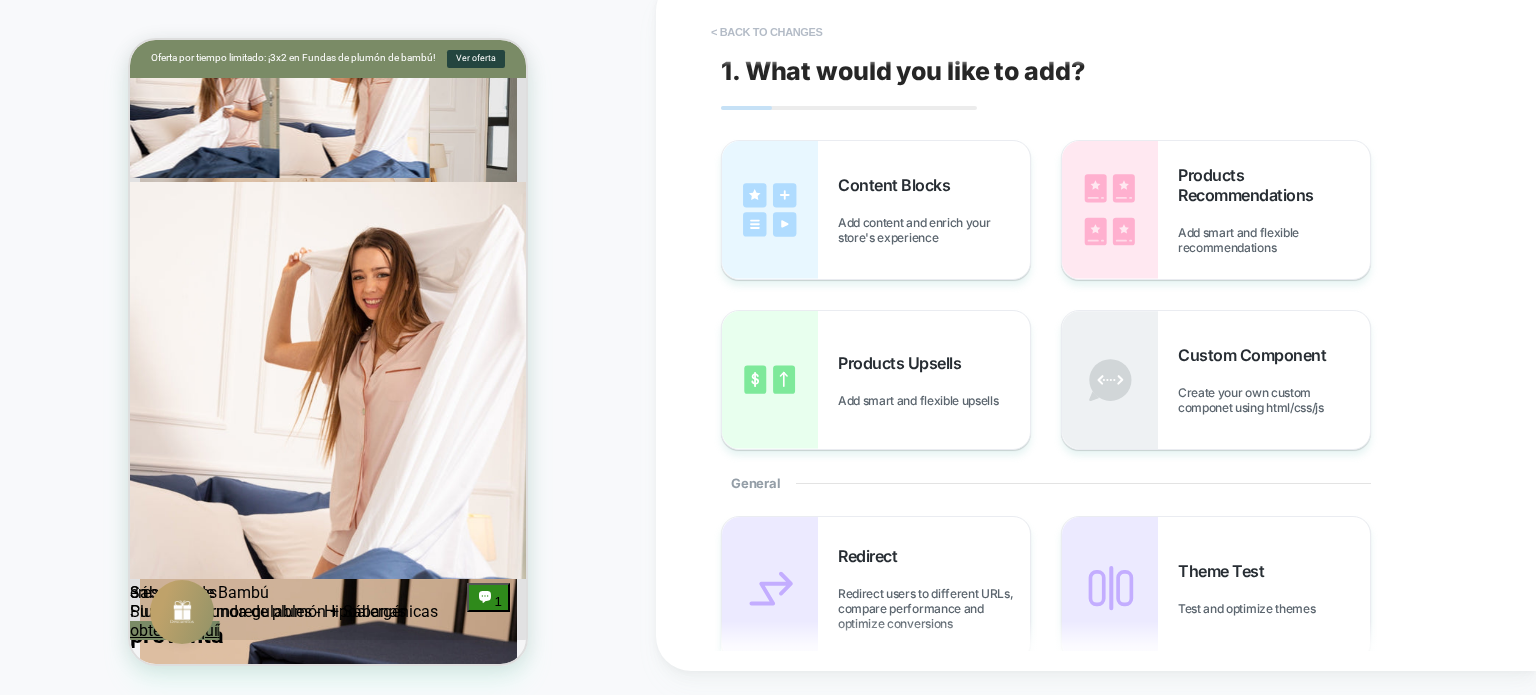 click on "< Back to changes" at bounding box center [767, 32] 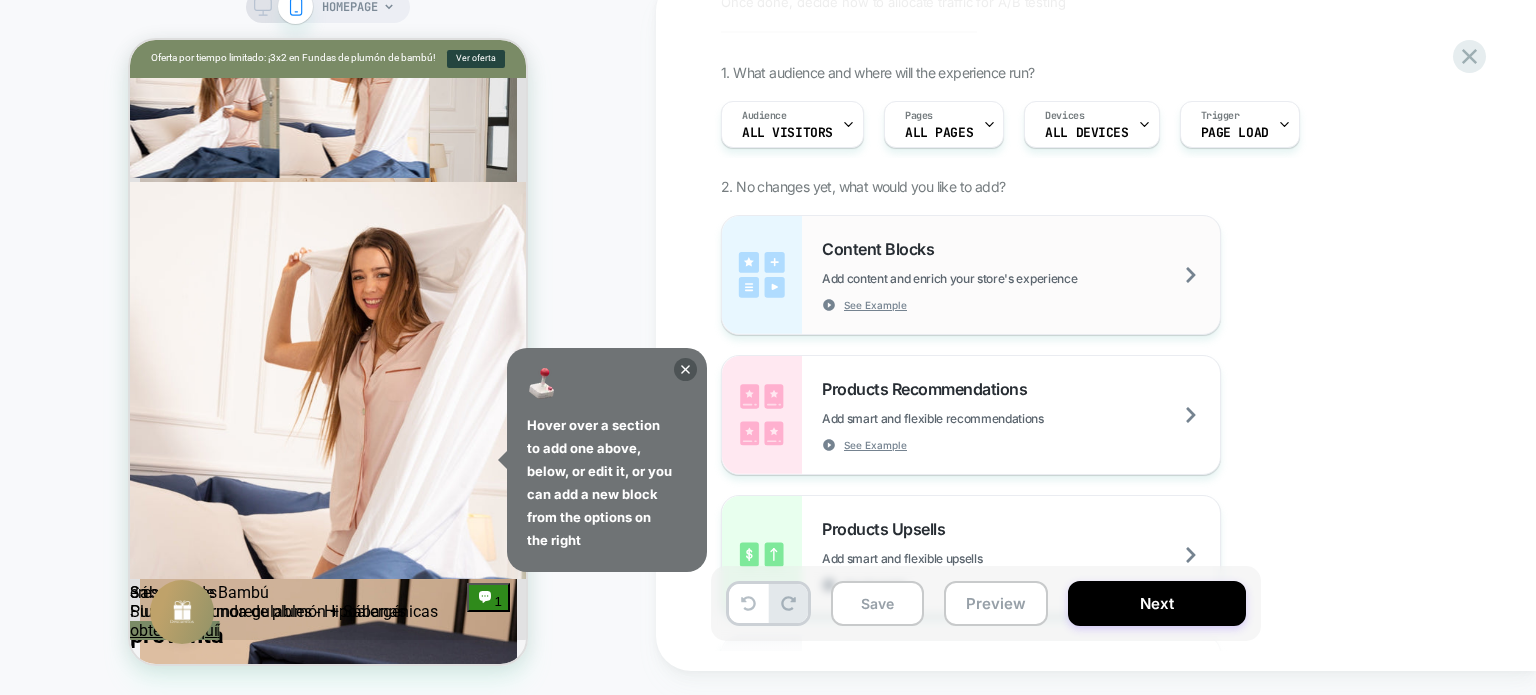 scroll, scrollTop: 200, scrollLeft: 0, axis: vertical 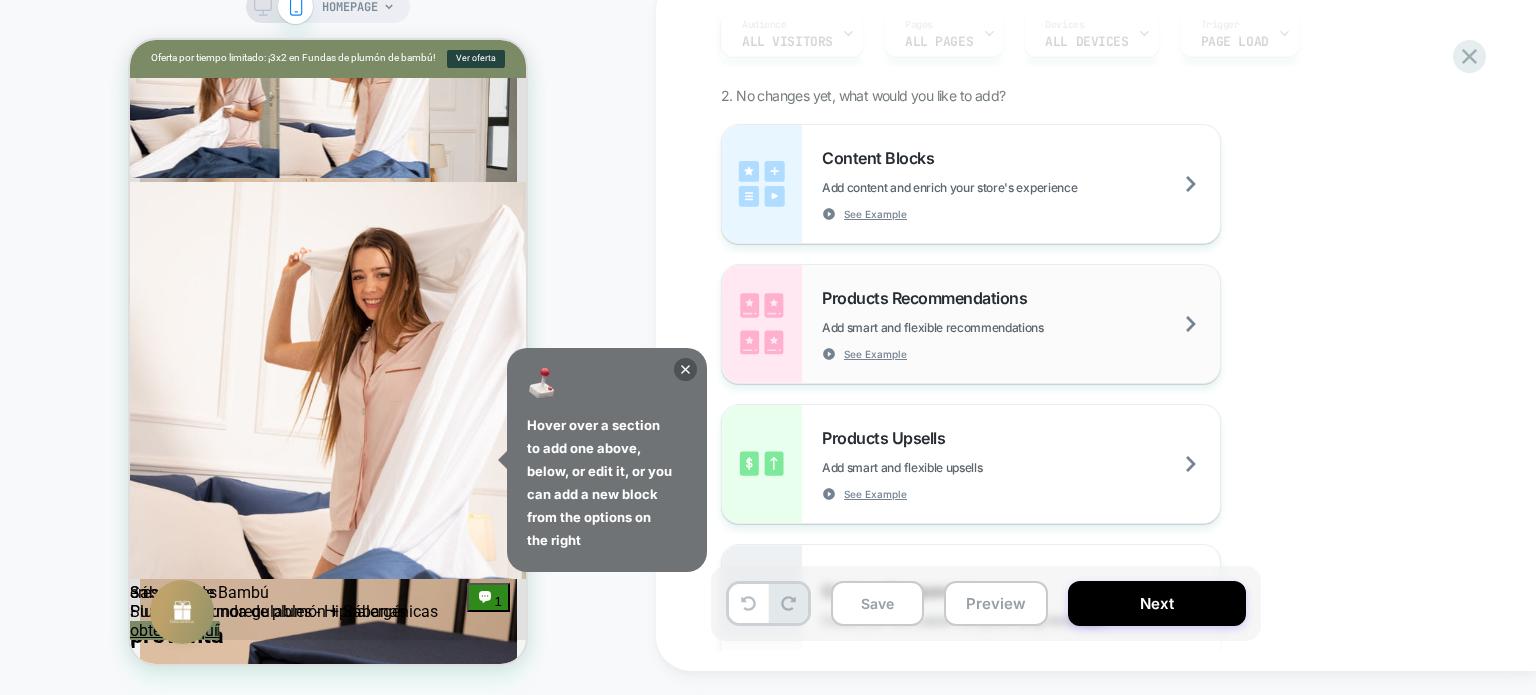 click on "Add smart and flexible recommendations" at bounding box center (983, 327) 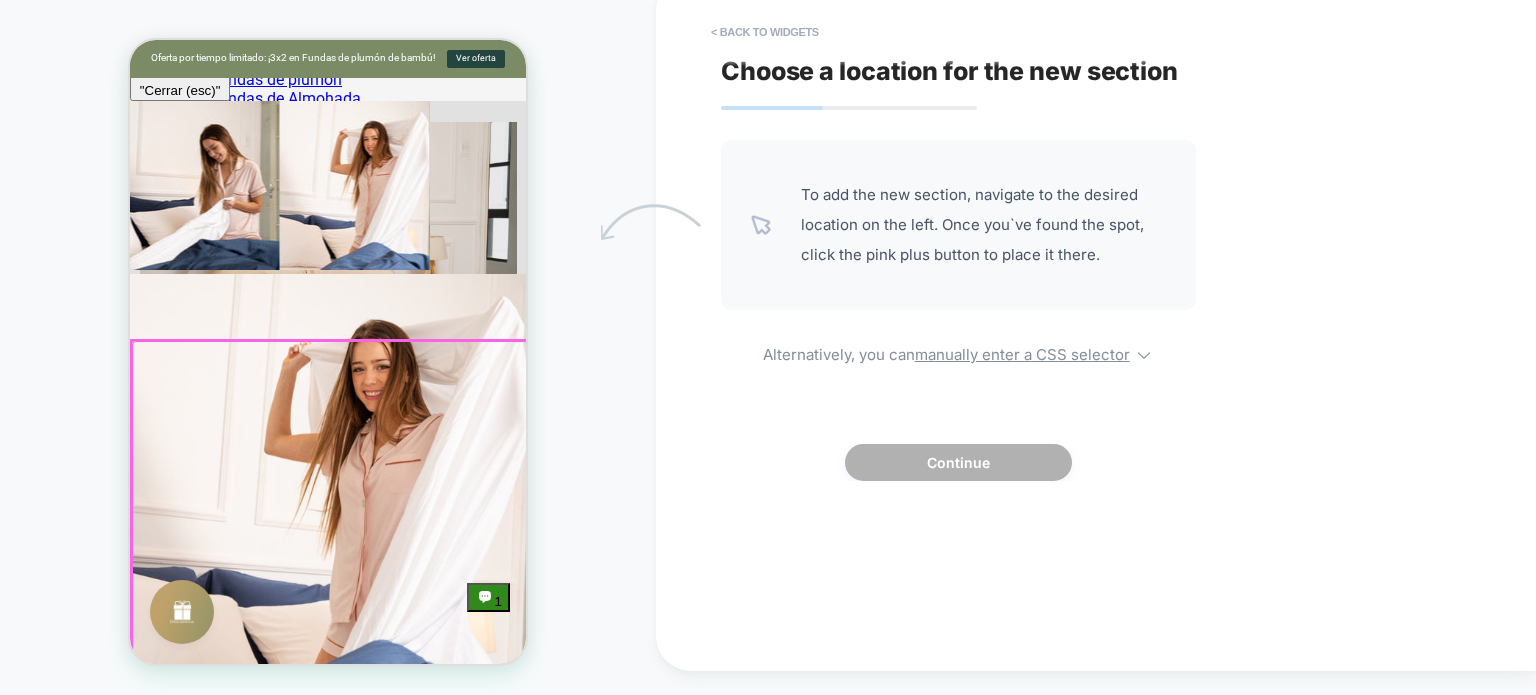 scroll, scrollTop: 2734, scrollLeft: 0, axis: vertical 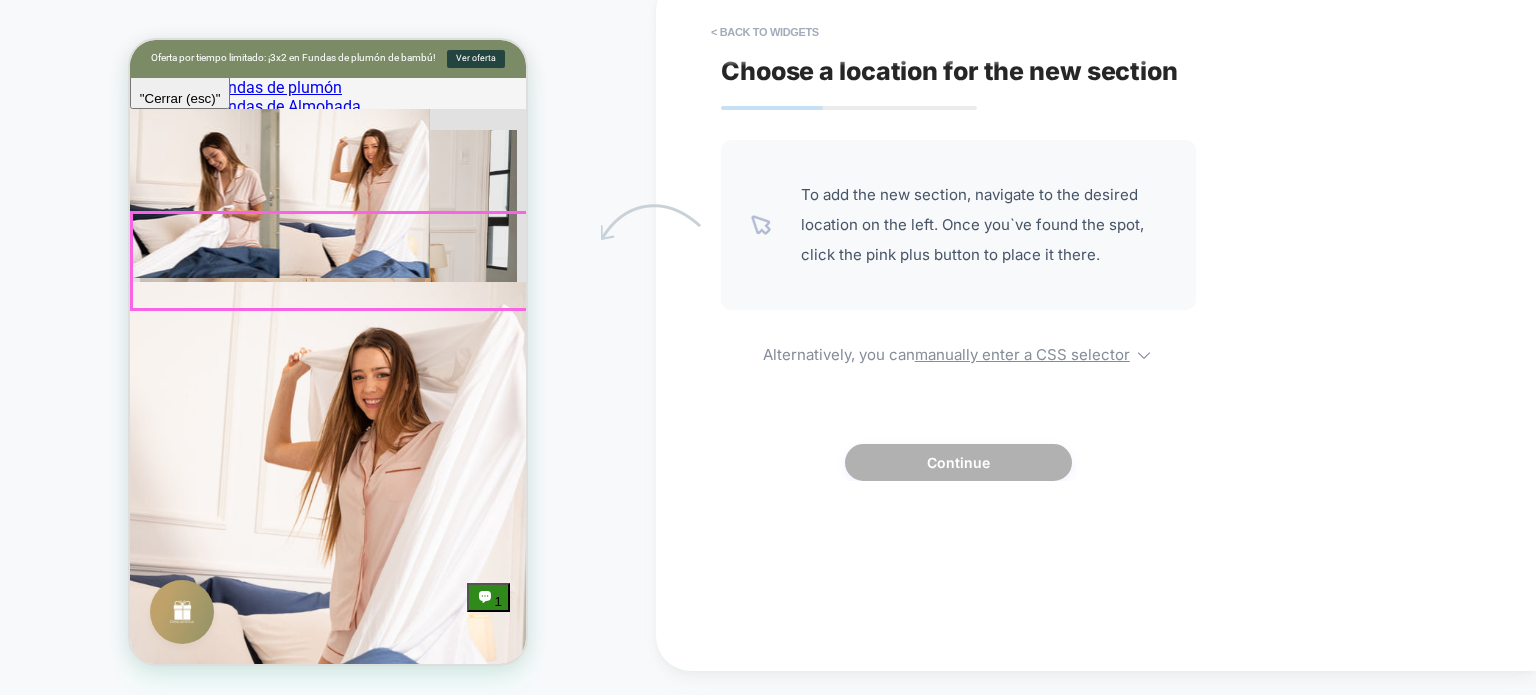 click on "Siguenos en nuestro IG @rimboccare.pe" at bounding box center (328, 3546) 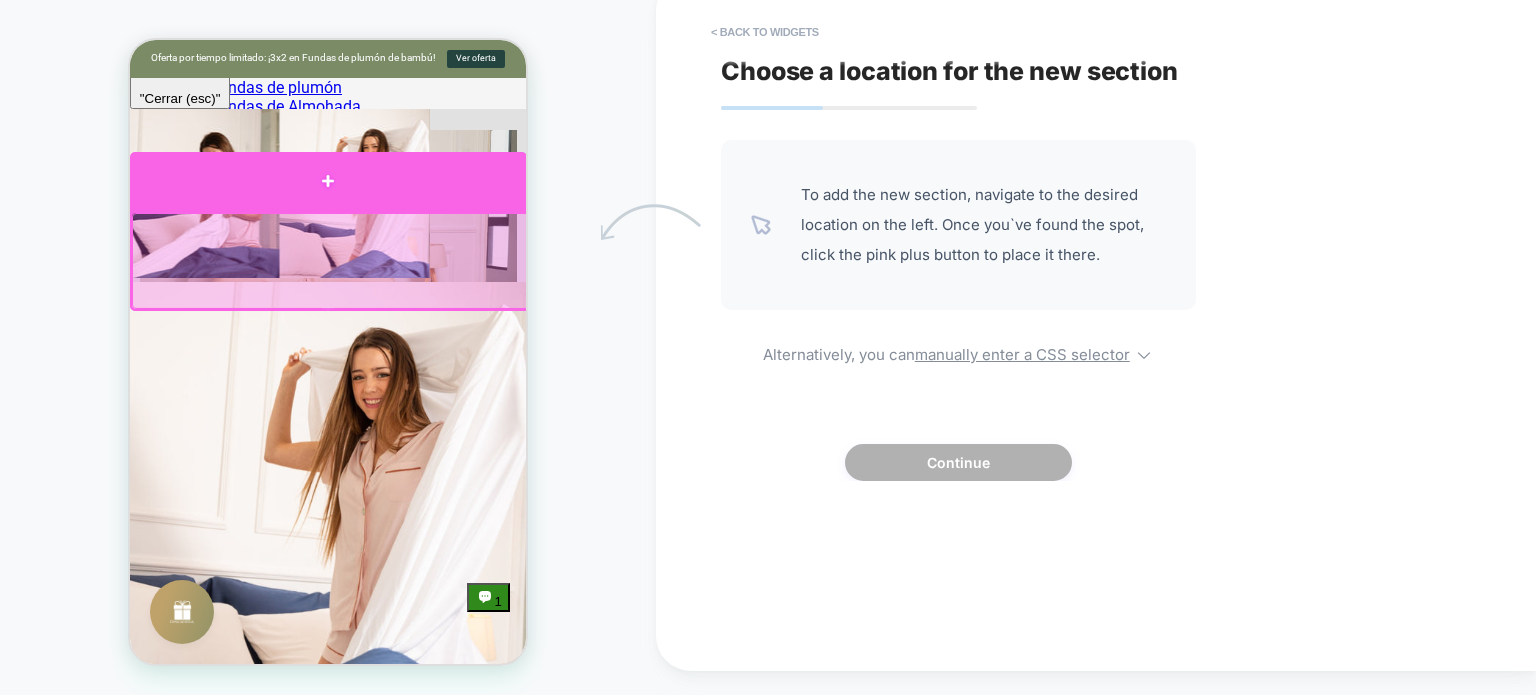 click at bounding box center [328, 181] 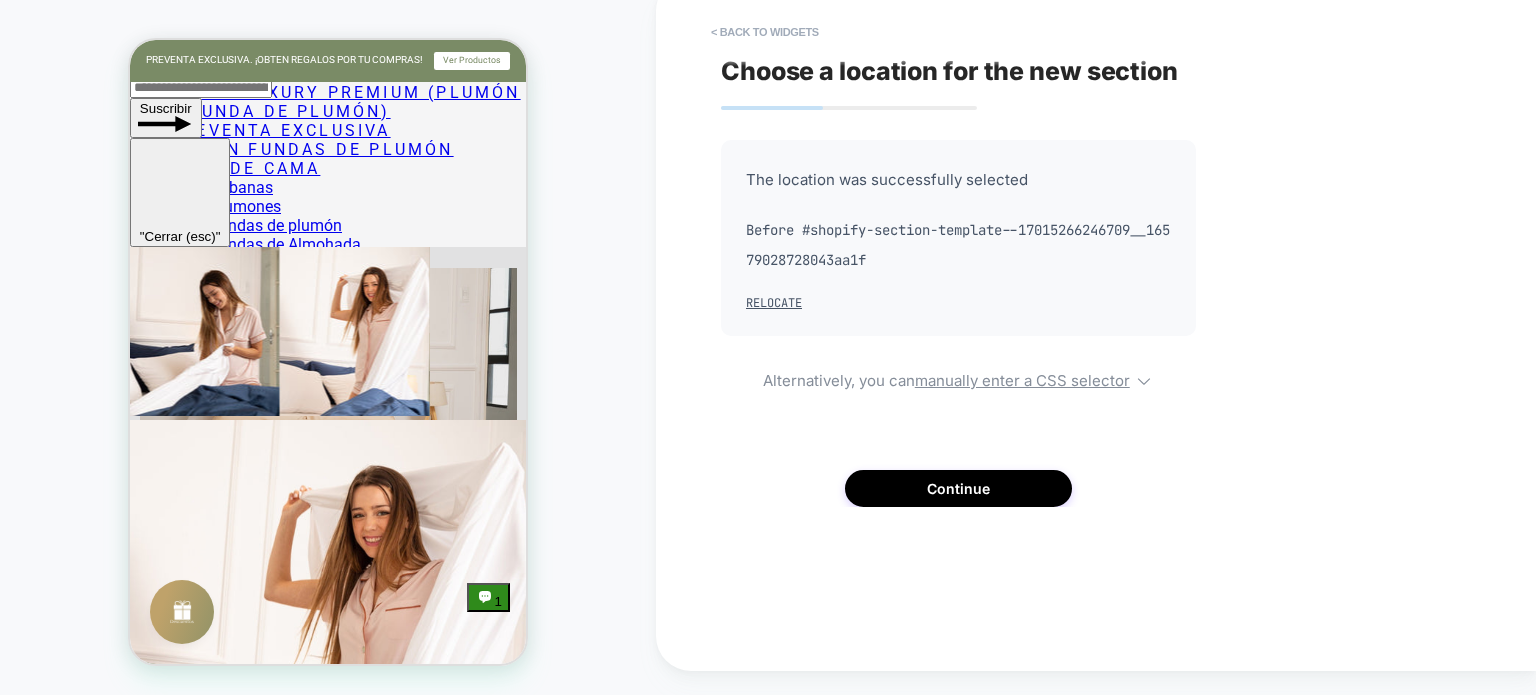 scroll, scrollTop: 2596, scrollLeft: 0, axis: vertical 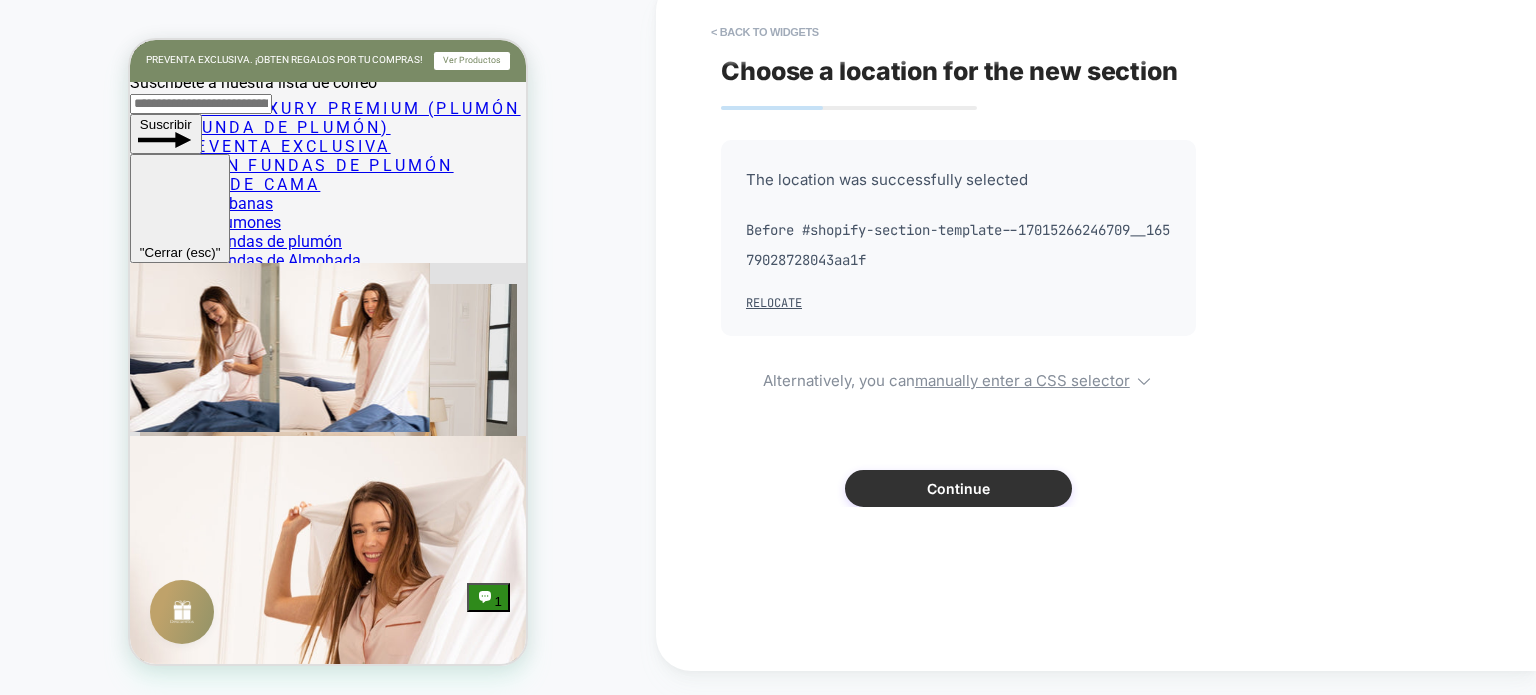 click on "Continue" at bounding box center (958, 488) 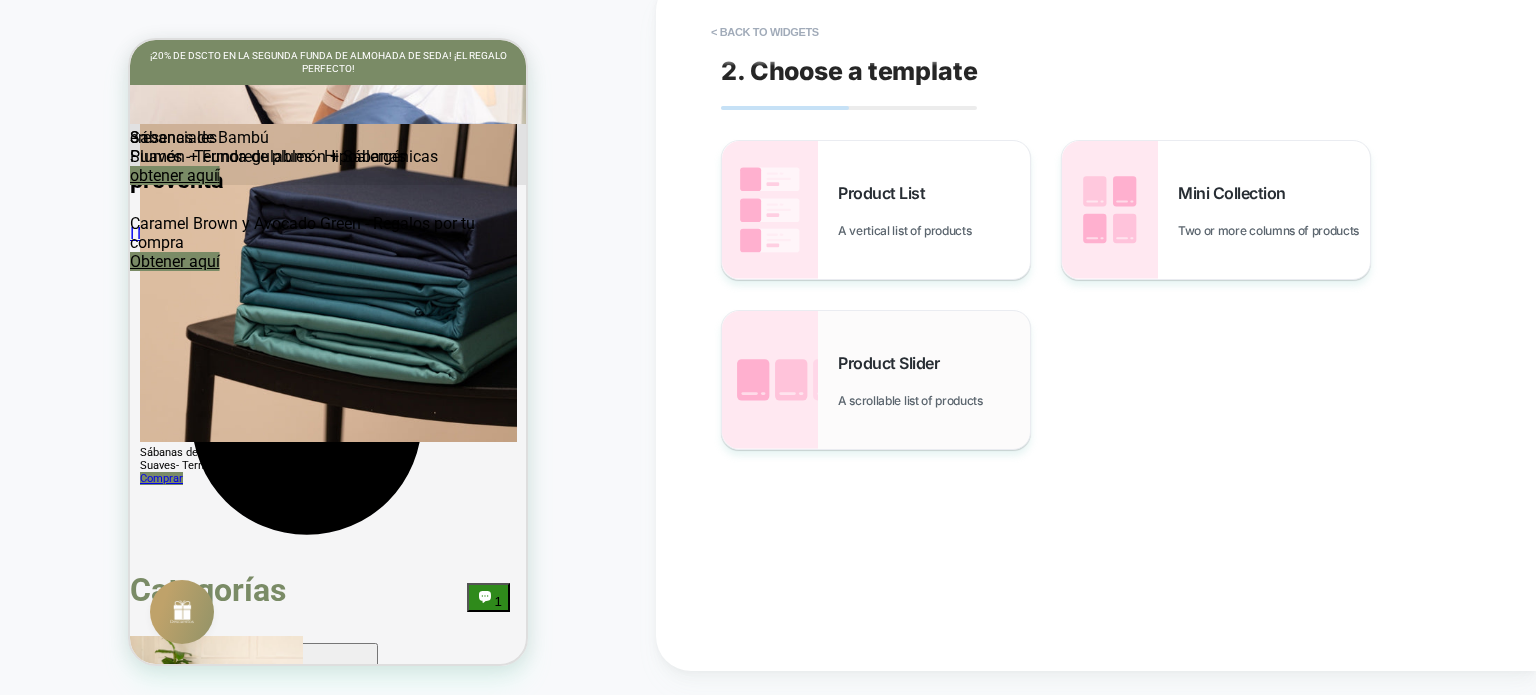 scroll, scrollTop: 3120, scrollLeft: 0, axis: vertical 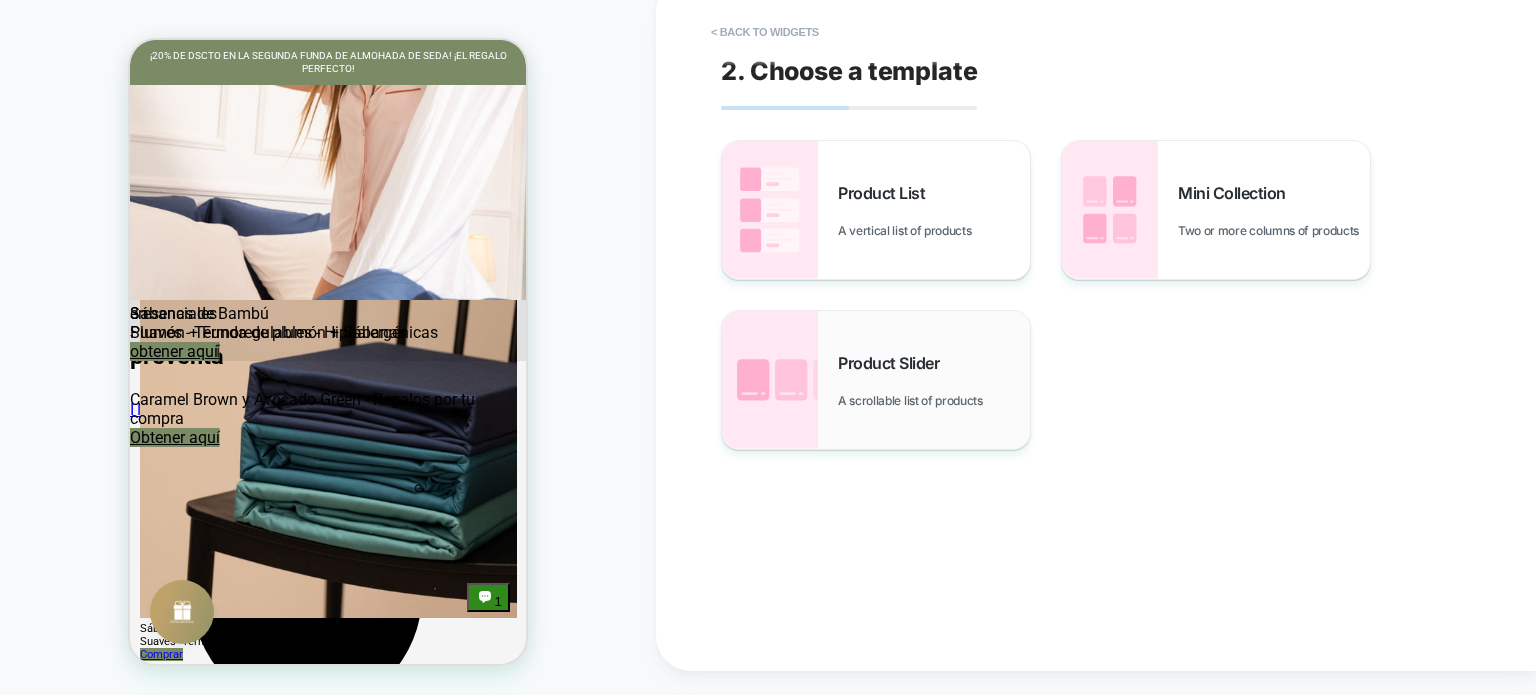 click on "Product Slider A scrollable list of products" at bounding box center [934, 380] 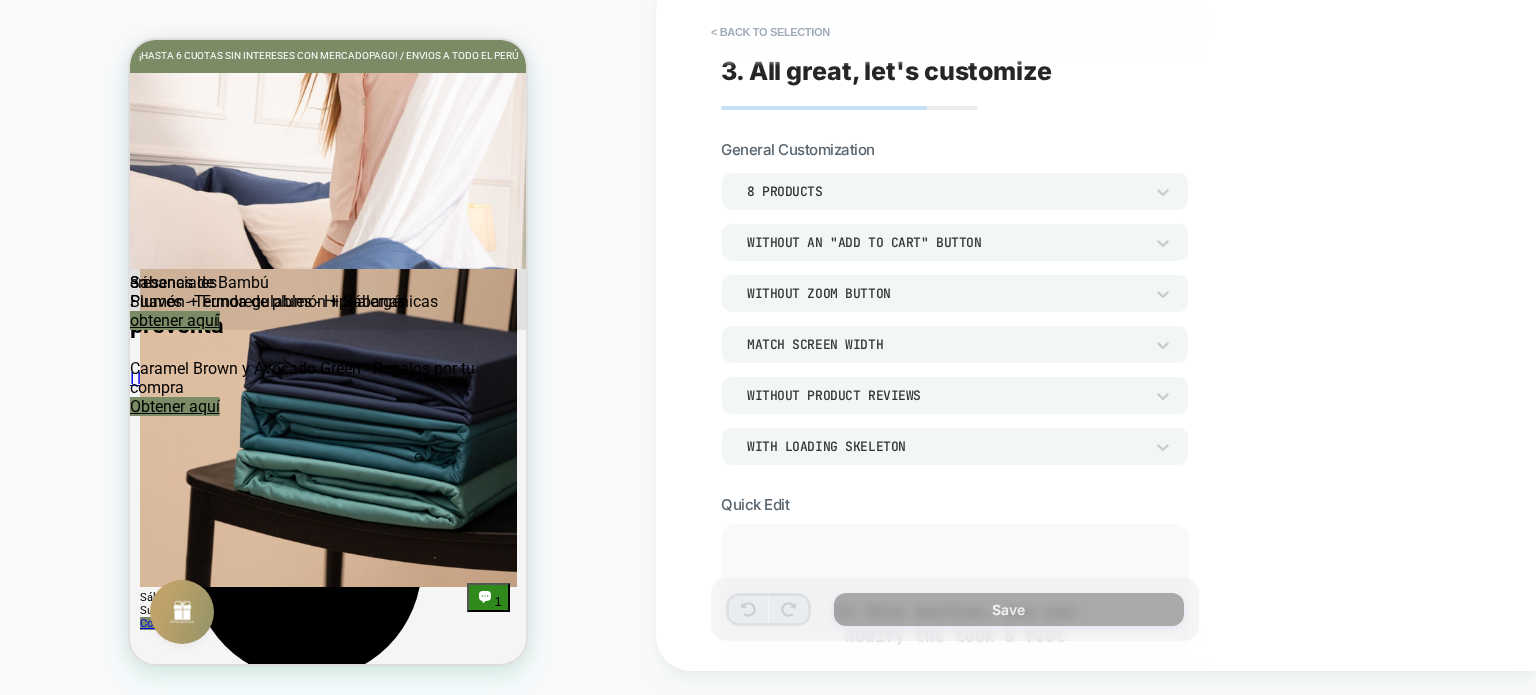 scroll, scrollTop: 3120, scrollLeft: 0, axis: vertical 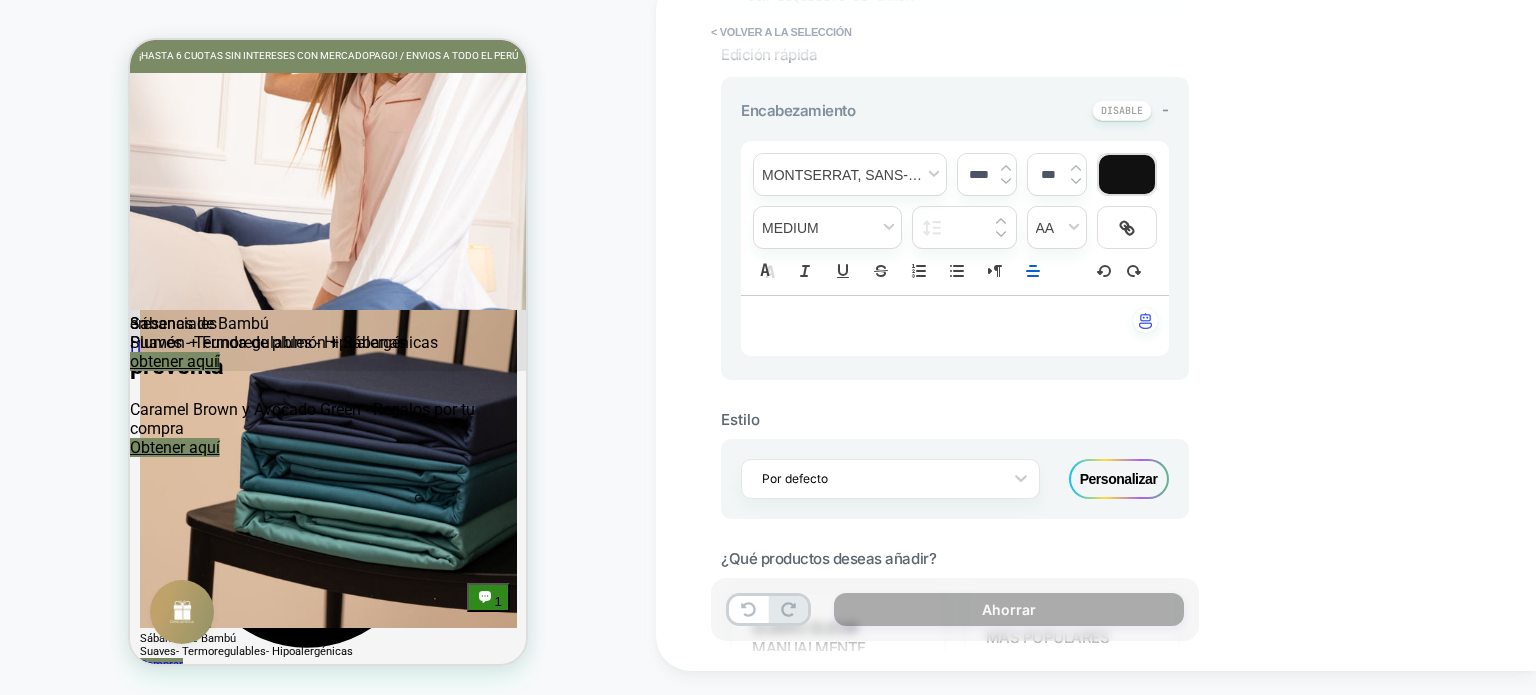 click on "**********" at bounding box center [1096, 323] 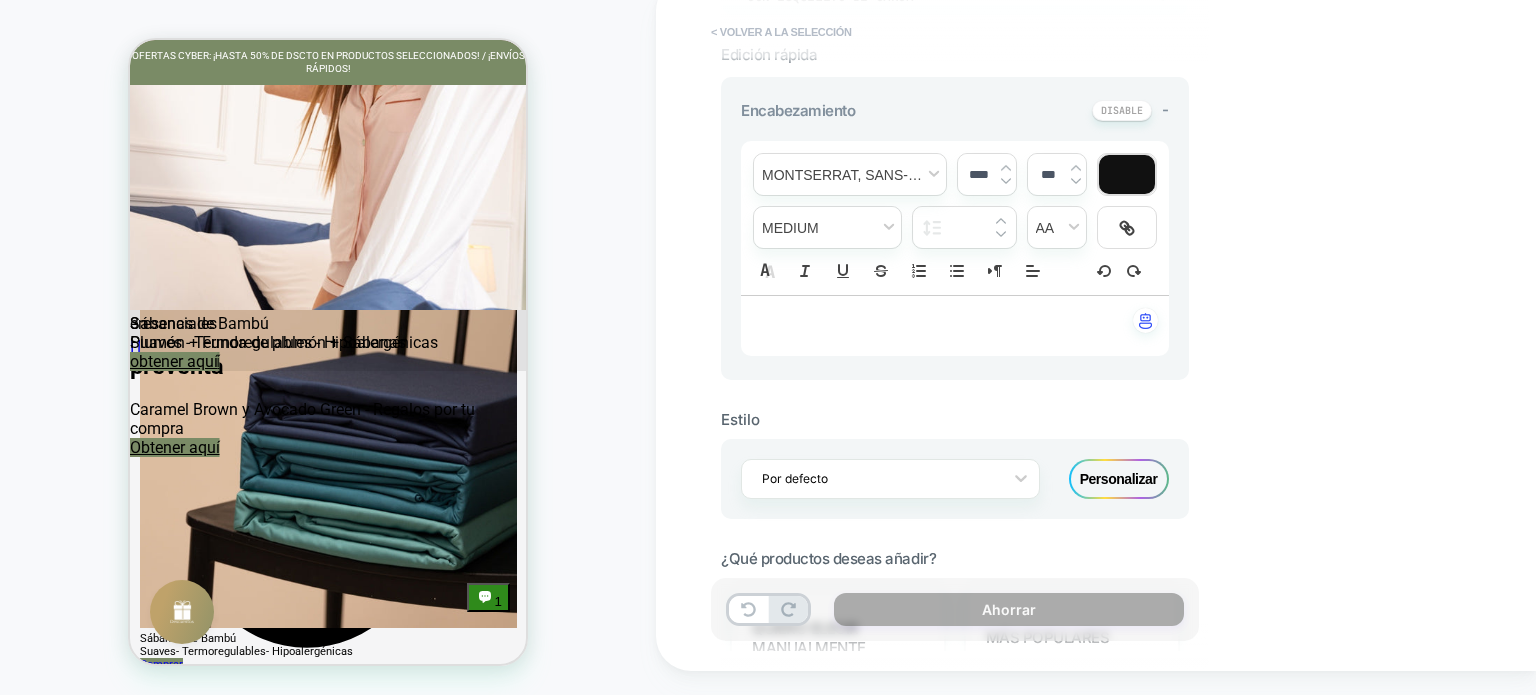 click on "< Volver a la selección" at bounding box center [781, 32] 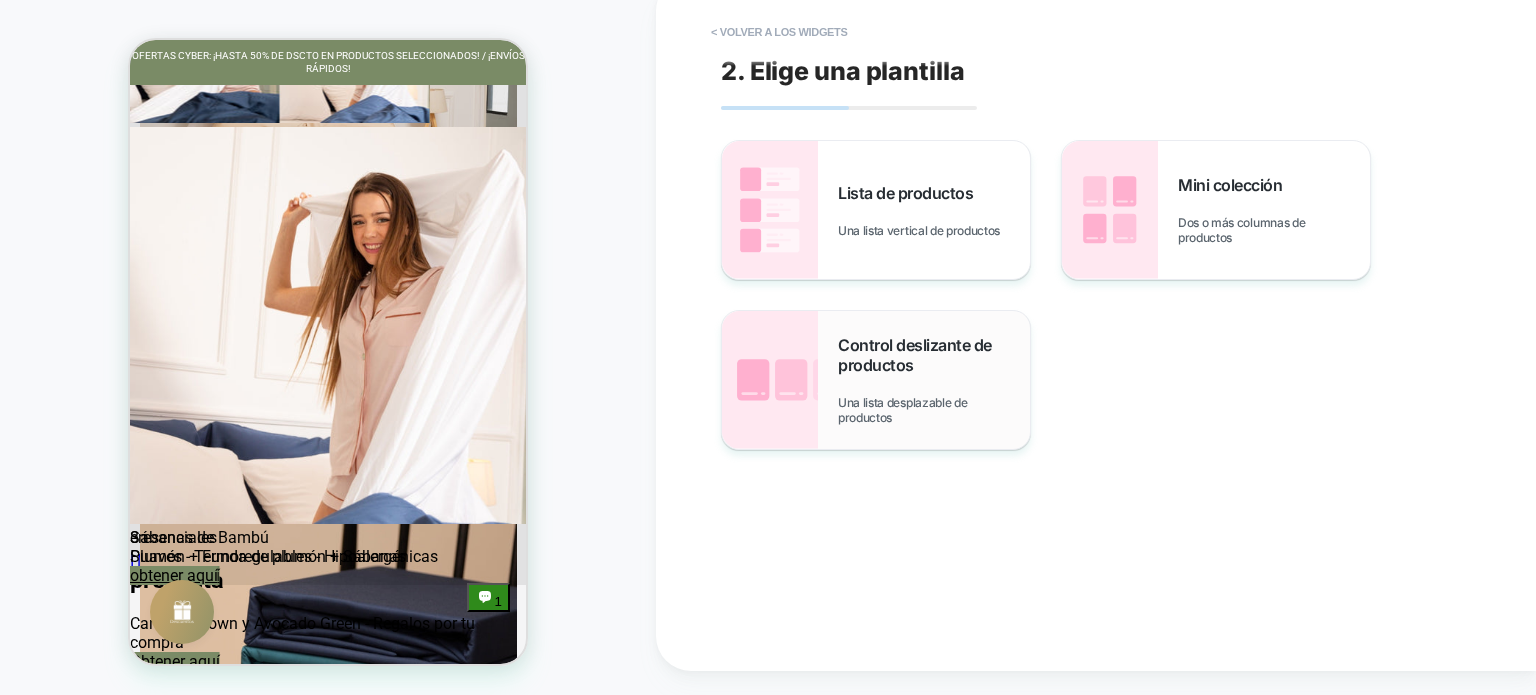 scroll, scrollTop: 2894, scrollLeft: 0, axis: vertical 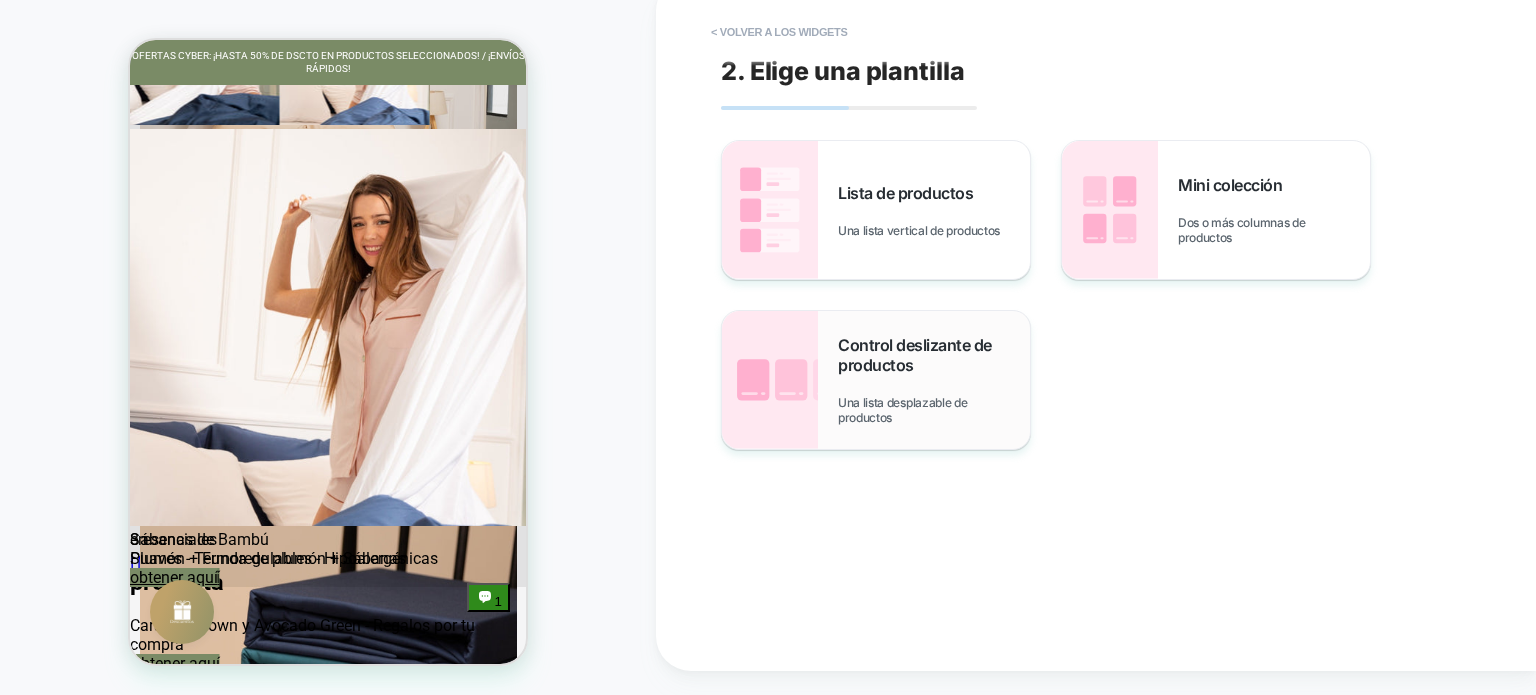 click on "Control deslizante de productos" at bounding box center [934, 355] 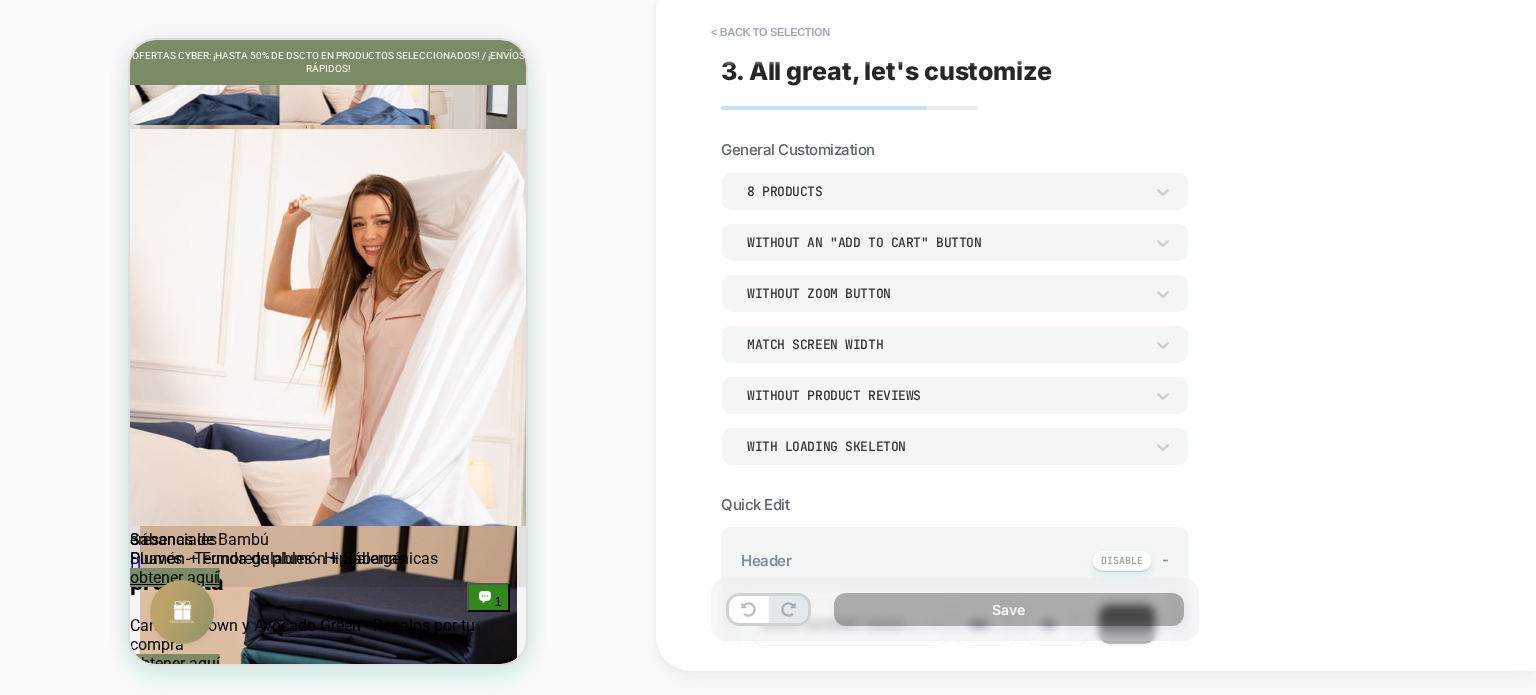 scroll, scrollTop: 2831, scrollLeft: 0, axis: vertical 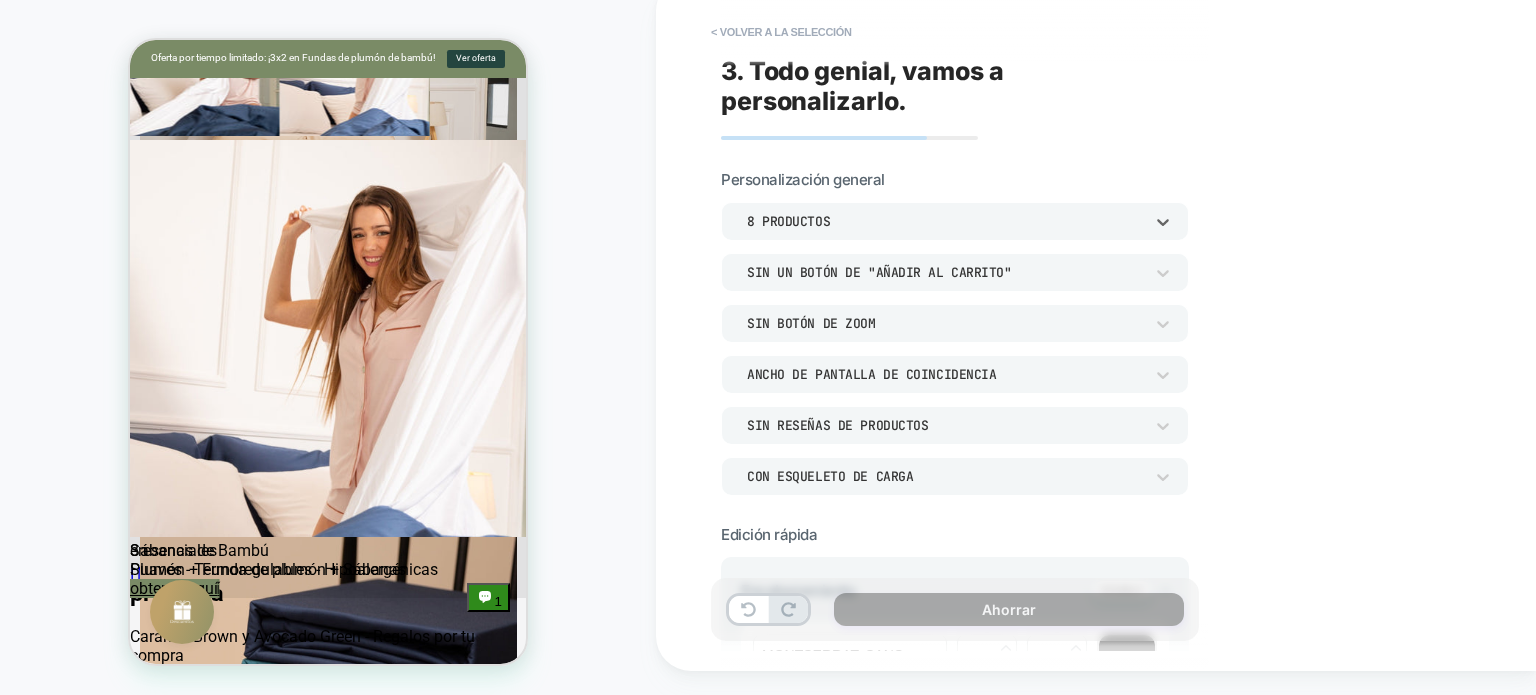 click on "8 productos" at bounding box center (945, 221) 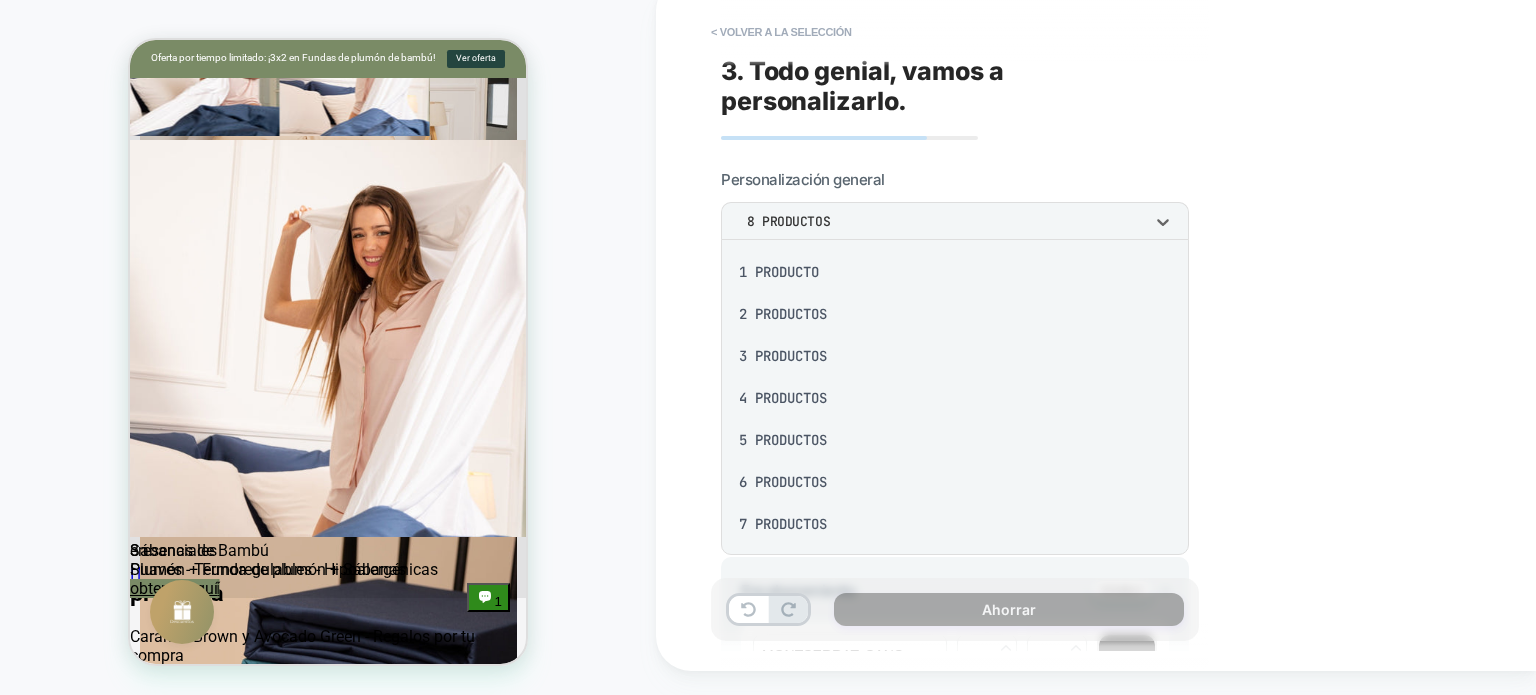 click at bounding box center (768, 347) 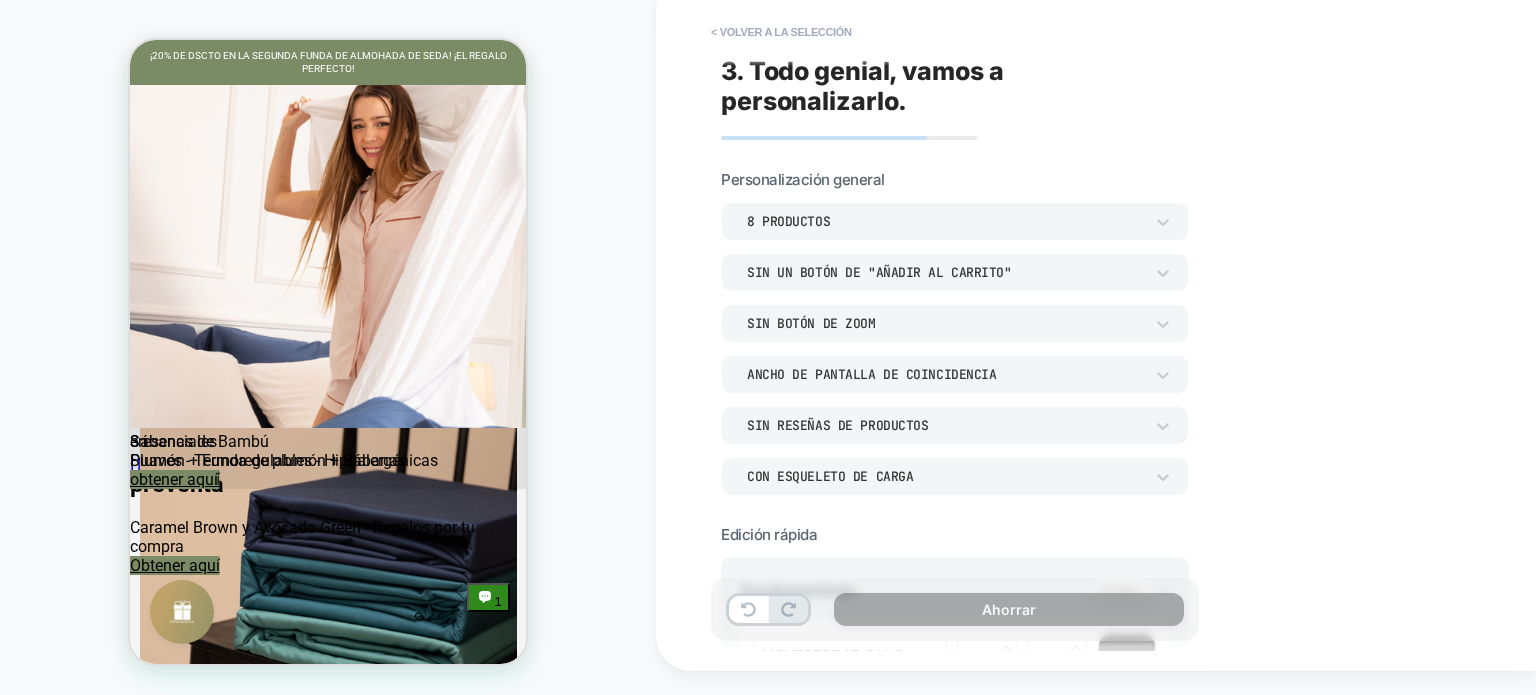 scroll, scrollTop: 2984, scrollLeft: 0, axis: vertical 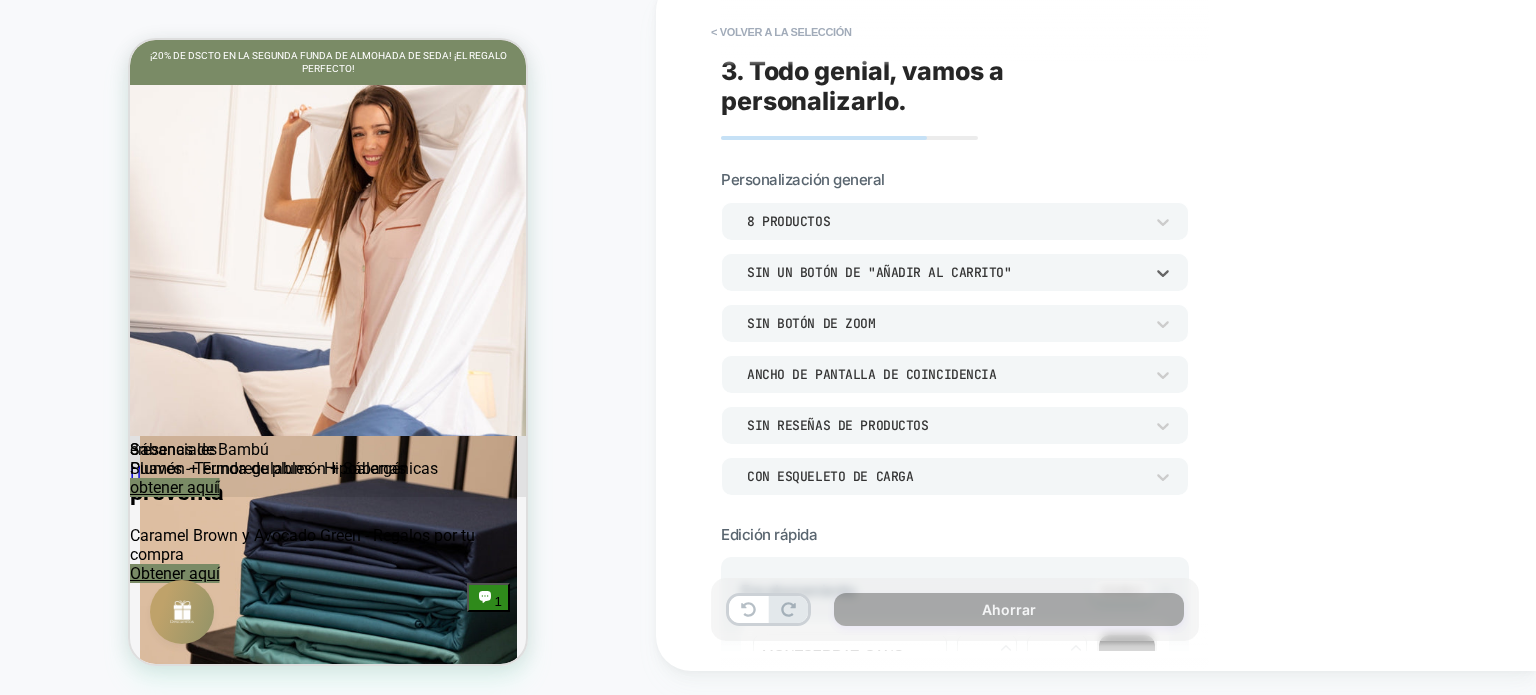 click on "Sin un botón de "añadir al carrito"" at bounding box center [879, 272] 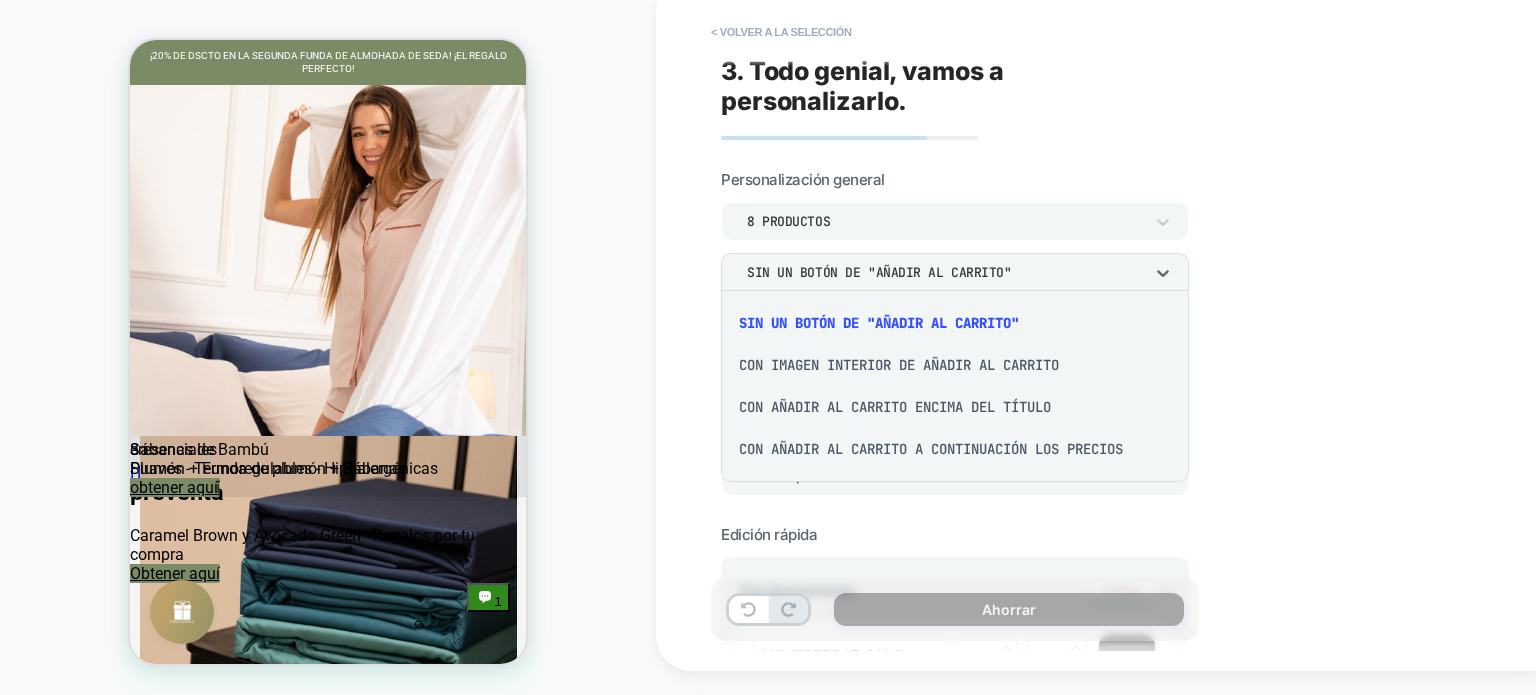click on "Con añadir al carrito a continuación los precios" at bounding box center [931, 449] 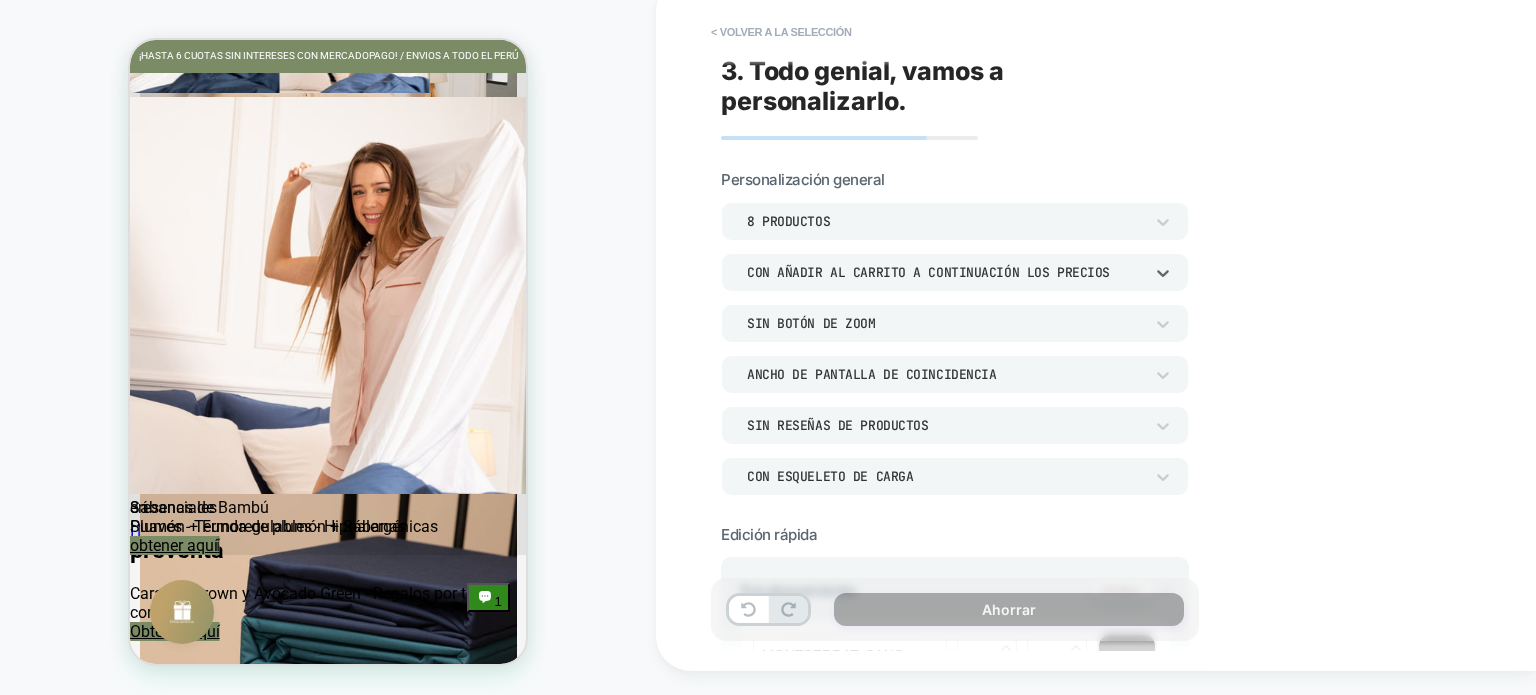 scroll, scrollTop: 3026, scrollLeft: 0, axis: vertical 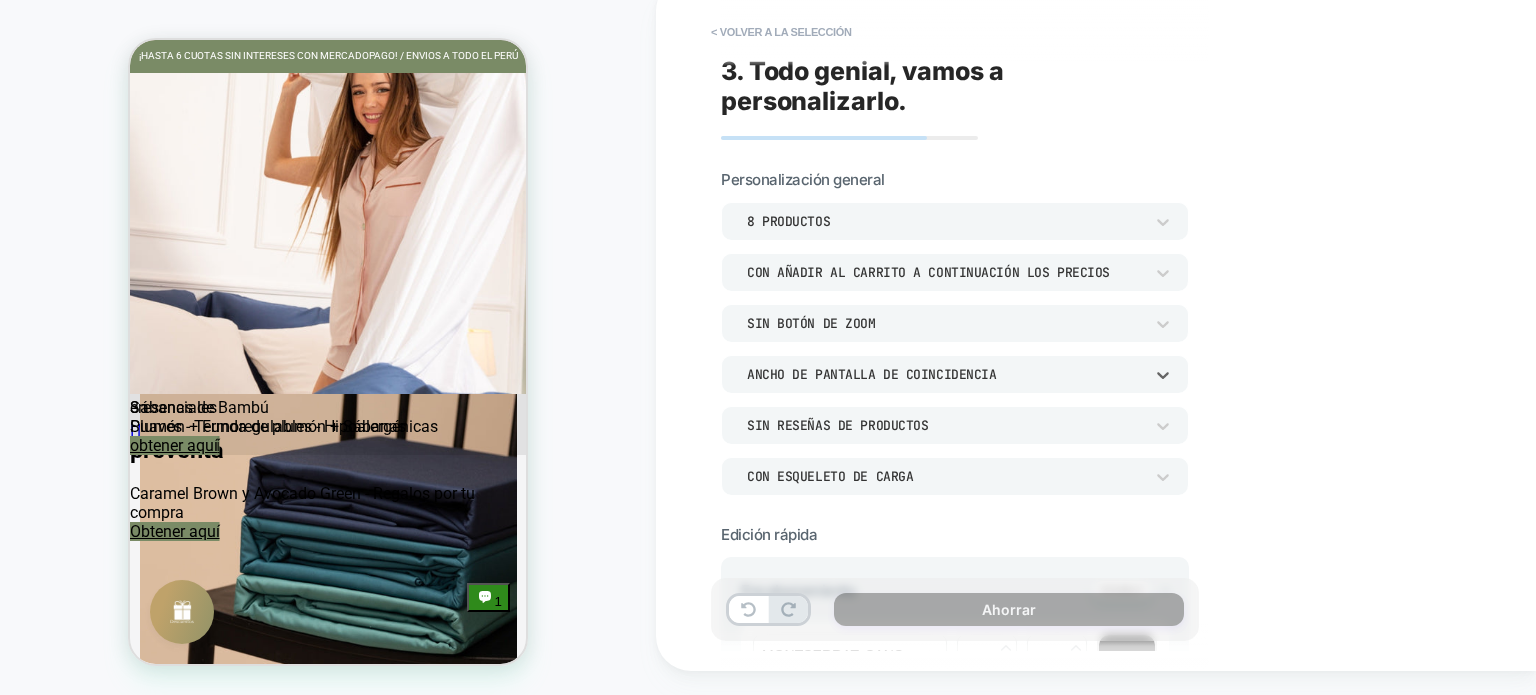 click on "Ancho de pantalla de coincidencia" at bounding box center [871, 374] 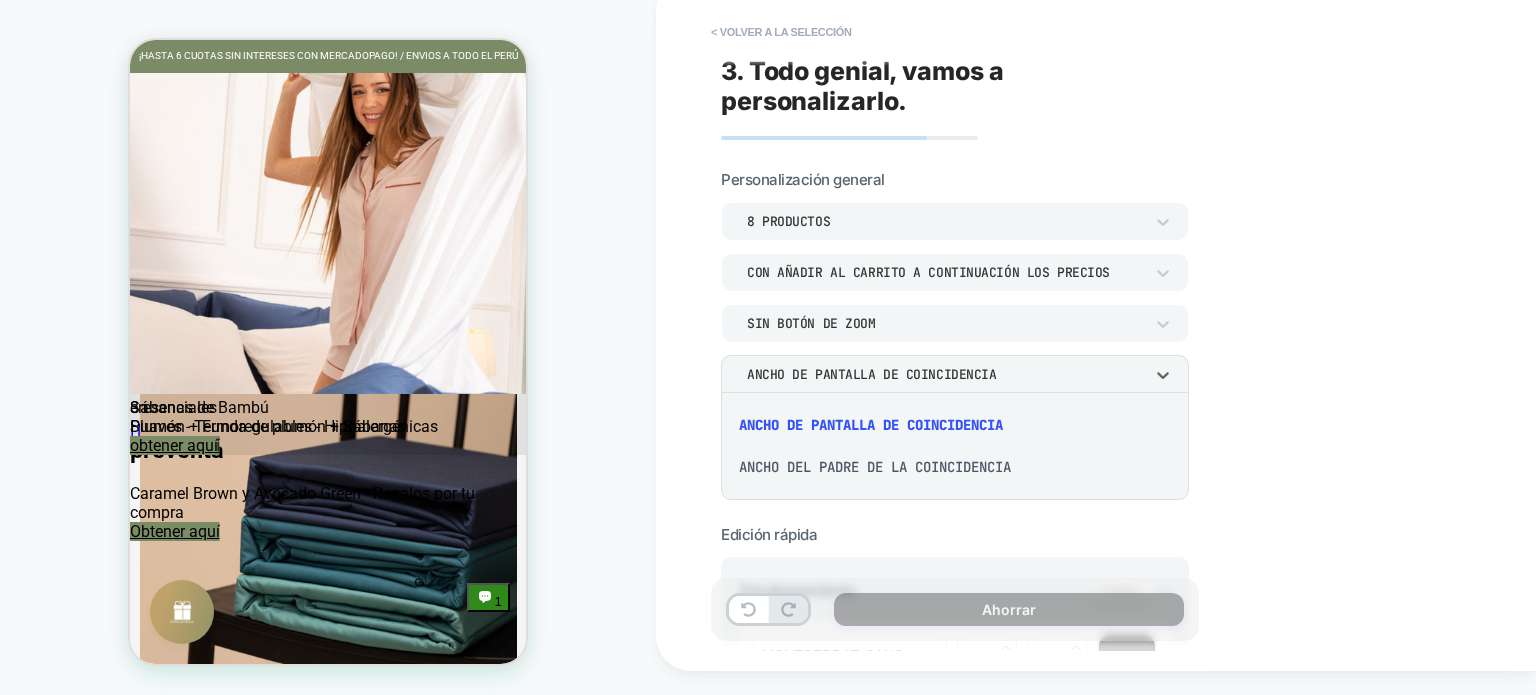 click on "Ancho del padre de la coincidencia" at bounding box center [875, 467] 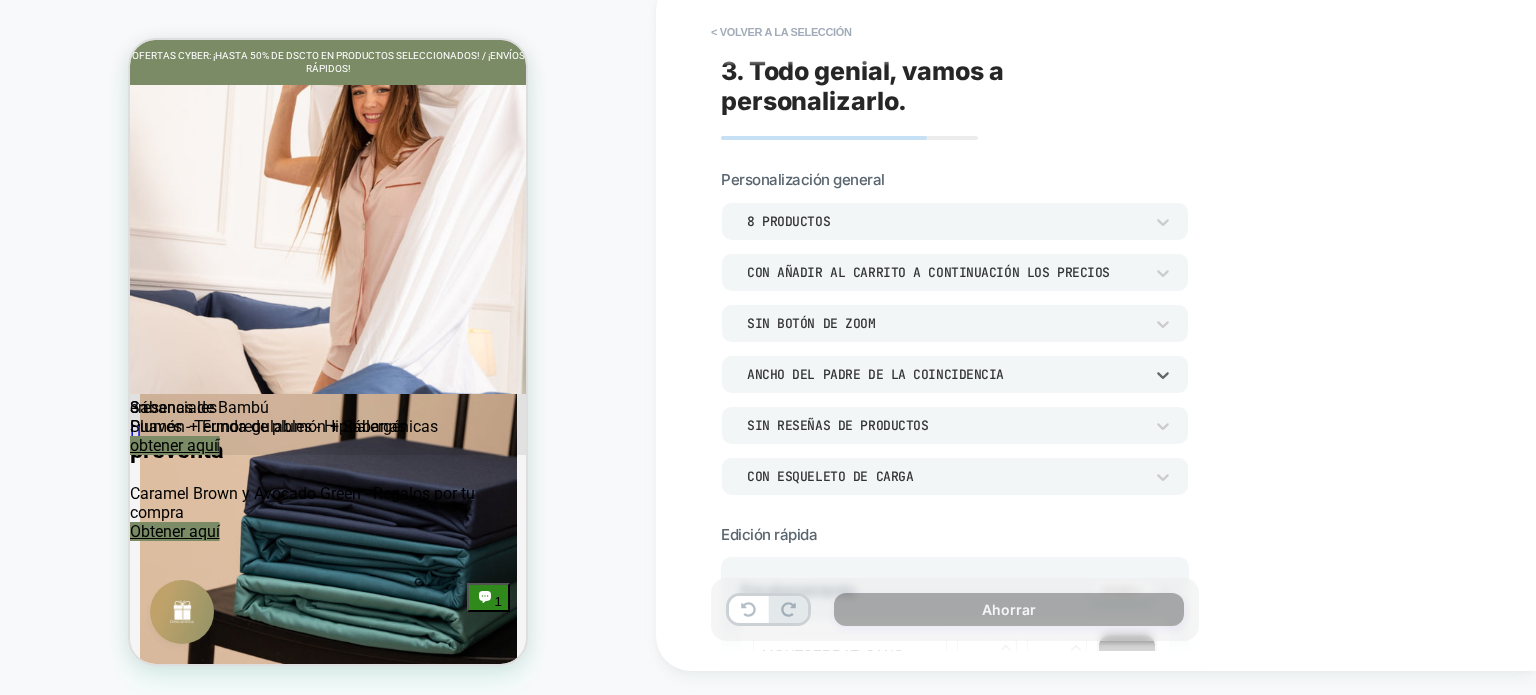 click on "Ancho del padre de la coincidencia" at bounding box center [875, 374] 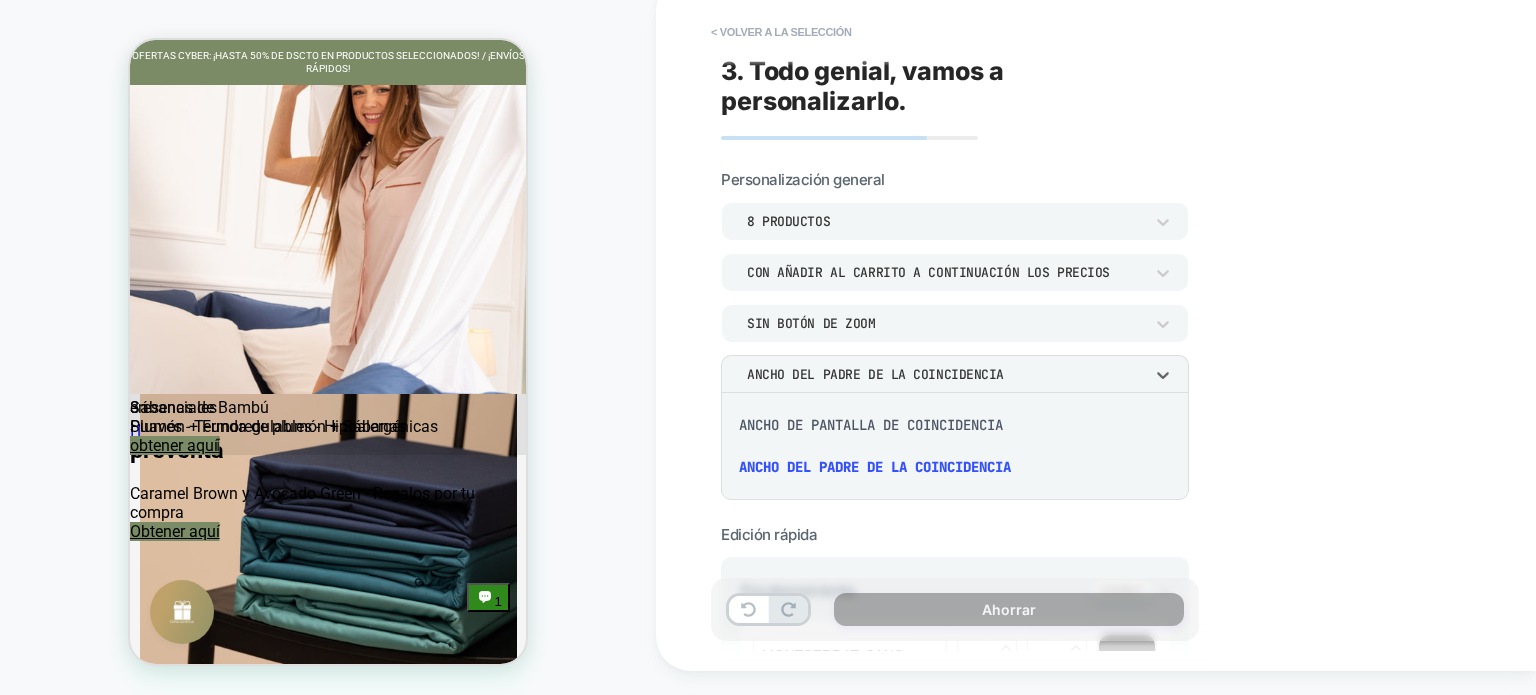 click on "Ancho de pantalla de coincidencia" at bounding box center [871, 425] 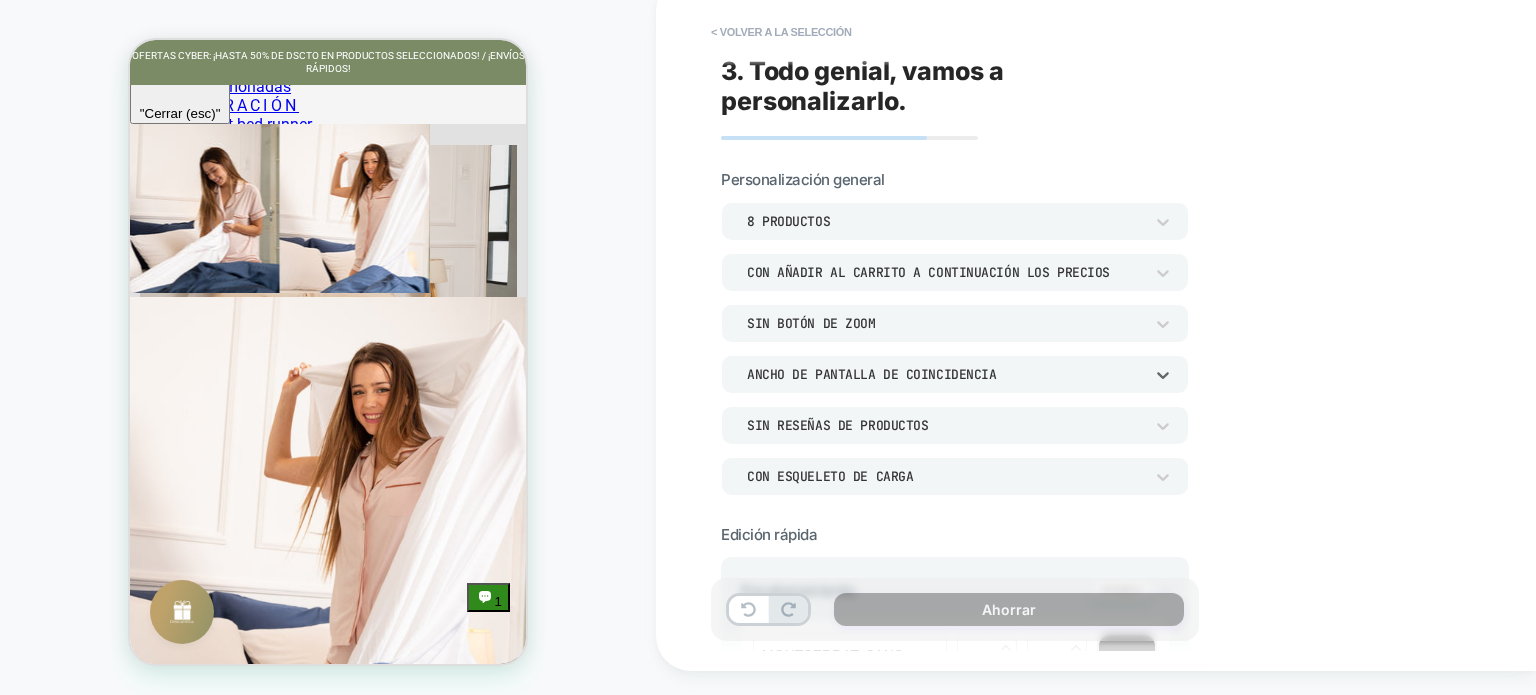 scroll, scrollTop: 2826, scrollLeft: 0, axis: vertical 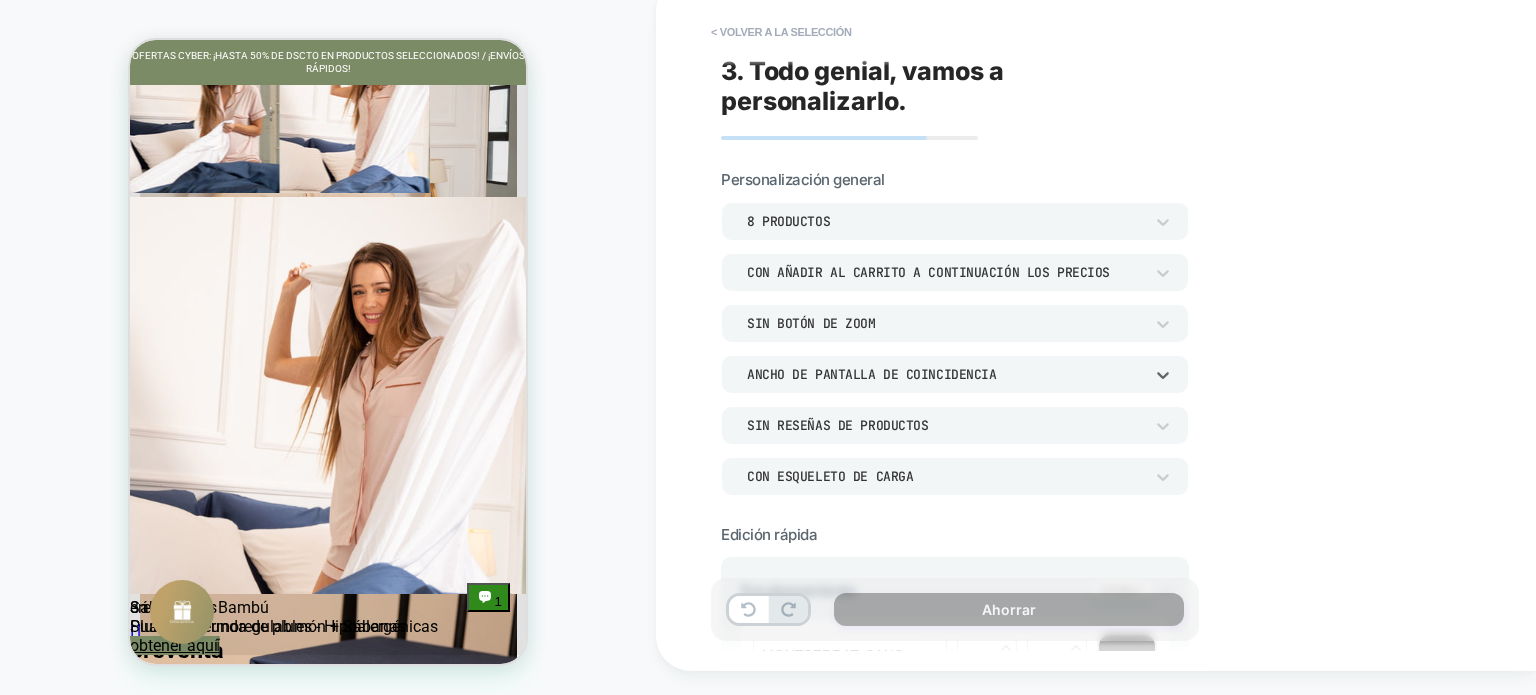 click on "Sin reseñas de productos" at bounding box center [837, 425] 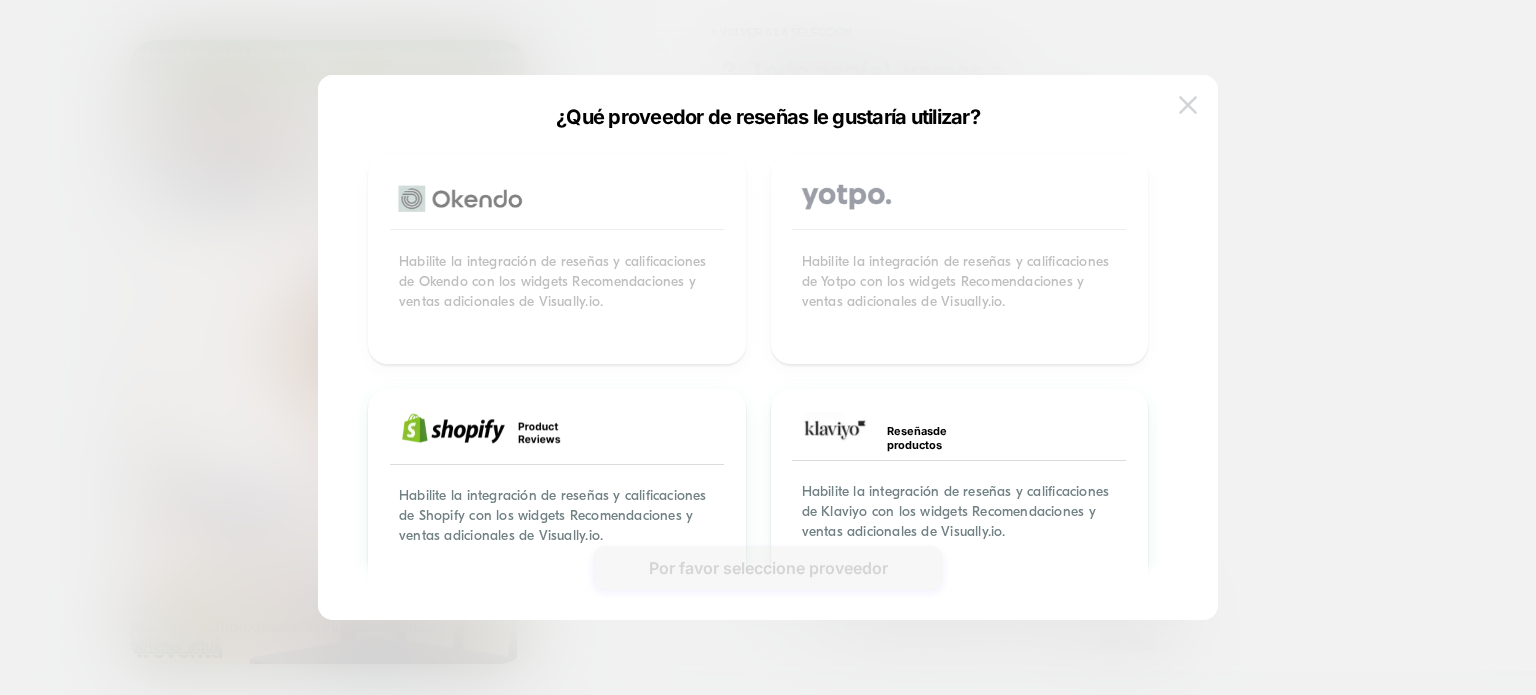 click at bounding box center (1188, 104) 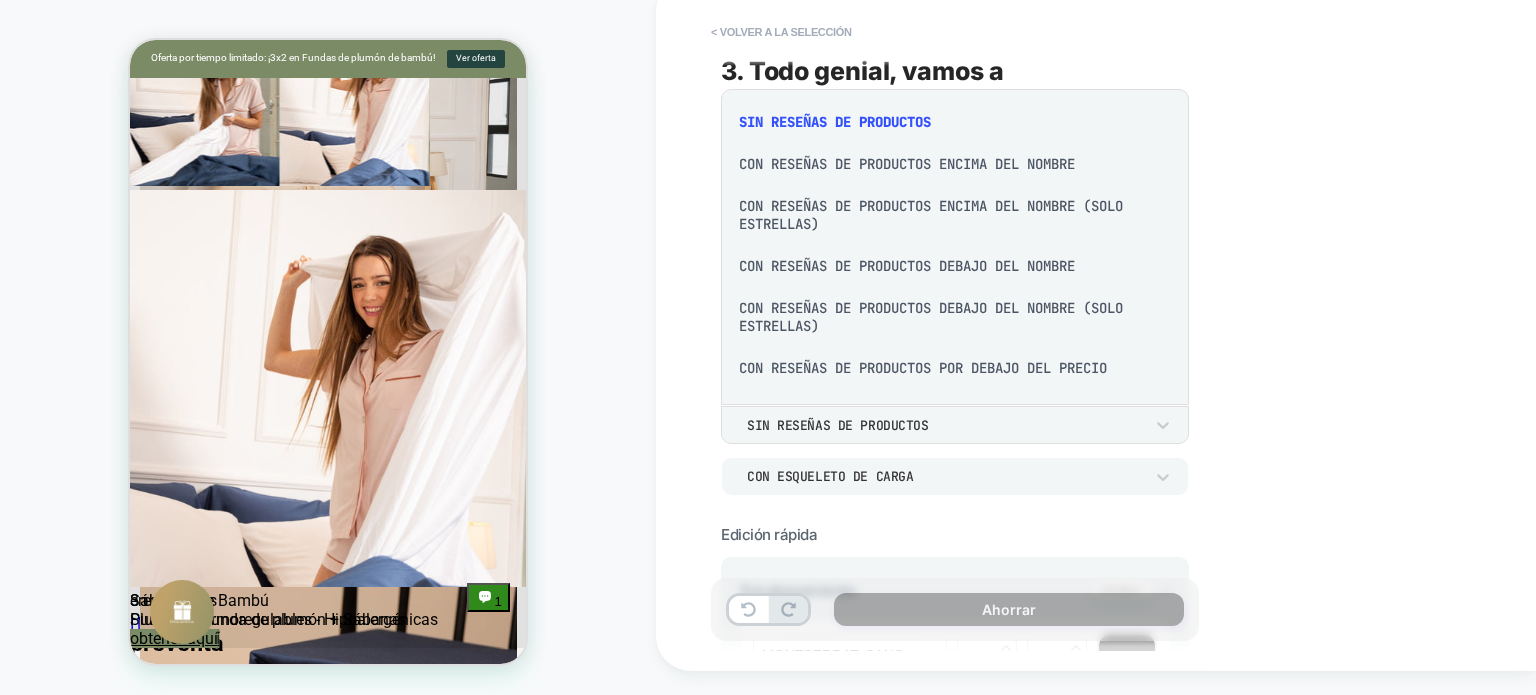 scroll, scrollTop: 2820, scrollLeft: 0, axis: vertical 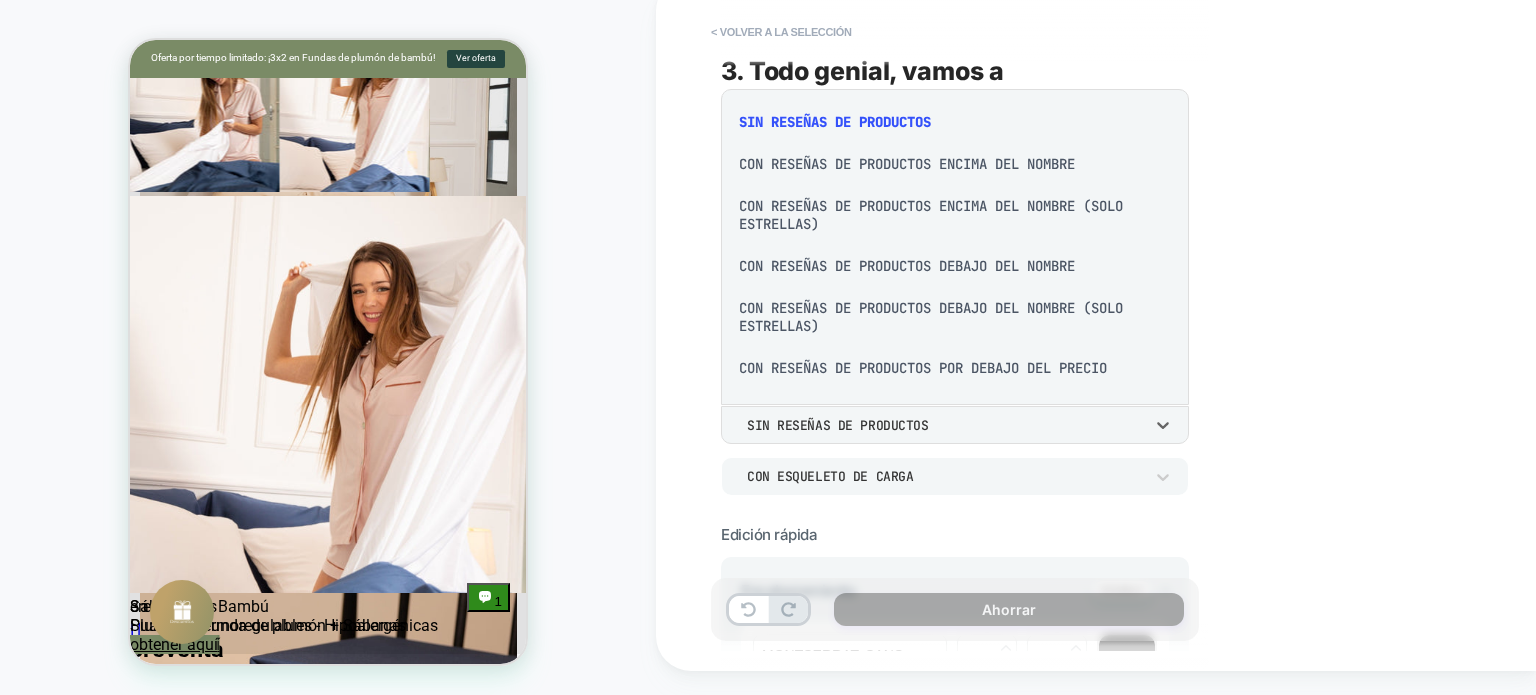 click at bounding box center [768, 347] 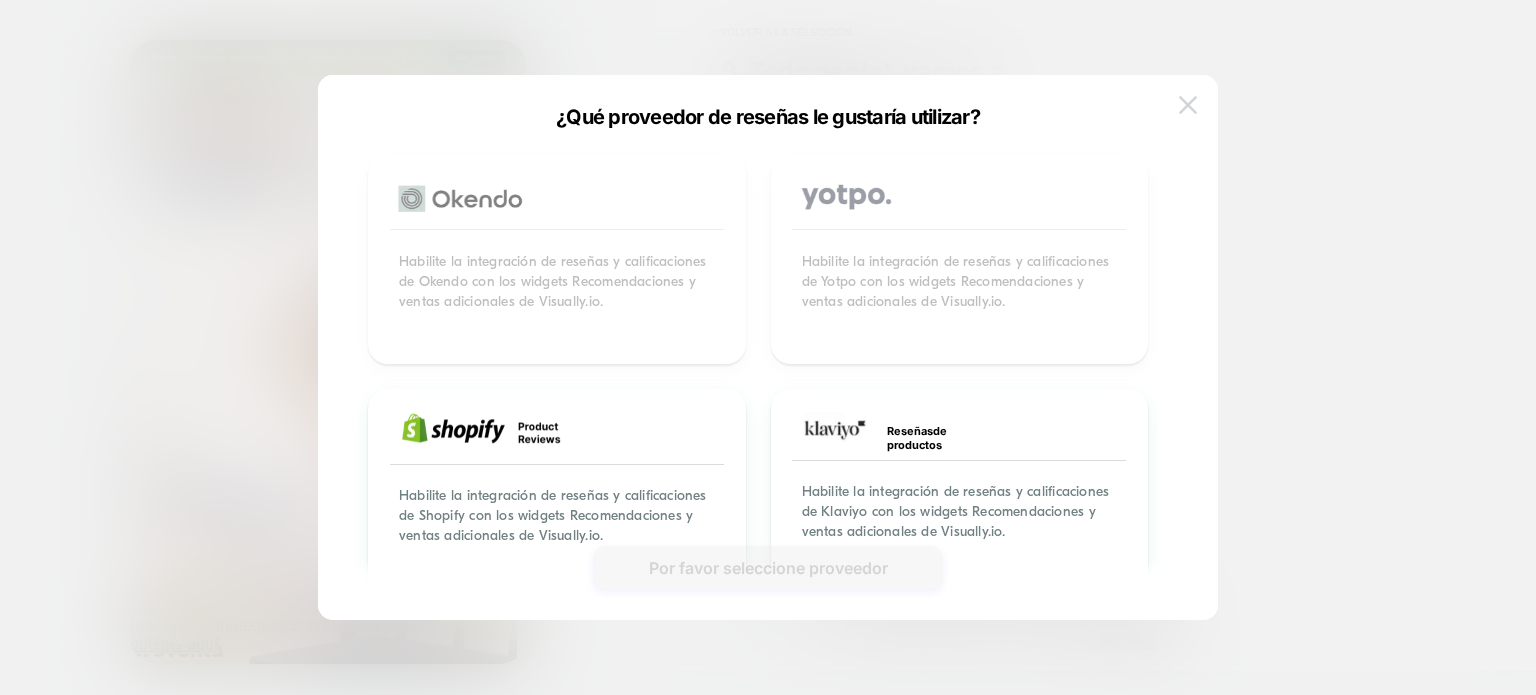 click at bounding box center [1188, 104] 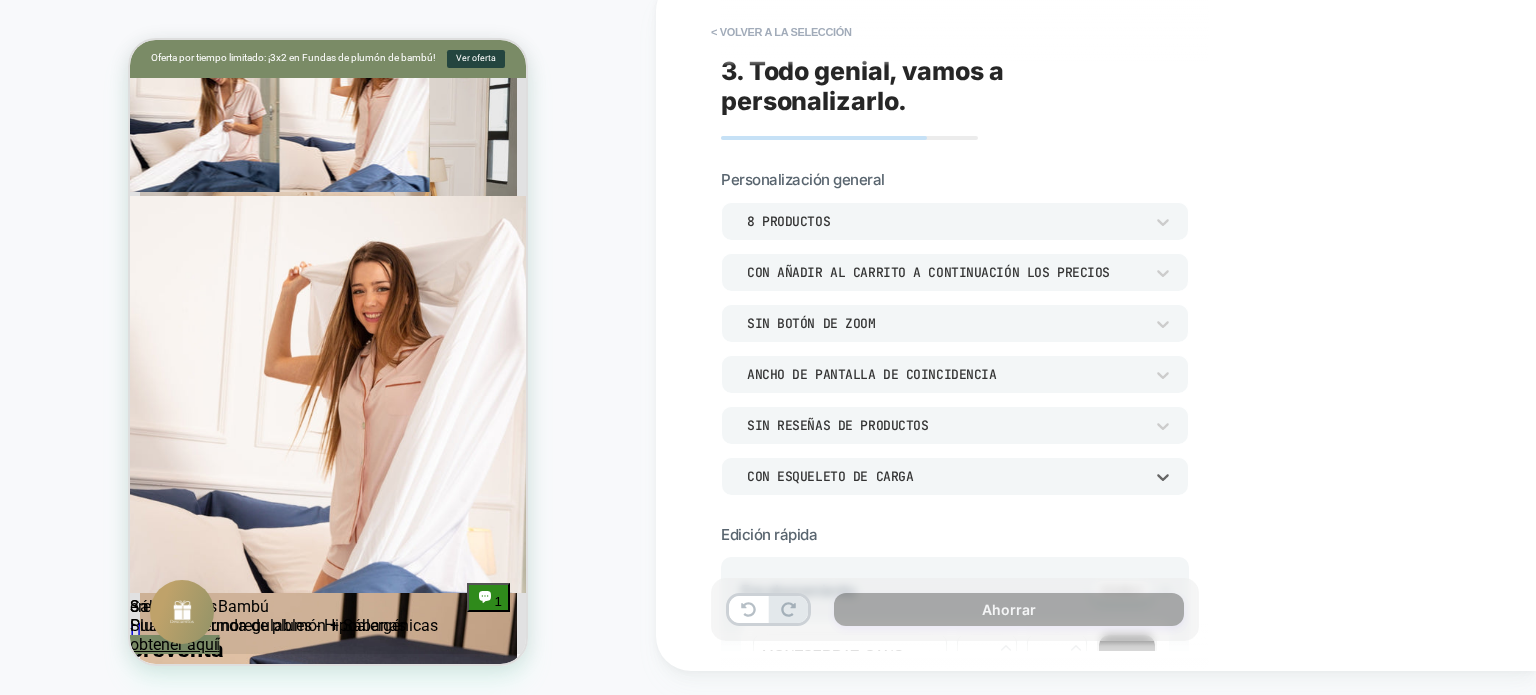 click on "CON ESQUELETO DE CARGA" at bounding box center (945, 476) 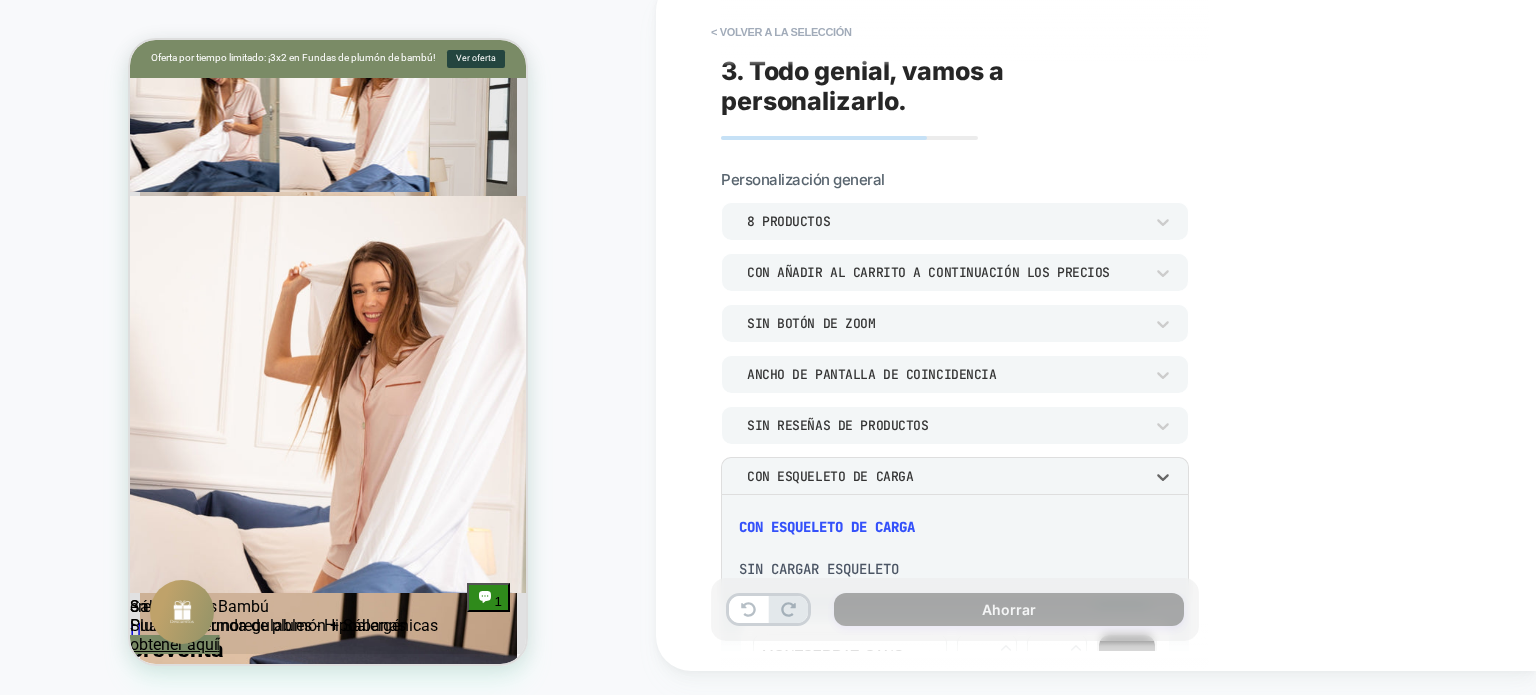 click at bounding box center [768, 347] 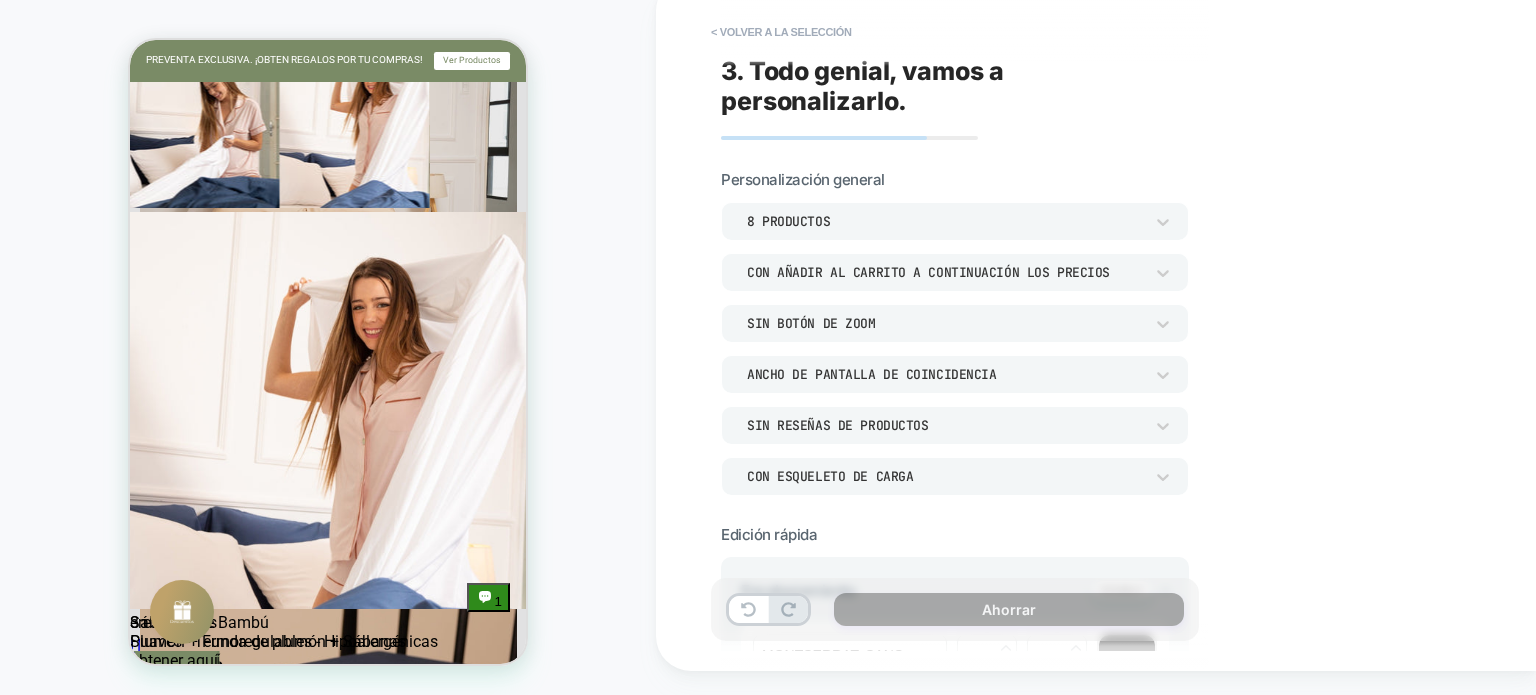 scroll, scrollTop: 2836, scrollLeft: 0, axis: vertical 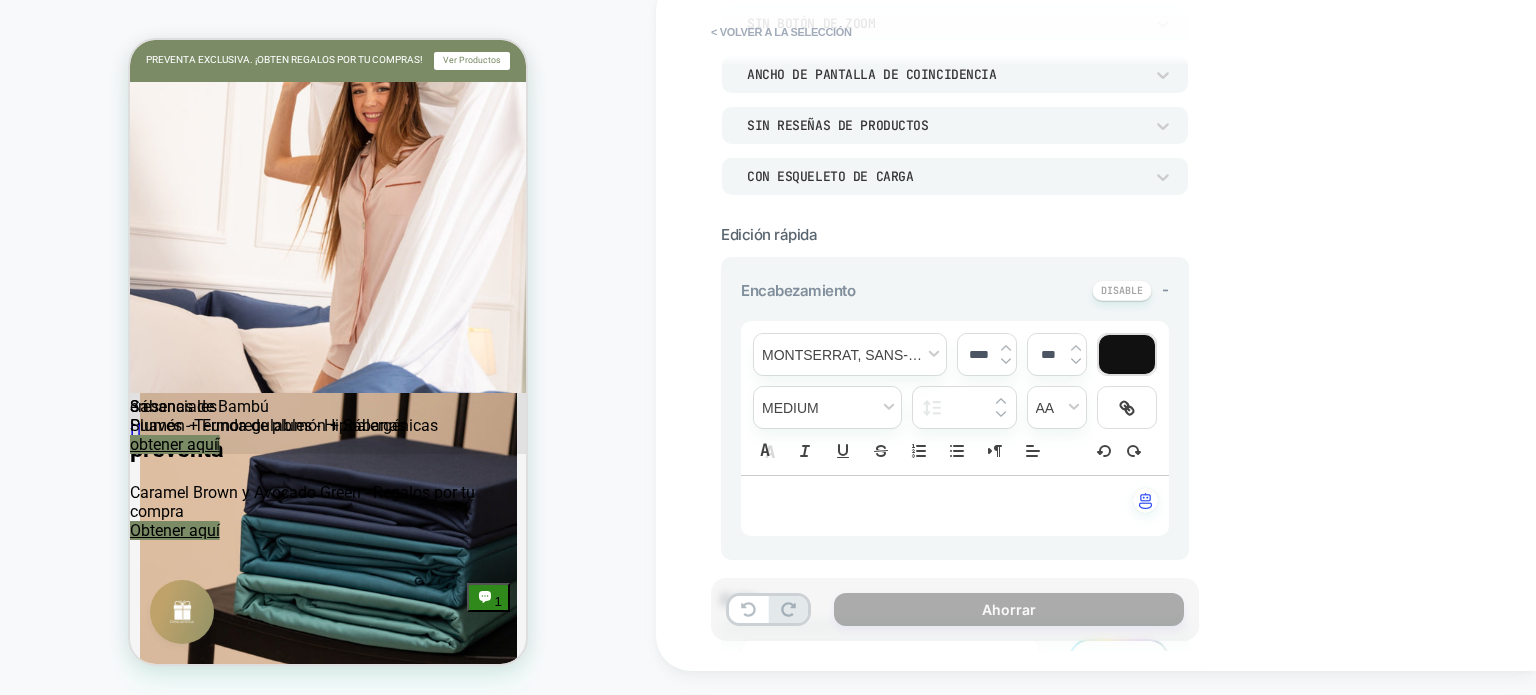 click at bounding box center [1127, 354] 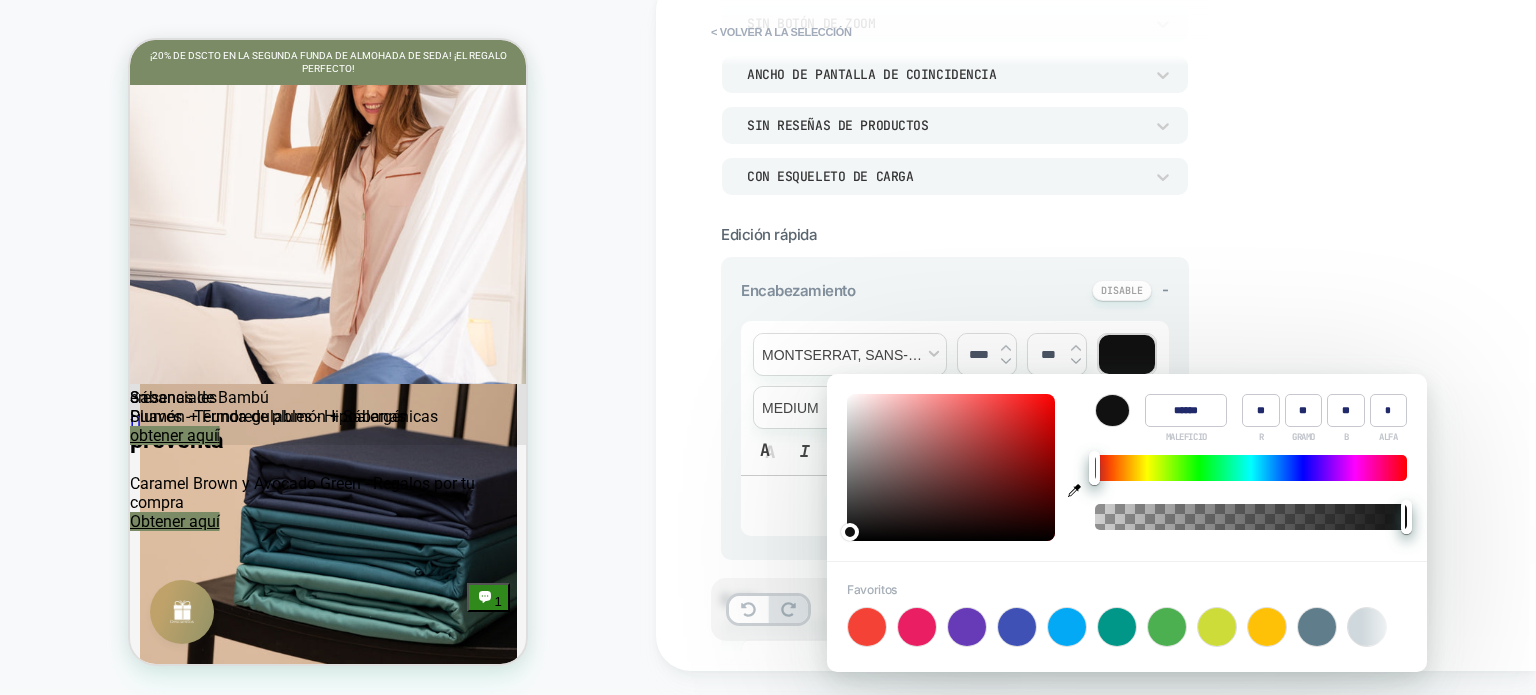 scroll, scrollTop: 3027, scrollLeft: 0, axis: vertical 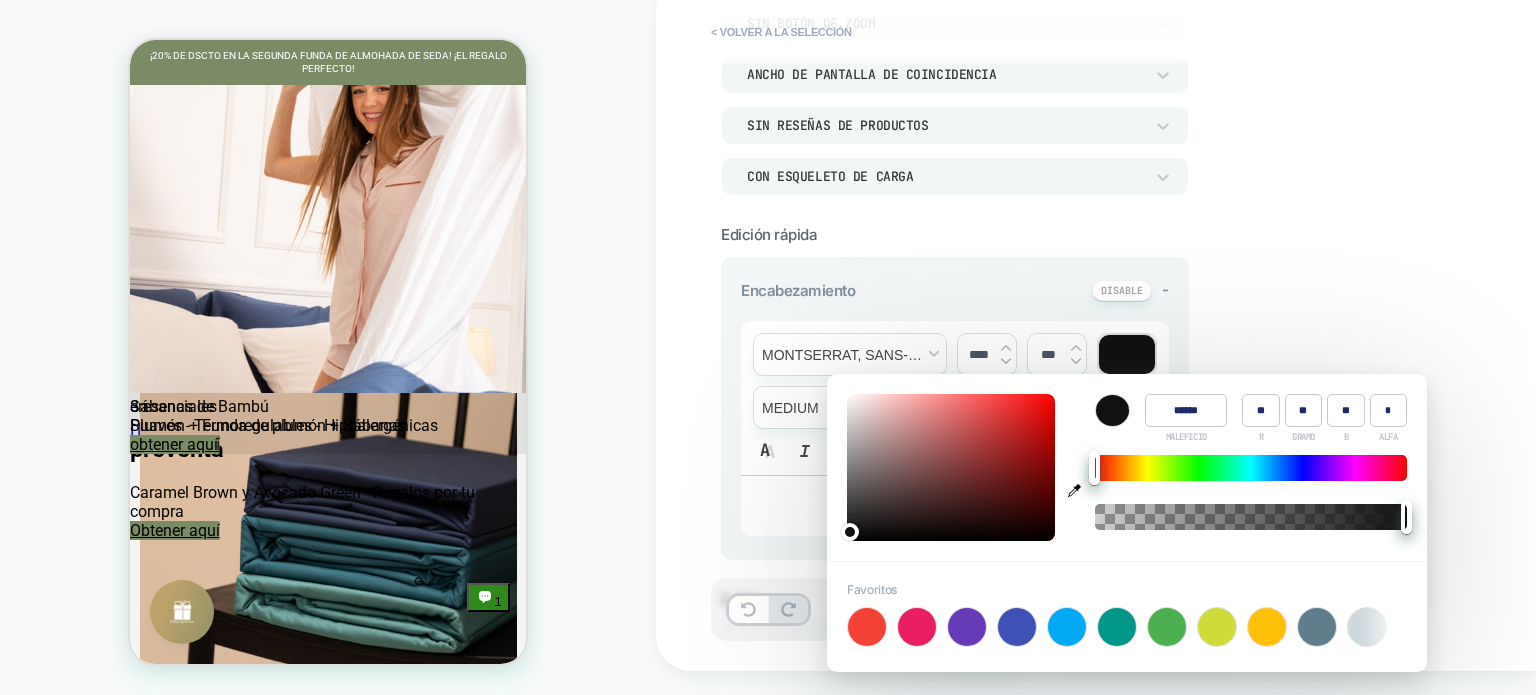 click 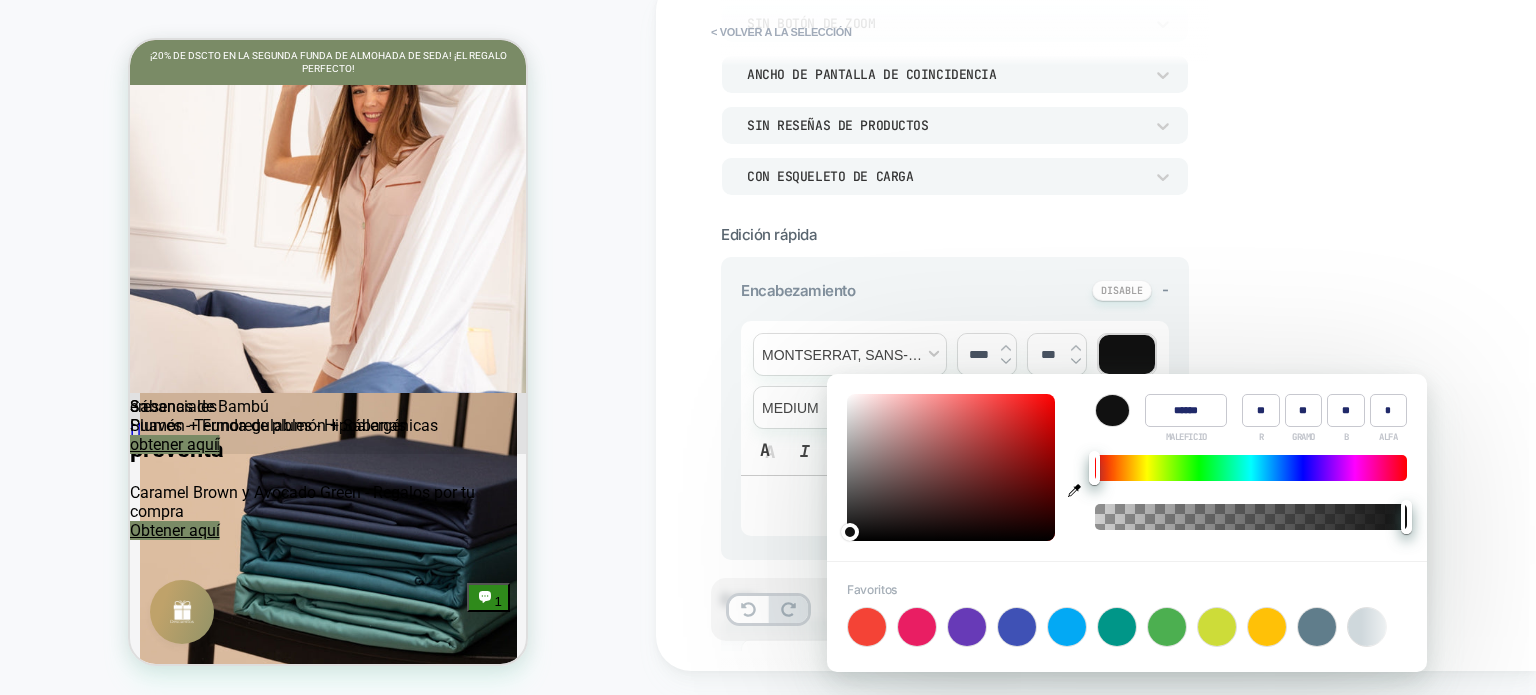 type on "******" 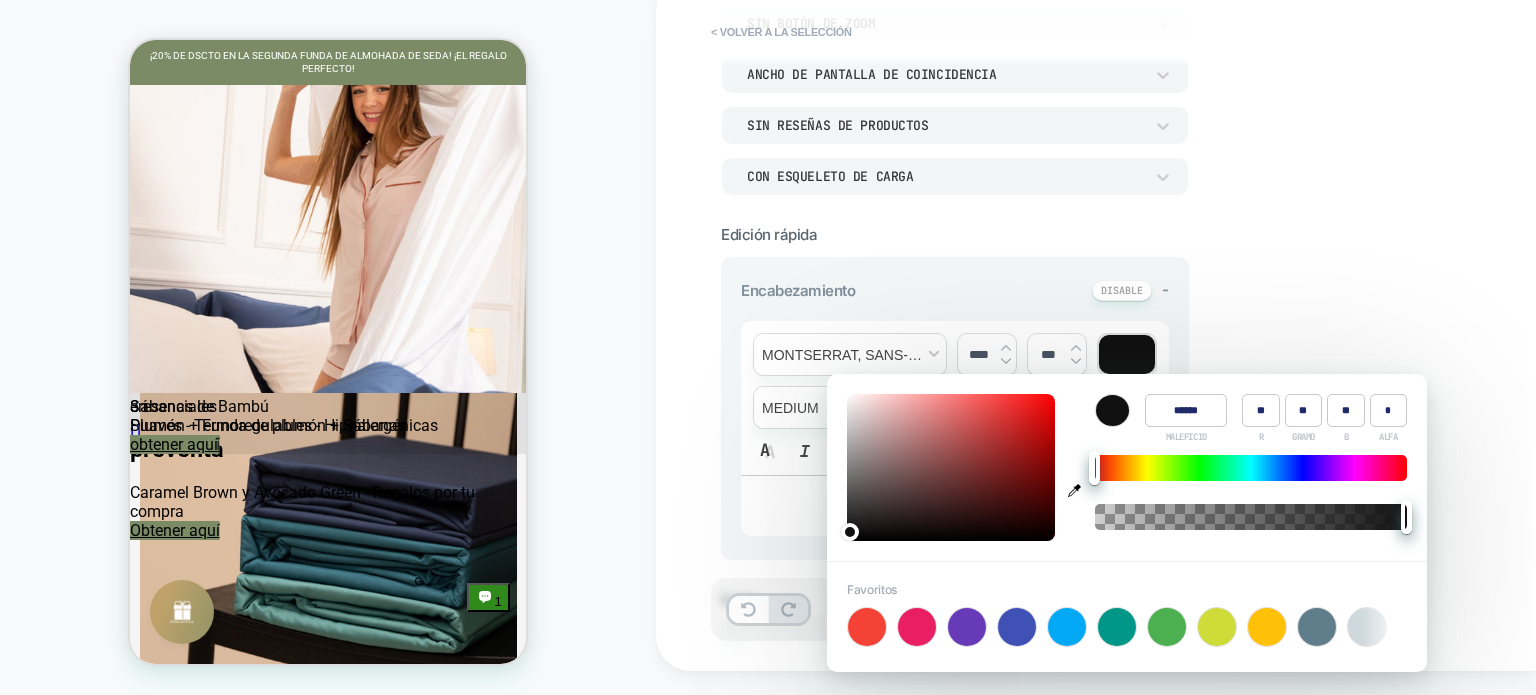 type on "***" 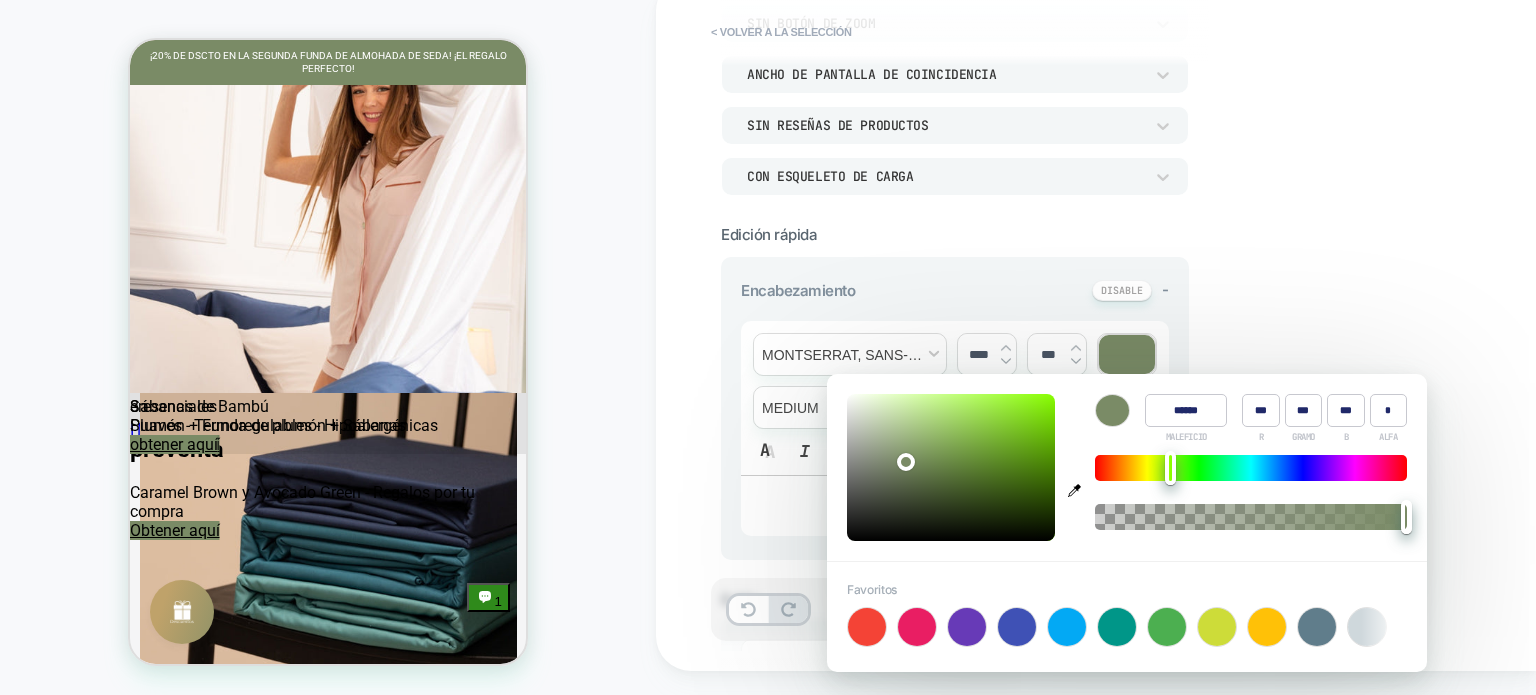 click on "**********" at bounding box center [955, 423] 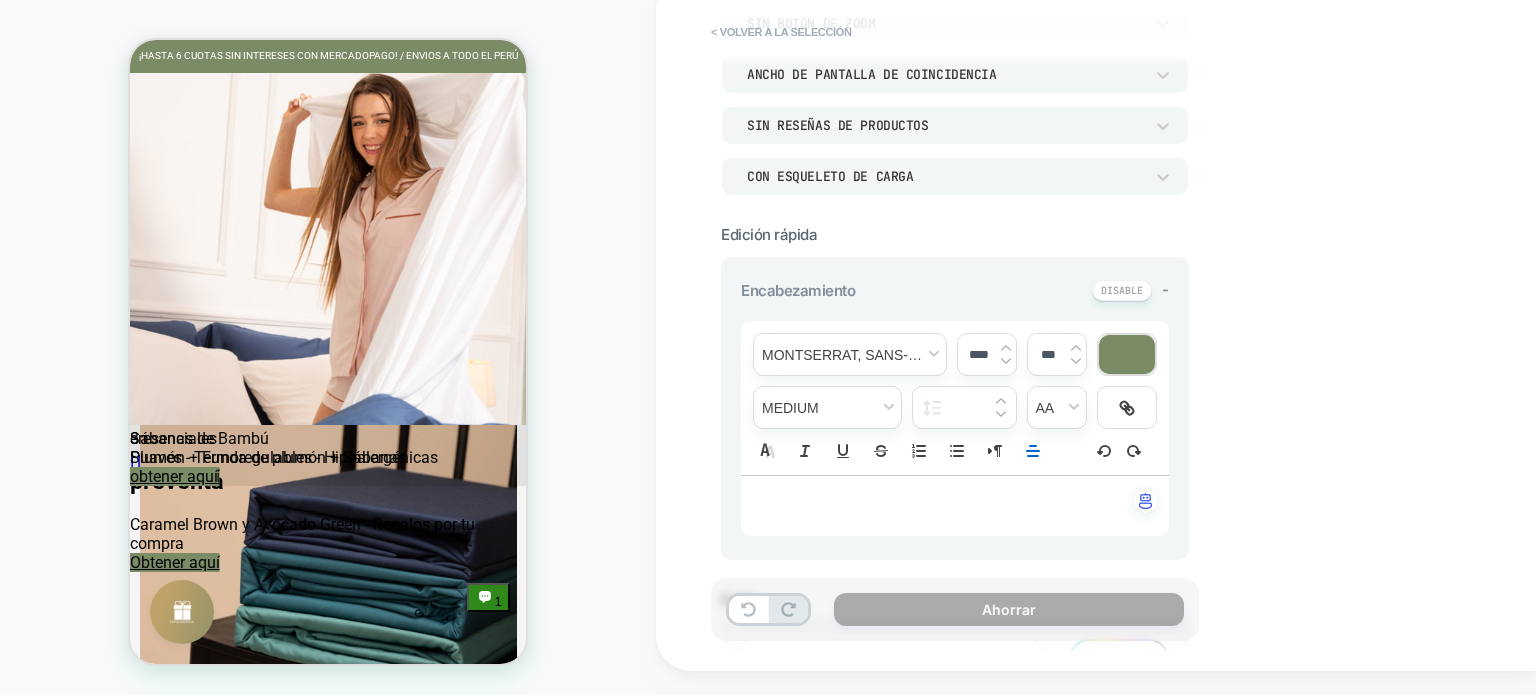scroll, scrollTop: 3027, scrollLeft: 0, axis: vertical 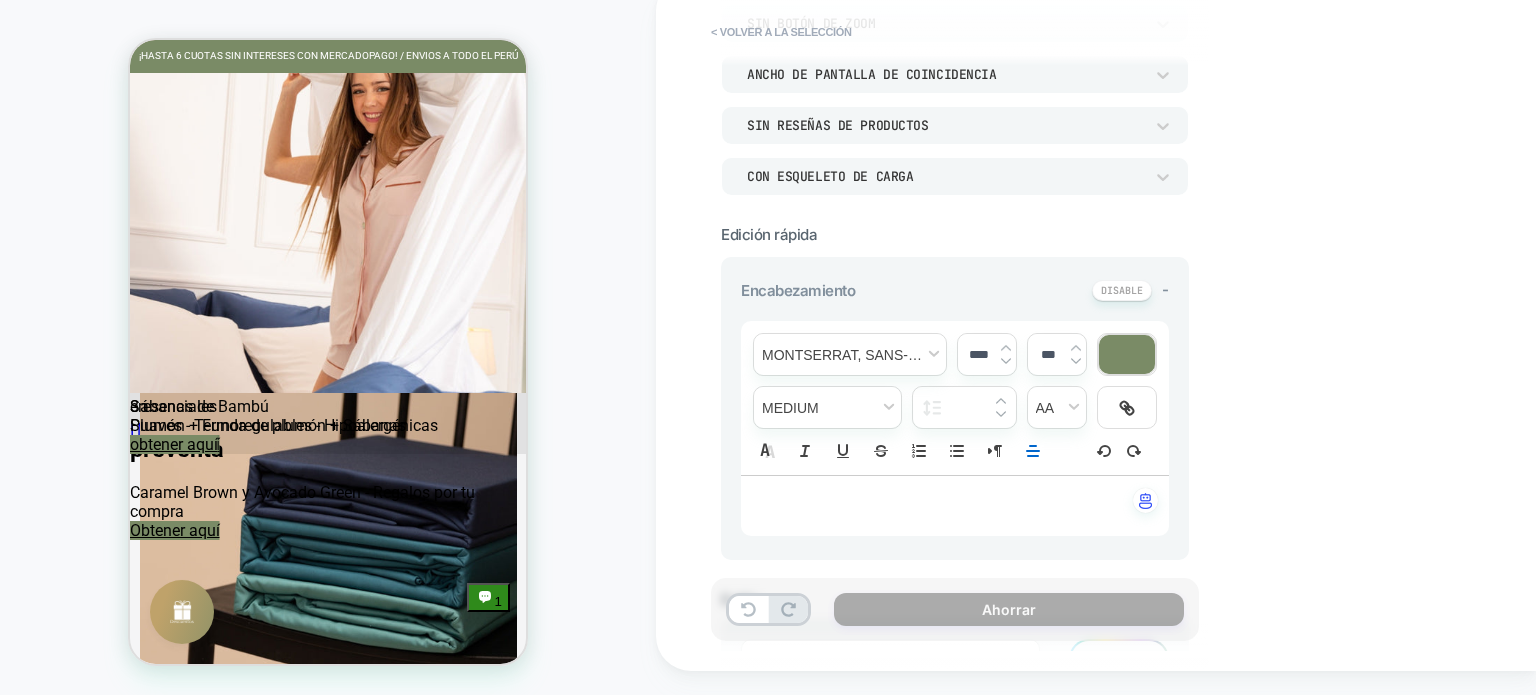 click at bounding box center [1127, 354] 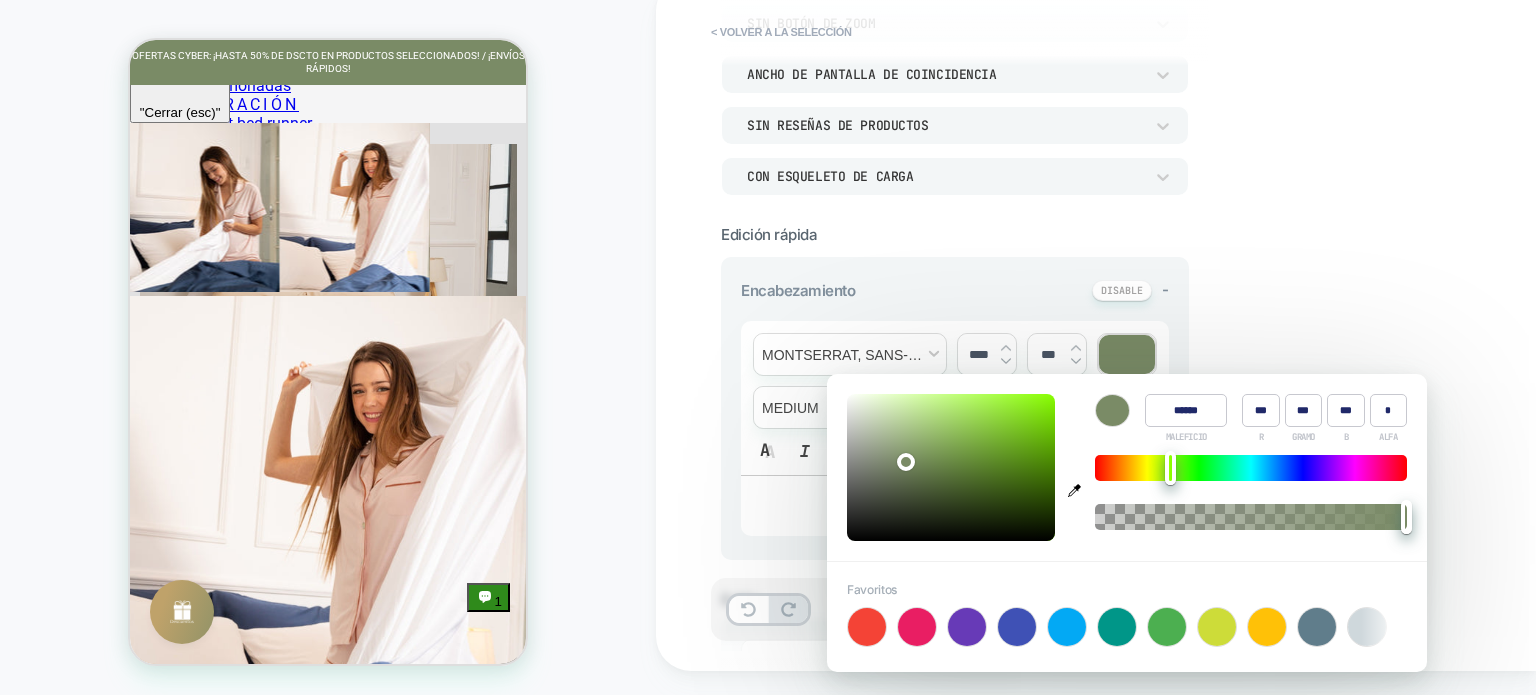 scroll, scrollTop: 2927, scrollLeft: 0, axis: vertical 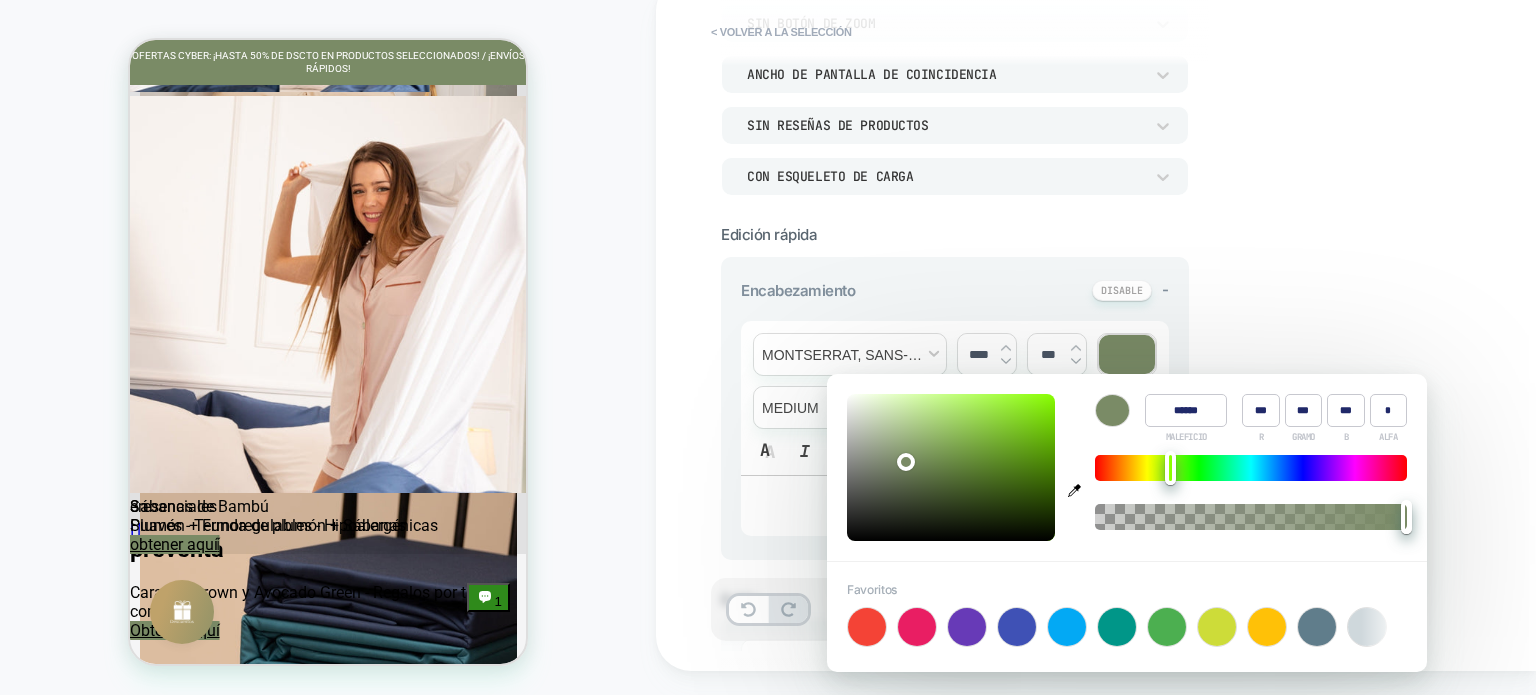 type on "******" 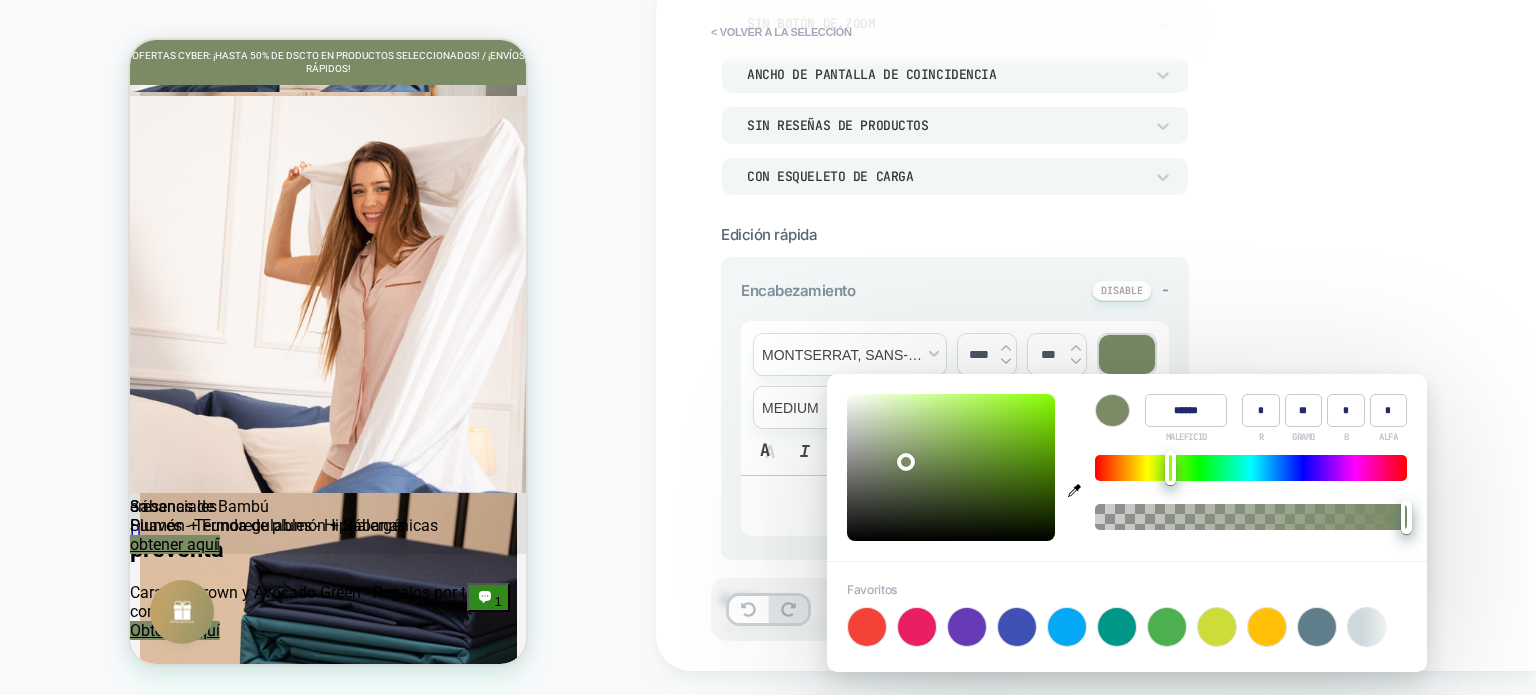click at bounding box center [951, 467] 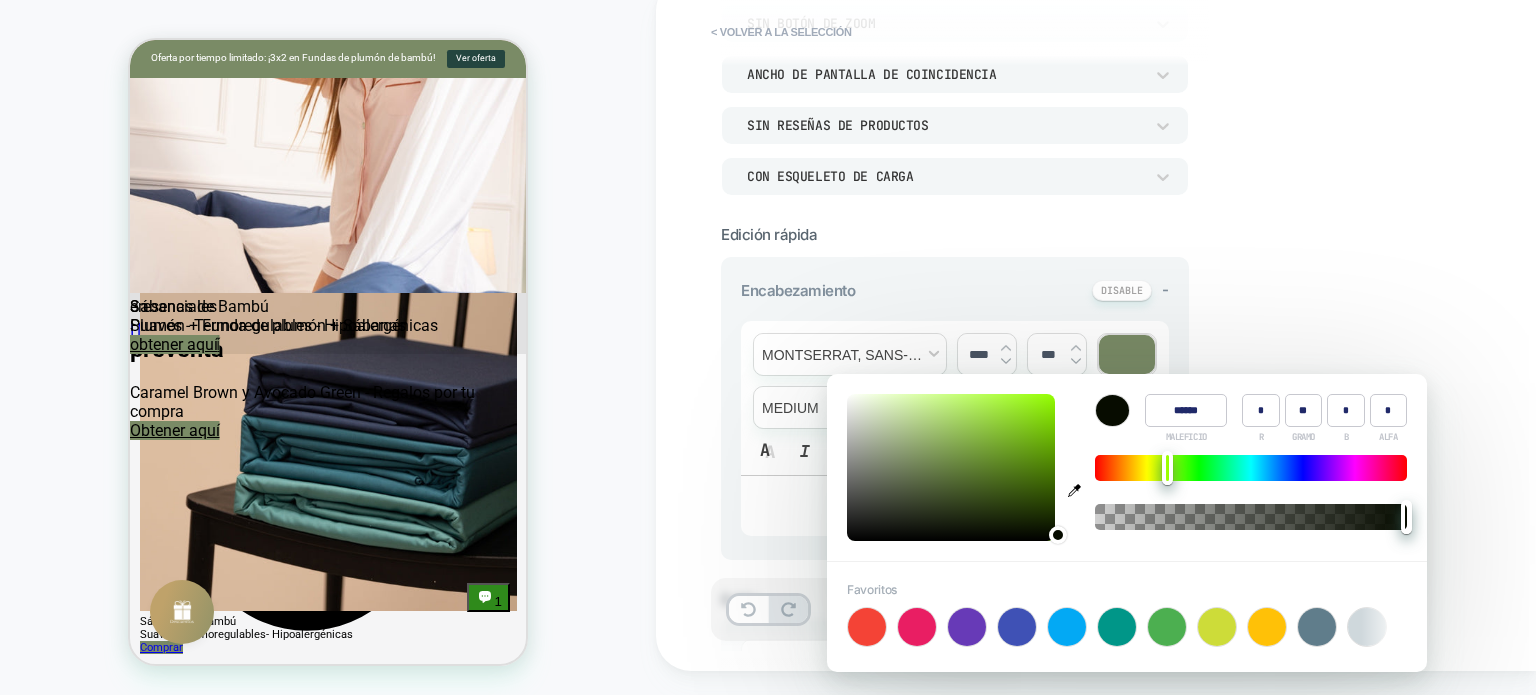 scroll, scrollTop: 3020, scrollLeft: 0, axis: vertical 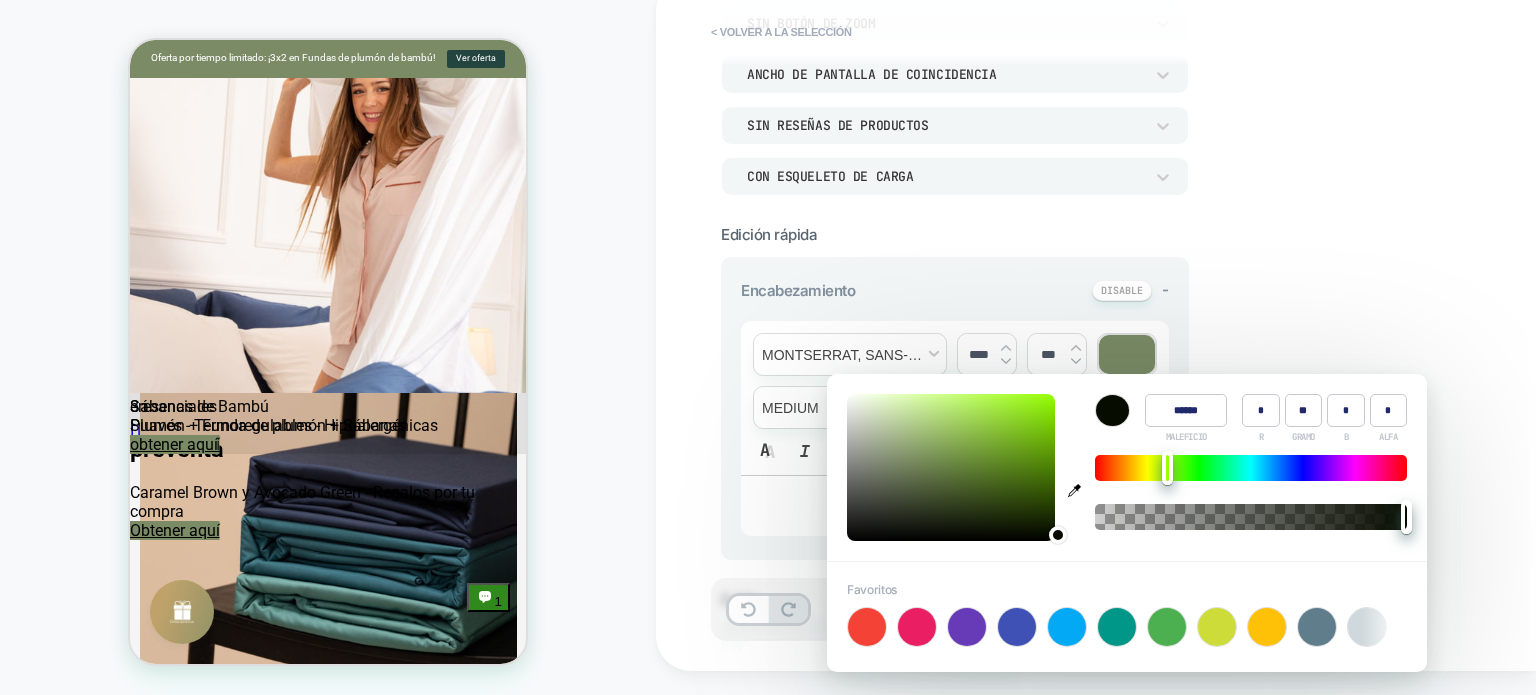 click on "**********" at bounding box center (955, 408) 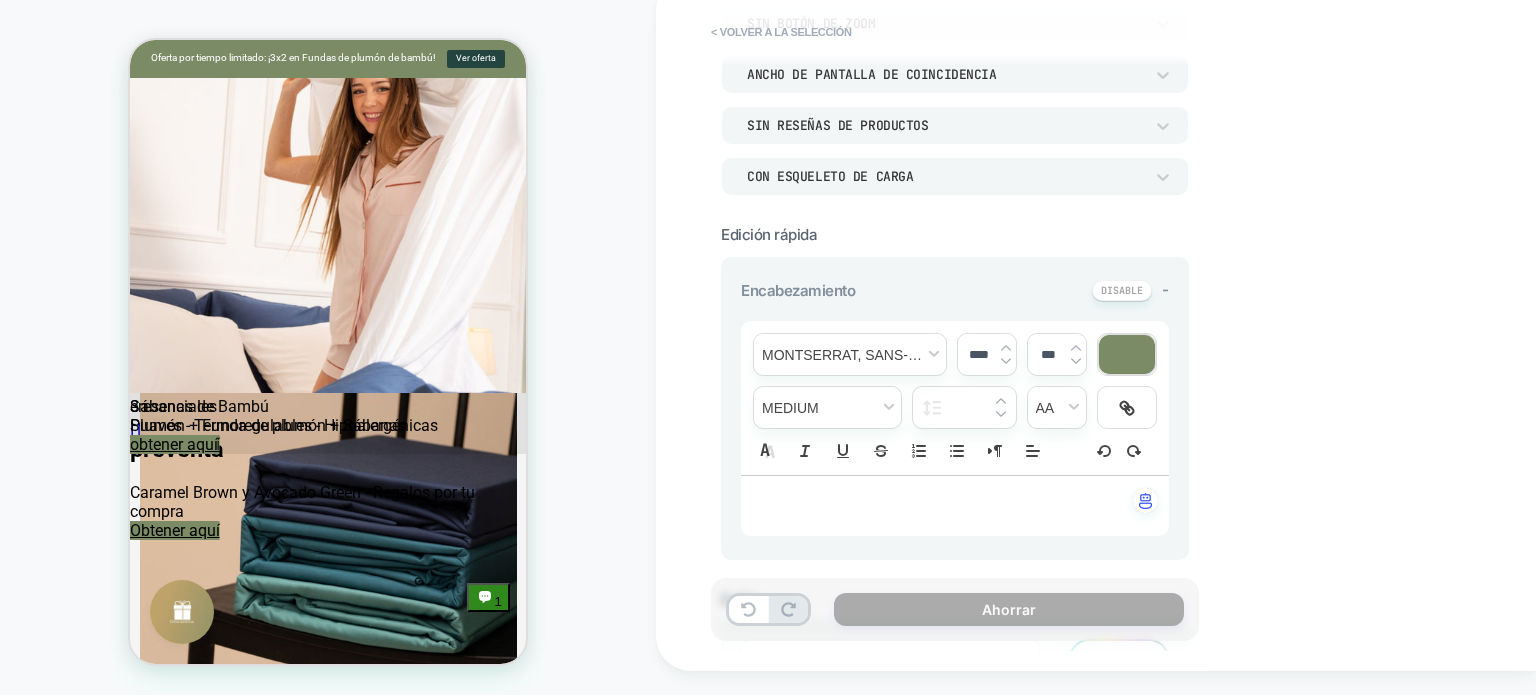 click at bounding box center (1127, 354) 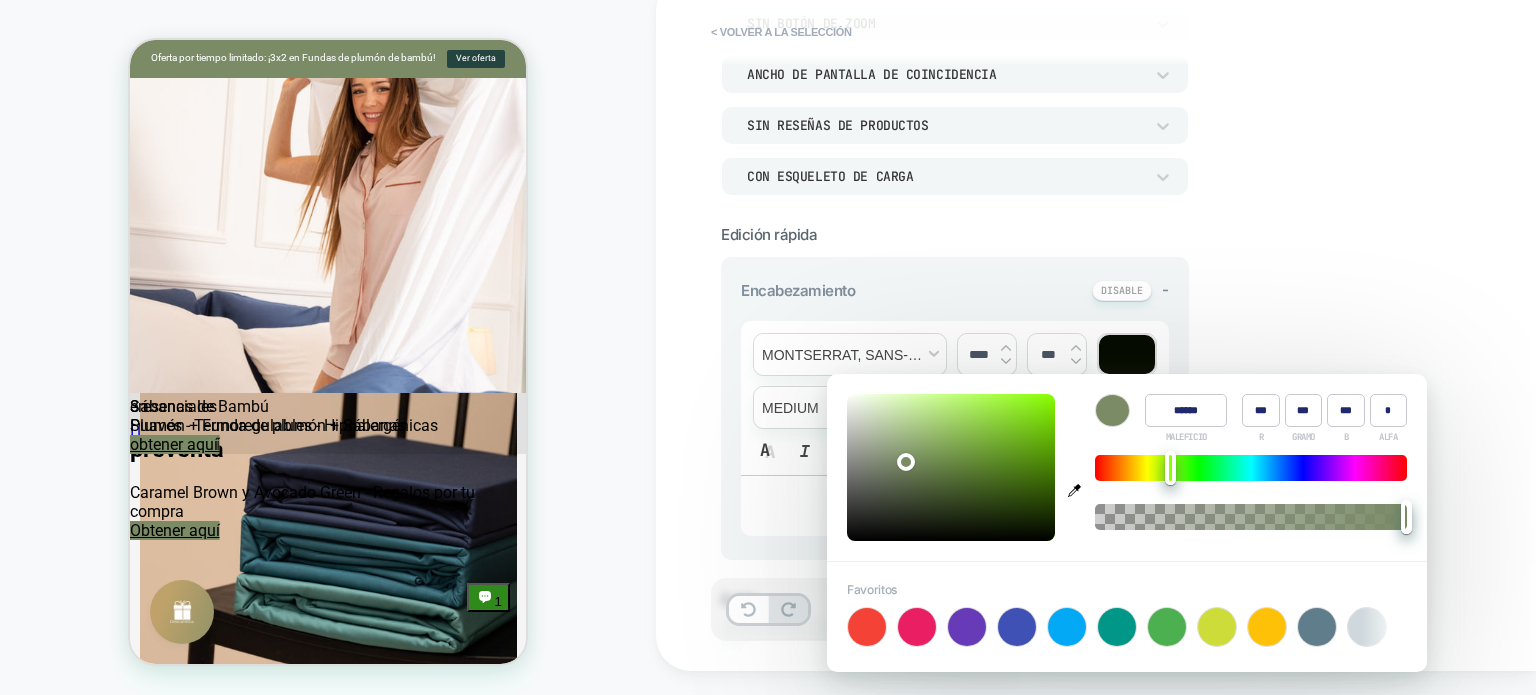 type on "******" 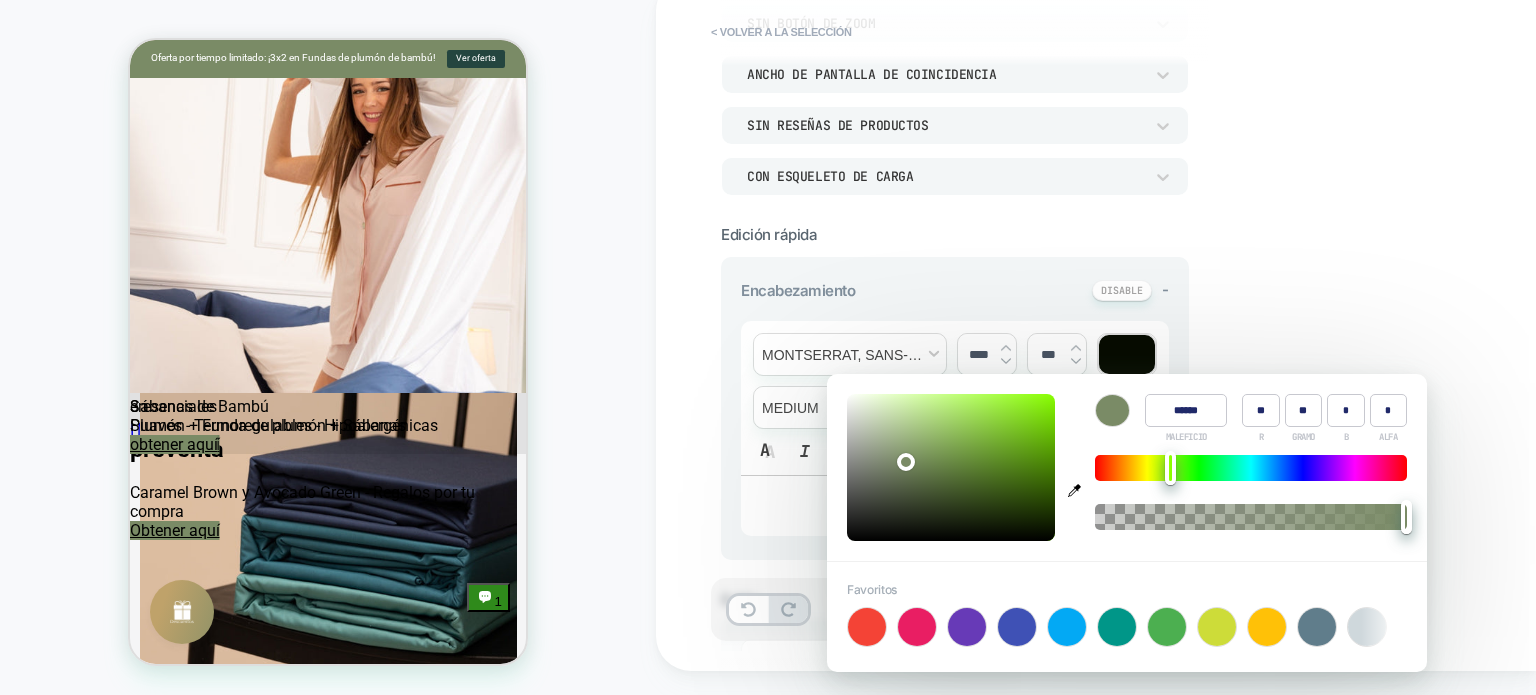 click at bounding box center [951, 467] 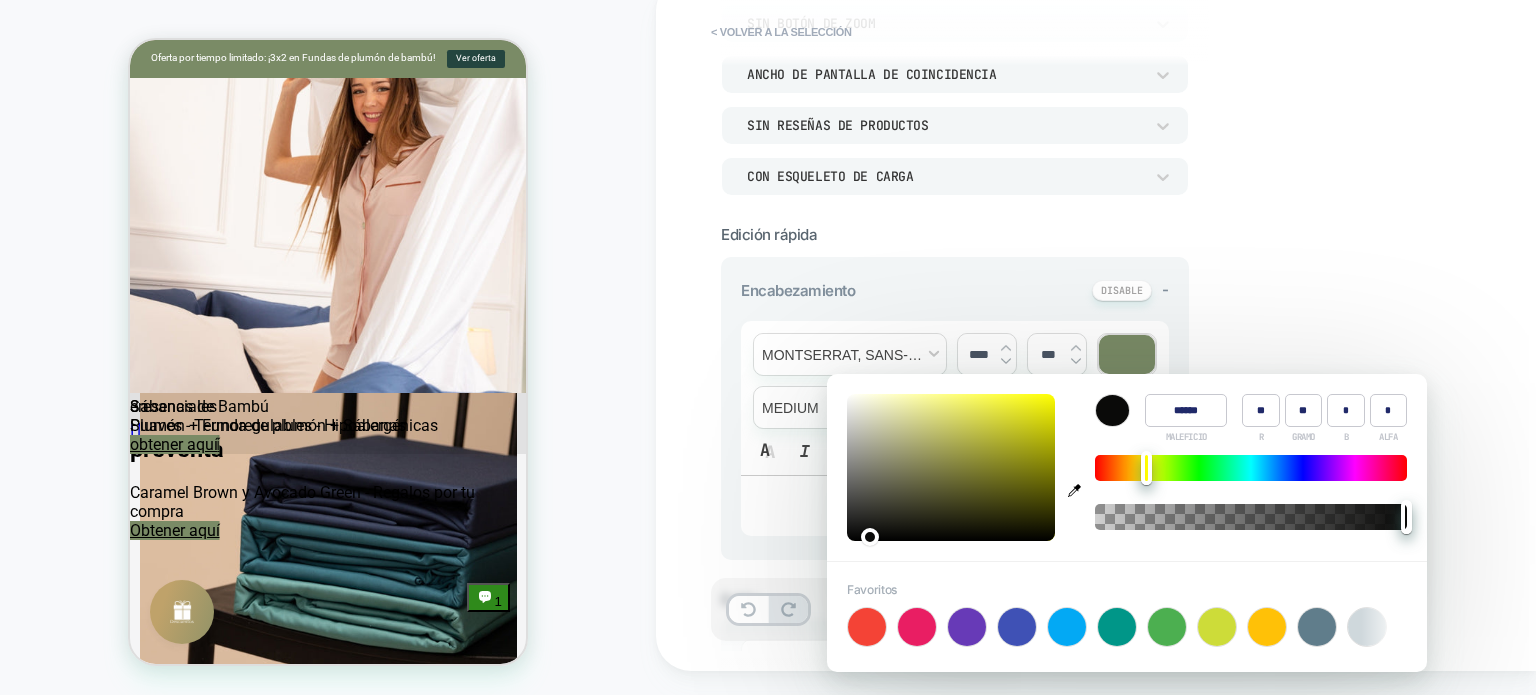 click on "**********" at bounding box center [955, 423] 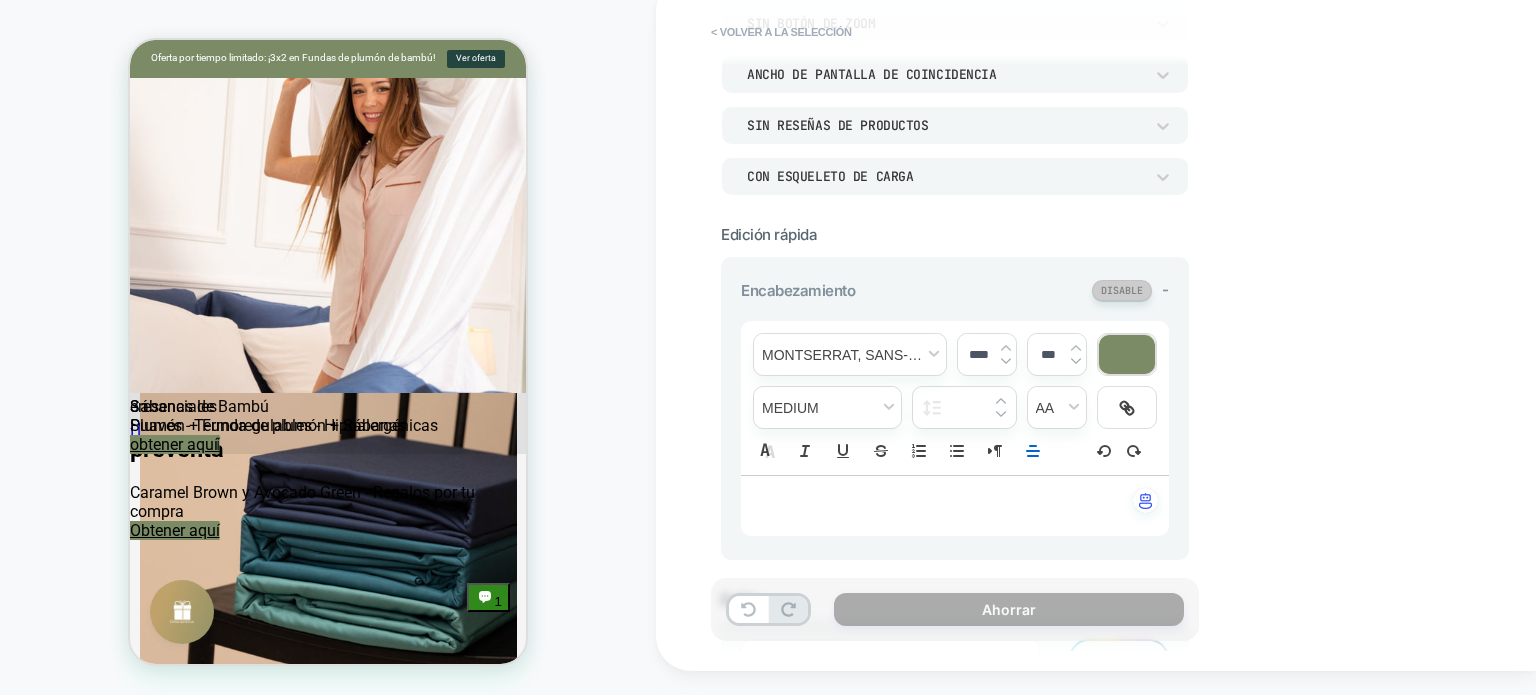 click at bounding box center [1122, 290] 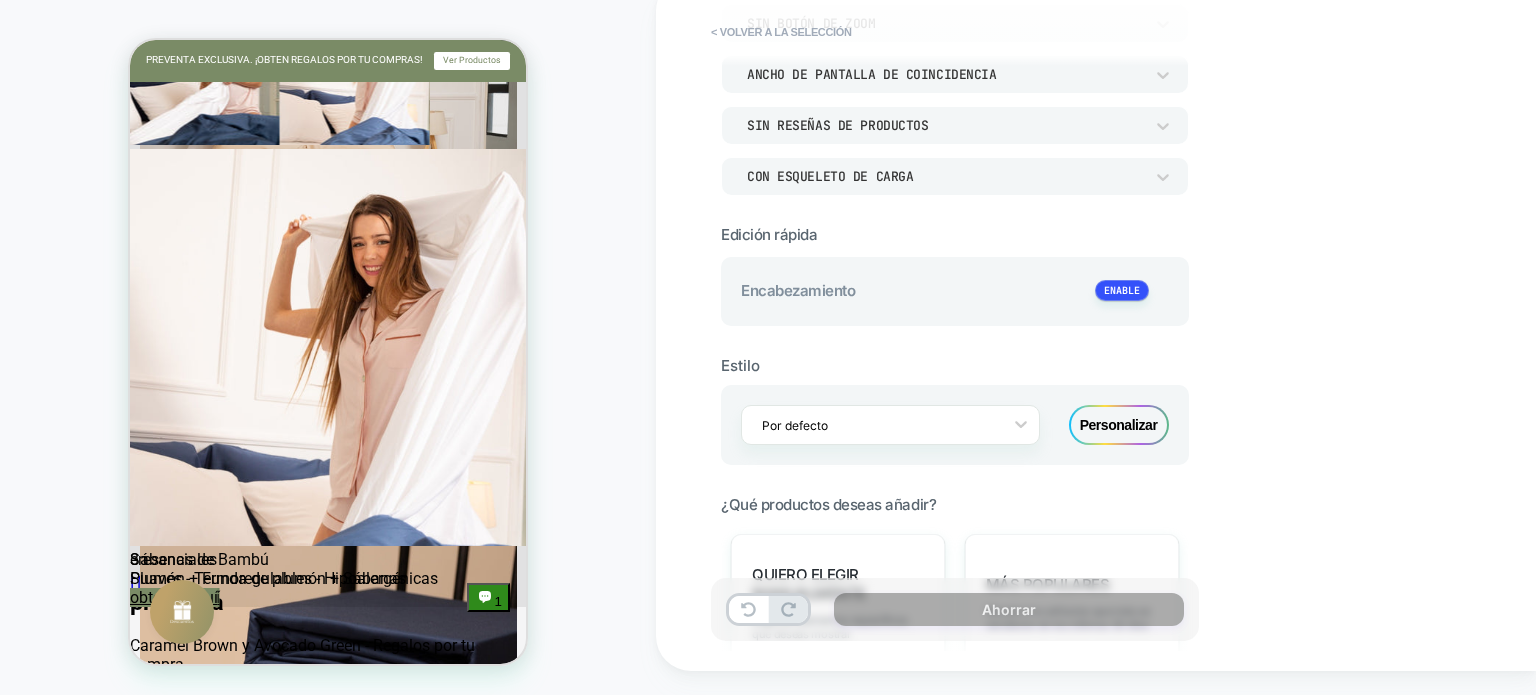 scroll, scrollTop: 2983, scrollLeft: 0, axis: vertical 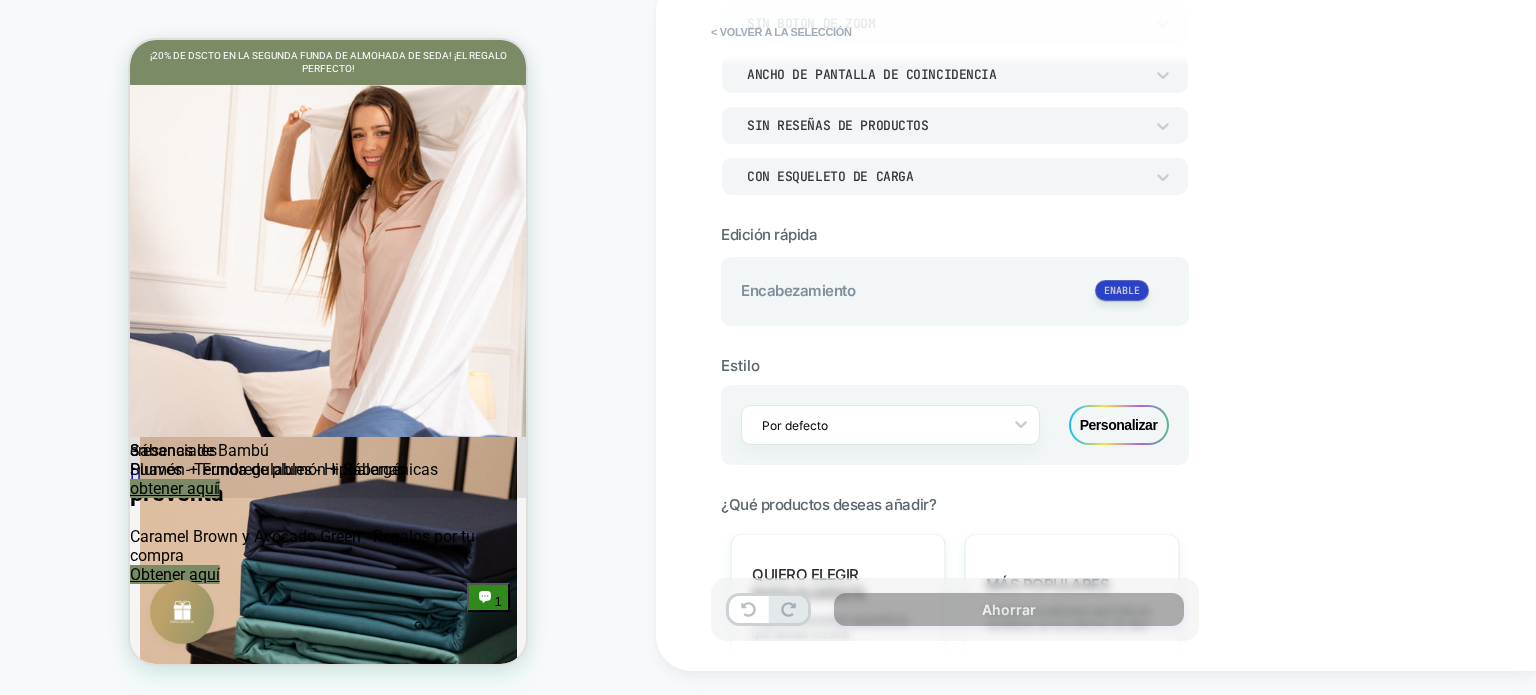 click at bounding box center [1122, 290] 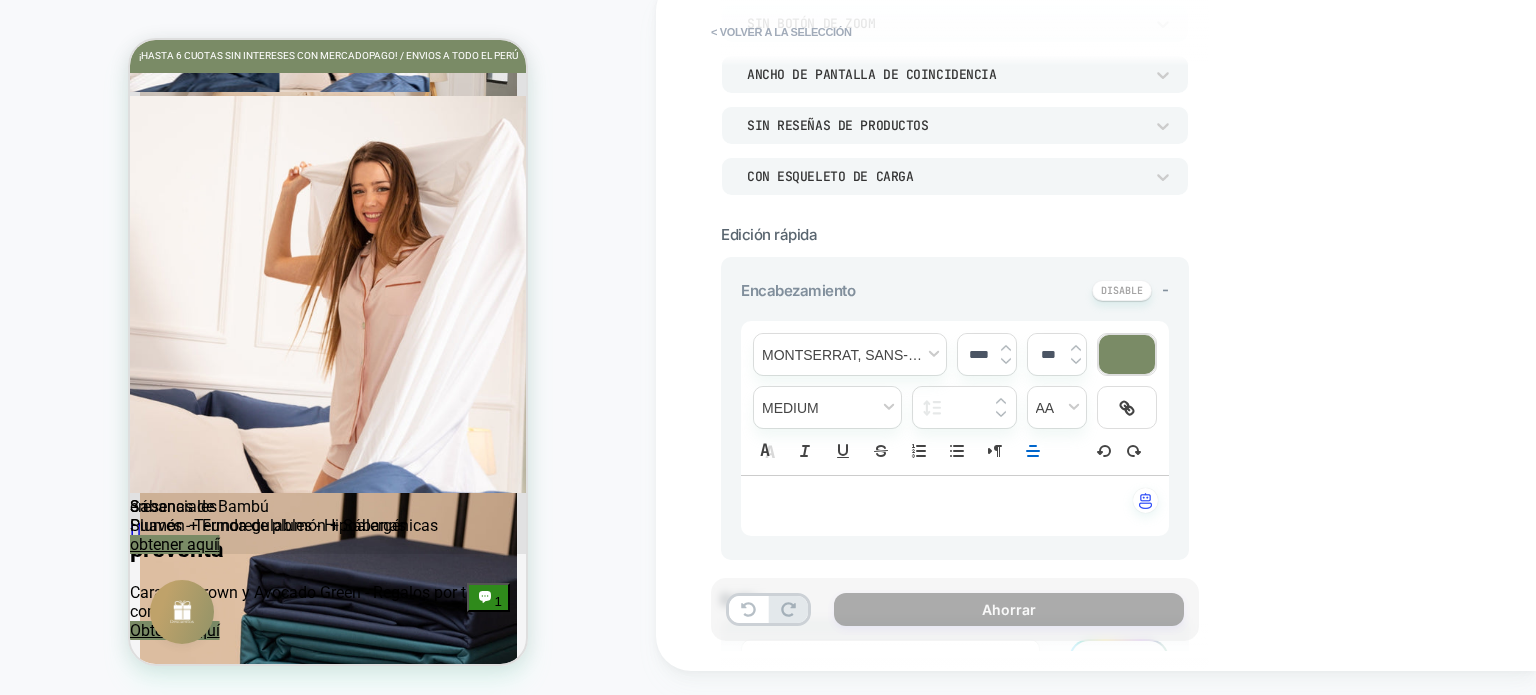 scroll, scrollTop: 3027, scrollLeft: 0, axis: vertical 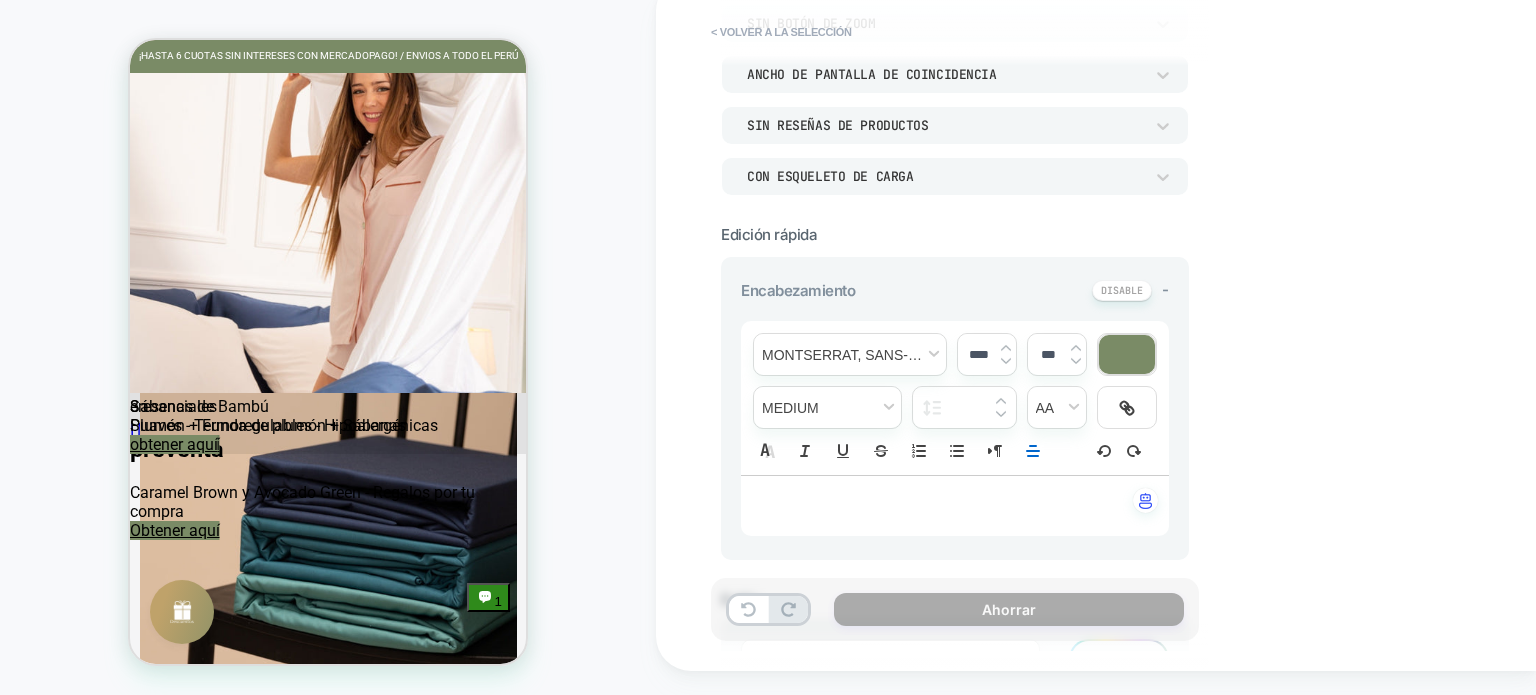 click on "**********" at bounding box center [955, 323] 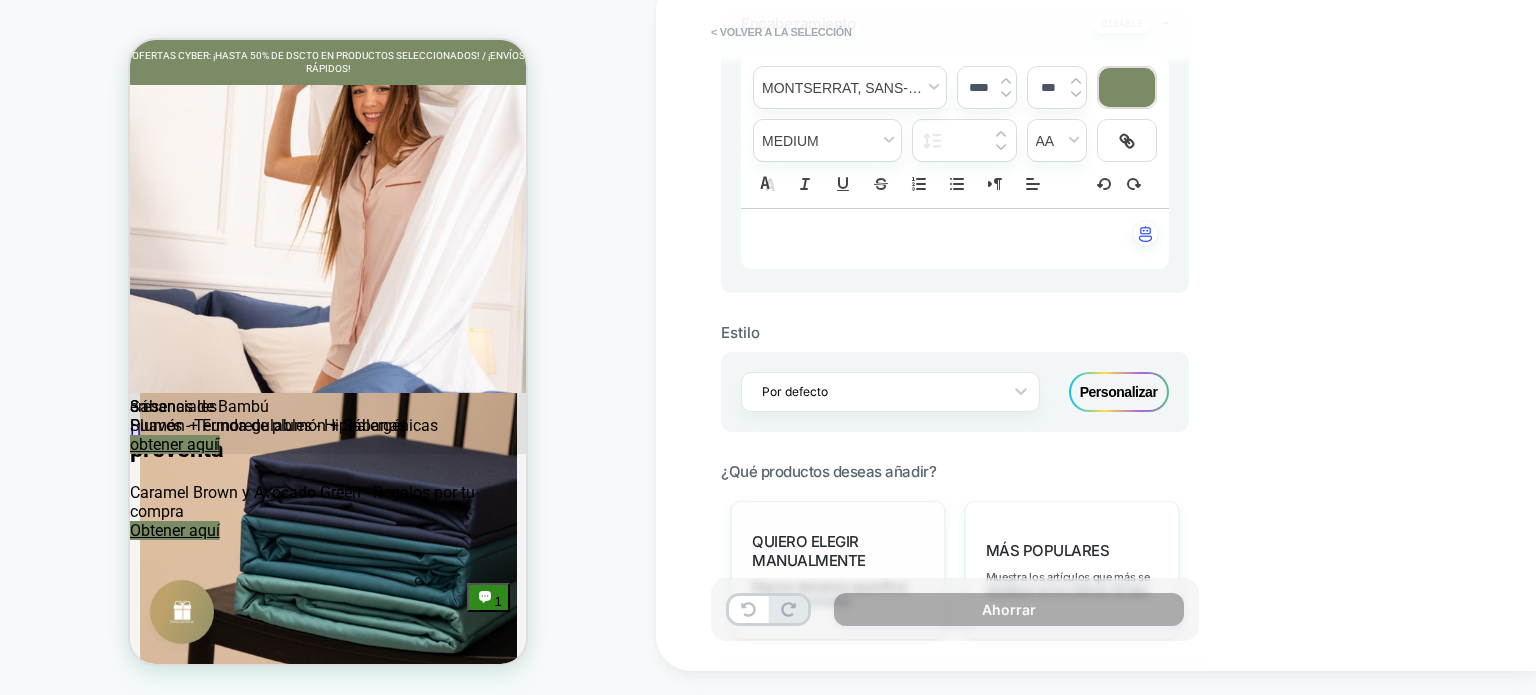 scroll, scrollTop: 600, scrollLeft: 0, axis: vertical 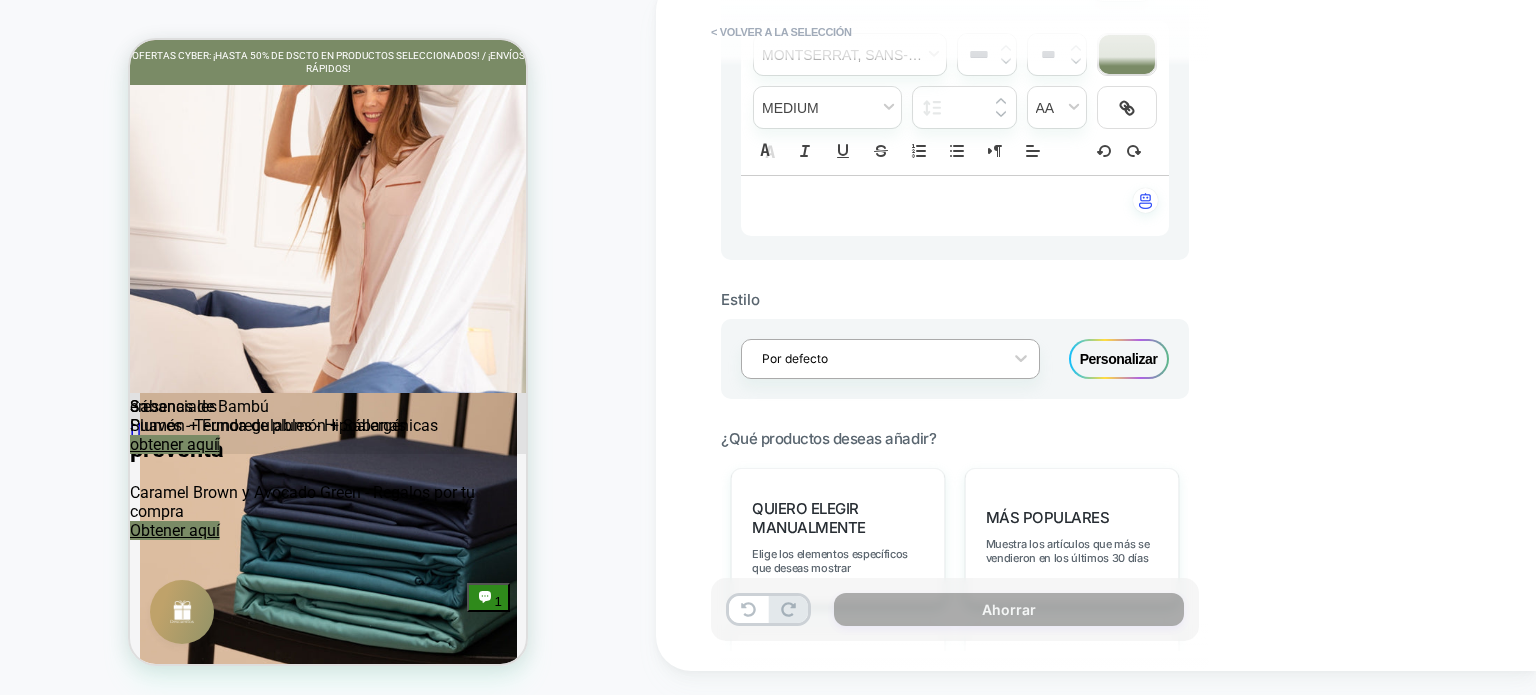 click at bounding box center [877, 358] 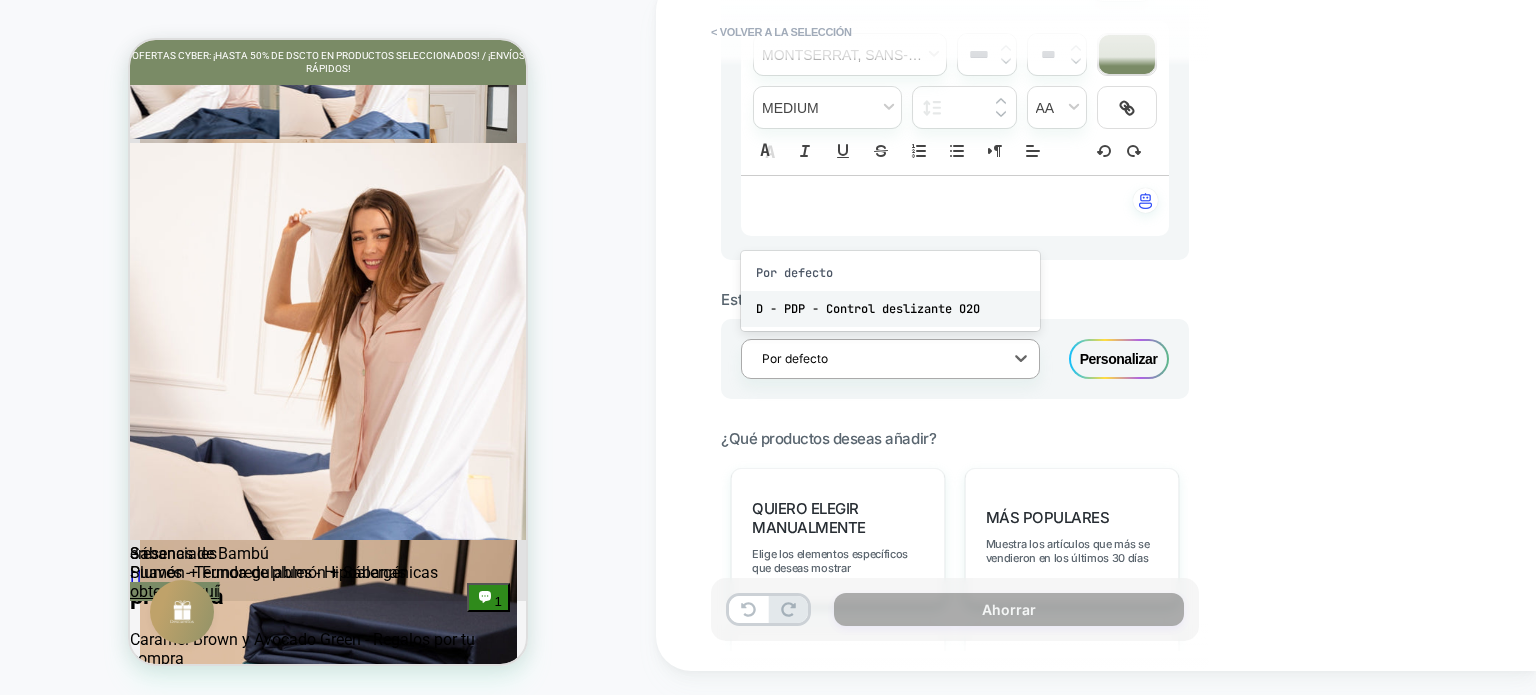 scroll, scrollTop: 2877, scrollLeft: 0, axis: vertical 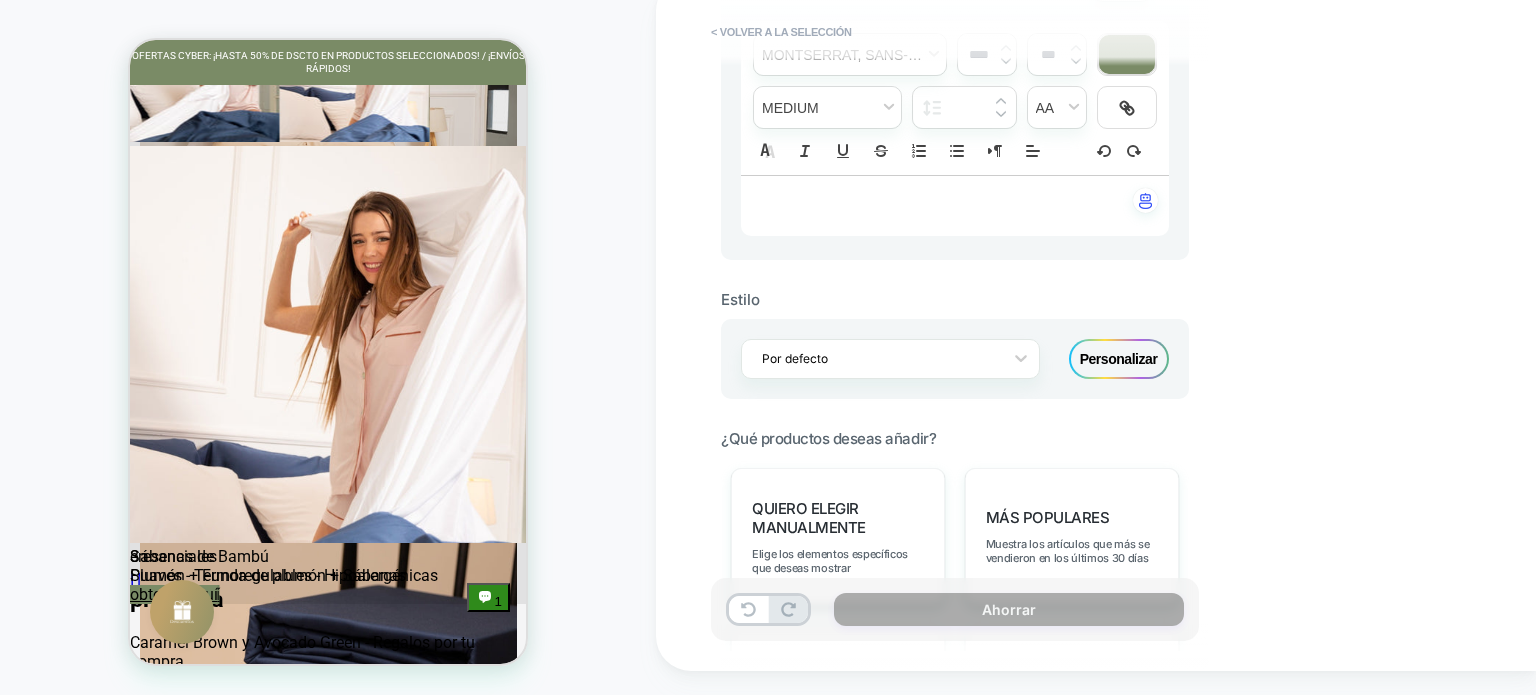 click on "**********" at bounding box center [1096, 323] 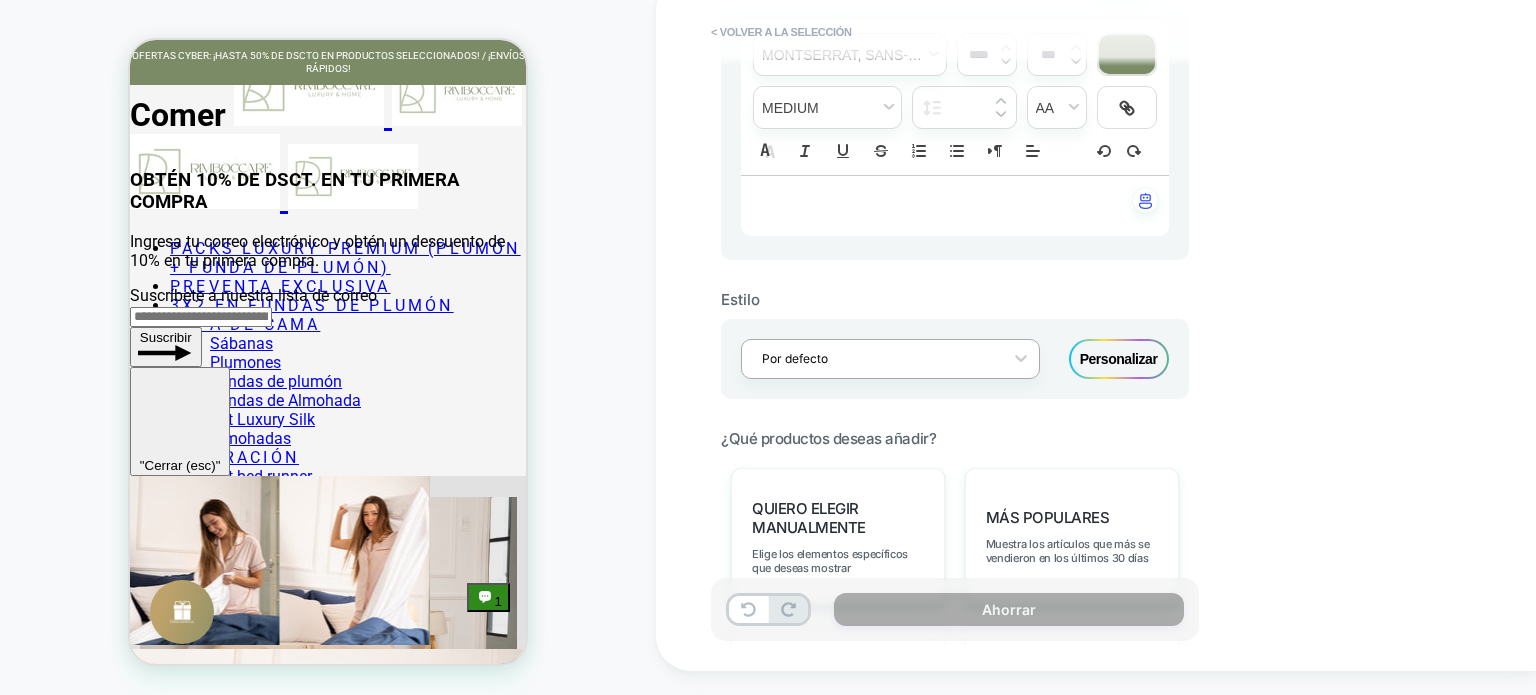 scroll, scrollTop: 2943, scrollLeft: 0, axis: vertical 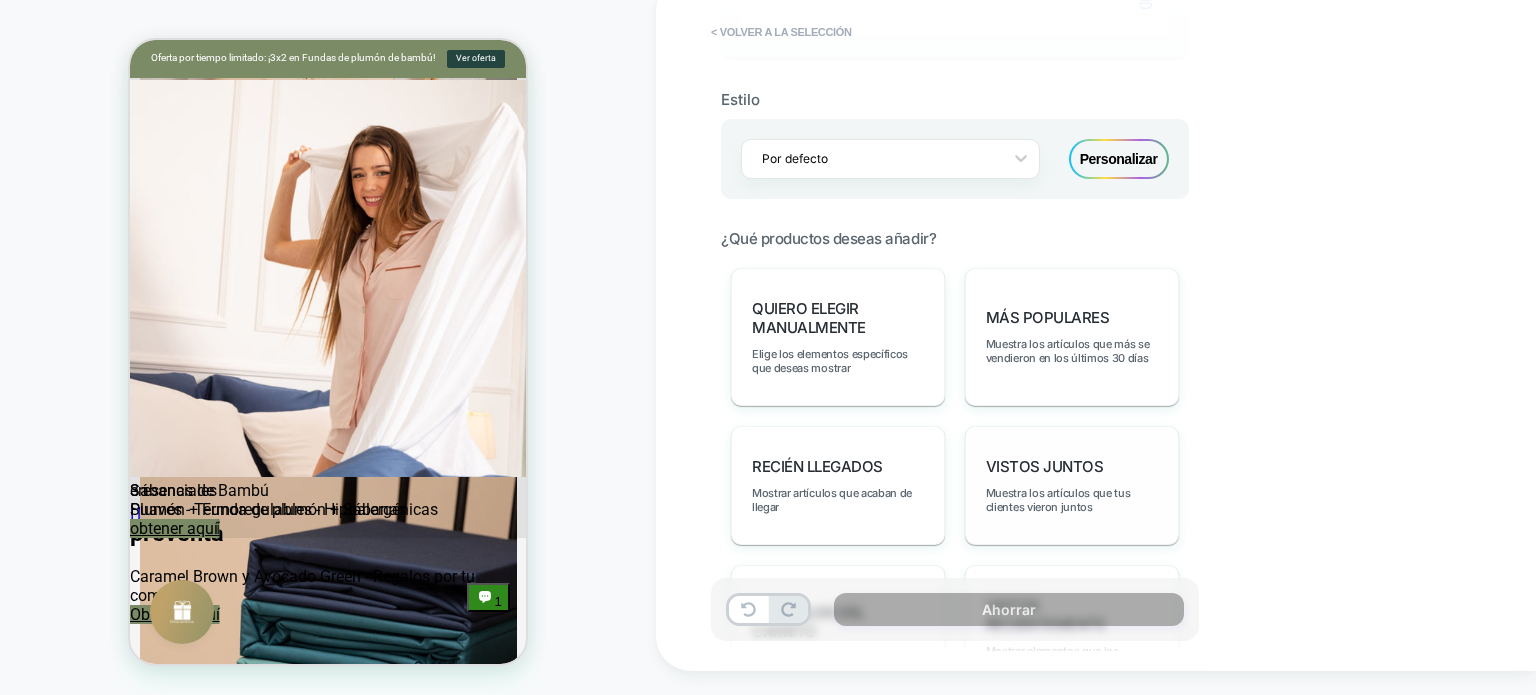 click on "Vistos juntos" at bounding box center (1045, 466) 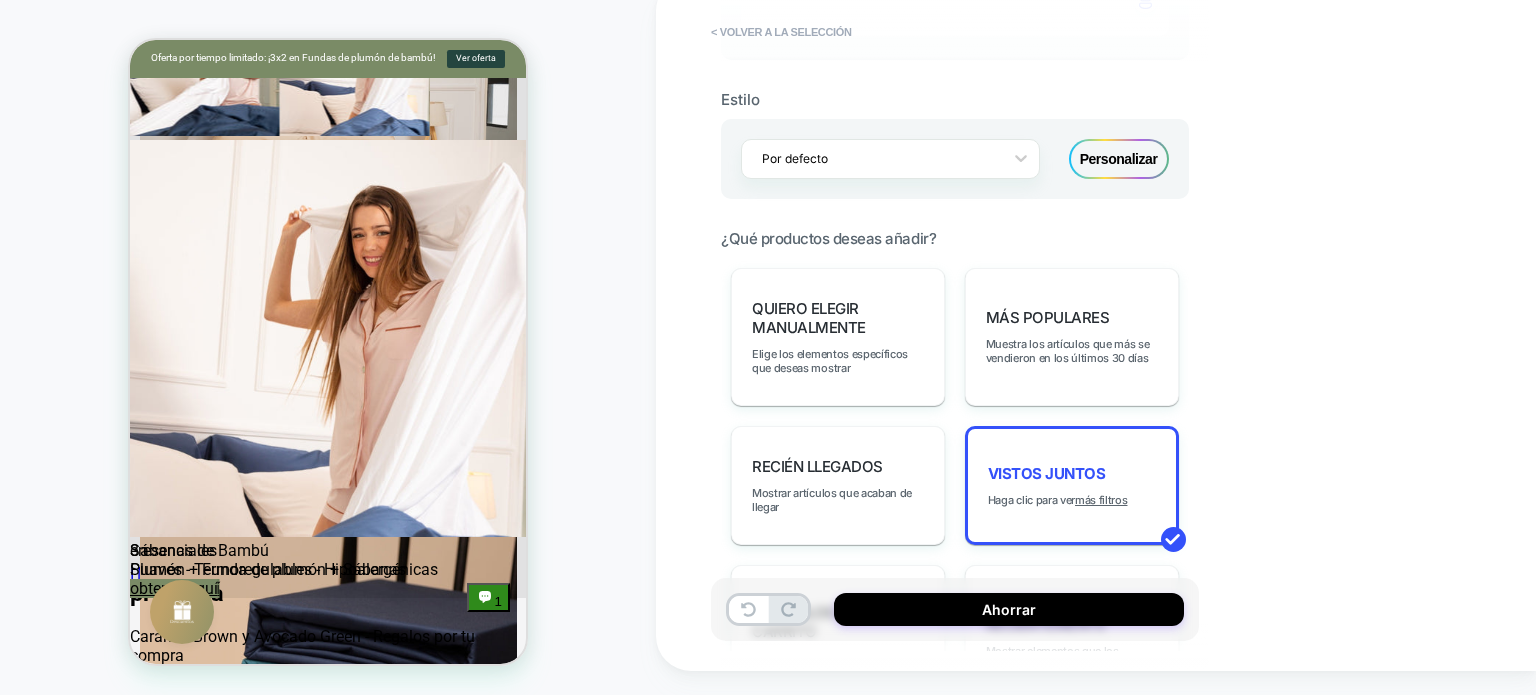 scroll, scrollTop: 2894, scrollLeft: 0, axis: vertical 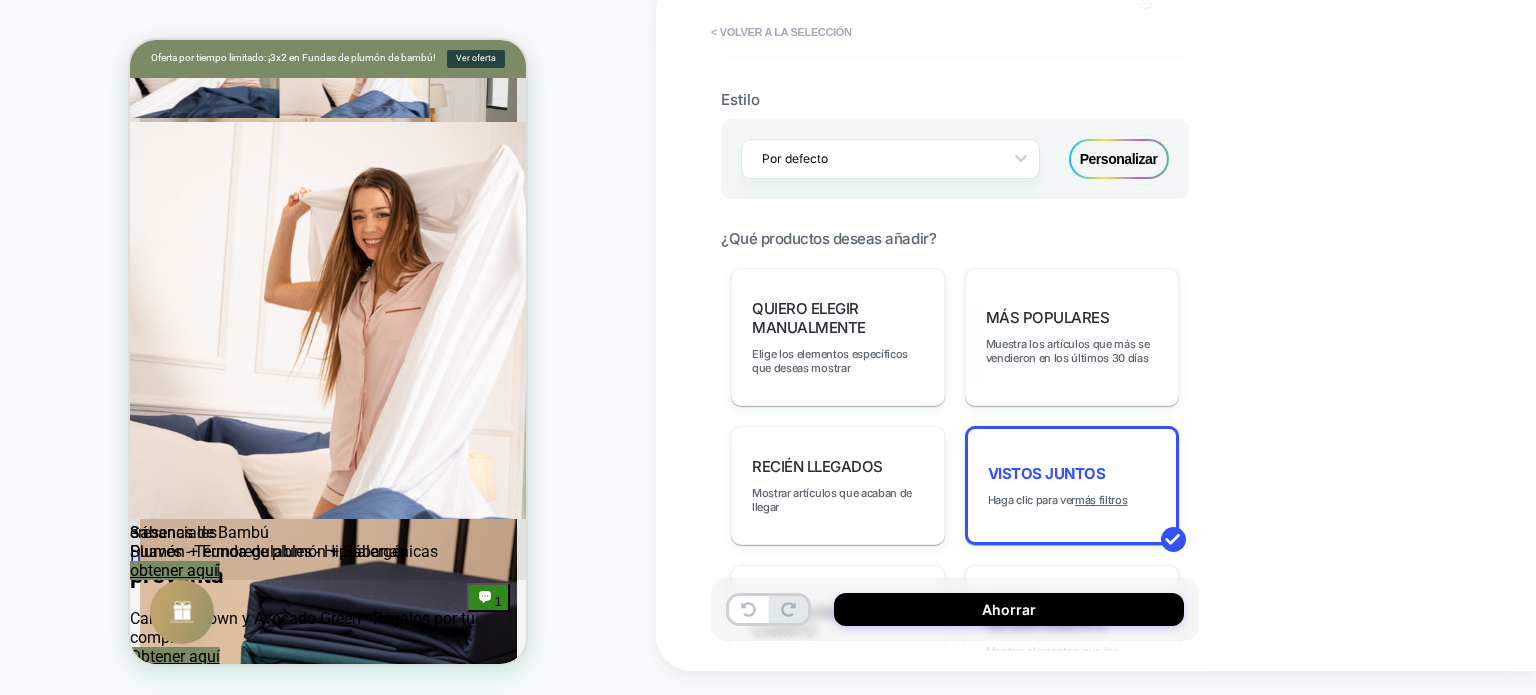 click on "Más populares Muestra los artículos que más se vendieron en los últimos 30 días" at bounding box center [1072, 337] 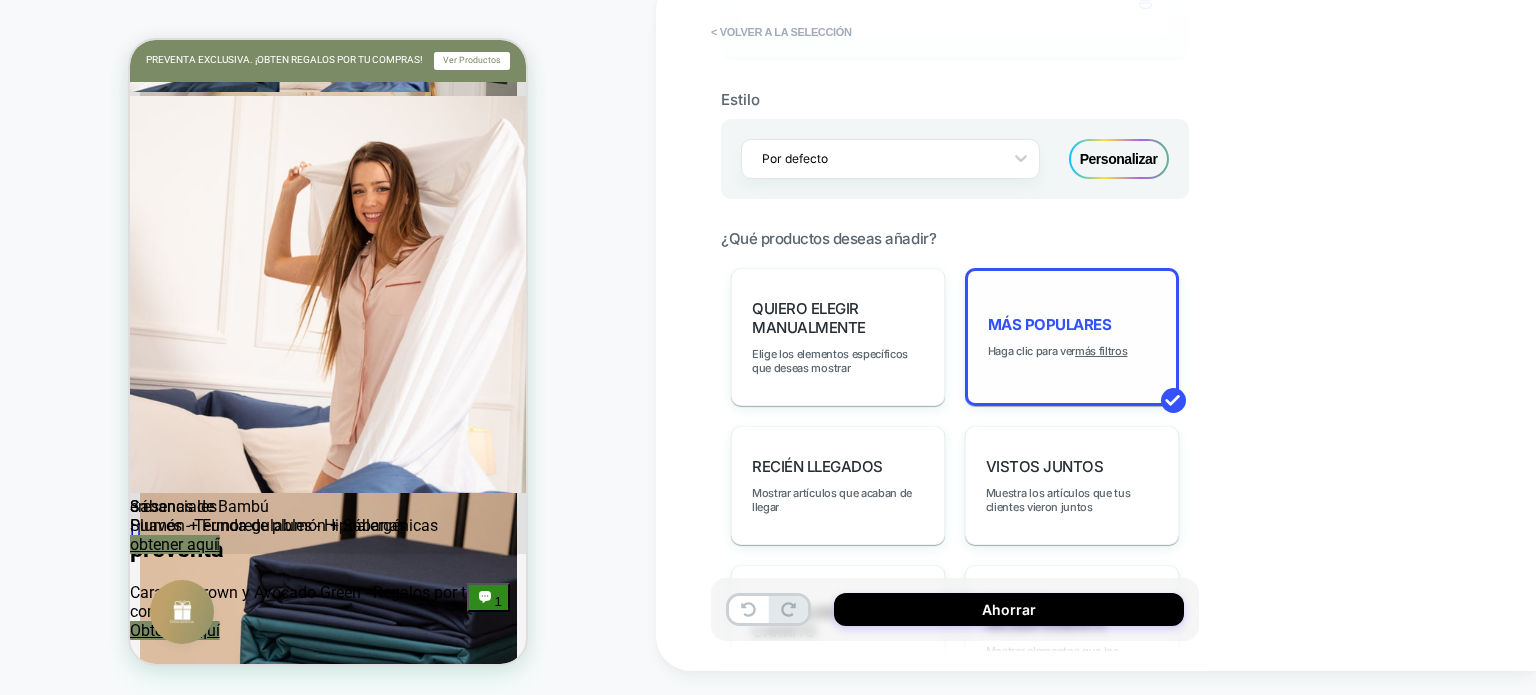 scroll, scrollTop: 2952, scrollLeft: 0, axis: vertical 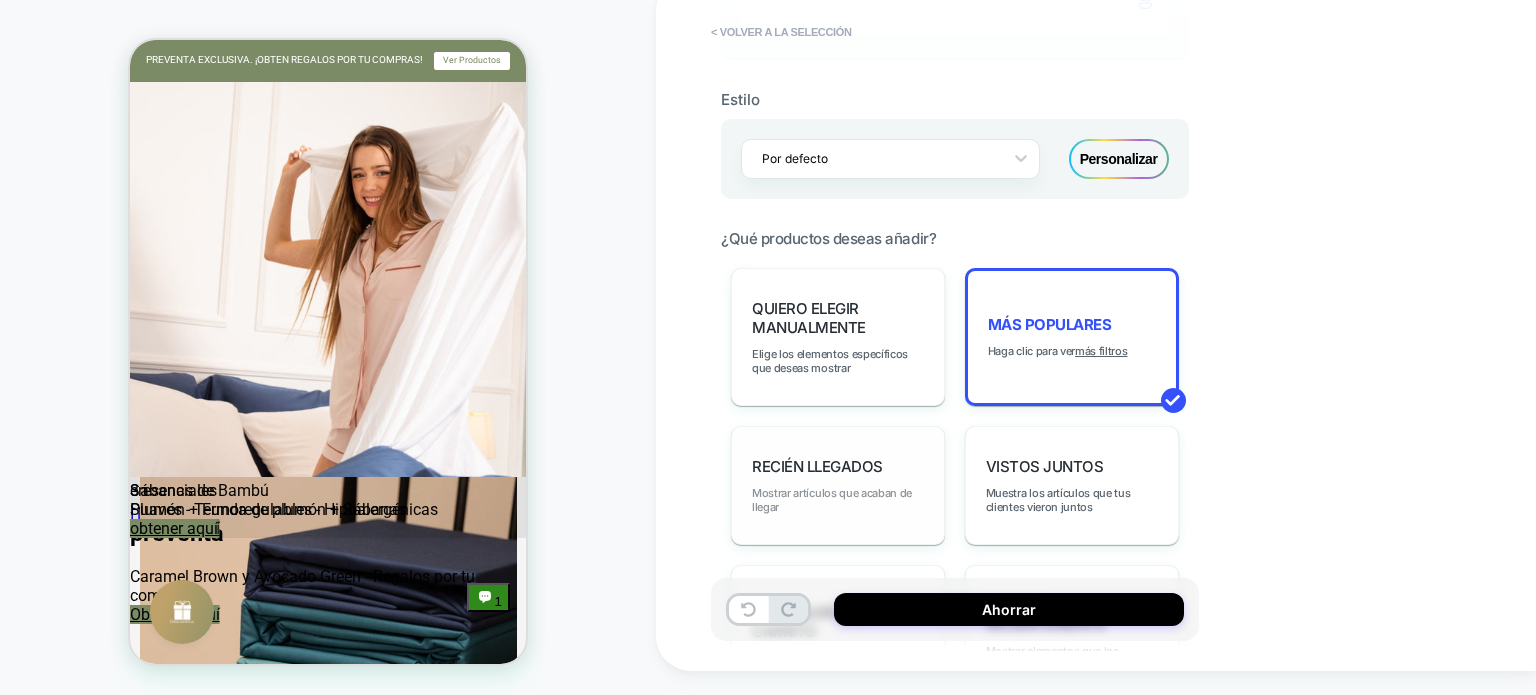 click on "Mostrar artículos que acaban de llegar" at bounding box center (832, 500) 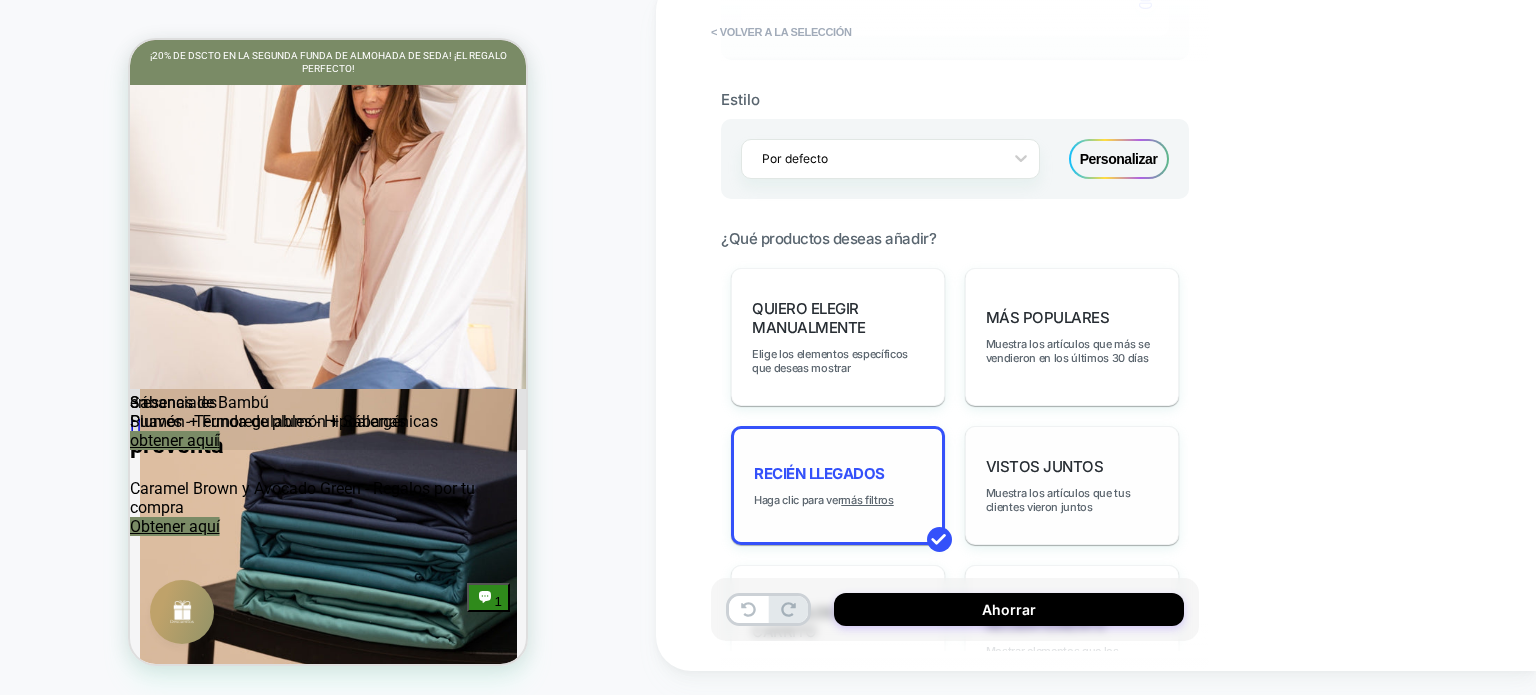scroll, scrollTop: 3022, scrollLeft: 0, axis: vertical 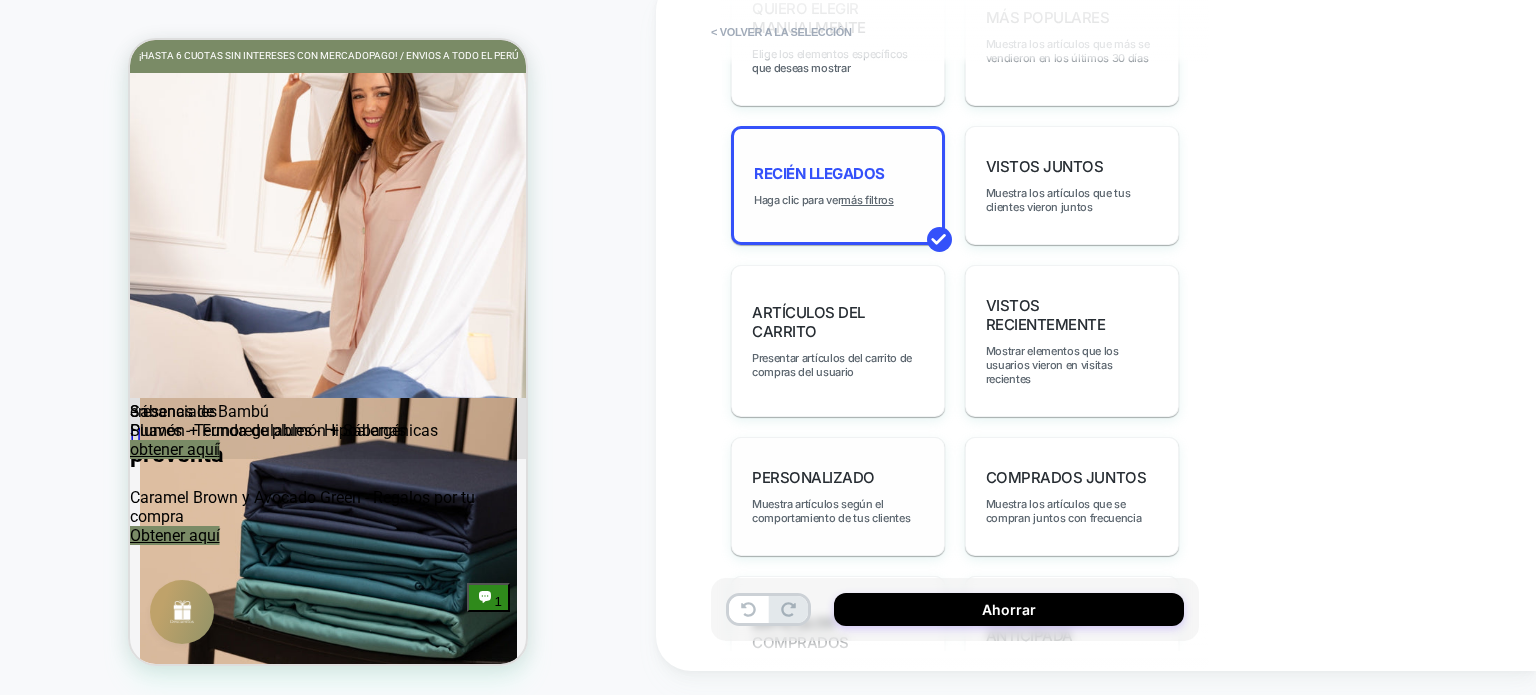 click on "personalizado Muestra artículos según el comportamiento de tus clientes" at bounding box center [838, 496] 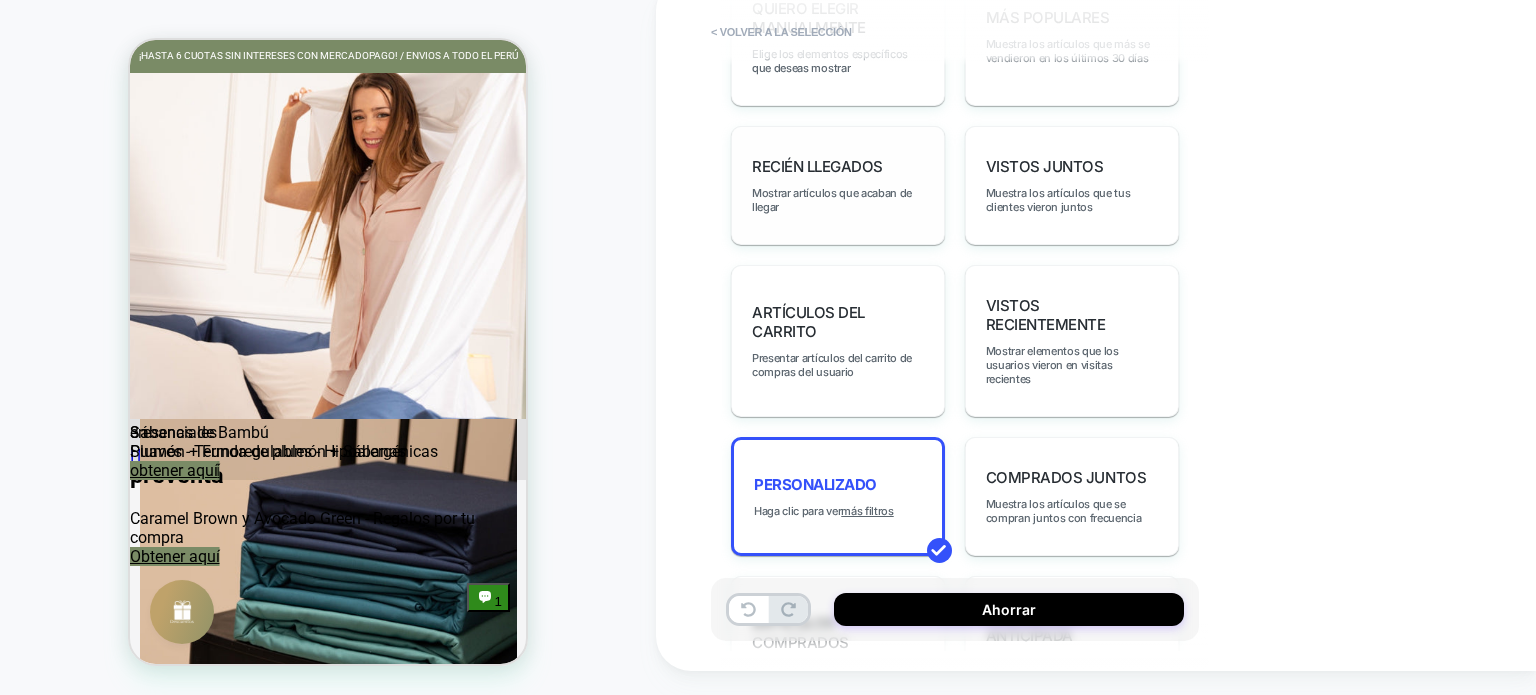 scroll, scrollTop: 2901, scrollLeft: 0, axis: vertical 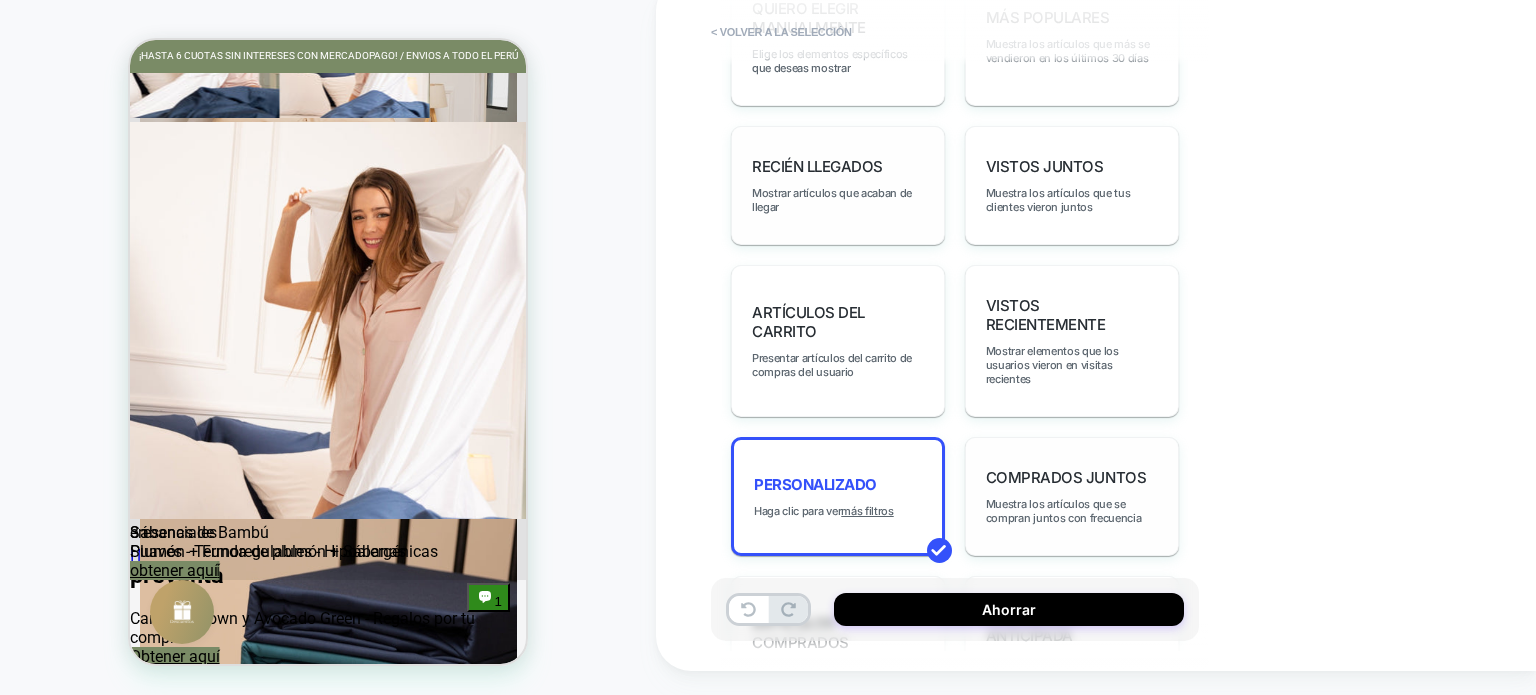 click on "Comprados juntos Muestra los artículos que se compran juntos con frecuencia" at bounding box center (1072, 496) 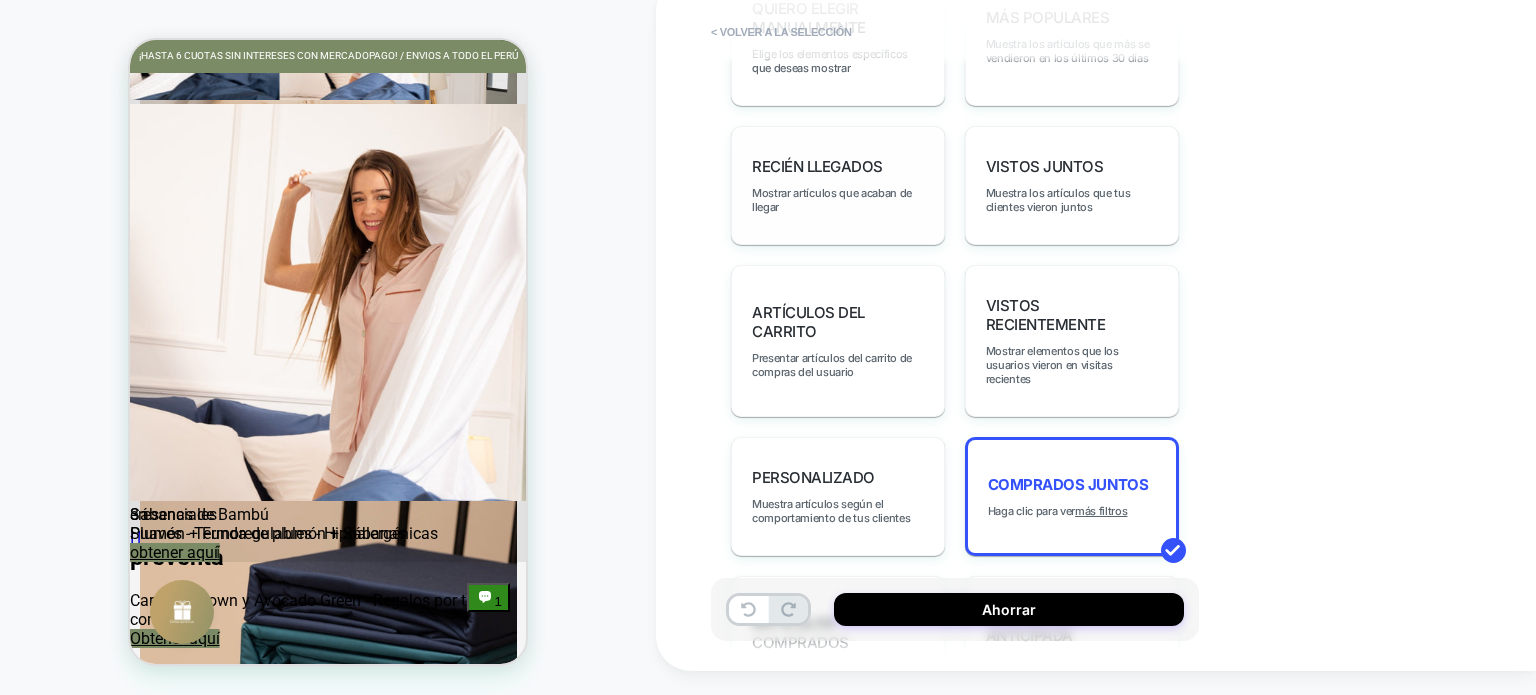 scroll, scrollTop: 2843, scrollLeft: 0, axis: vertical 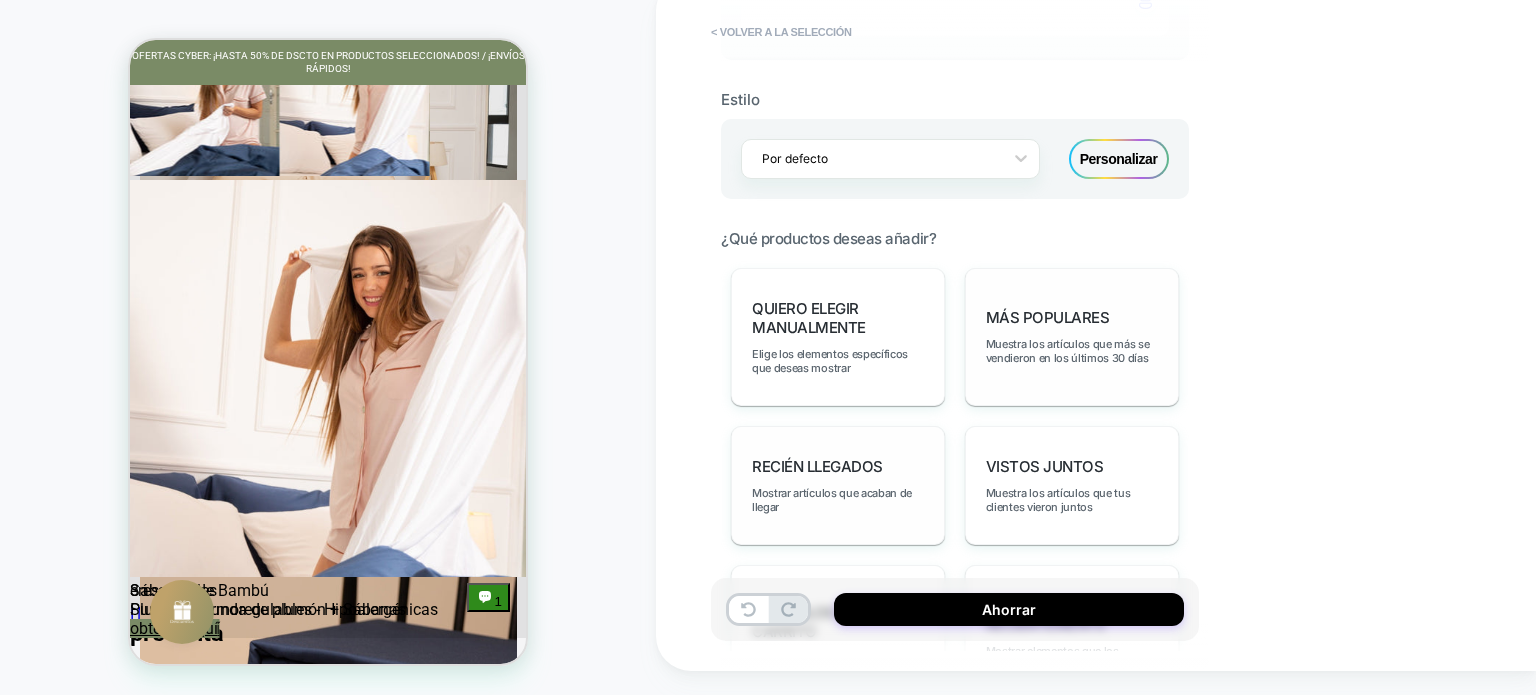 click on "Más populares Muestra los artículos que más se vendieron en los últimos 30 días" at bounding box center (1072, 337) 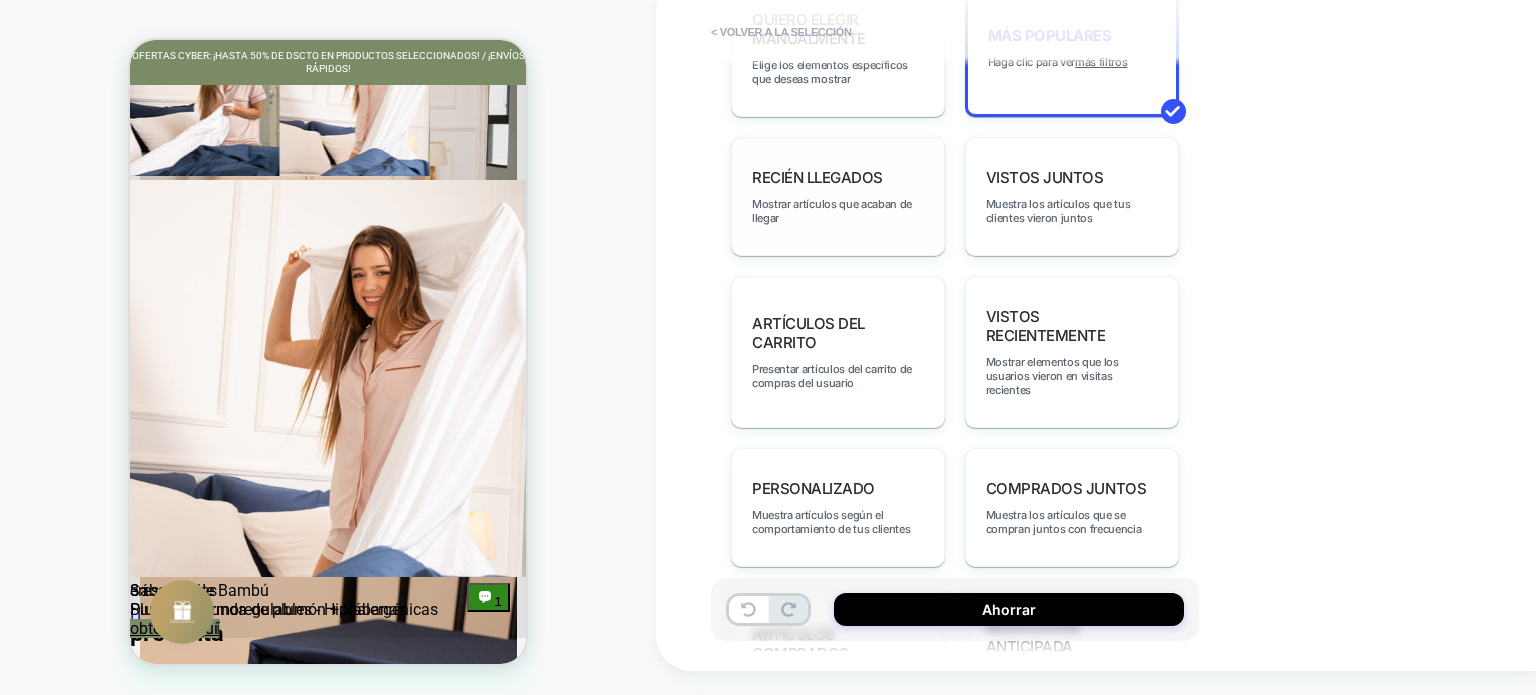 scroll, scrollTop: 1100, scrollLeft: 0, axis: vertical 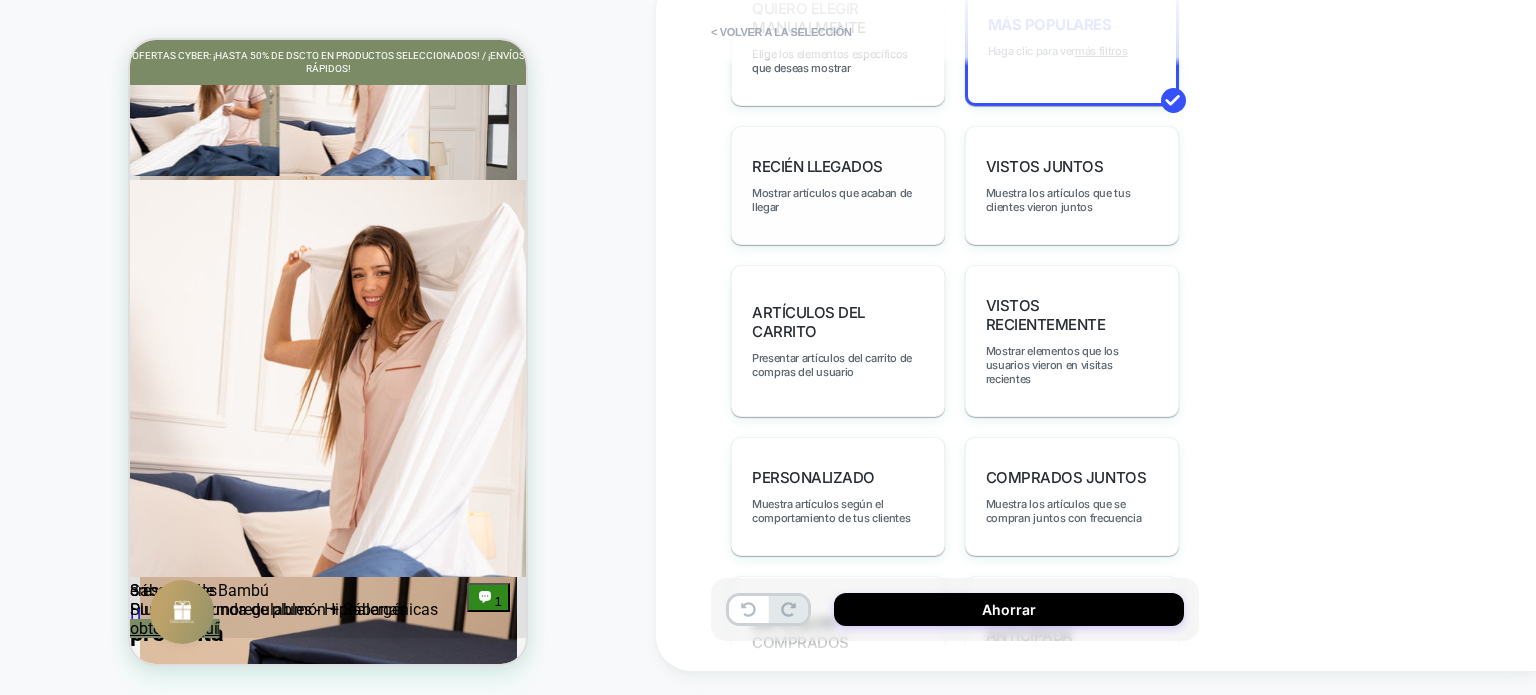 click 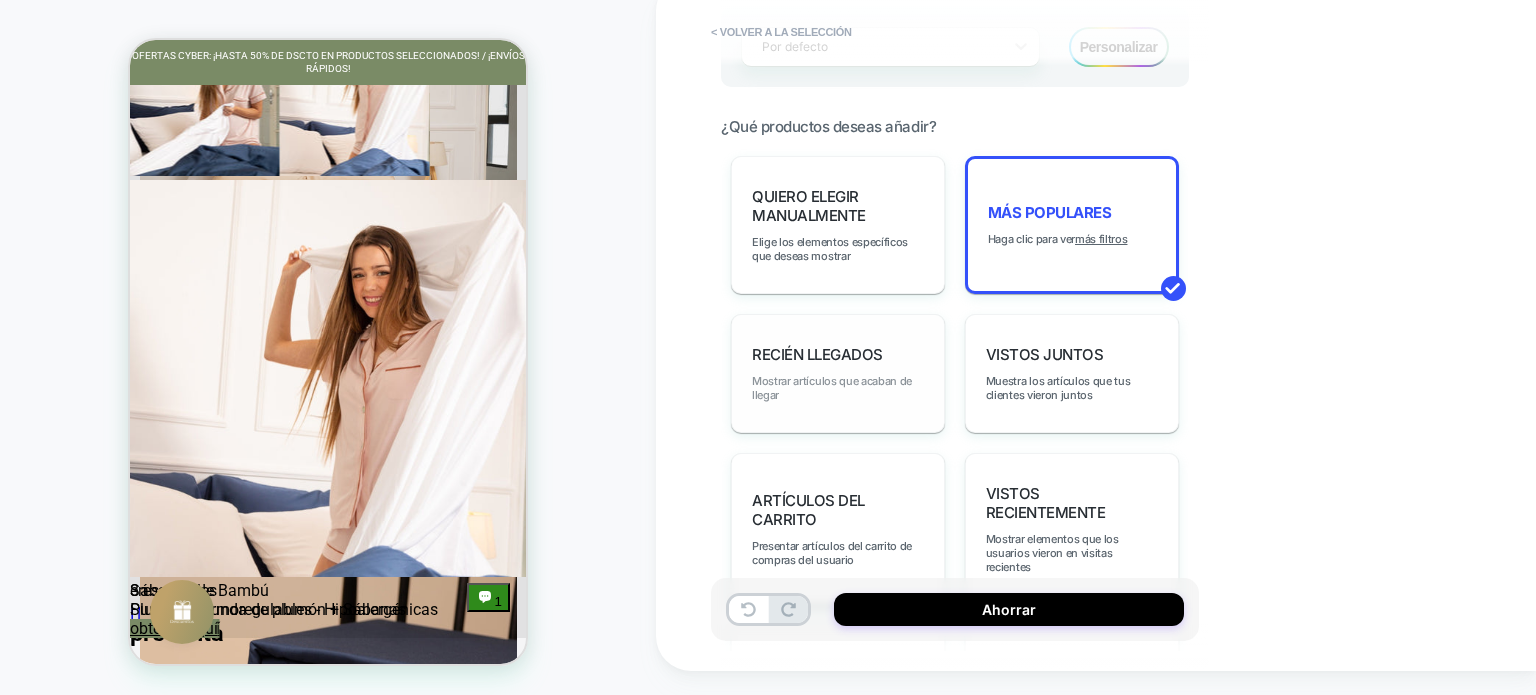 scroll, scrollTop: 900, scrollLeft: 0, axis: vertical 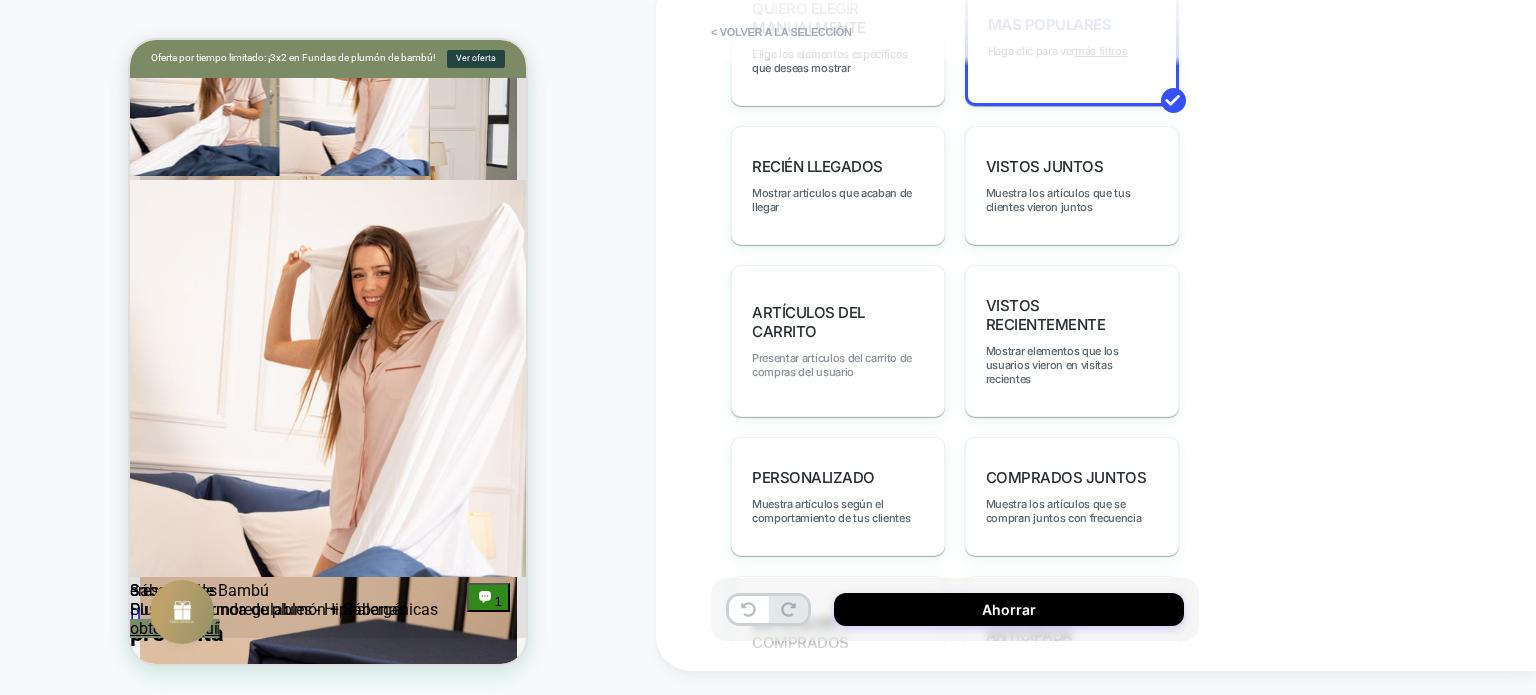click on "Presentar artículos del carrito de compras del usuario" at bounding box center (832, 365) 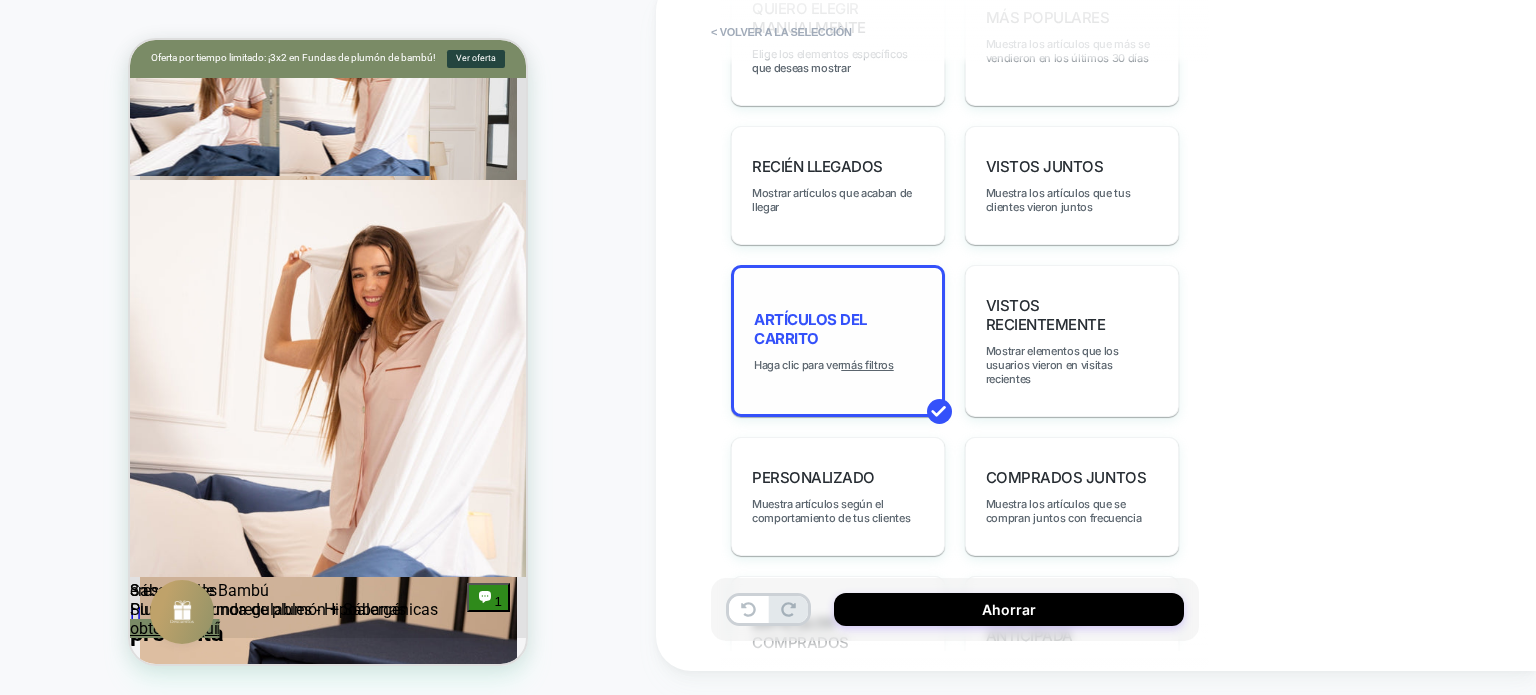 click on "**********" at bounding box center [1096, 323] 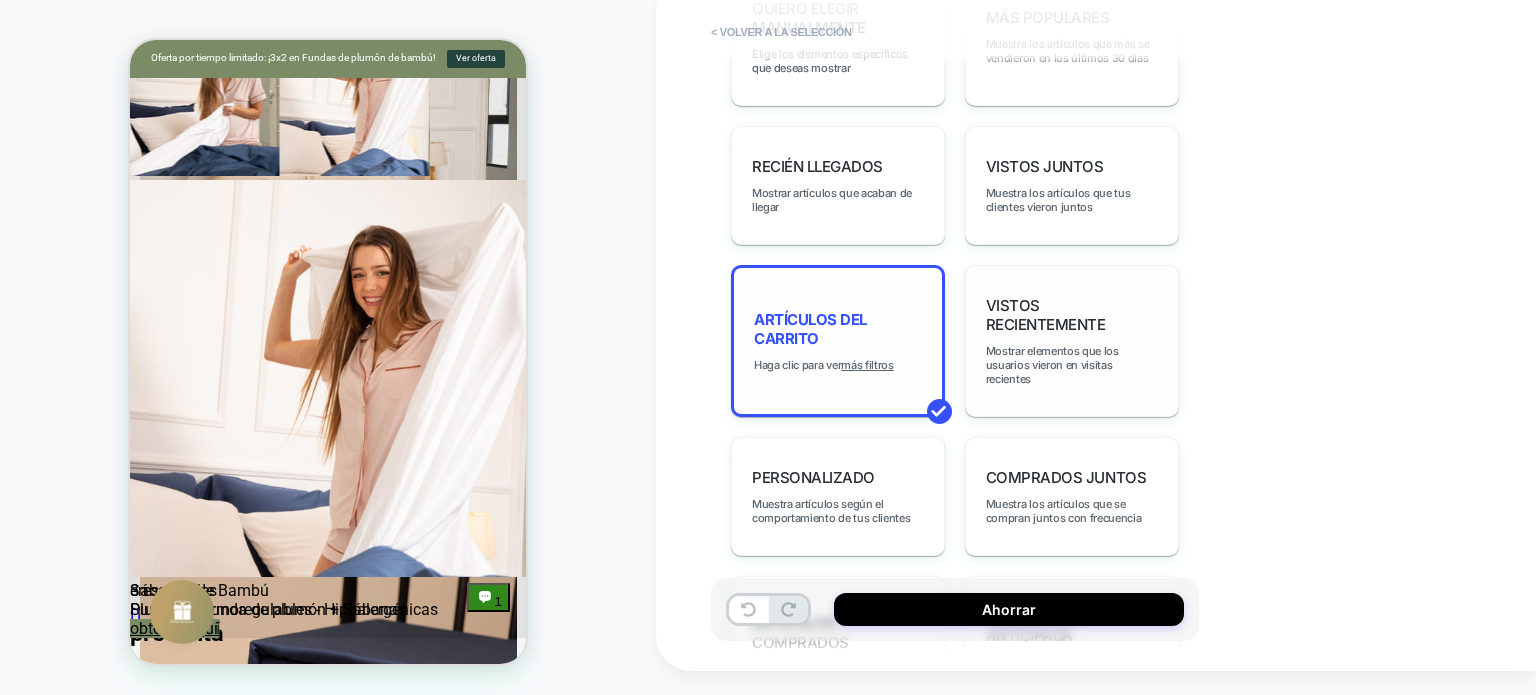 click on "Vistos recientemente" at bounding box center (1046, 315) 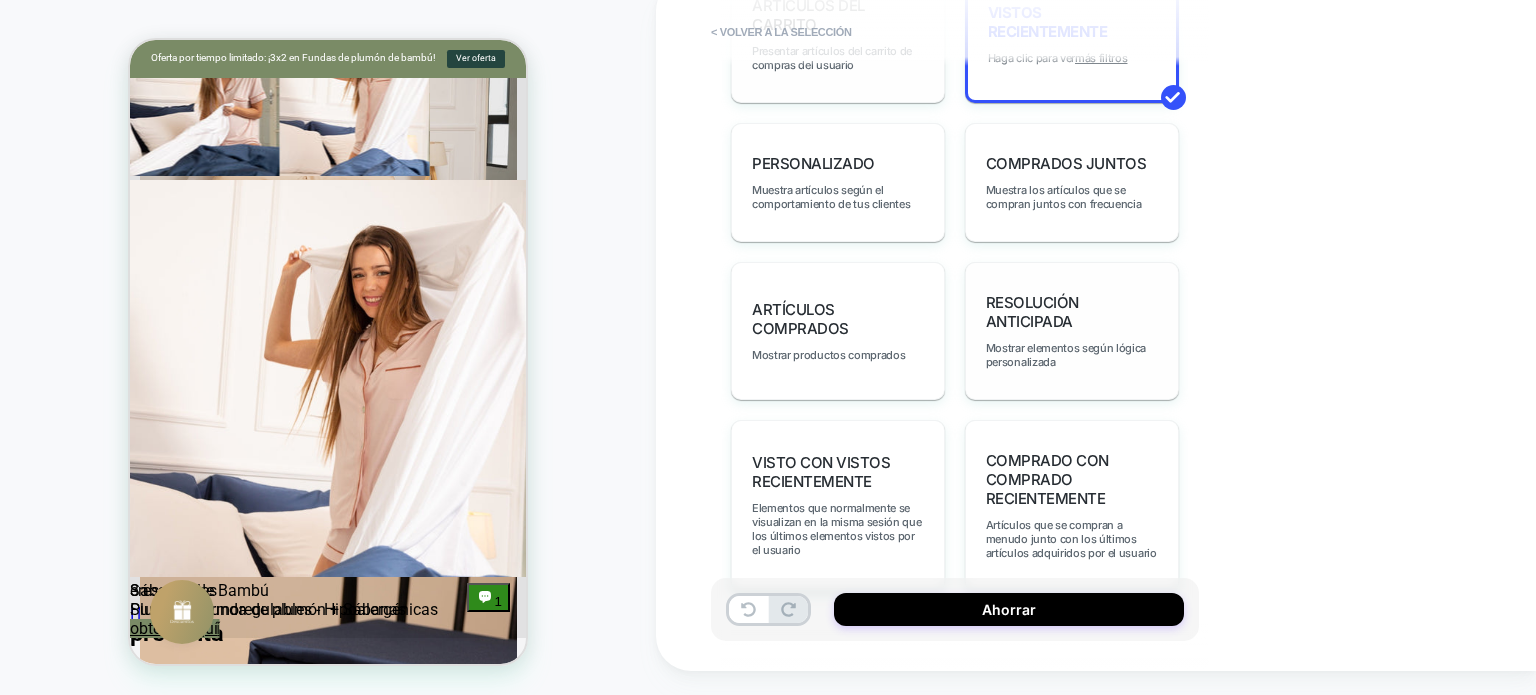 scroll, scrollTop: 1422, scrollLeft: 0, axis: vertical 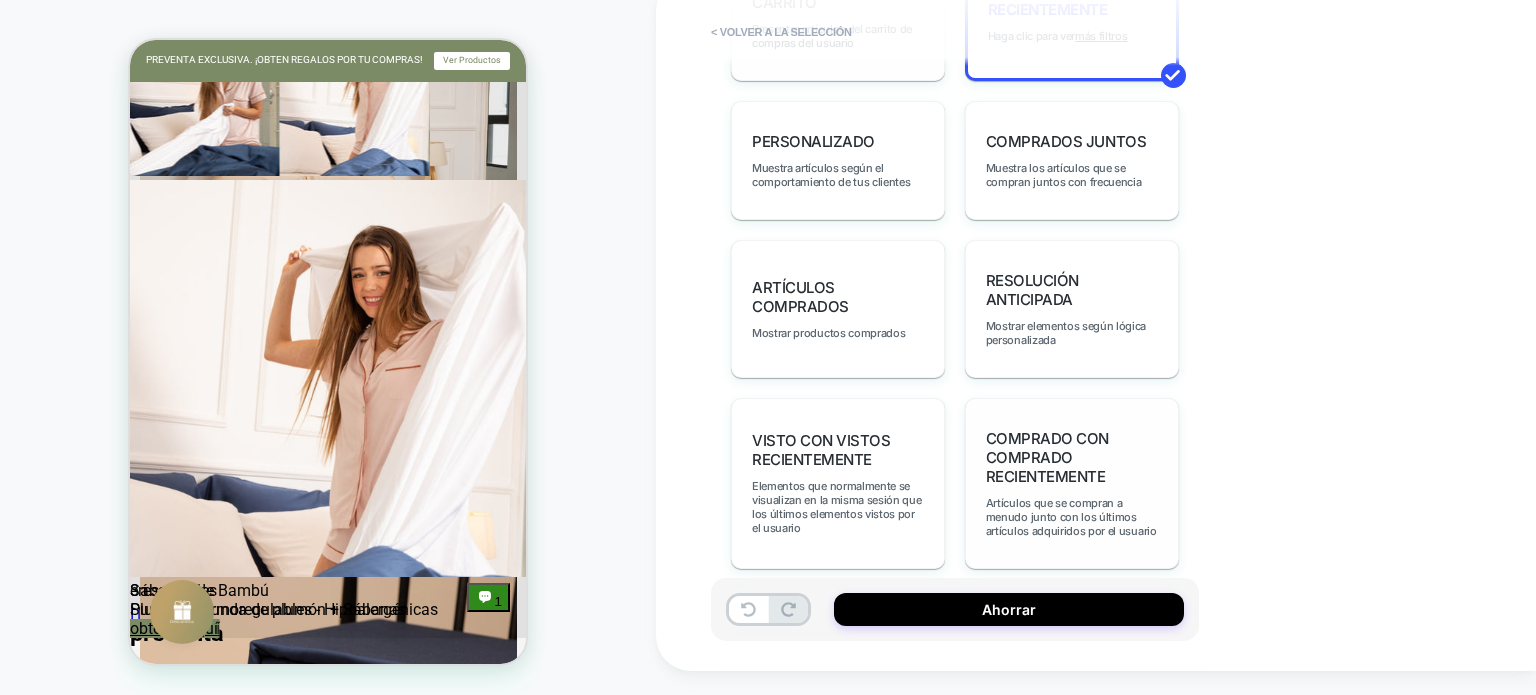 click on "Comprado con Comprado recientemente" at bounding box center (1047, 457) 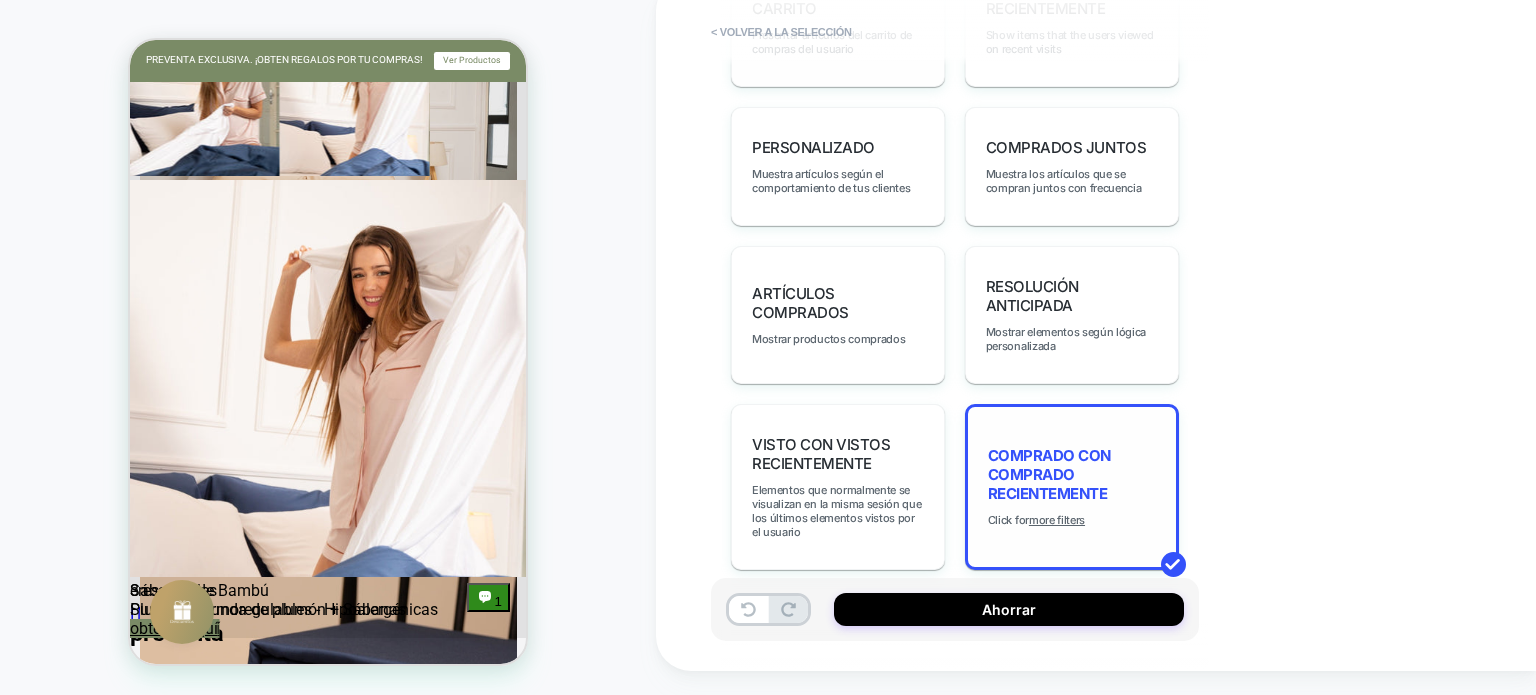 scroll, scrollTop: 1428, scrollLeft: 0, axis: vertical 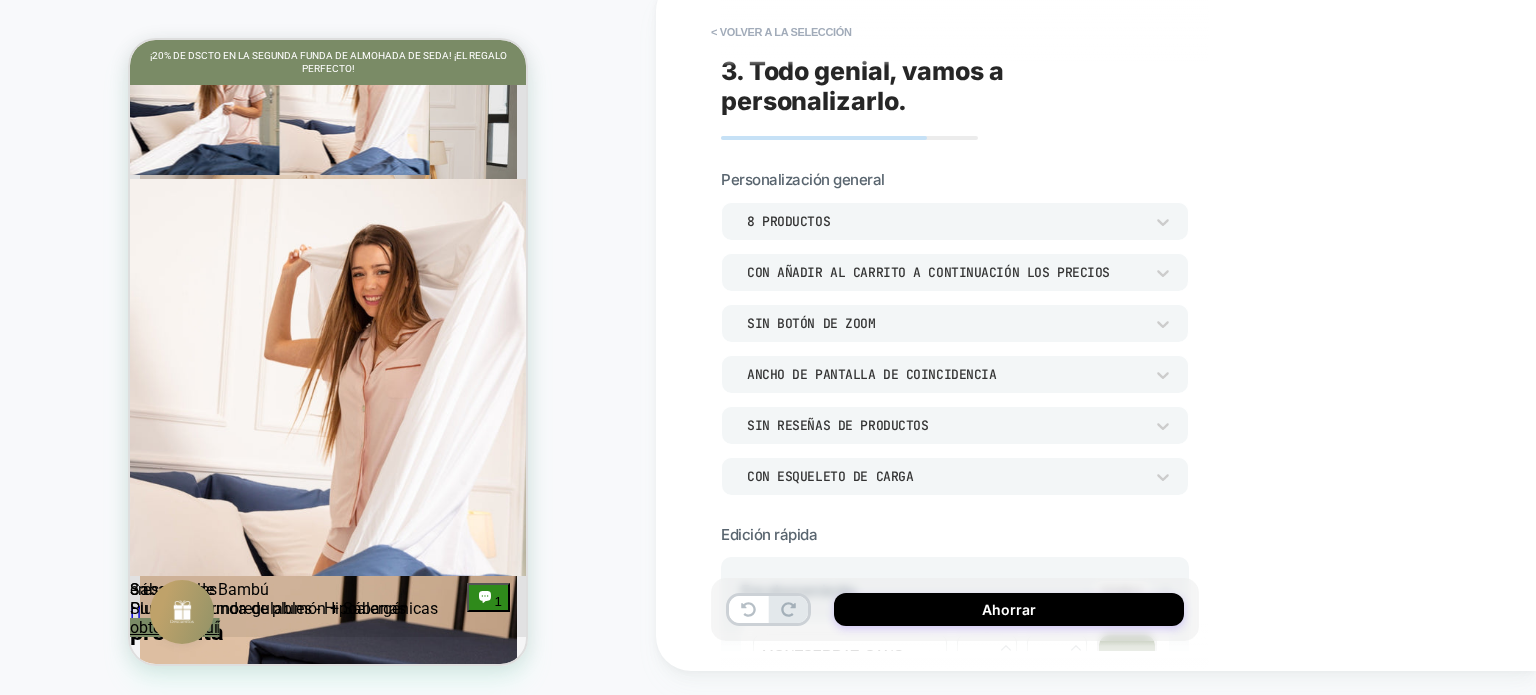 click on "8 productos" at bounding box center [945, 221] 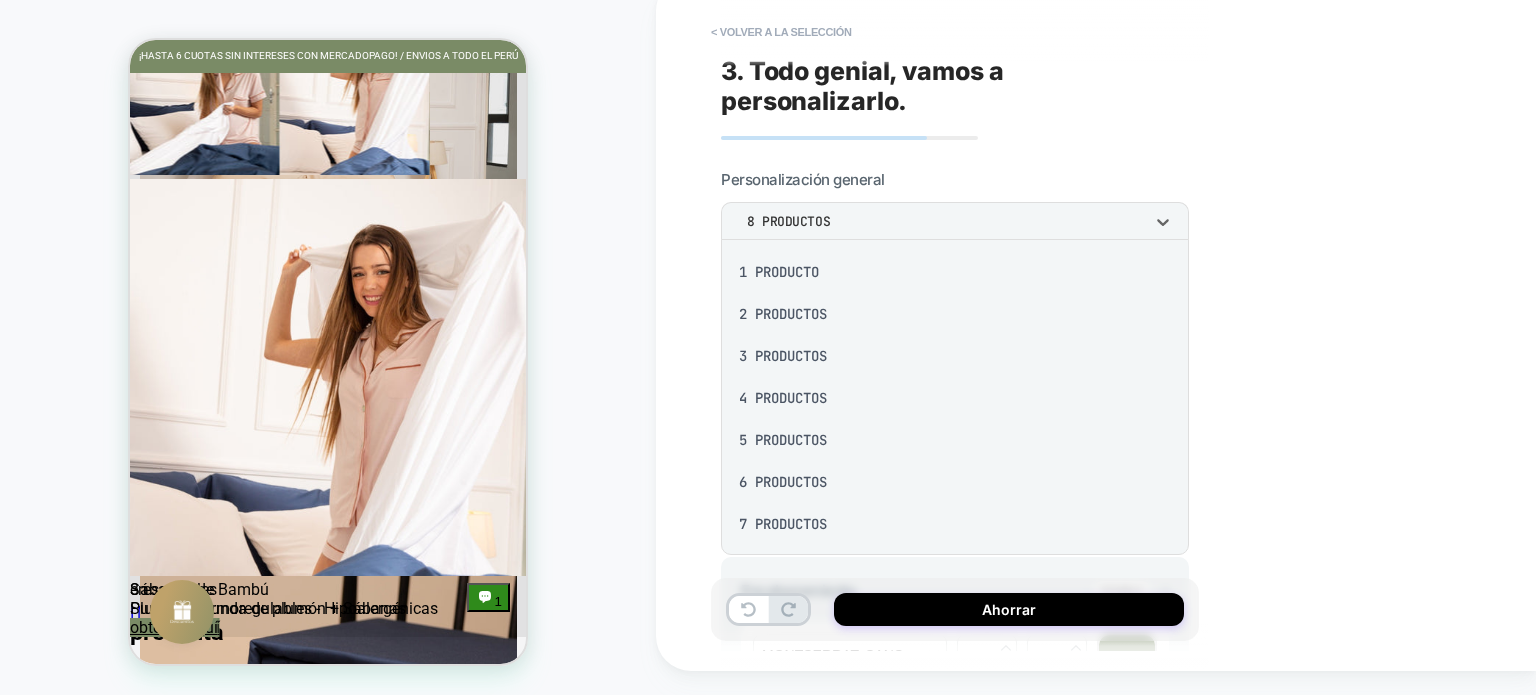 click at bounding box center (768, 347) 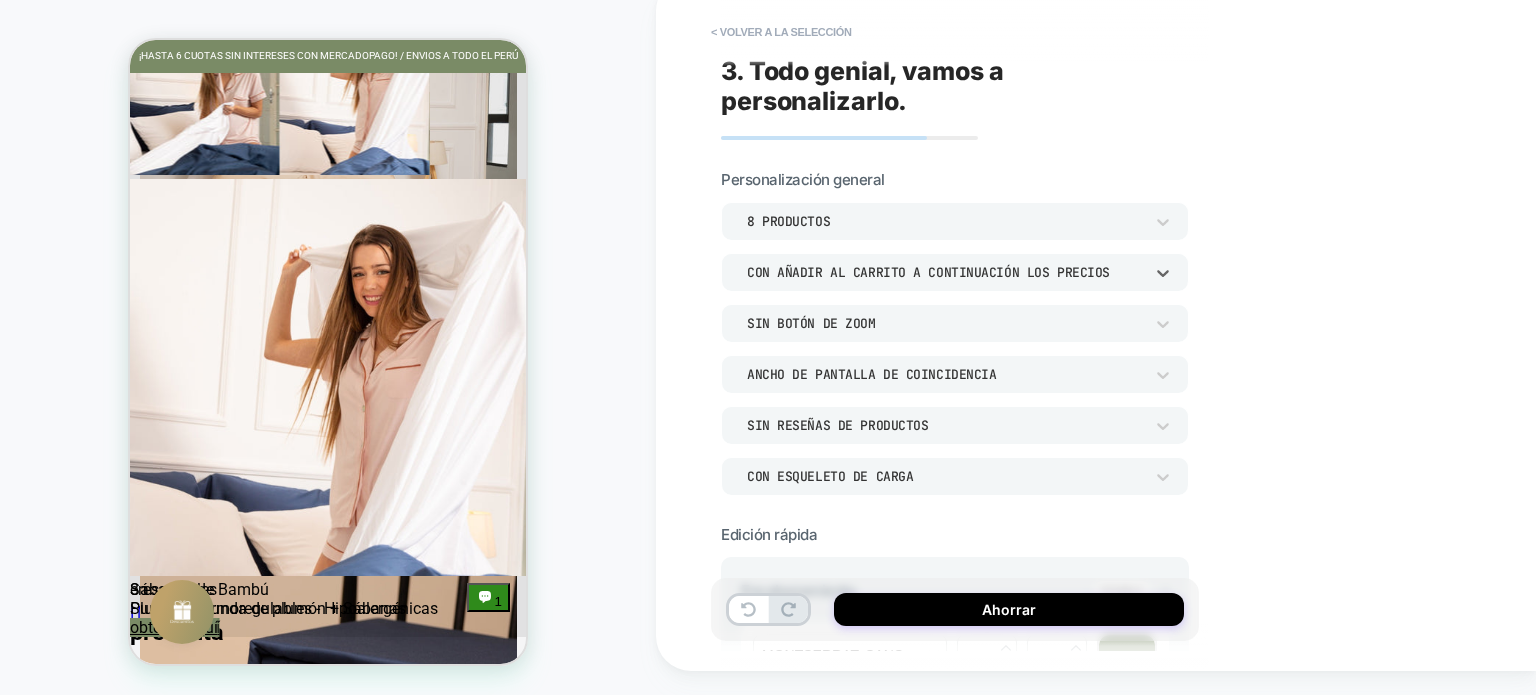 click on "Con añadir al carrito a continuación los precios" at bounding box center (928, 272) 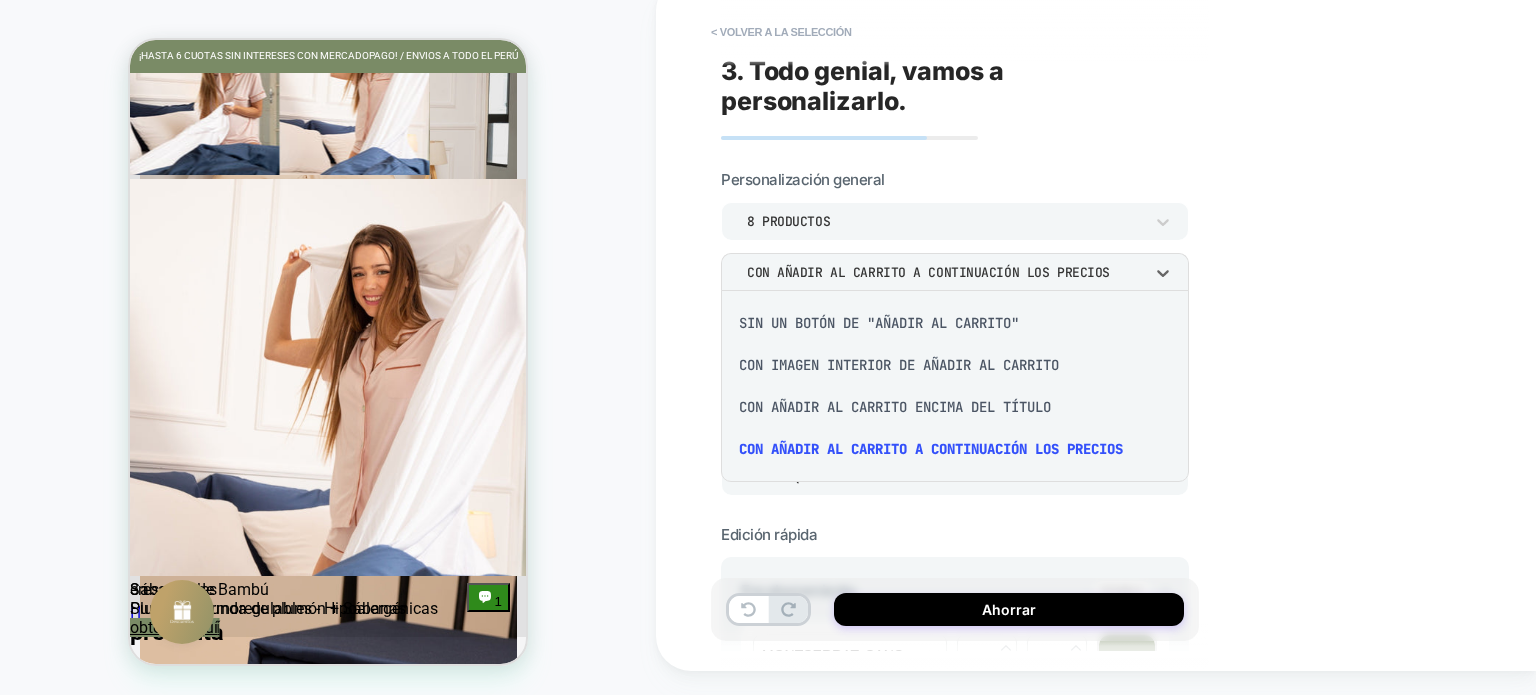 click at bounding box center (768, 347) 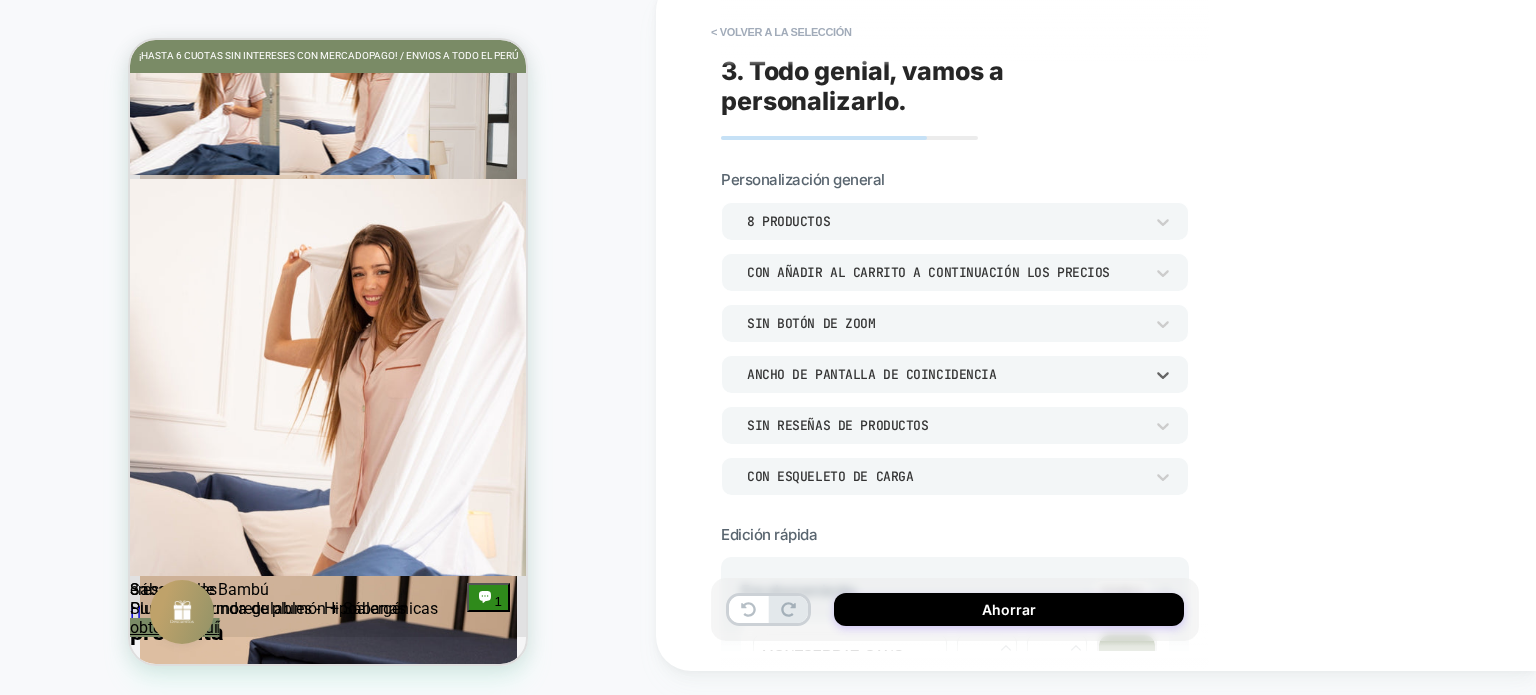 click on "Ancho de pantalla de coincidencia" at bounding box center (871, 374) 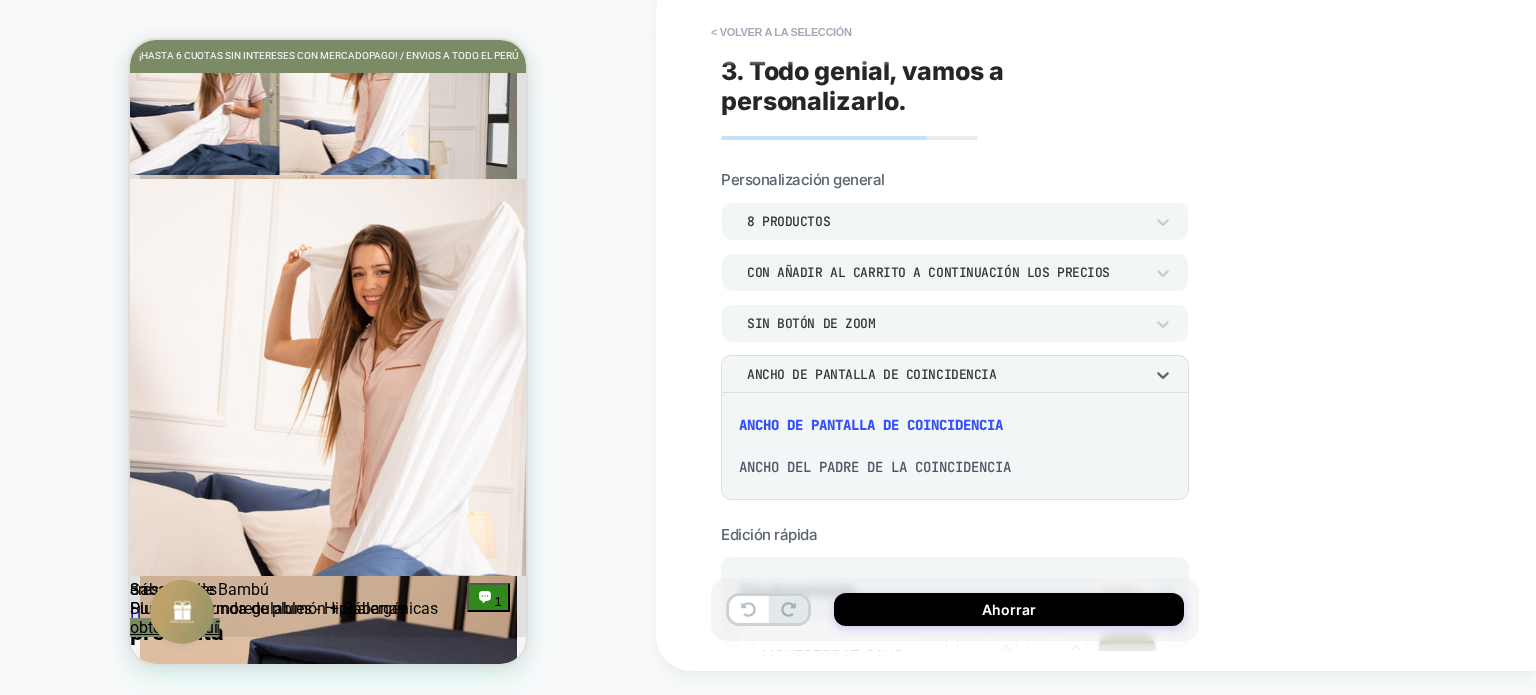 click at bounding box center (768, 347) 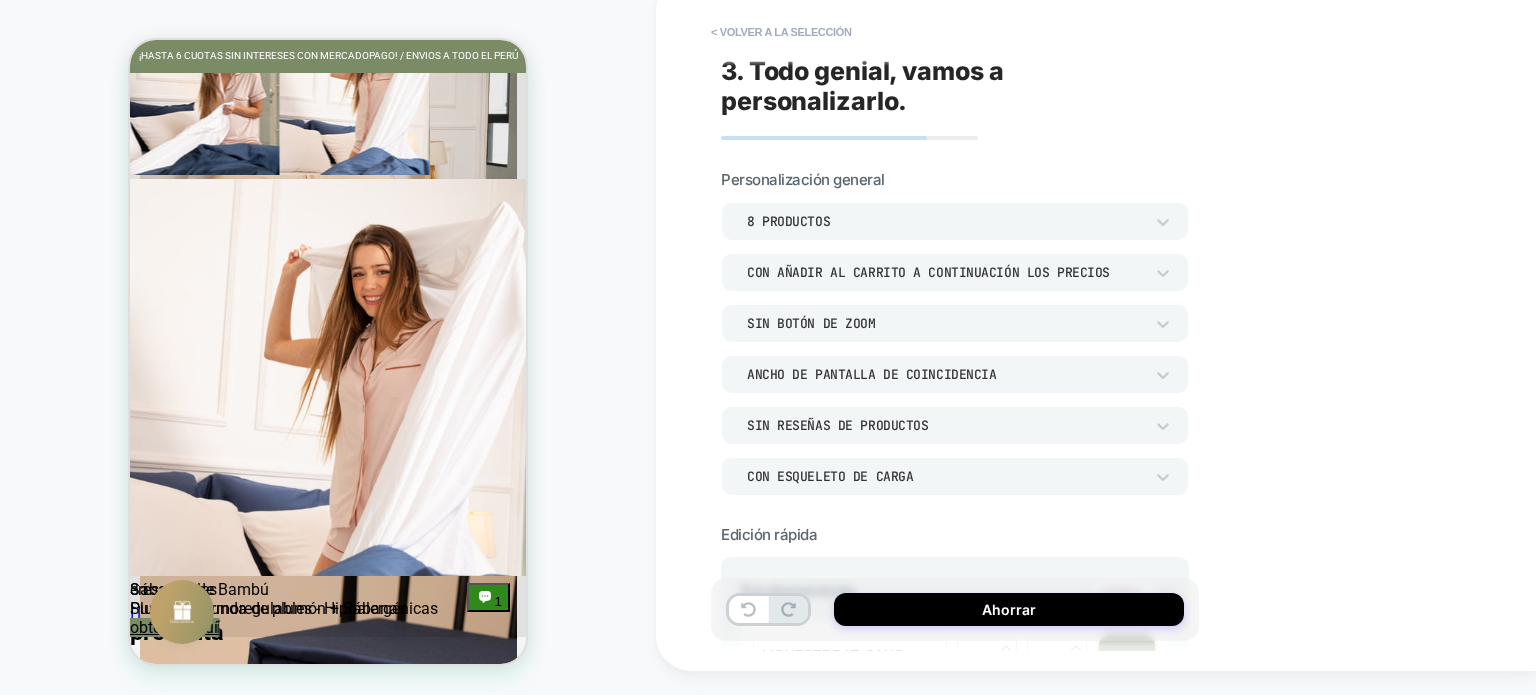 click on "Sin reseñas de productos" at bounding box center [837, 425] 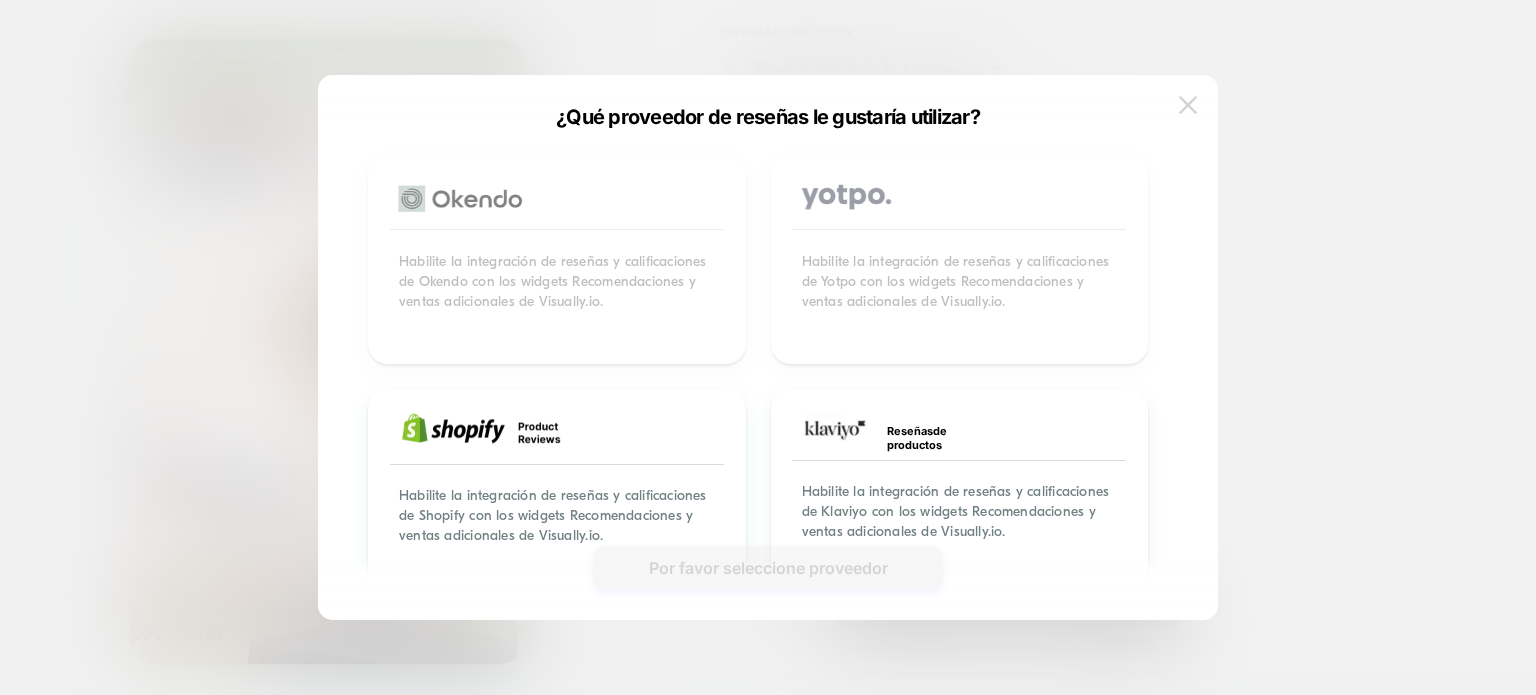 click at bounding box center (1188, 104) 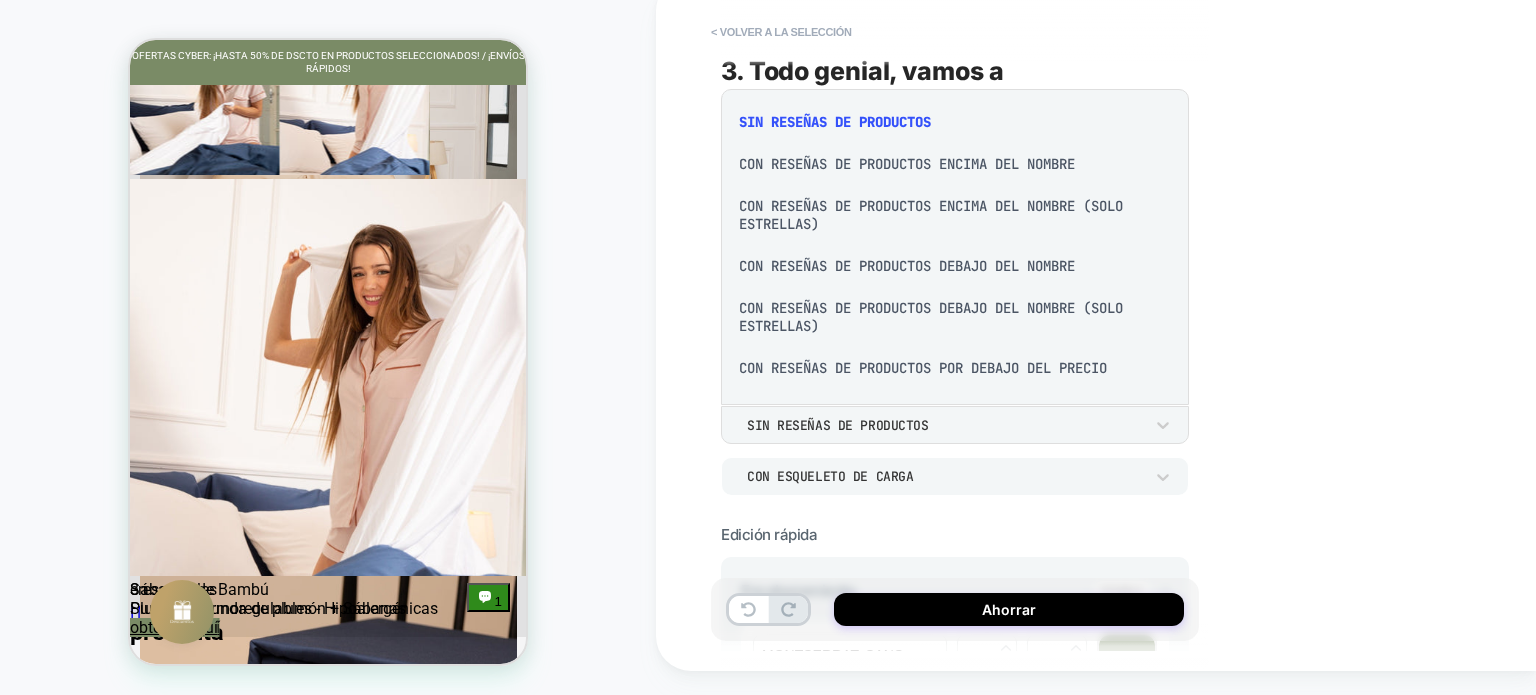 click at bounding box center (768, 347) 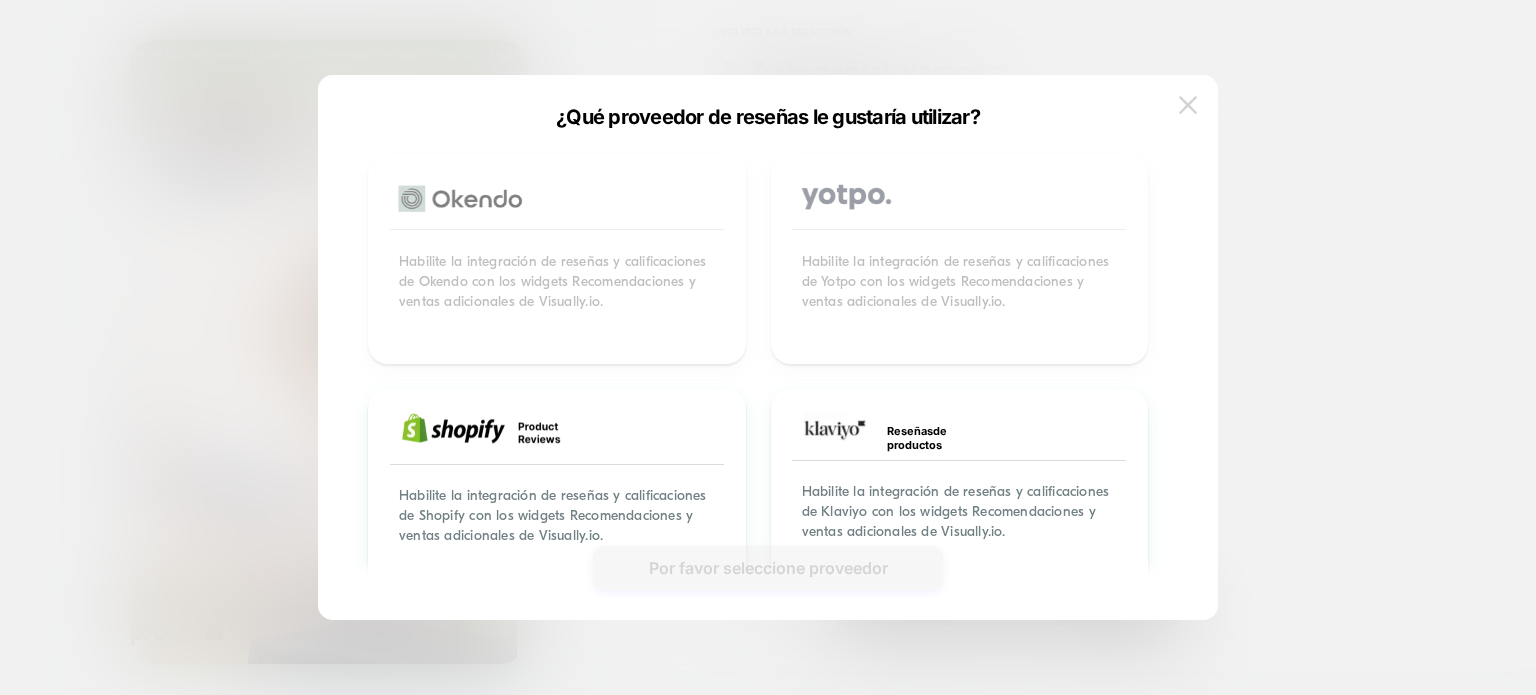 click at bounding box center [1188, 104] 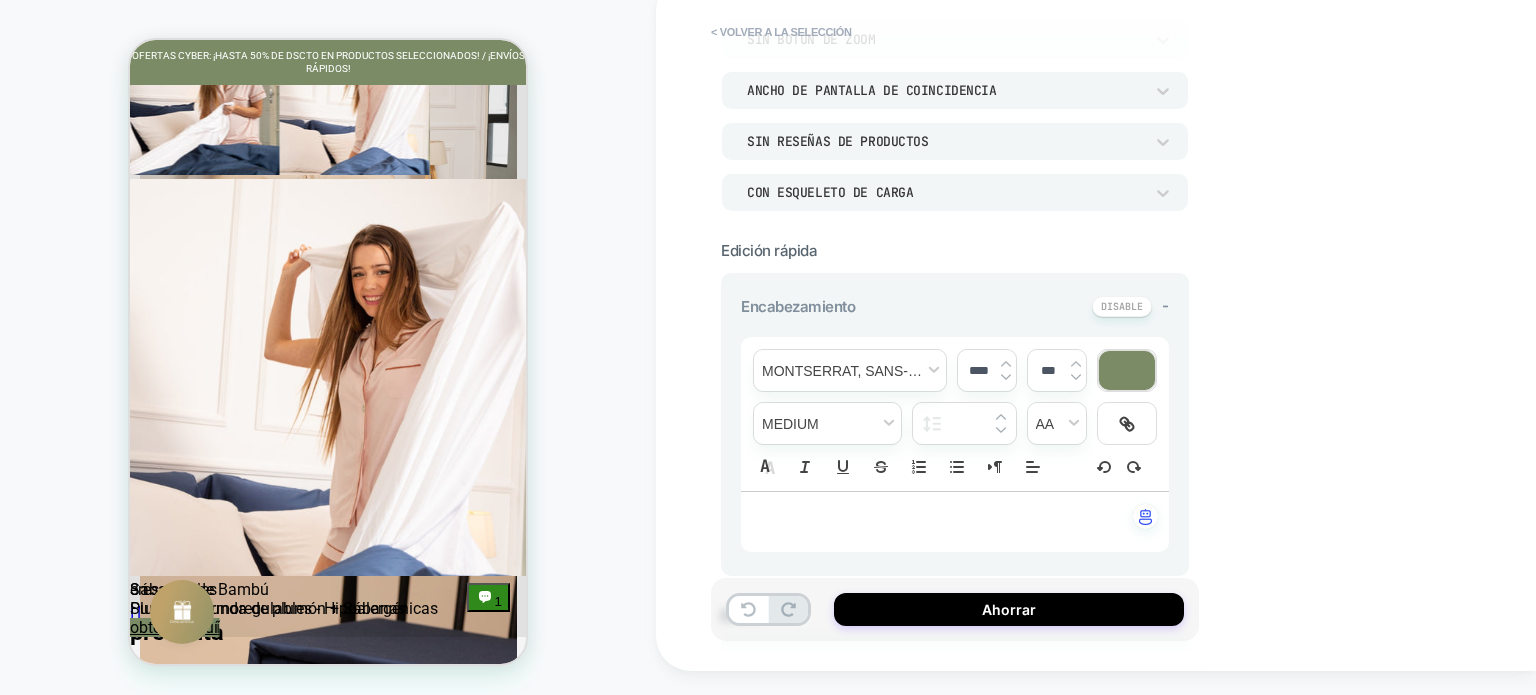 scroll, scrollTop: 400, scrollLeft: 0, axis: vertical 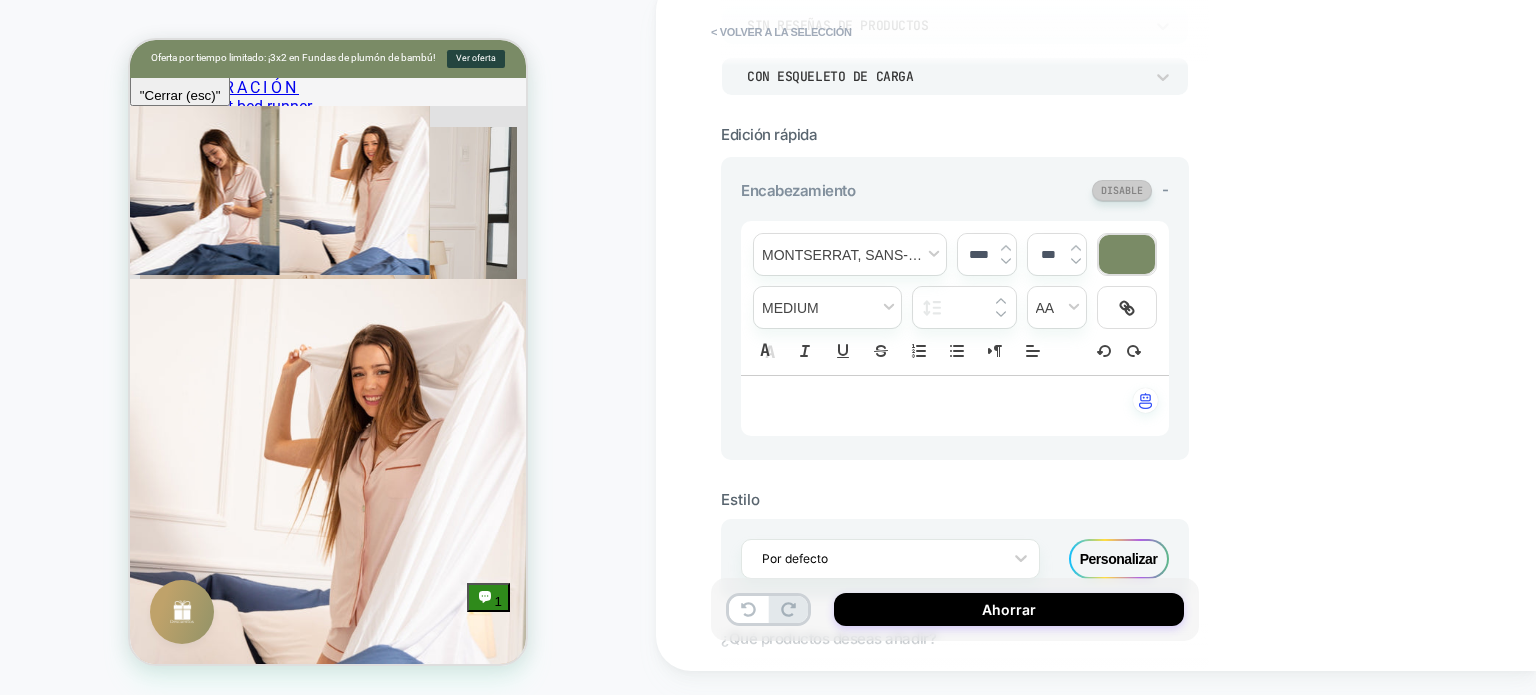 click at bounding box center [1122, 190] 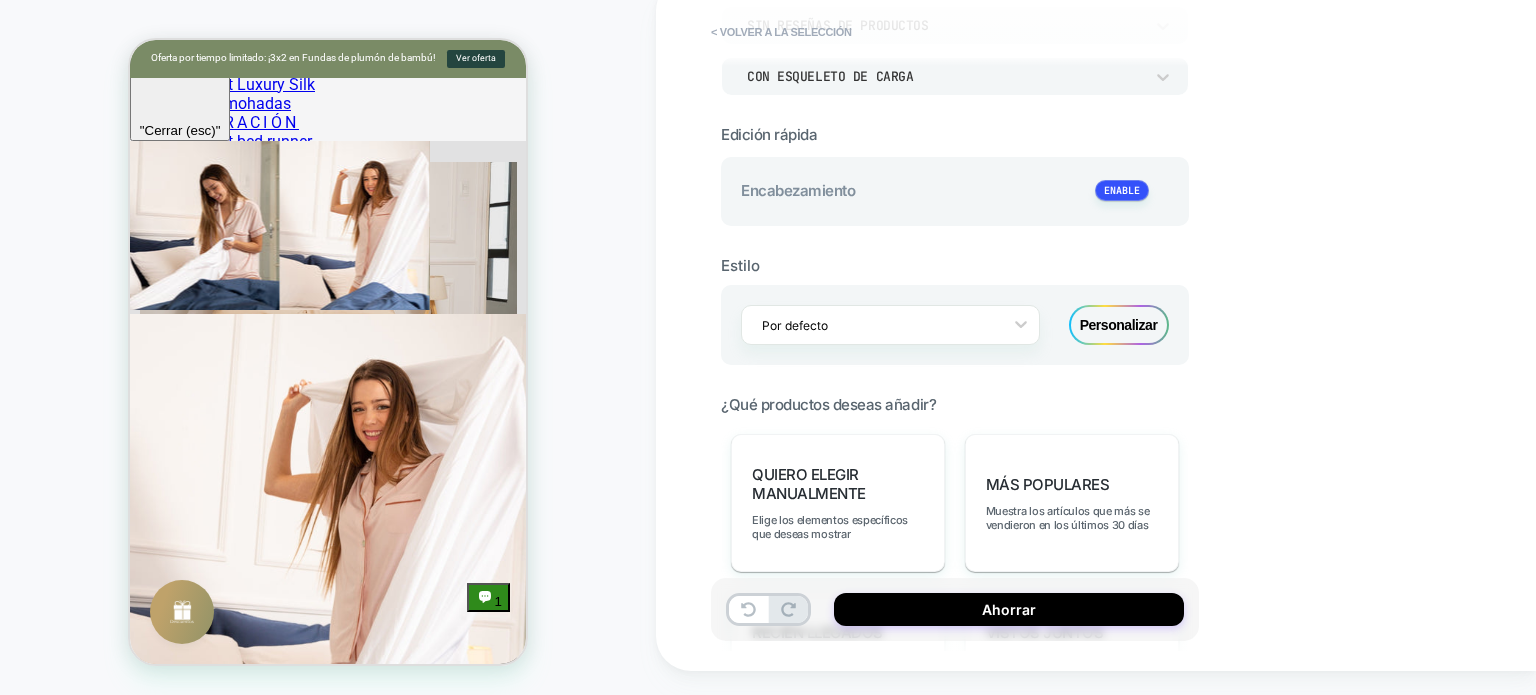 scroll, scrollTop: 2737, scrollLeft: 0, axis: vertical 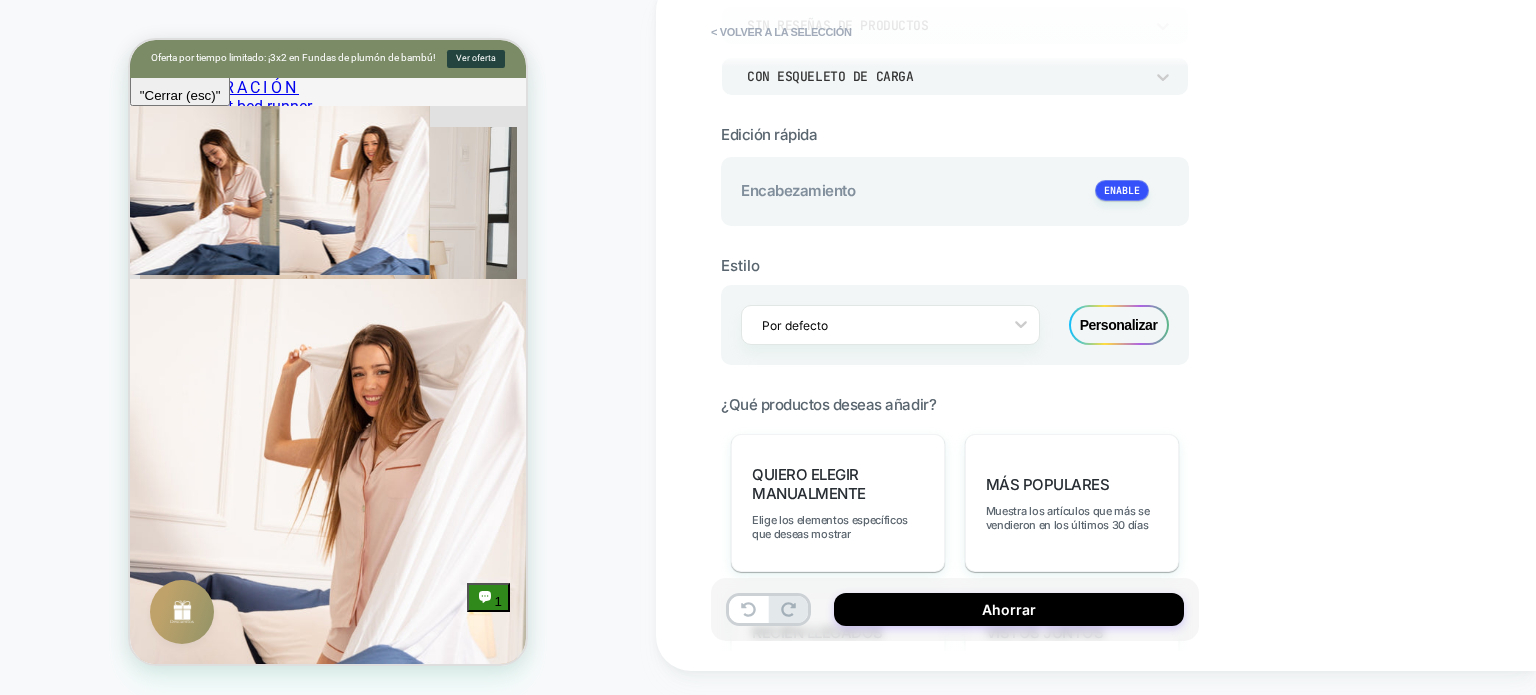 click on "**********" at bounding box center [955, 193] 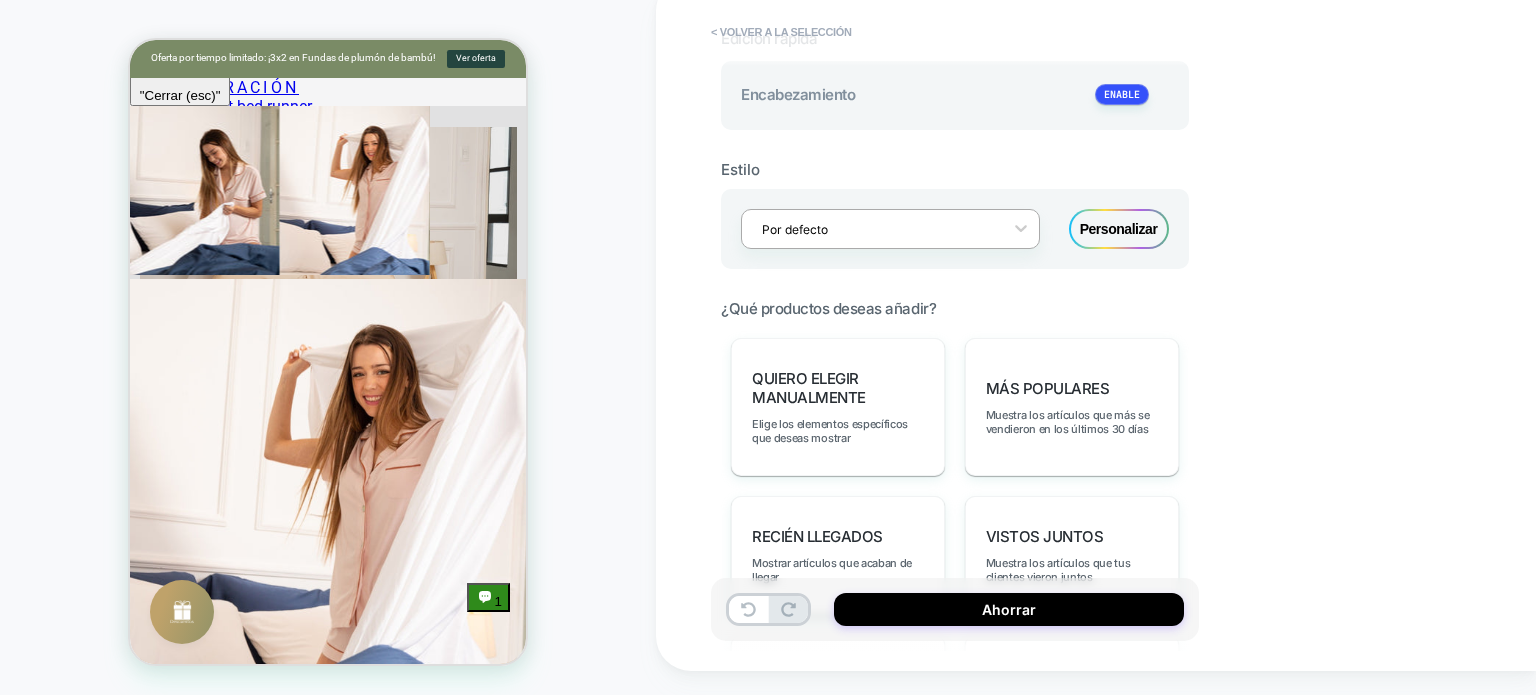 scroll, scrollTop: 500, scrollLeft: 0, axis: vertical 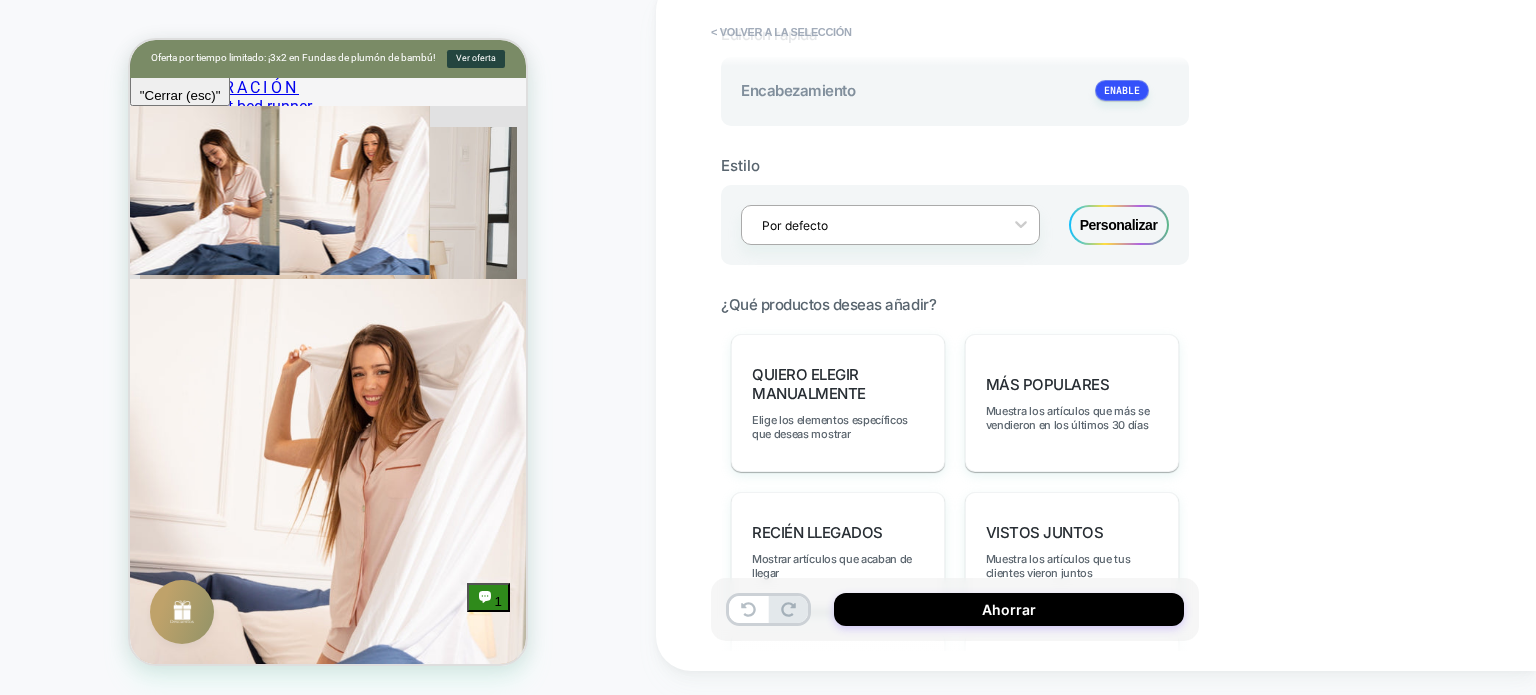 click at bounding box center [877, 225] 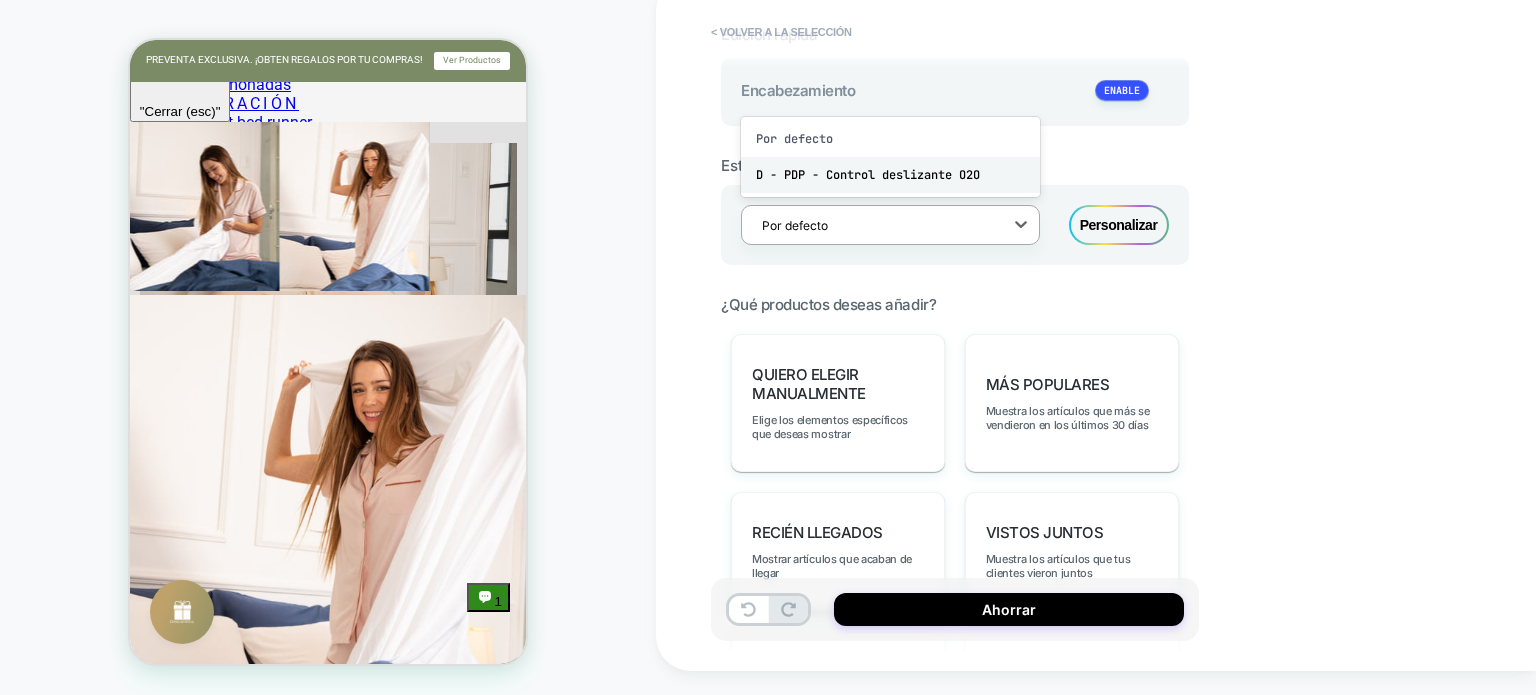 scroll, scrollTop: 2753, scrollLeft: 0, axis: vertical 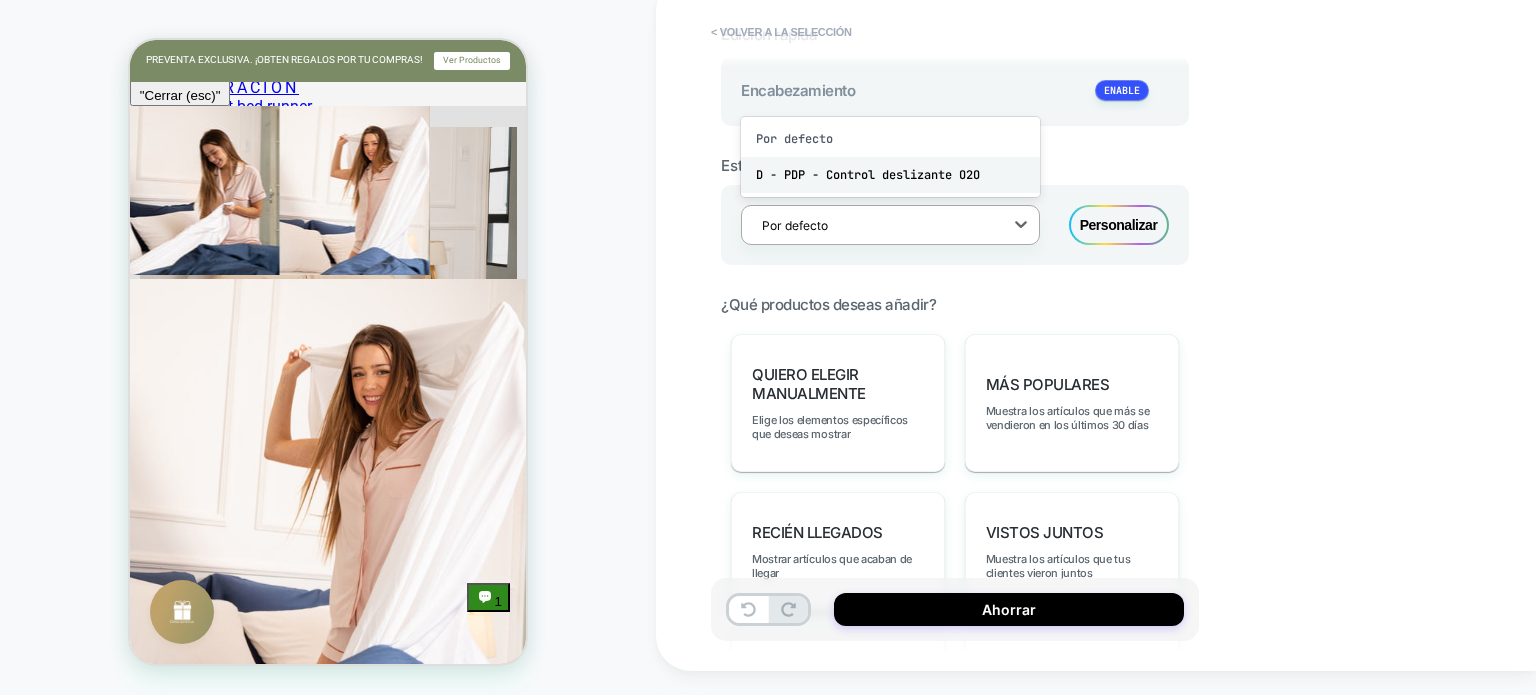 click on "D - PDP - Control deslizante O2O" at bounding box center (890, 175) 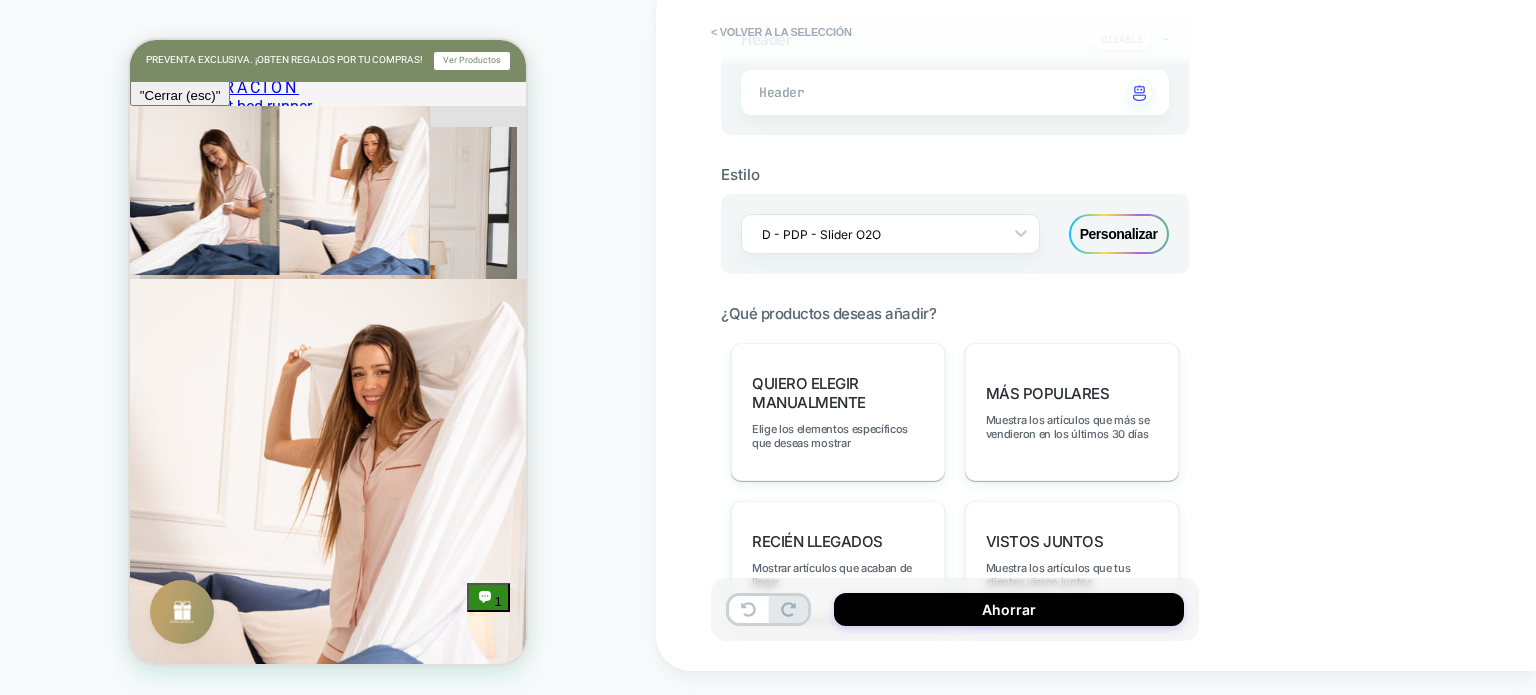 scroll, scrollTop: 448, scrollLeft: 0, axis: vertical 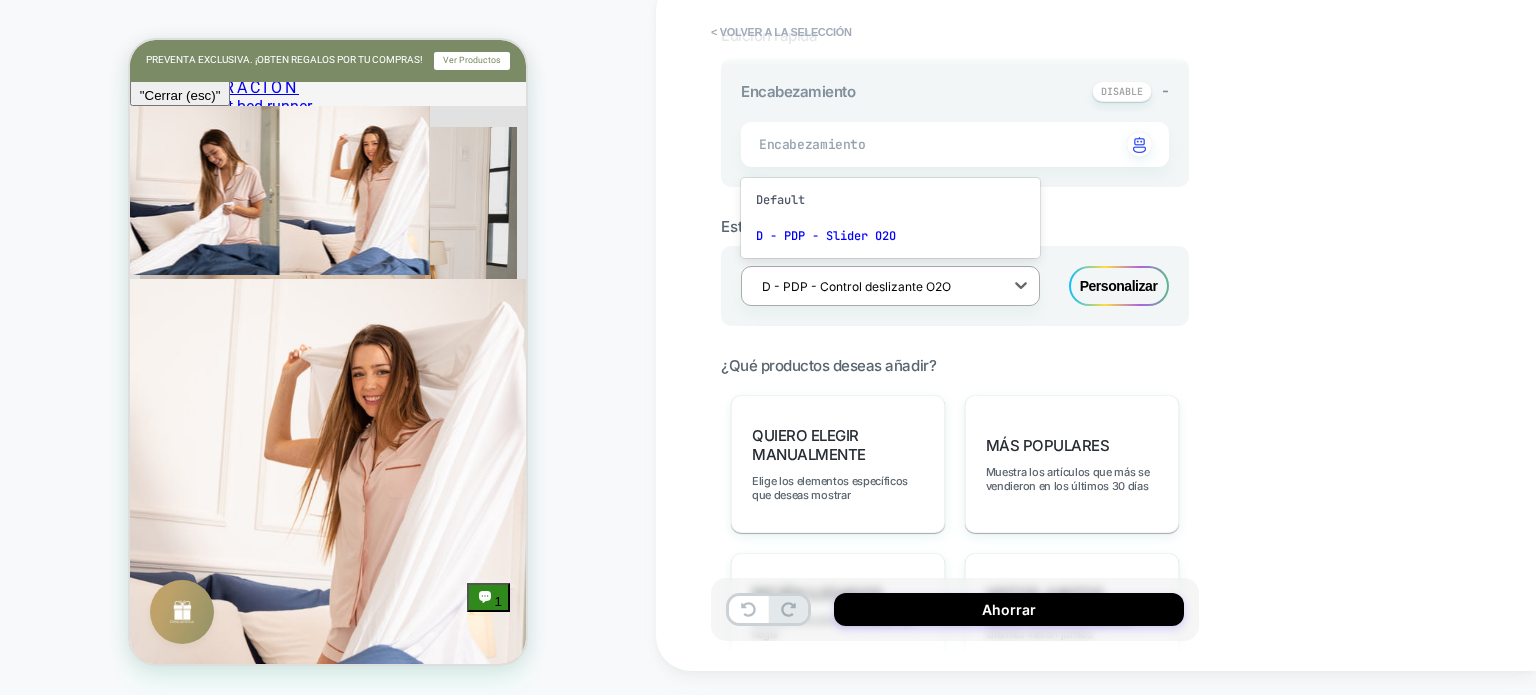 click at bounding box center [877, 286] 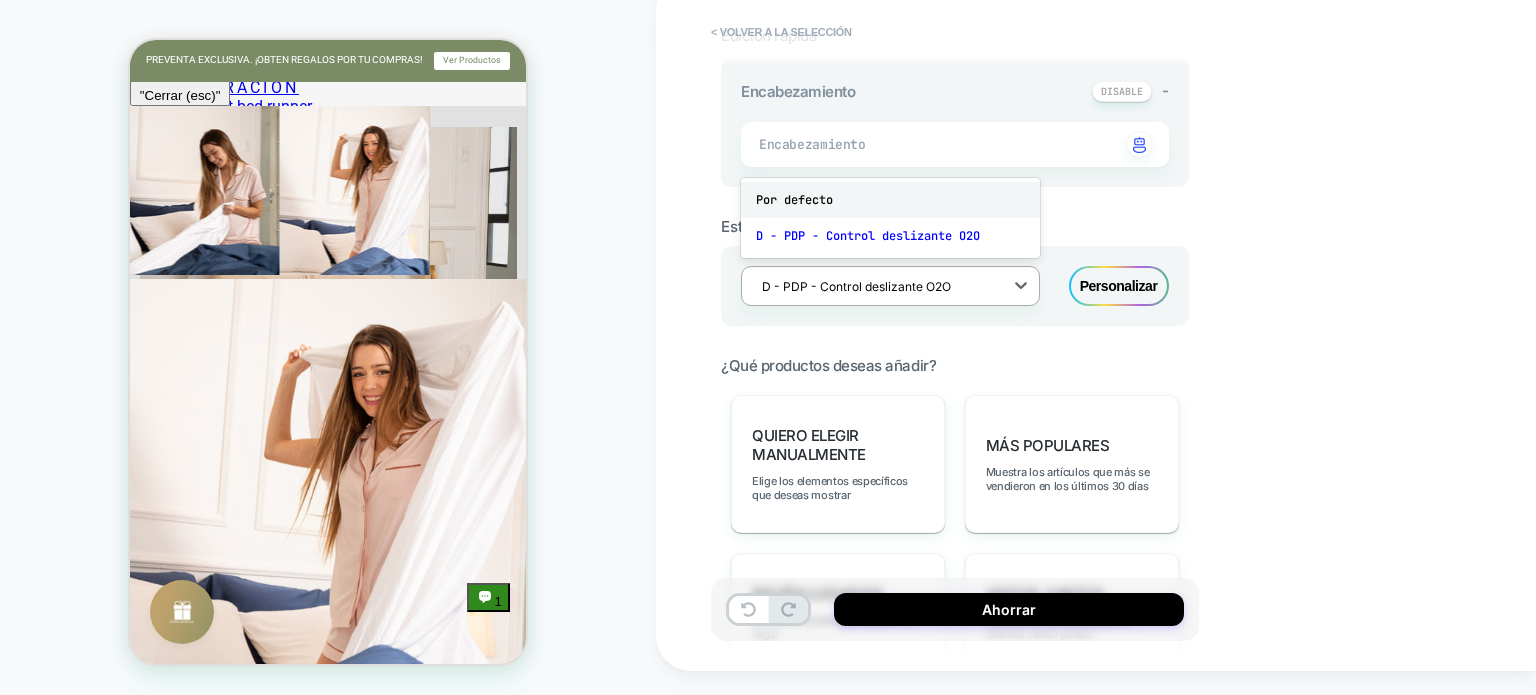 click on "Por defecto" at bounding box center (794, 200) 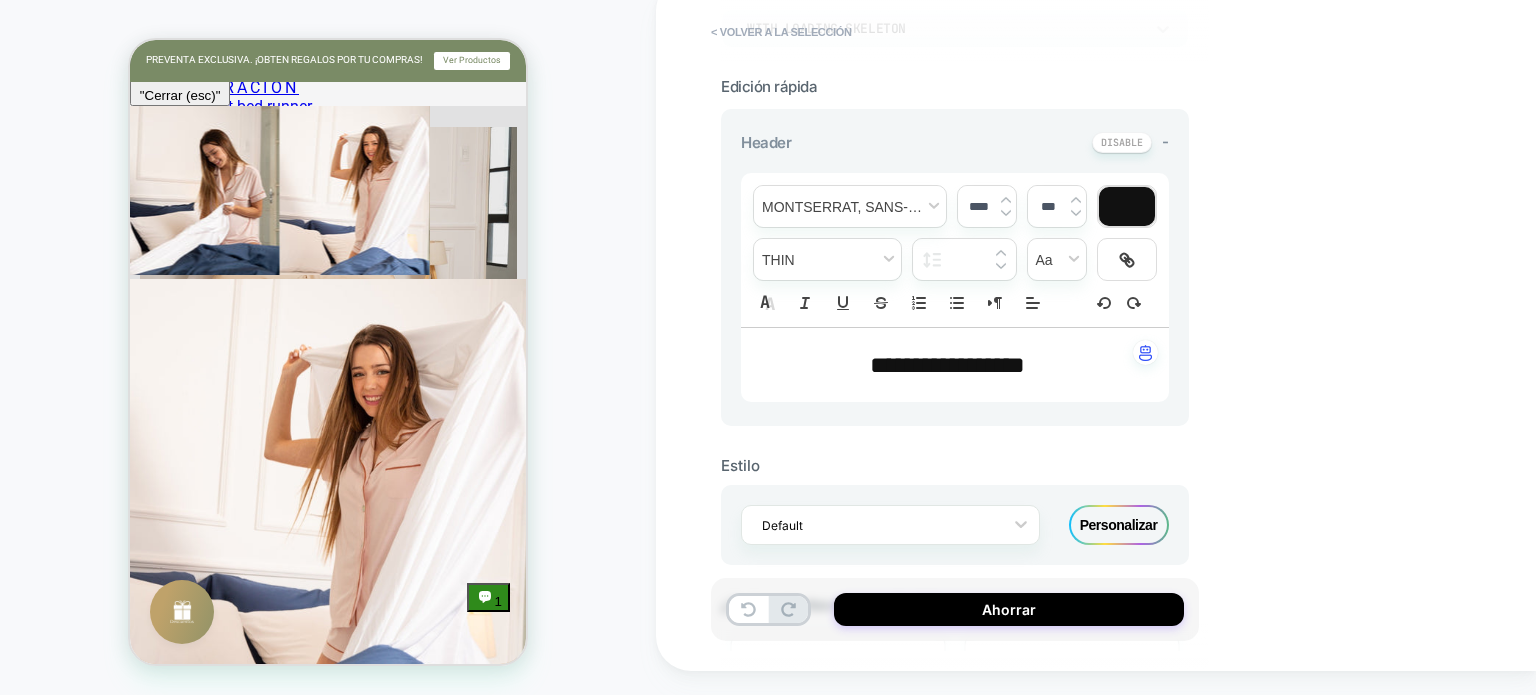 scroll, scrollTop: 500, scrollLeft: 0, axis: vertical 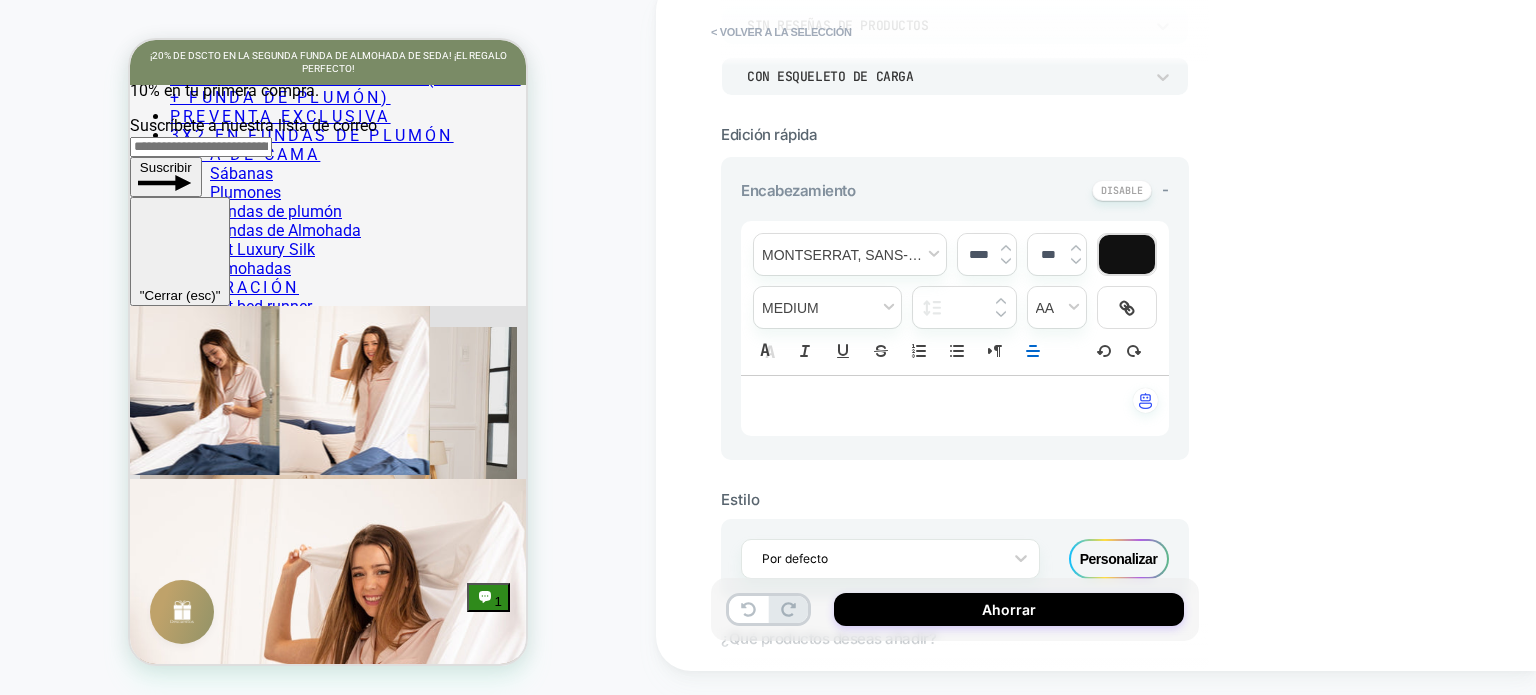 type 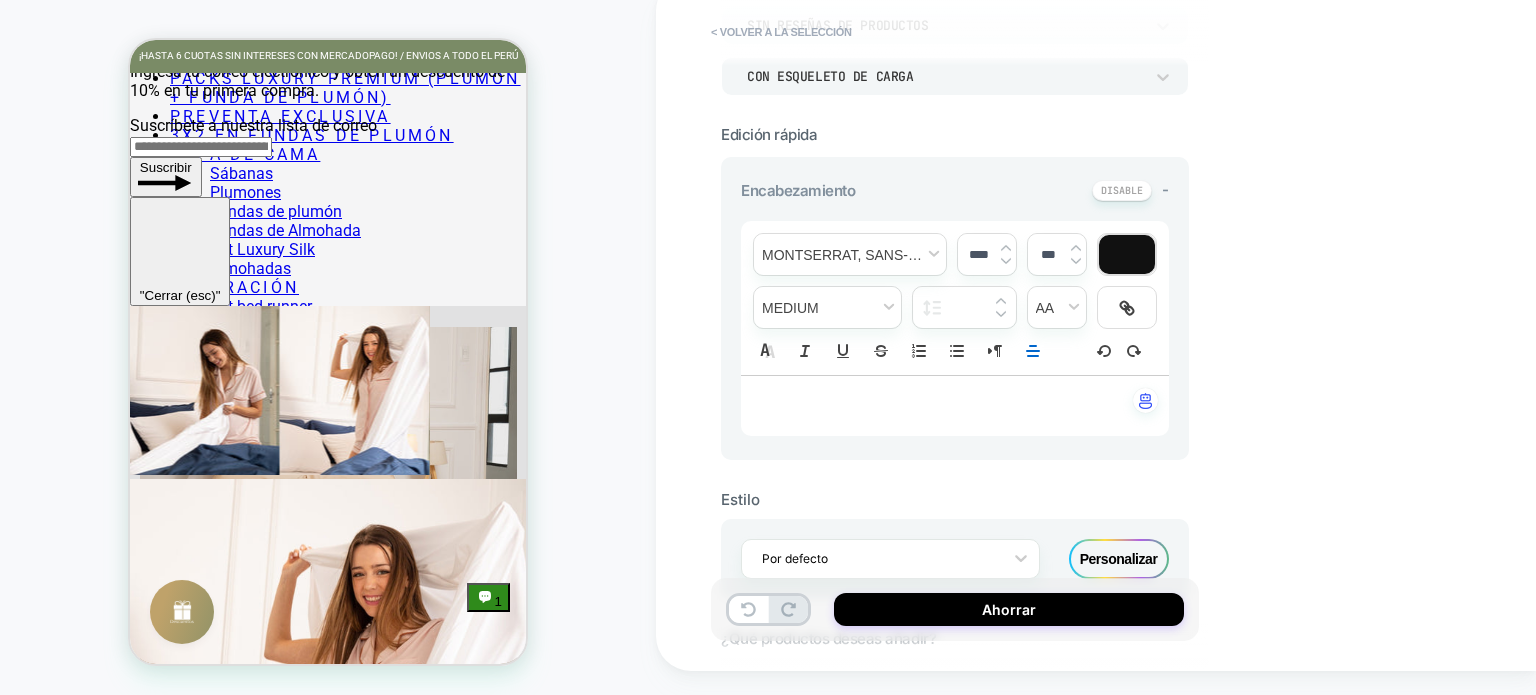 click at bounding box center (1127, 254) 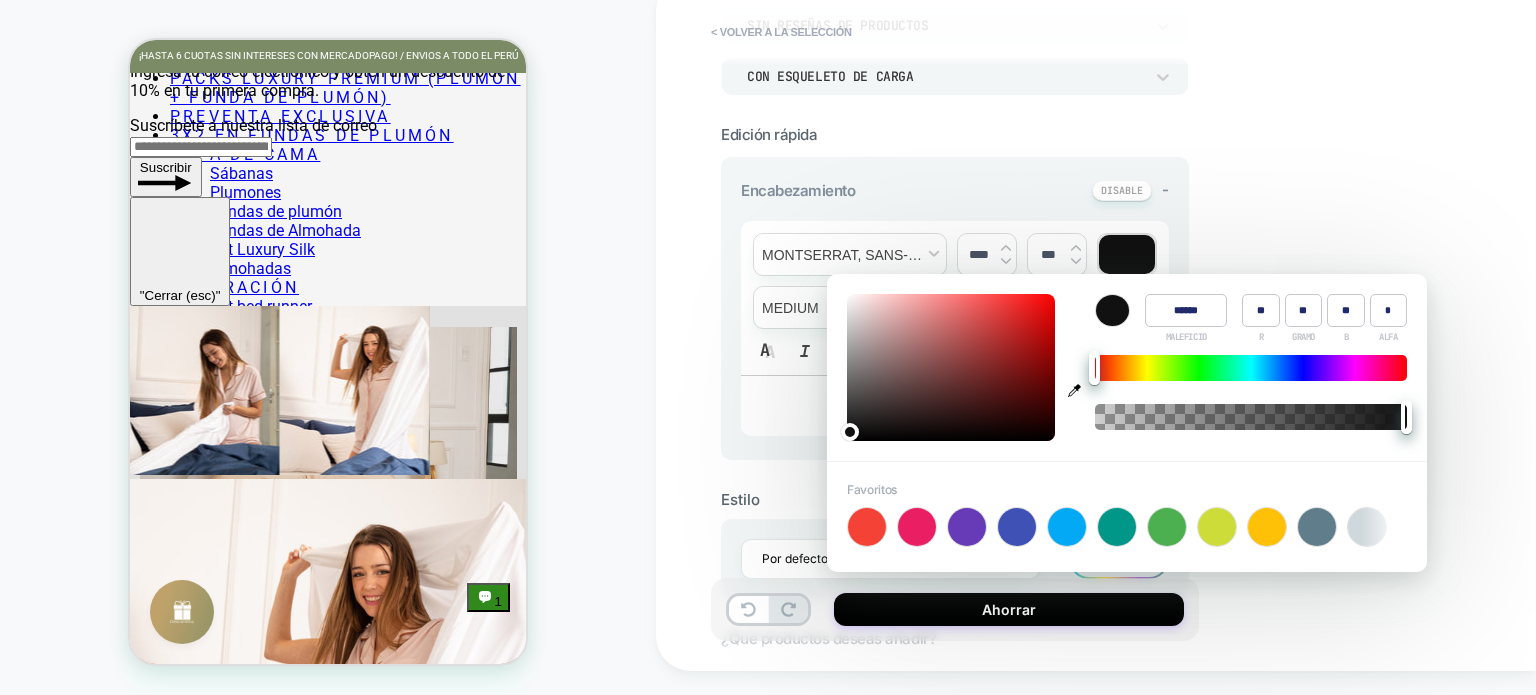click 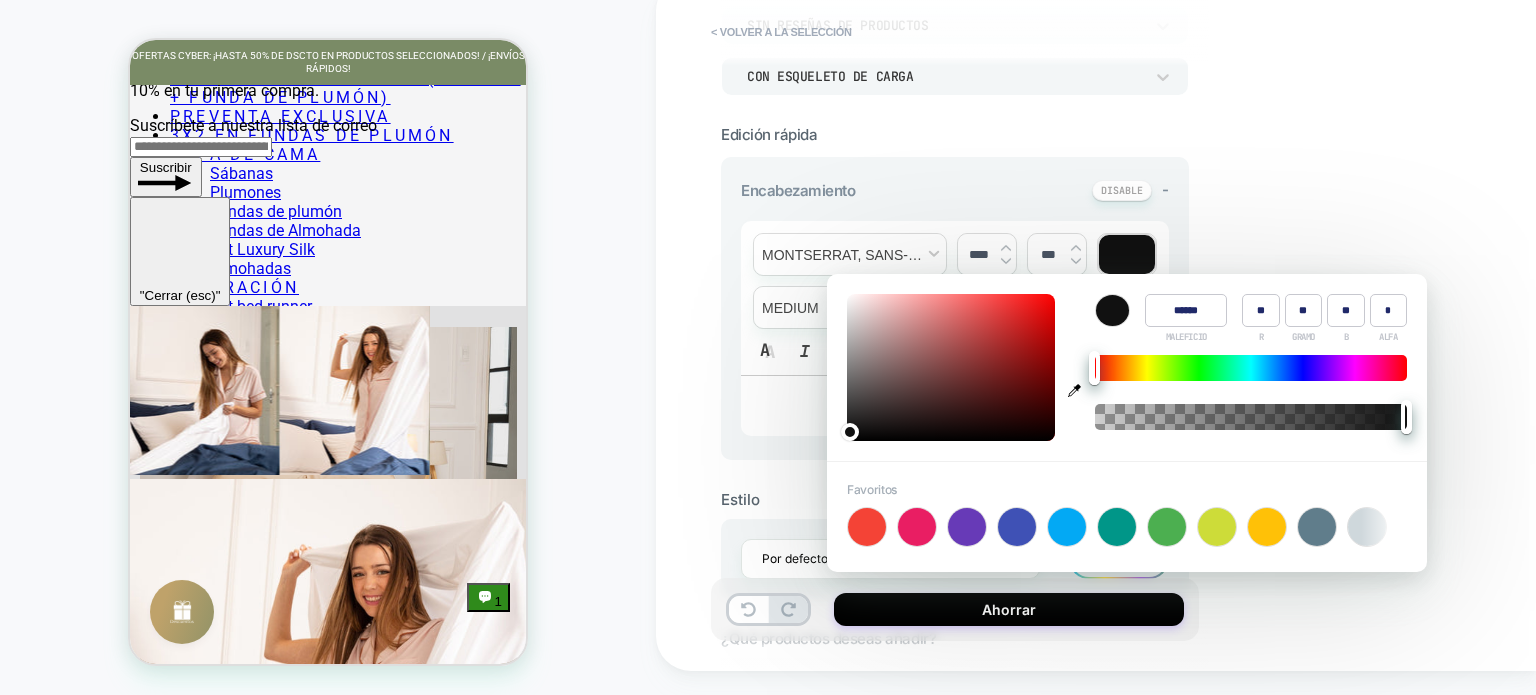 type on "******" 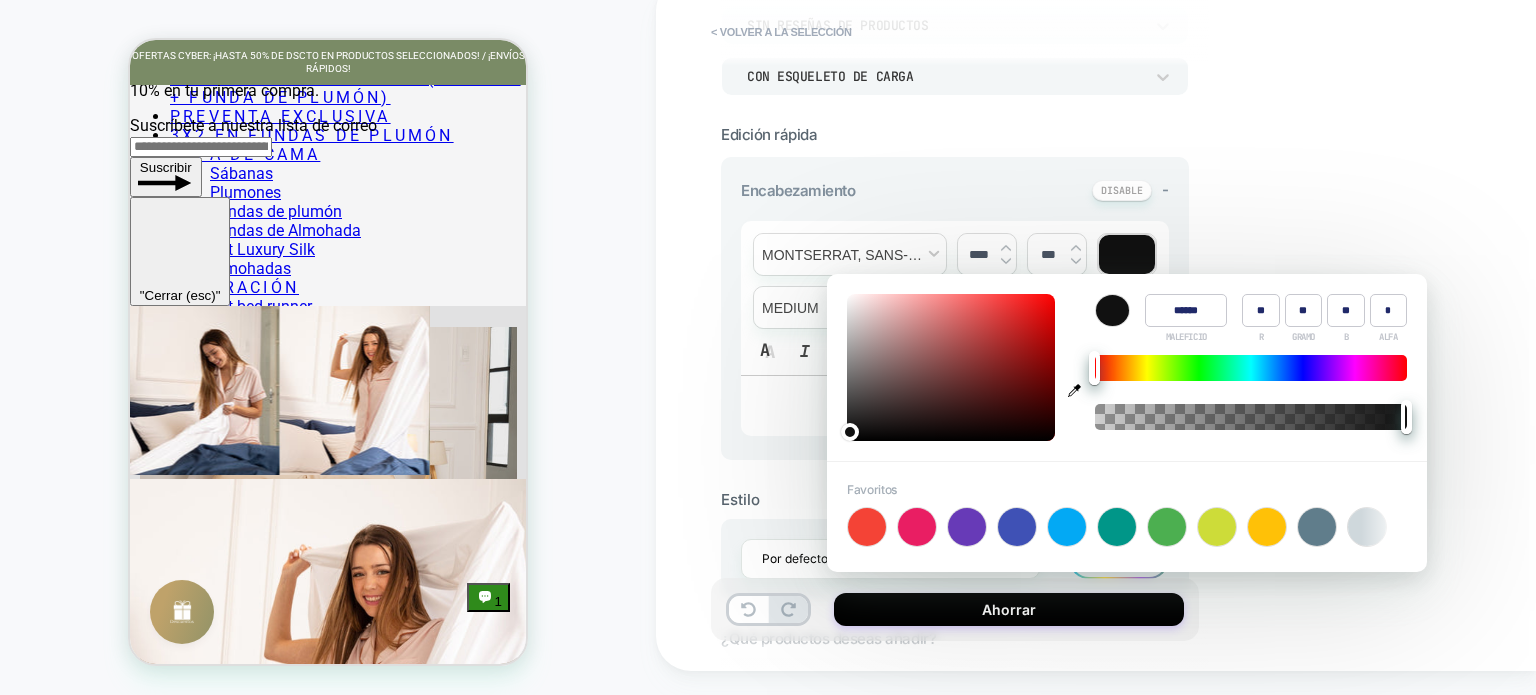 type on "***" 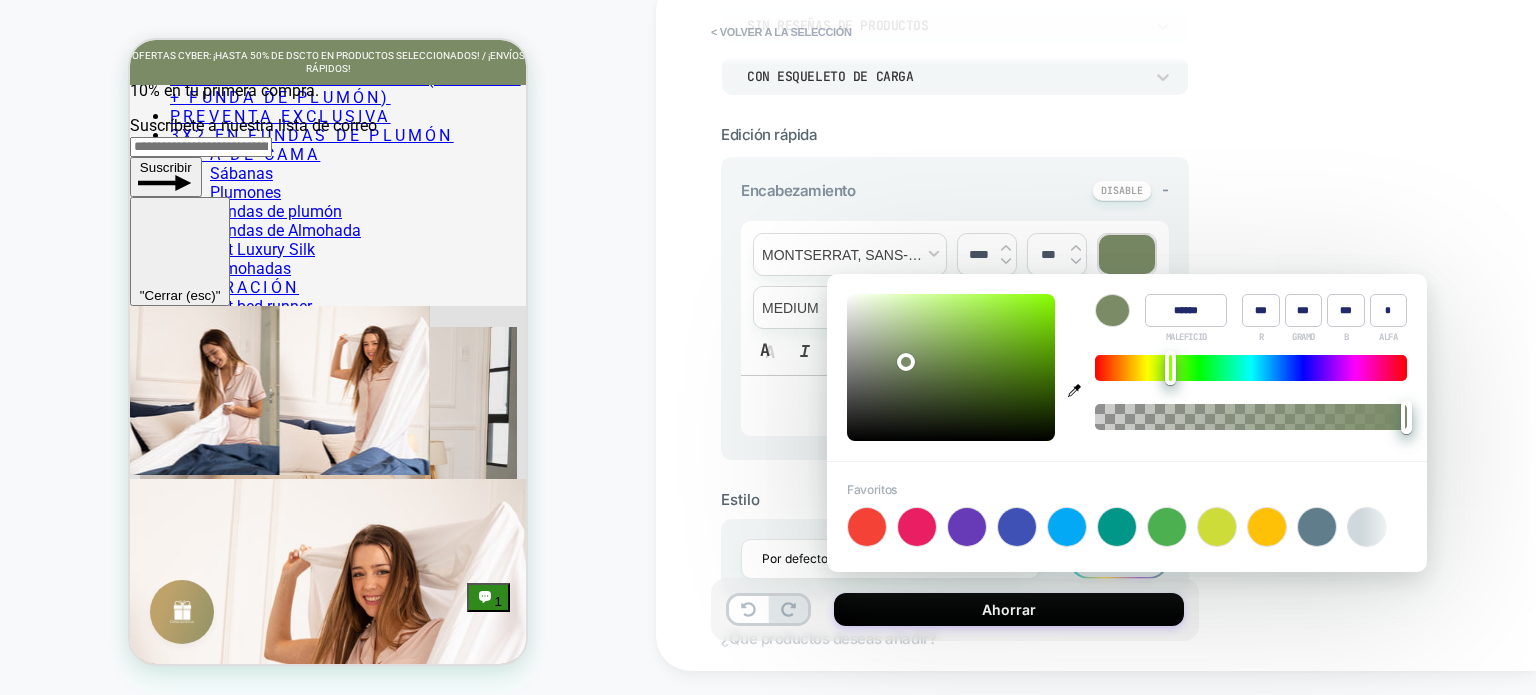 click on "﻿ ﻿" at bounding box center (947, 406) 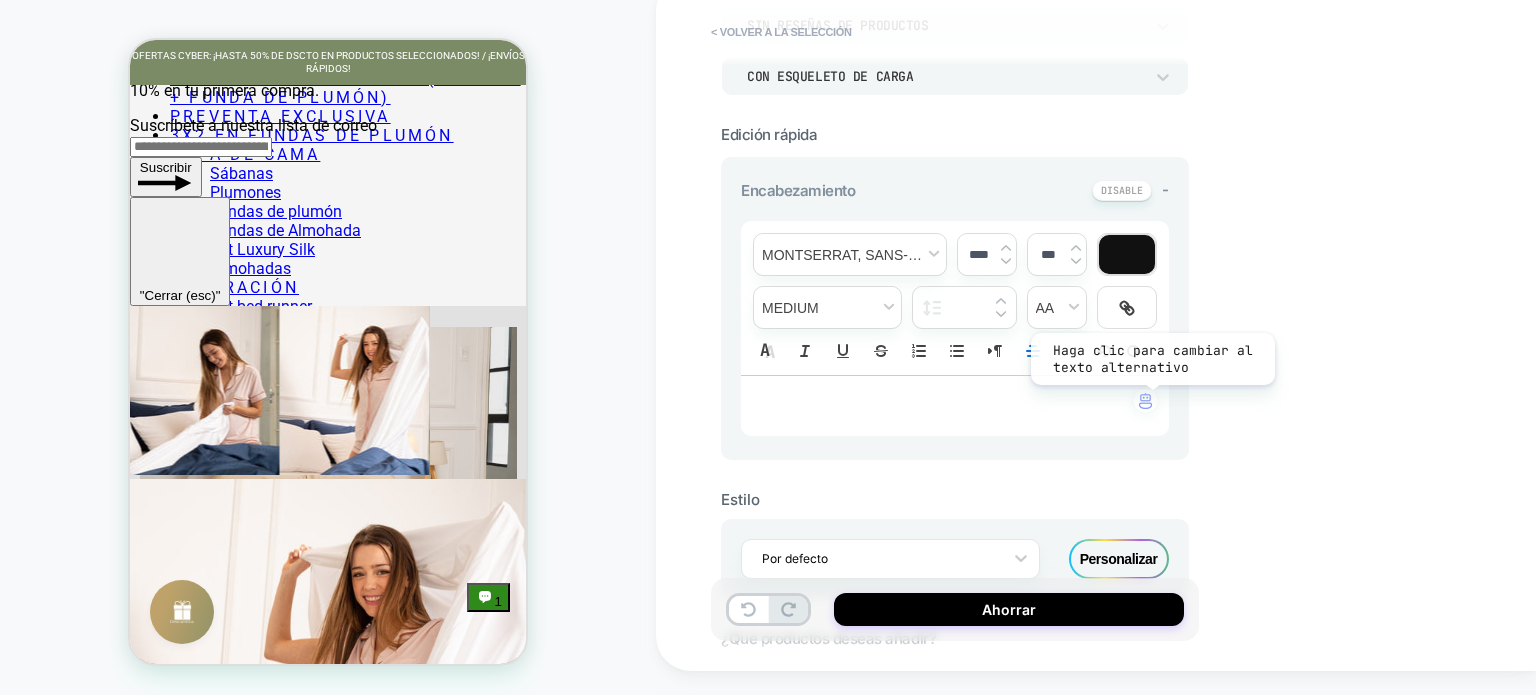click at bounding box center (1145, 401) 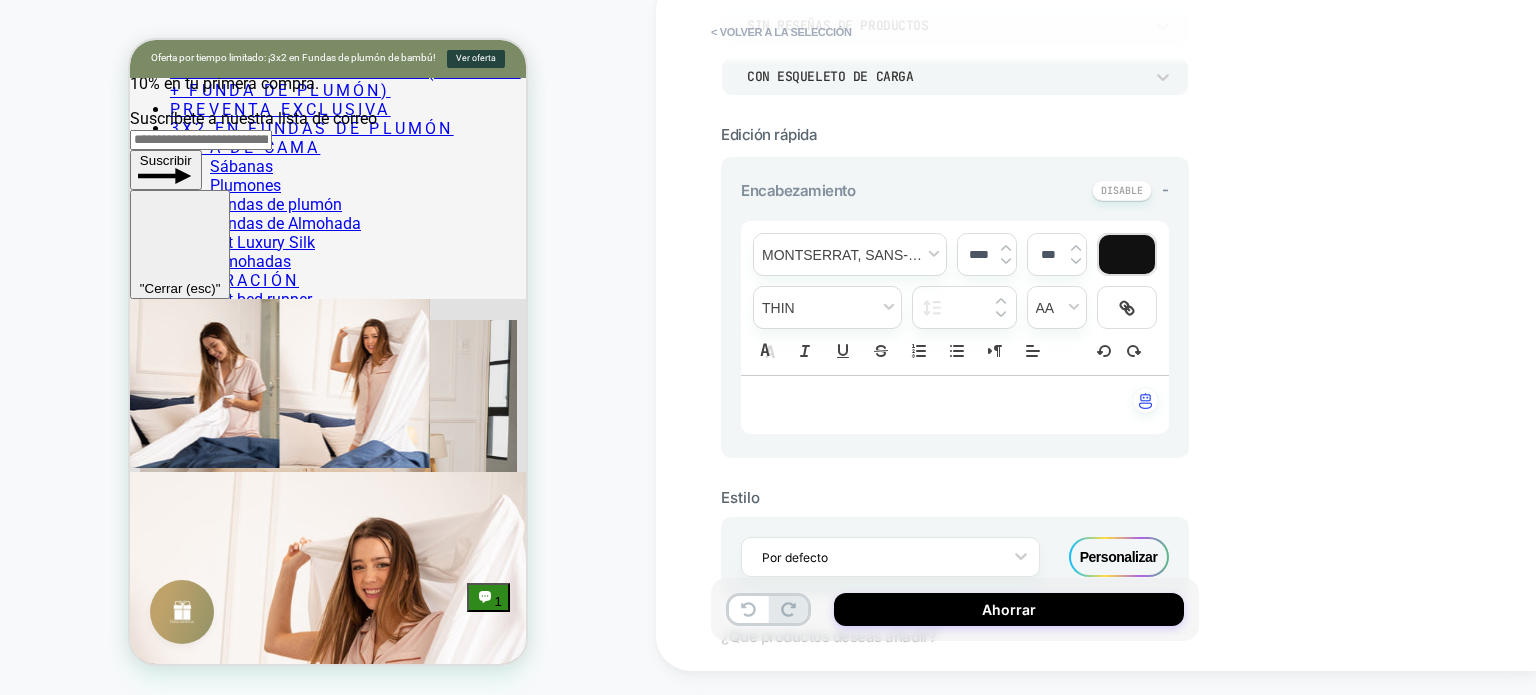 scroll, scrollTop: 2537, scrollLeft: 0, axis: vertical 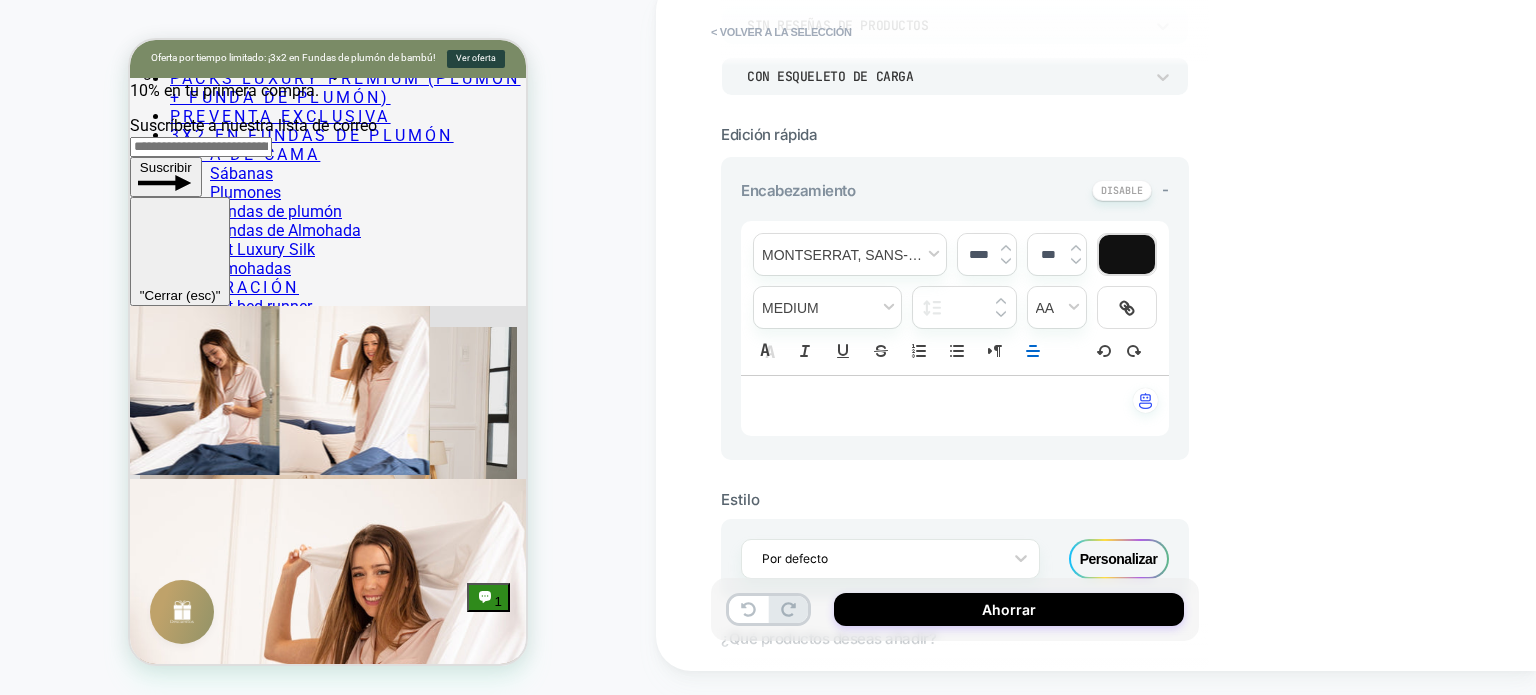 click on "﻿" at bounding box center (947, 406) 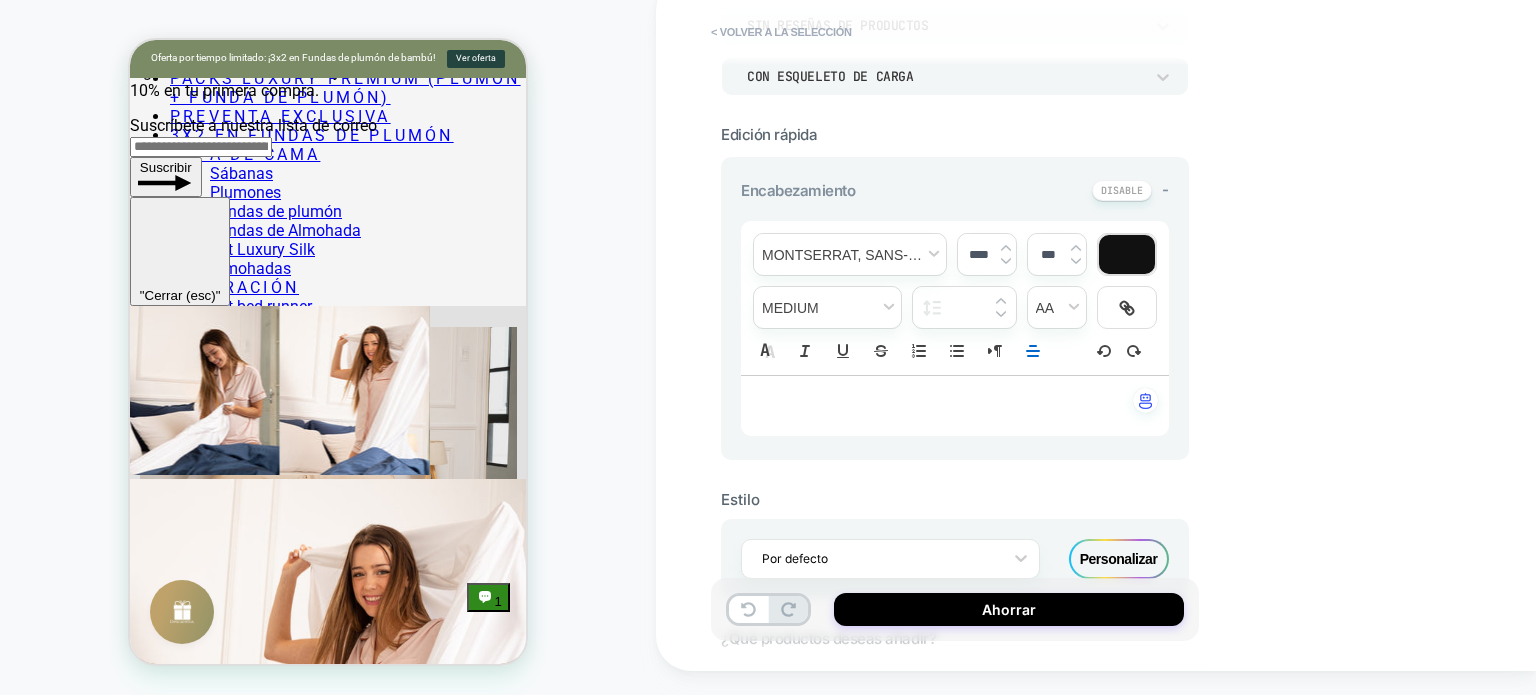 type 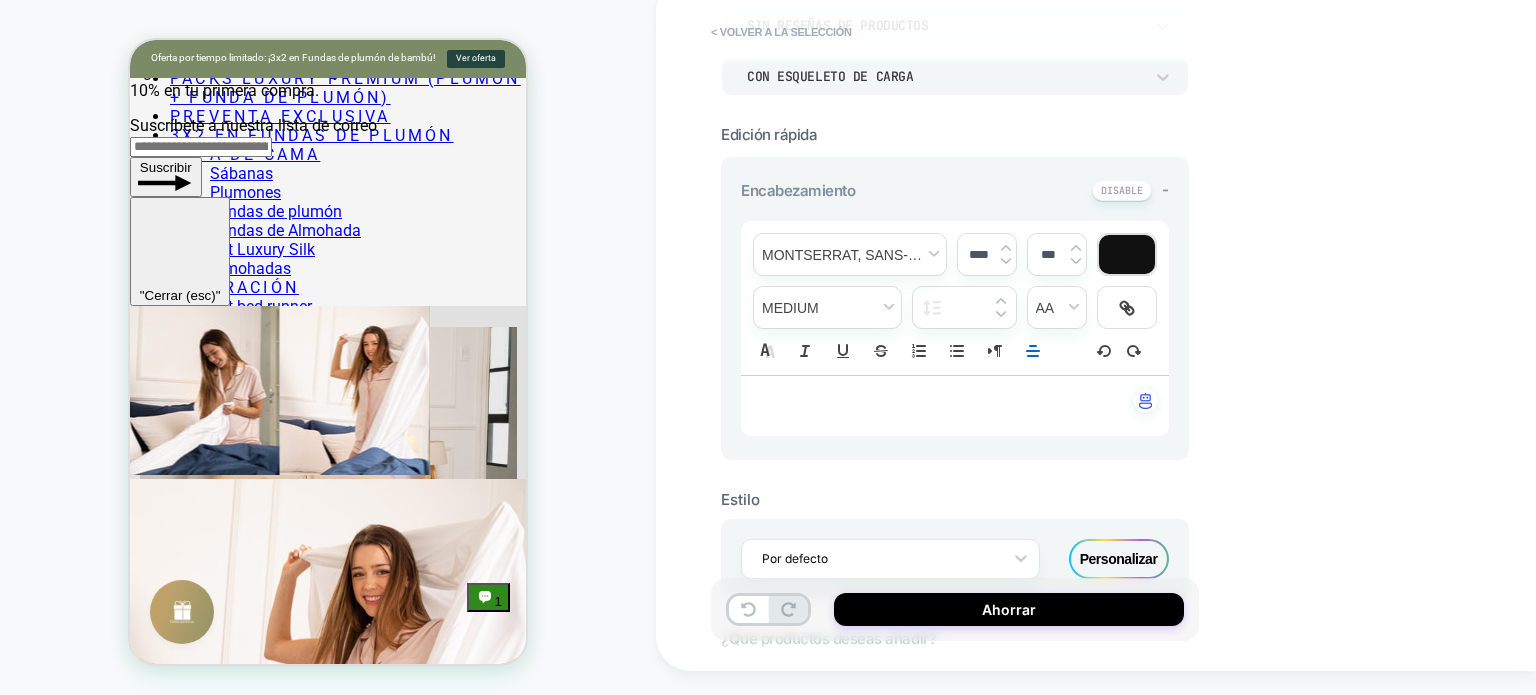 click on "**********" at bounding box center [1096, 323] 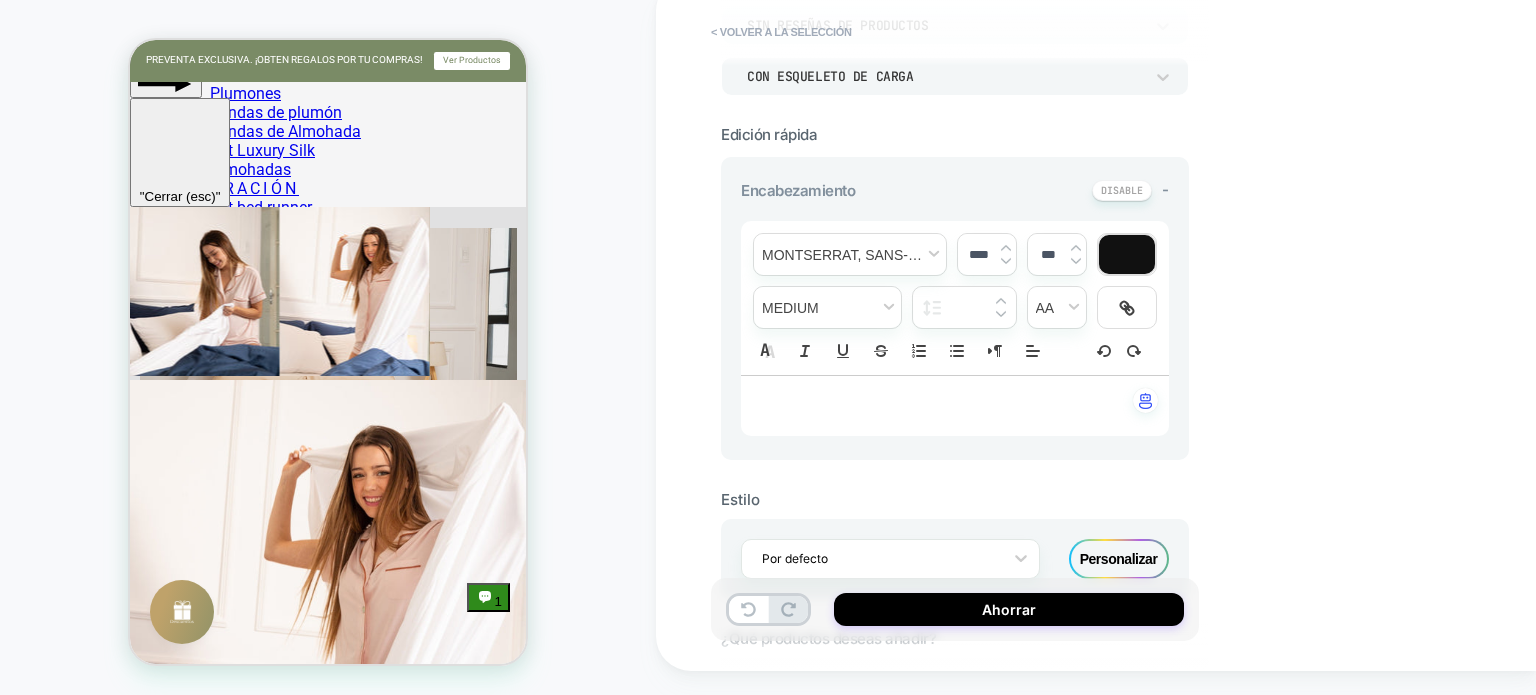 scroll, scrollTop: 2653, scrollLeft: 0, axis: vertical 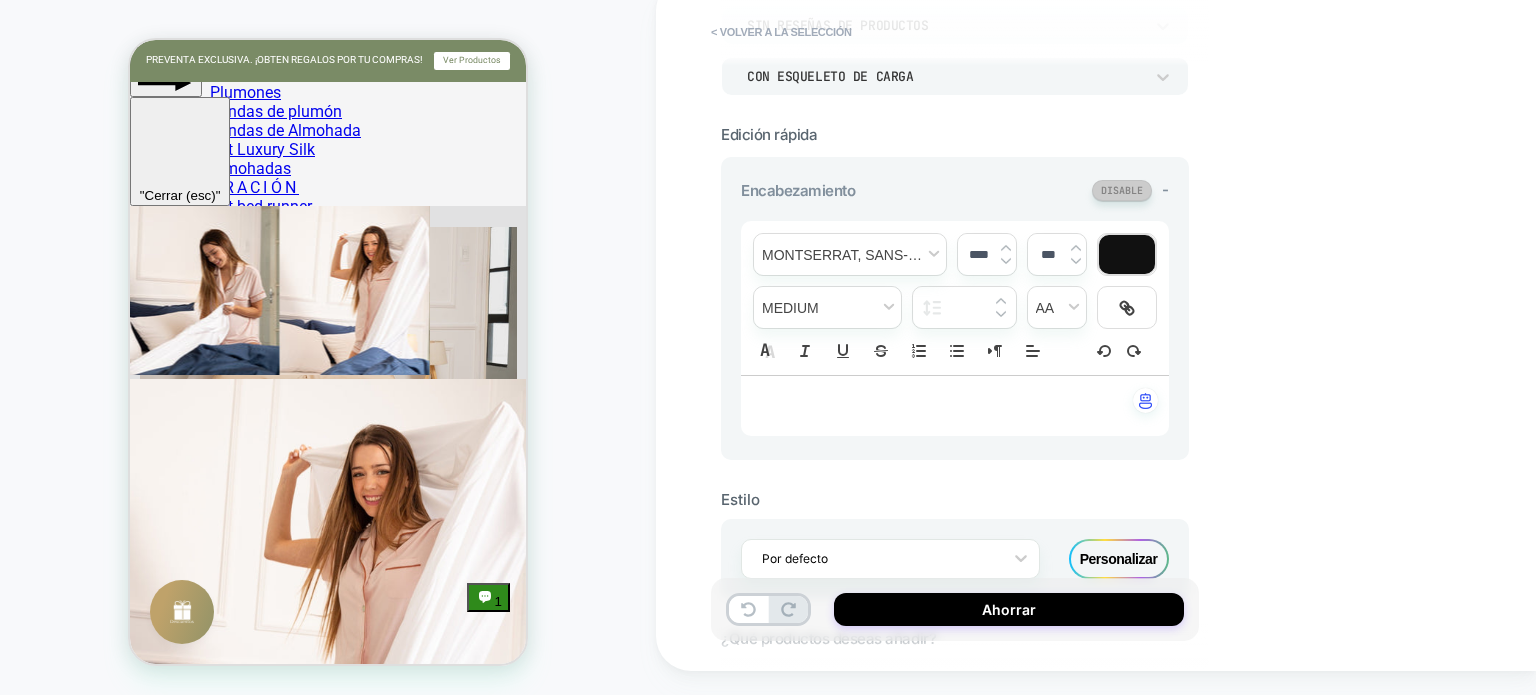 click at bounding box center (1122, 190) 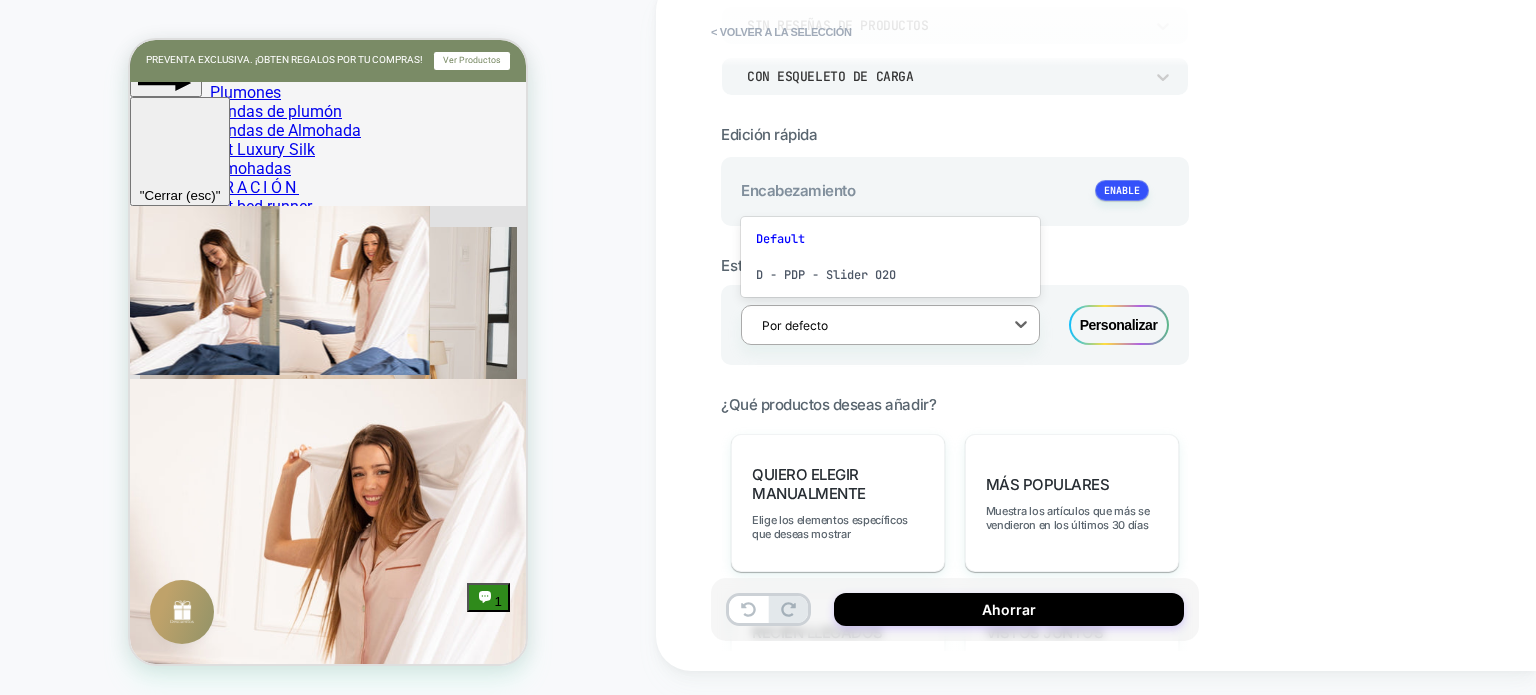 click at bounding box center [877, 325] 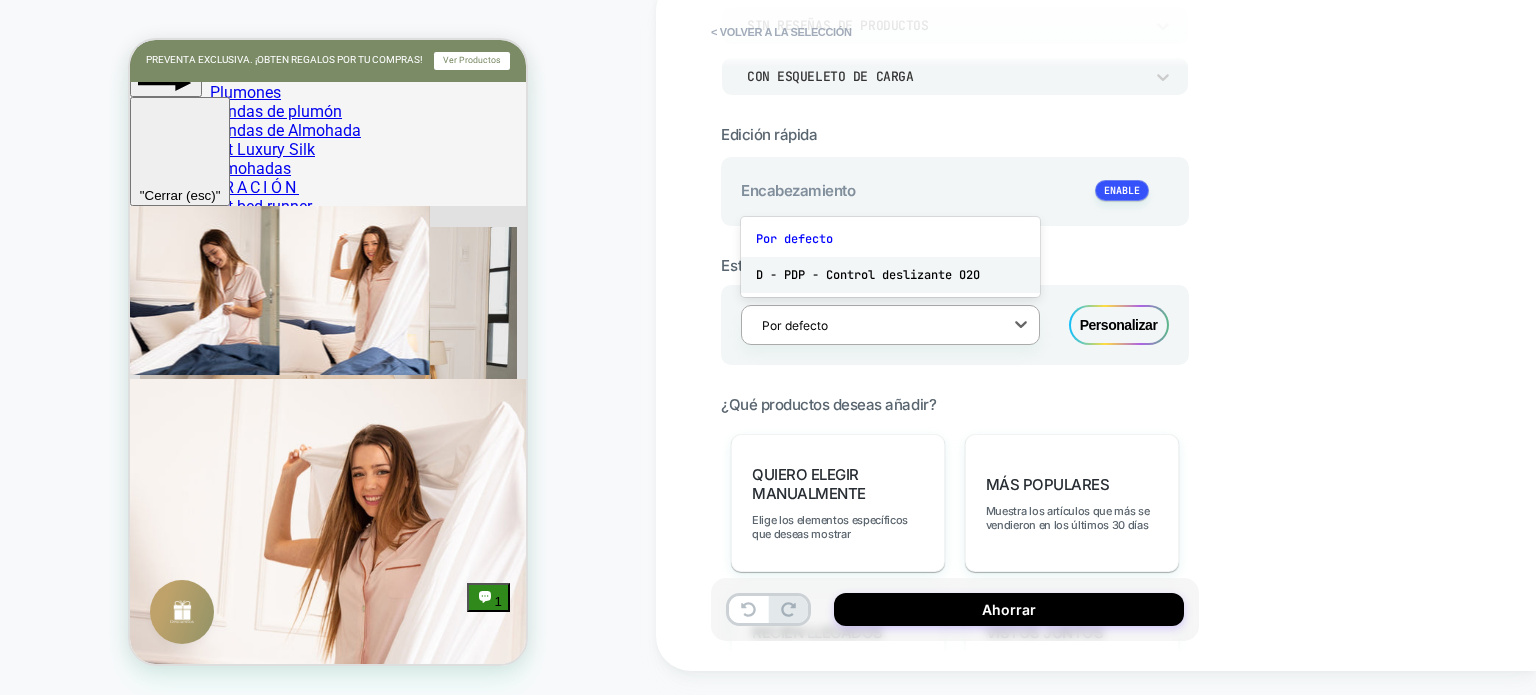 click on "D - PDP - Control deslizante O2O" at bounding box center [868, 275] 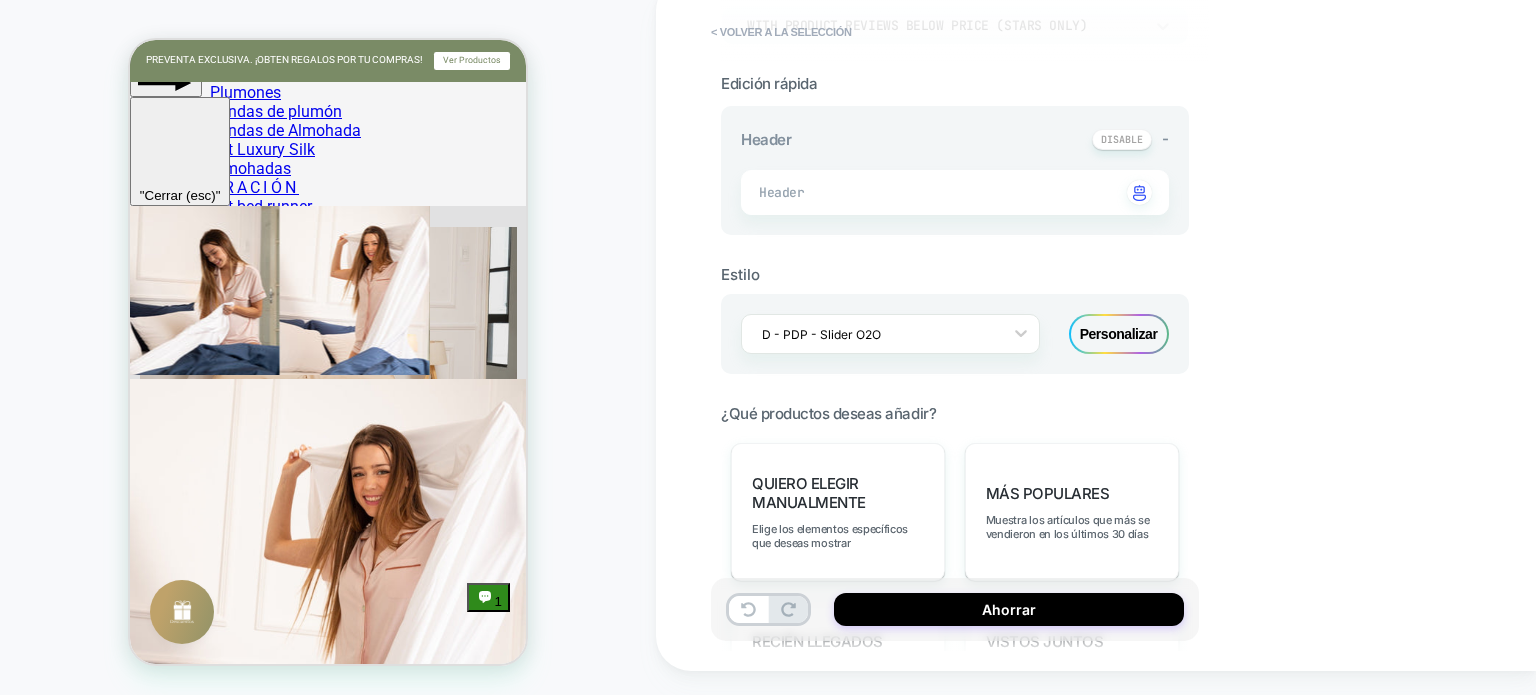 click on "Estilo" at bounding box center [955, 274] 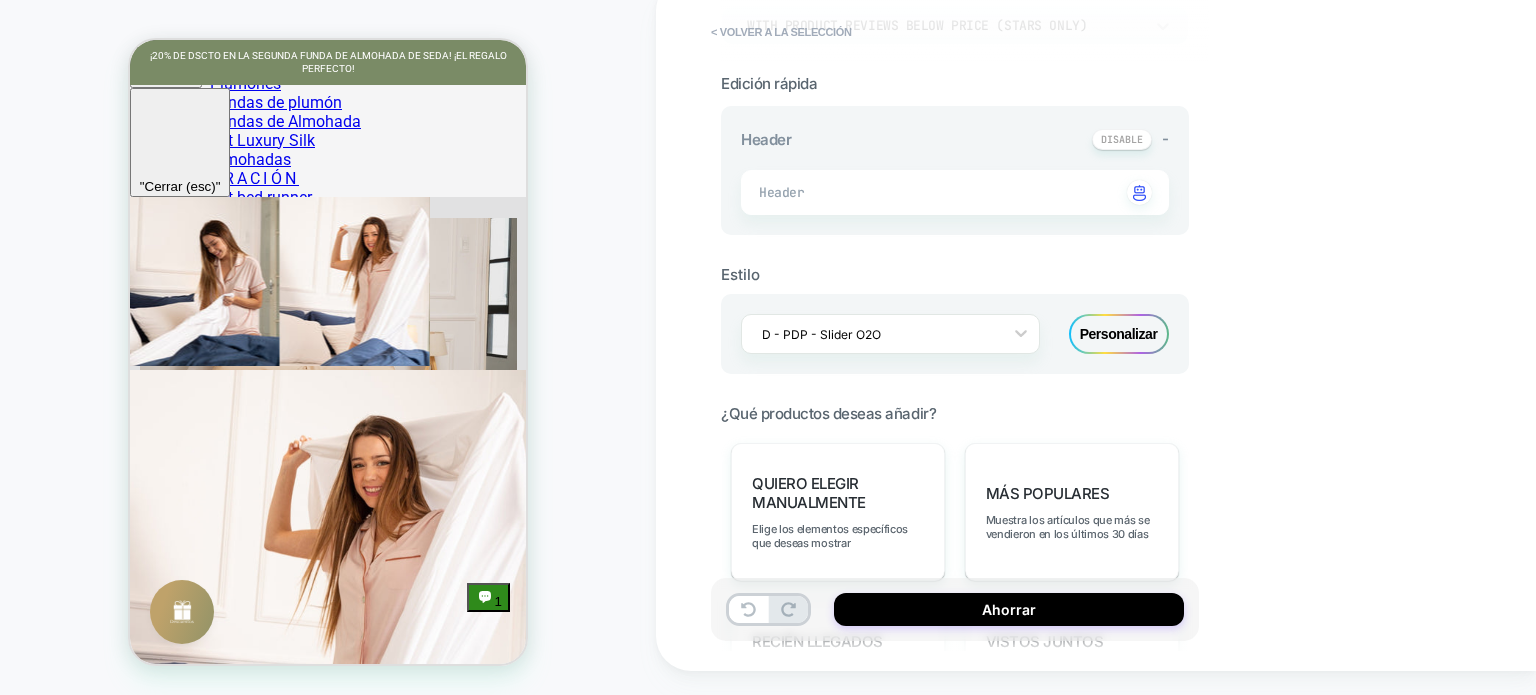 click on "< Volver a la selección 3. Todo genial, vamos a personalizarlo. Personalización general 10 Products Without an "add to cart" button Without Zoom Button Match Screen Width With Product Reviews Below Price (Stars Only) Edición rápida Header - Header Click to change to  alternative text Estilo D - PDP - Slider O2O Personalizar ¿Qué productos deseas añadir? Quiero elegir manualmente Elige los elementos específicos que deseas mostrar Más populares Muestra los artículos que más se vendieron en los últimos 30 días Recién llegados Mostrar artículos que acaban de llegar Vistos juntos Muestra los artículos que tus clientes vieron juntos Artículos del carrito Presentar artículos del carrito de compras del usuario Vistos recientemente Mostrar elementos que los usuarios vieron en visitas recientes personalizado Muestra artículos según el comportamiento de tus clientes Comprados juntos Muestra los artículos que se compran juntos con frecuencia Artículos comprados Mostrar productos comprados Ahorrar" at bounding box center [1096, 323] 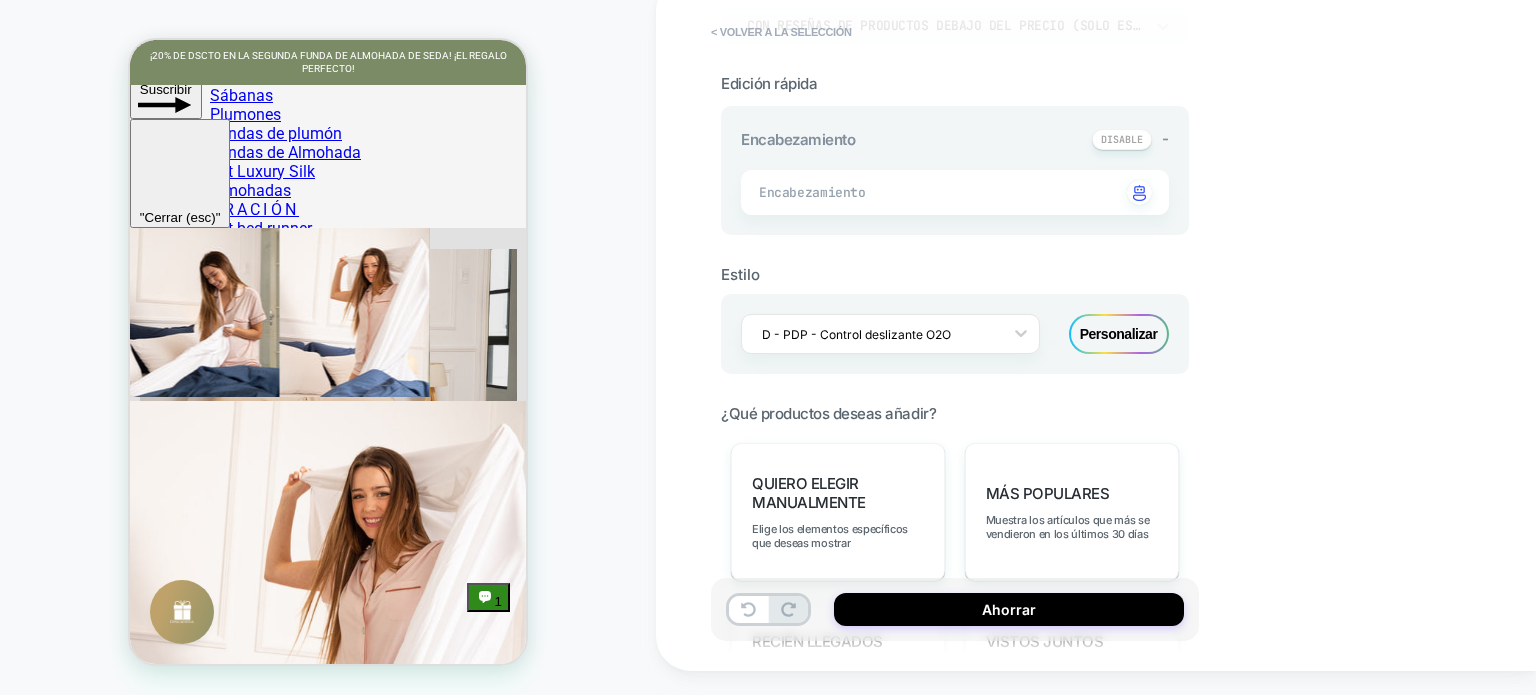scroll, scrollTop: 2744, scrollLeft: 0, axis: vertical 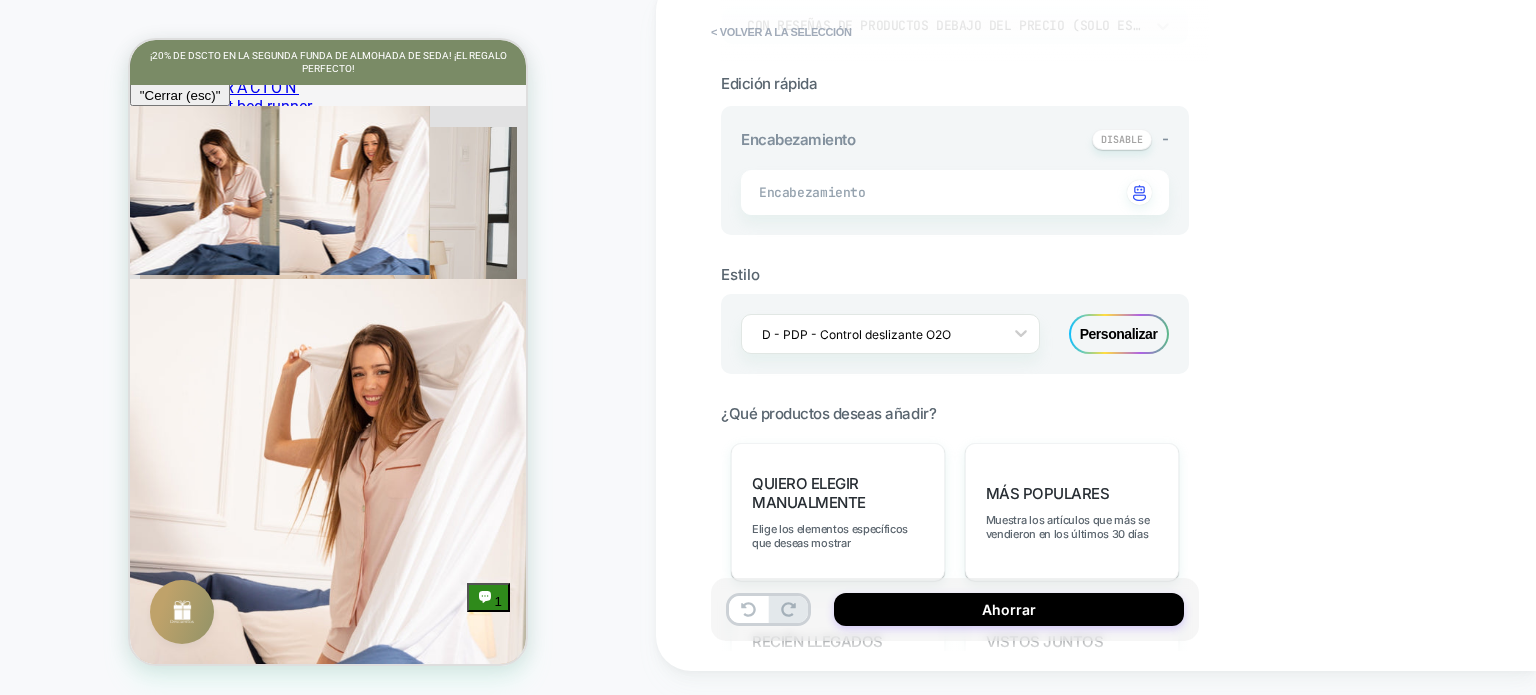 click on "Personalizar" at bounding box center (1119, 334) 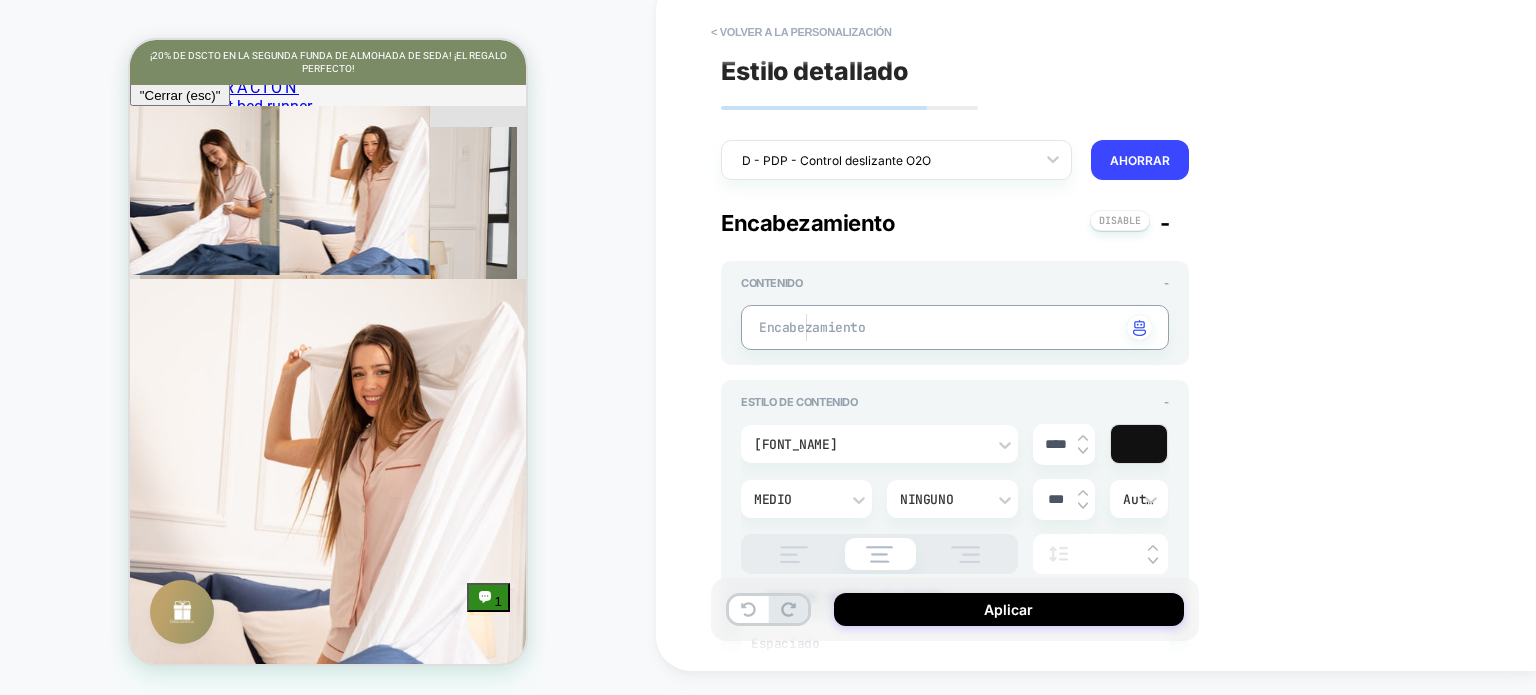 click on "rimboccare.com LIVE AUDIENCES REPORTS INSPIRATIONS ACADEMY Create New Experience CF rimboccare.com Primary Audiences Create and manage primary audiences, view their data, and seamlessly select them for future experiments Last 30 Days   Create a new audience Mobile Visitors Mobile visitors only   No   Connected Experiences + Sessions 4 Conversion Rate 0 % Average Order Value S/. 0 Revenue S/. 0 See more Create an experience for this audience Desktop Visitors Desktop visitors only   No   Connected Experiences + Sessions 2 Conversion Rate 0 % Average Order Value S/. 0 Revenue S/. 0 See more Create an experience for this audience New Visitors New visitors only   No   Connected Experiences + Sessions 5 Conversion Rate 0 % Average Order Value S/. 0 Revenue S/. 0 See more Create an experience for this audience Returning Visitors Returning visitors only Data will be displayed  here once enough audience  data is collected Carritos abandonados Data will be displayed  here once enough audience  data is collected" at bounding box center (1096, 323) 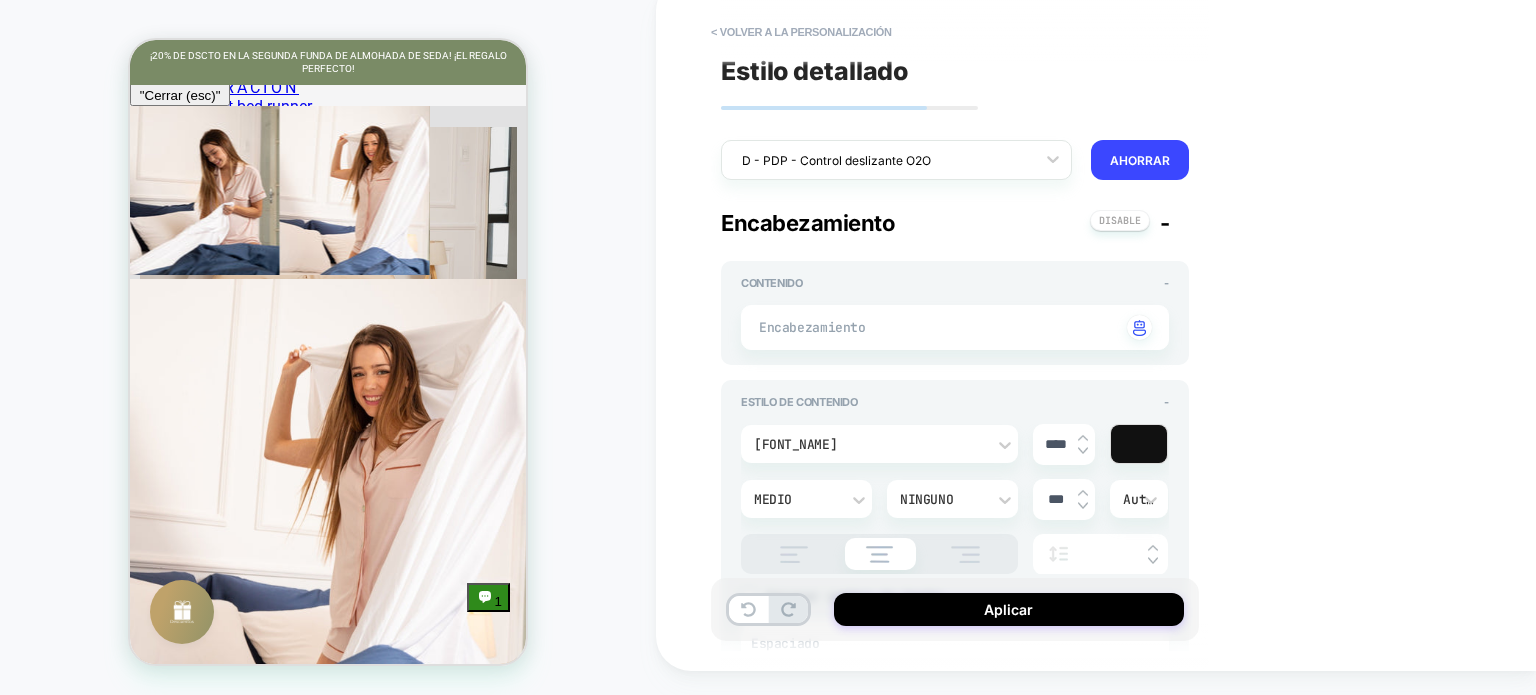 click at bounding box center (975, 328) 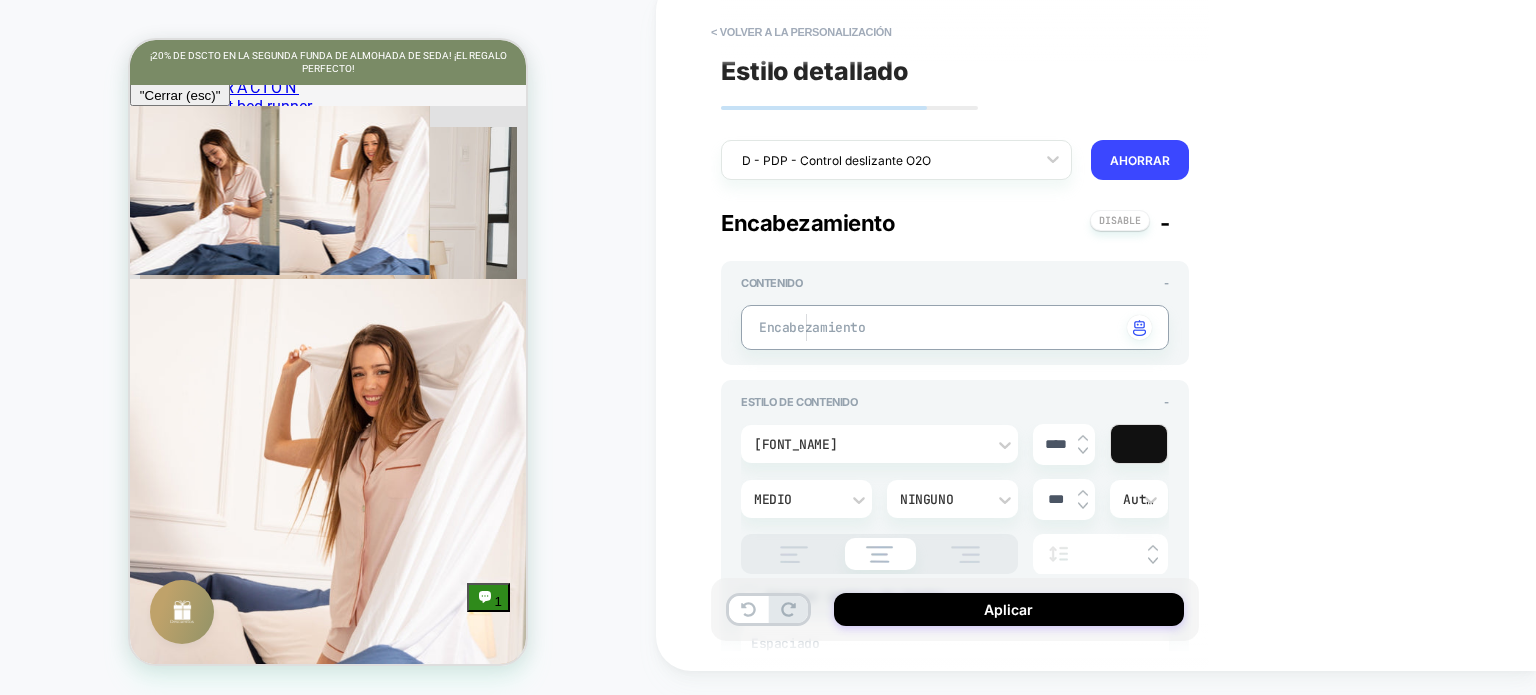 click at bounding box center [975, 328] 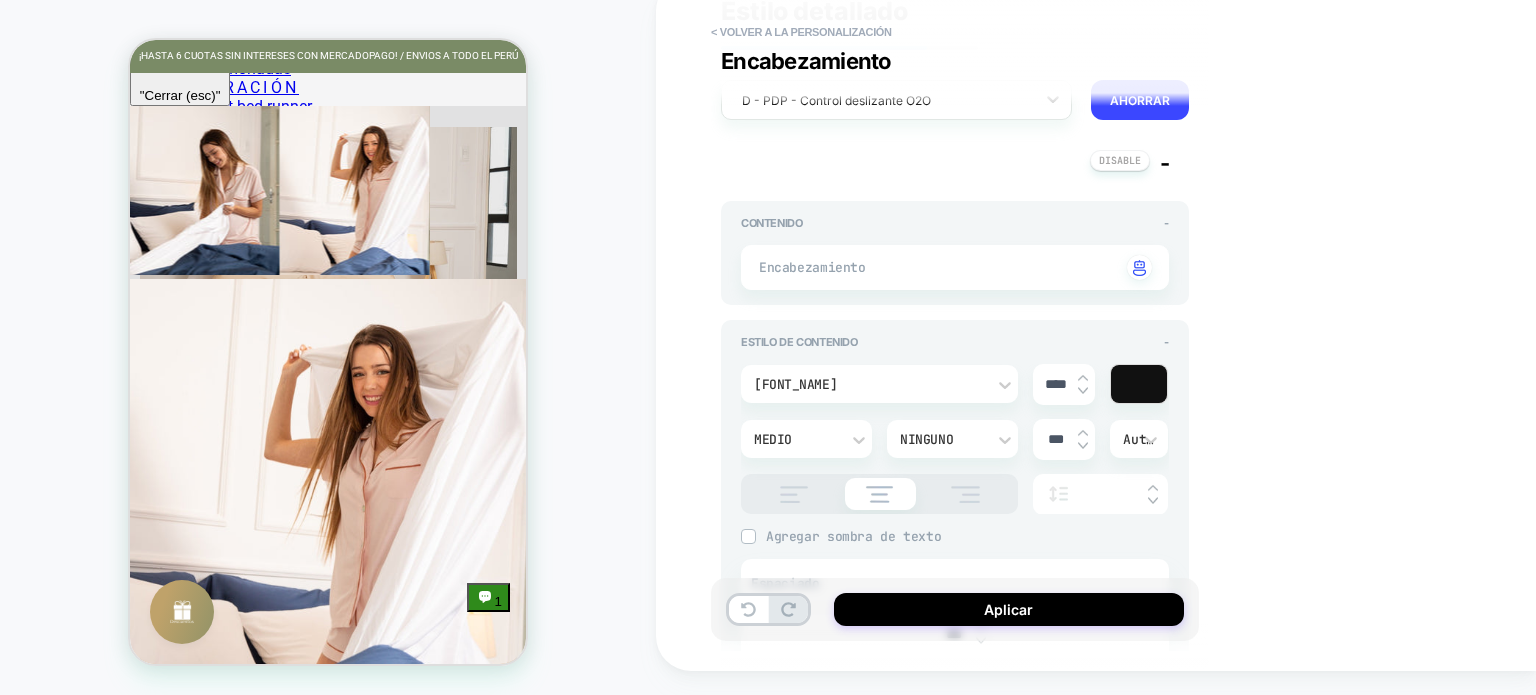 scroll, scrollTop: 0, scrollLeft: 0, axis: both 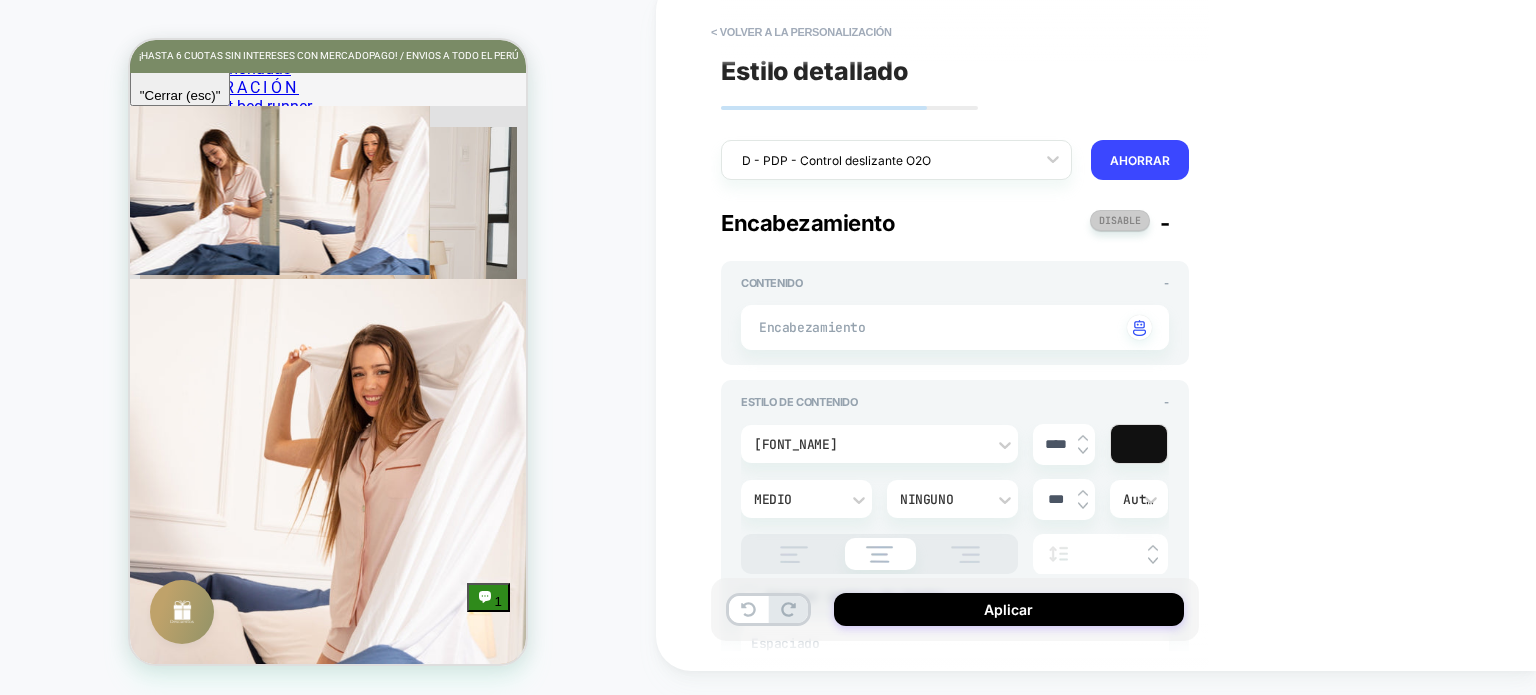 click at bounding box center (1120, 220) 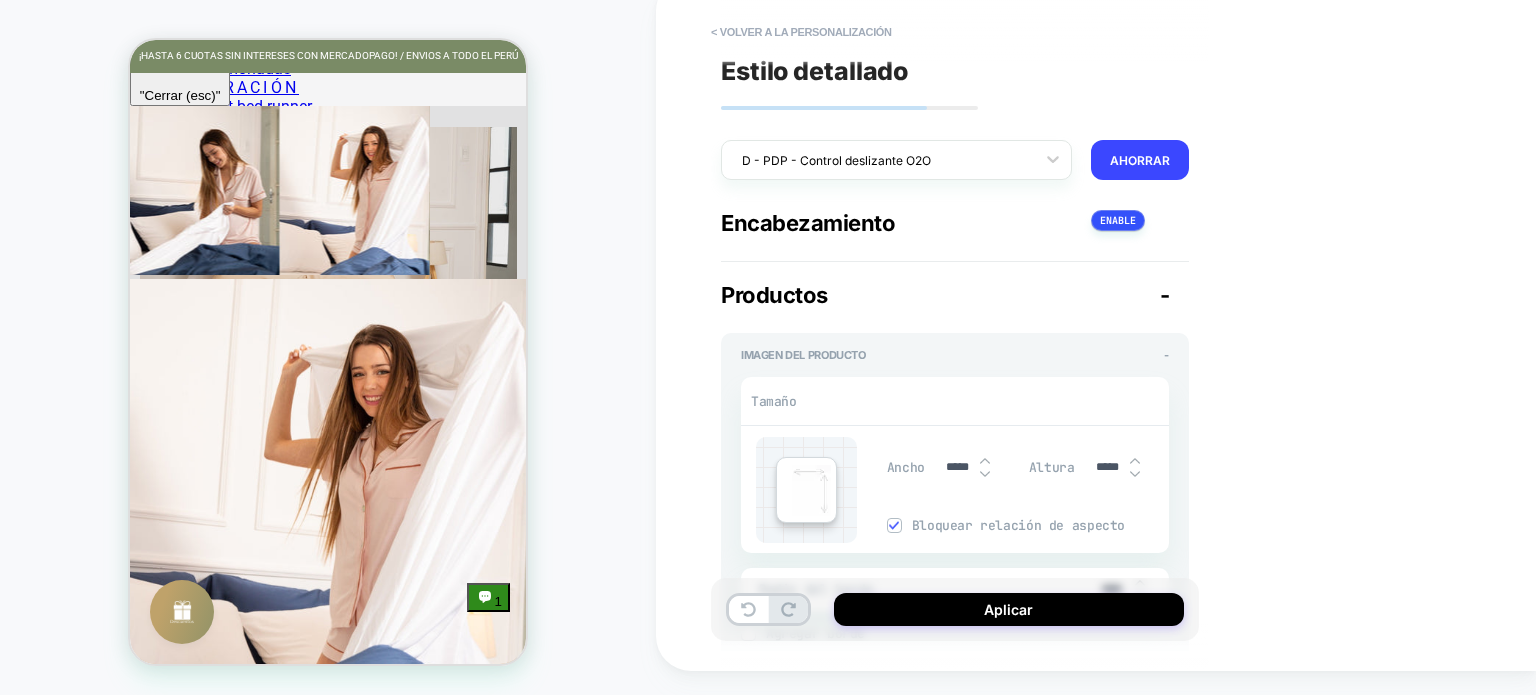 click on "Encabezamiento +" at bounding box center (955, 223) 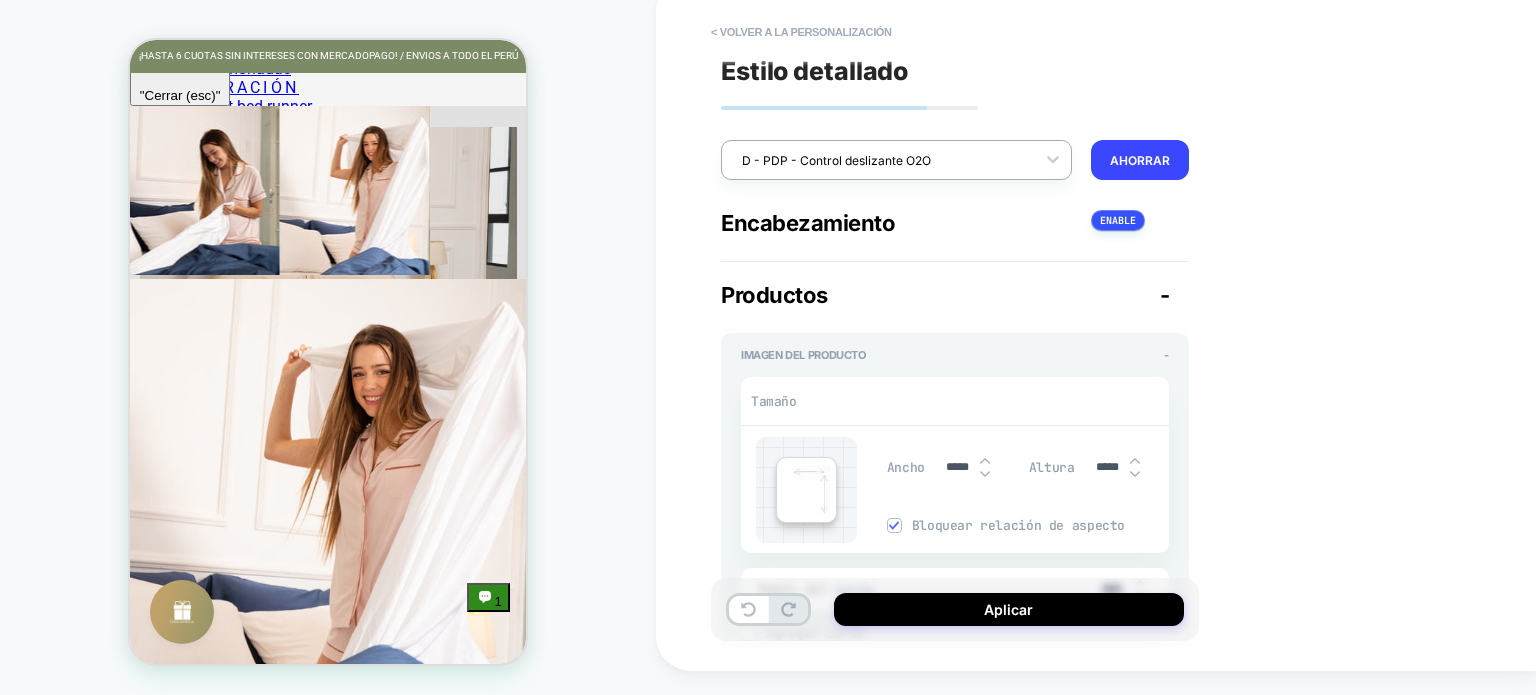 click at bounding box center [883, 160] 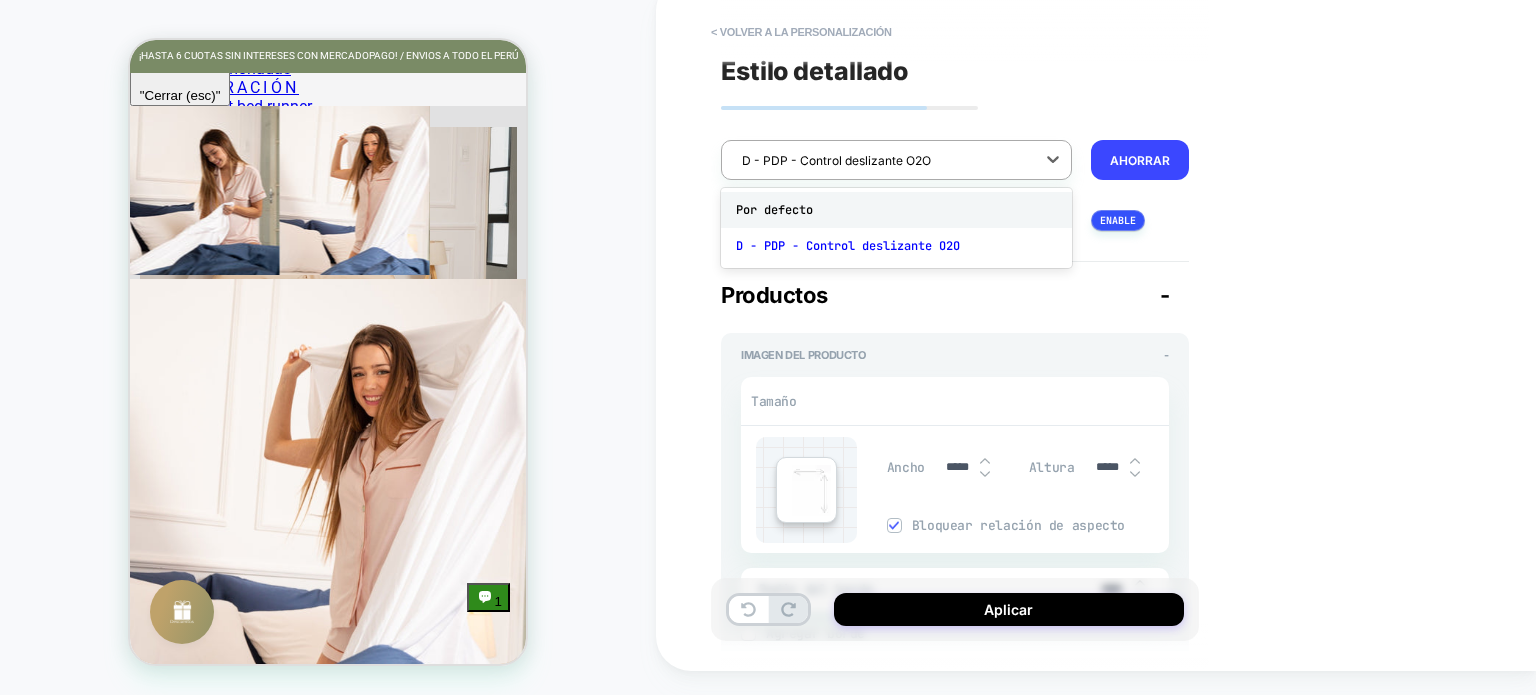 click on "Por defecto" at bounding box center [896, 210] 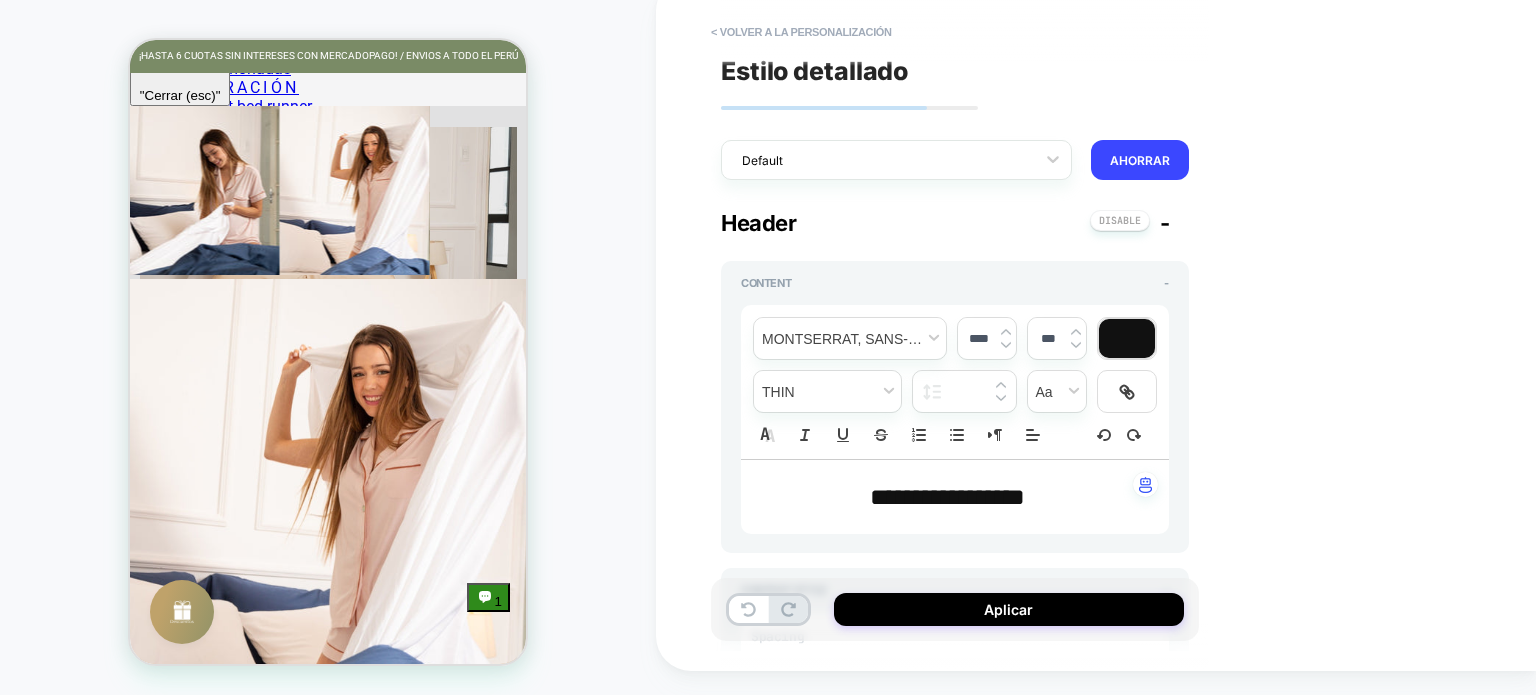 click on "Header" at bounding box center (758, 223) 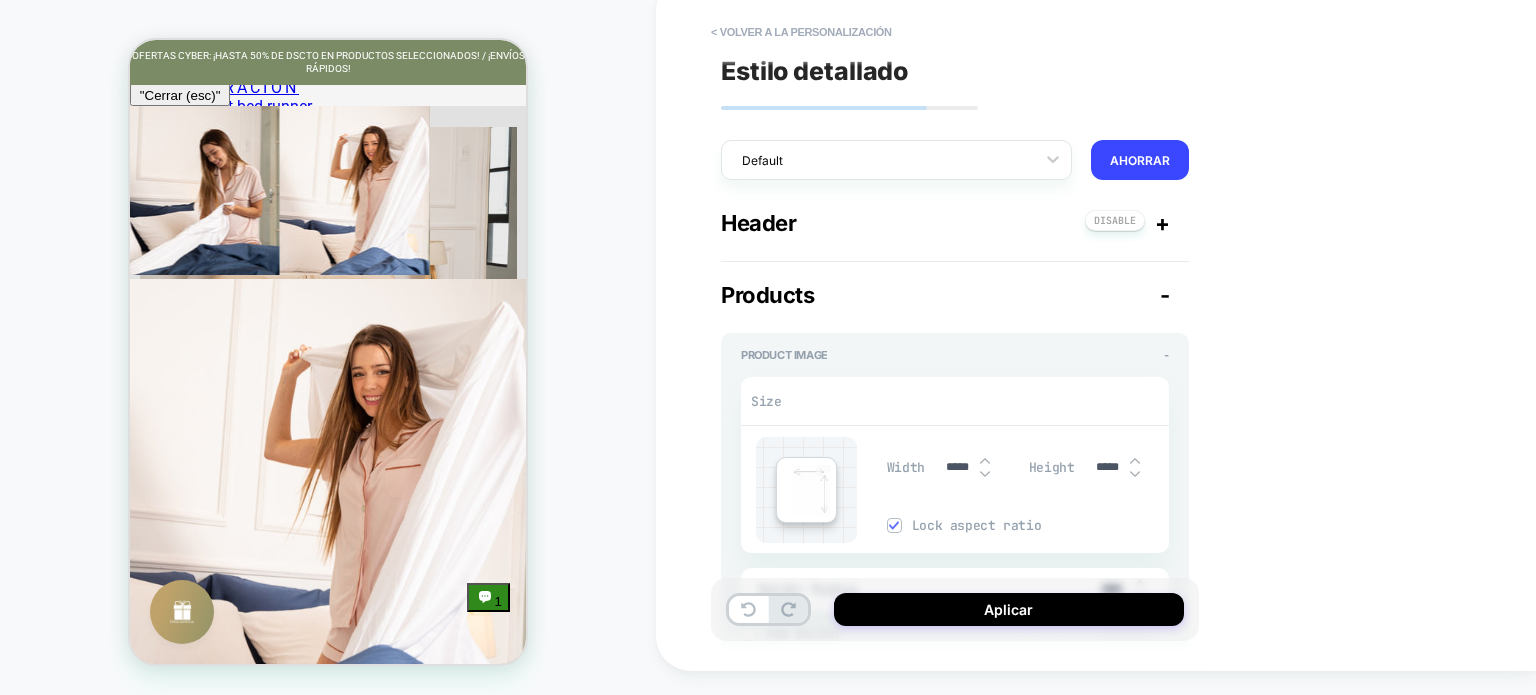 click on "**********" at bounding box center [1096, 323] 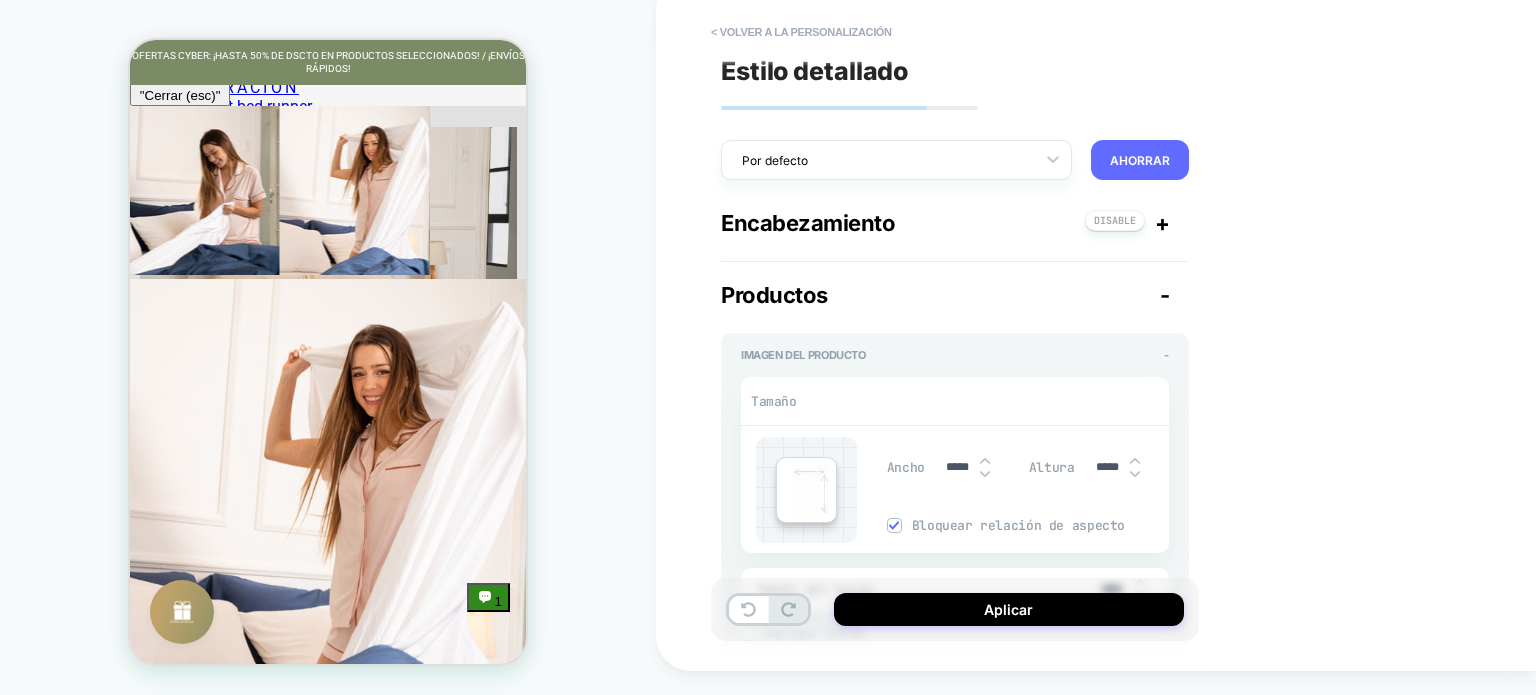 click on "AHORRAR" at bounding box center (1140, 160) 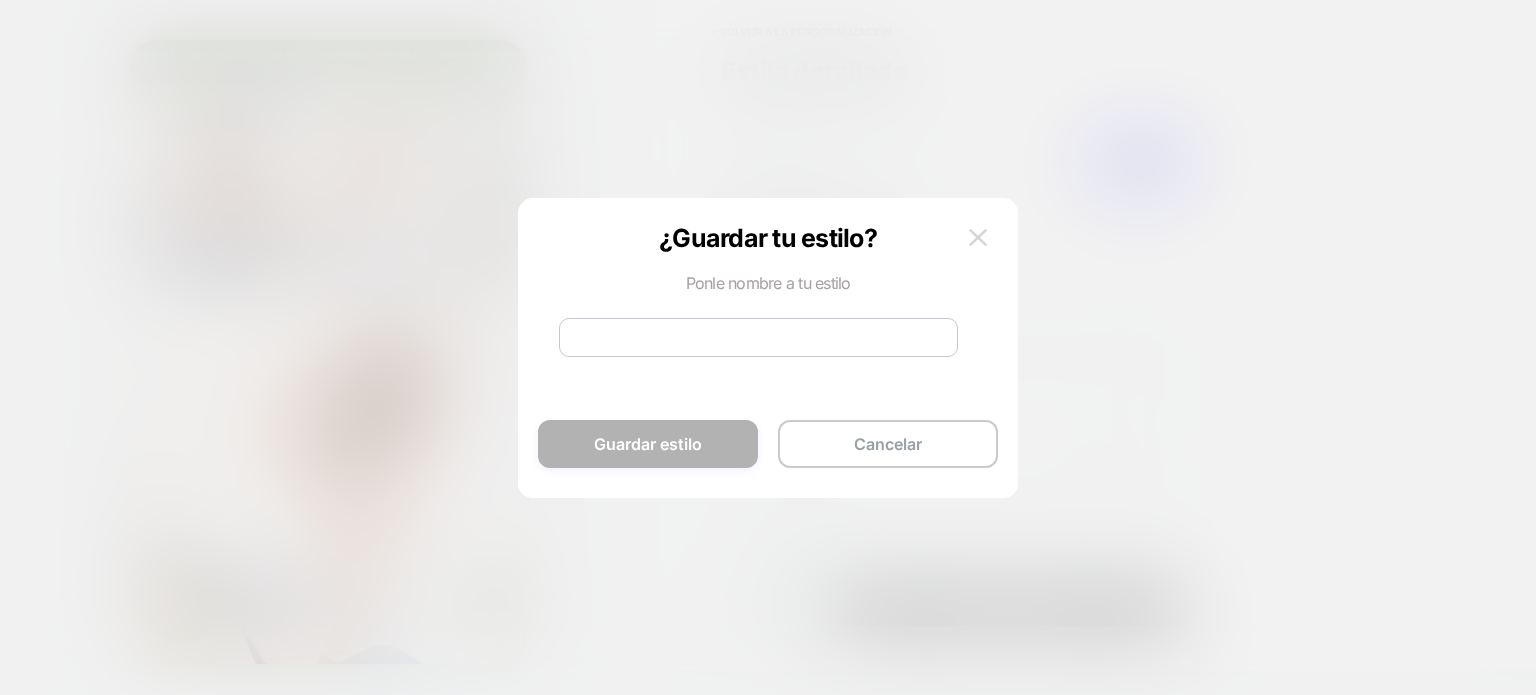 click at bounding box center [978, 237] 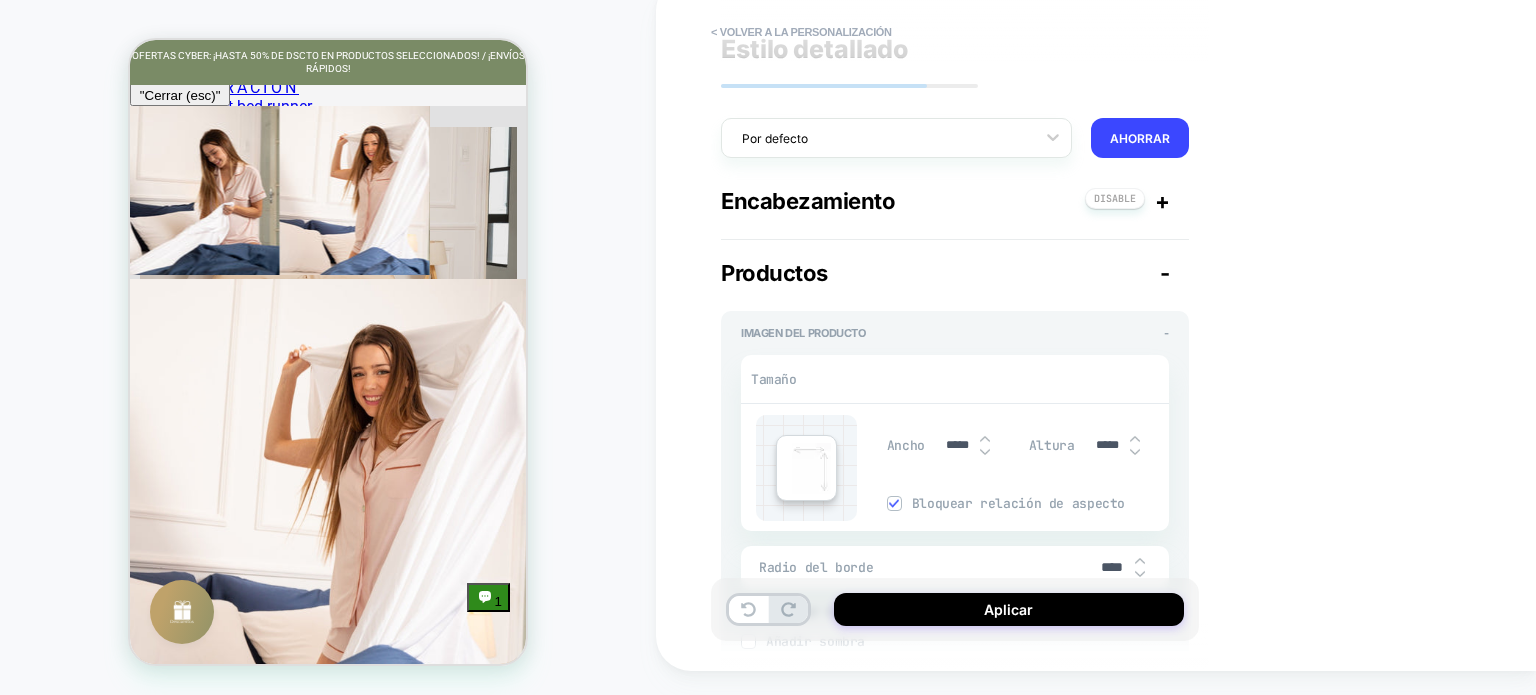 scroll, scrollTop: 0, scrollLeft: 0, axis: both 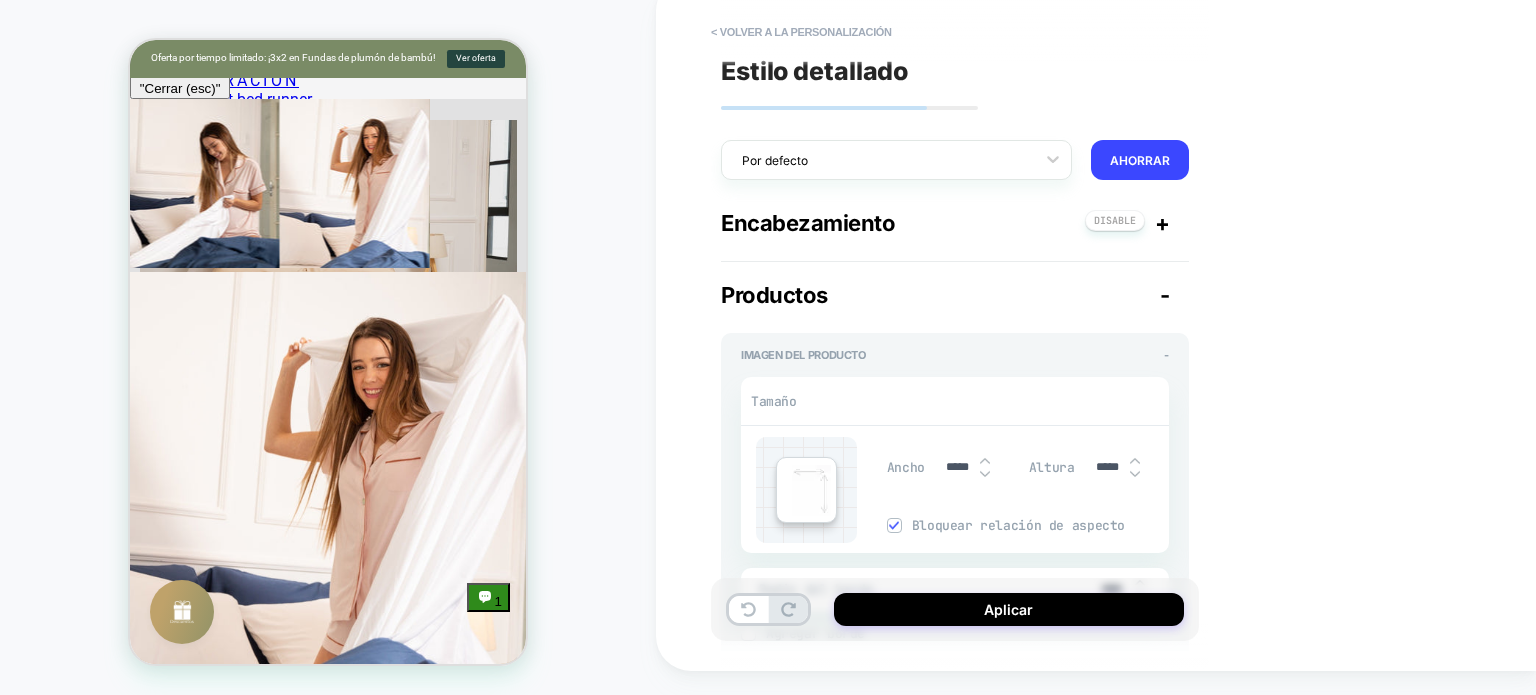 click on "-" at bounding box center (1165, 295) 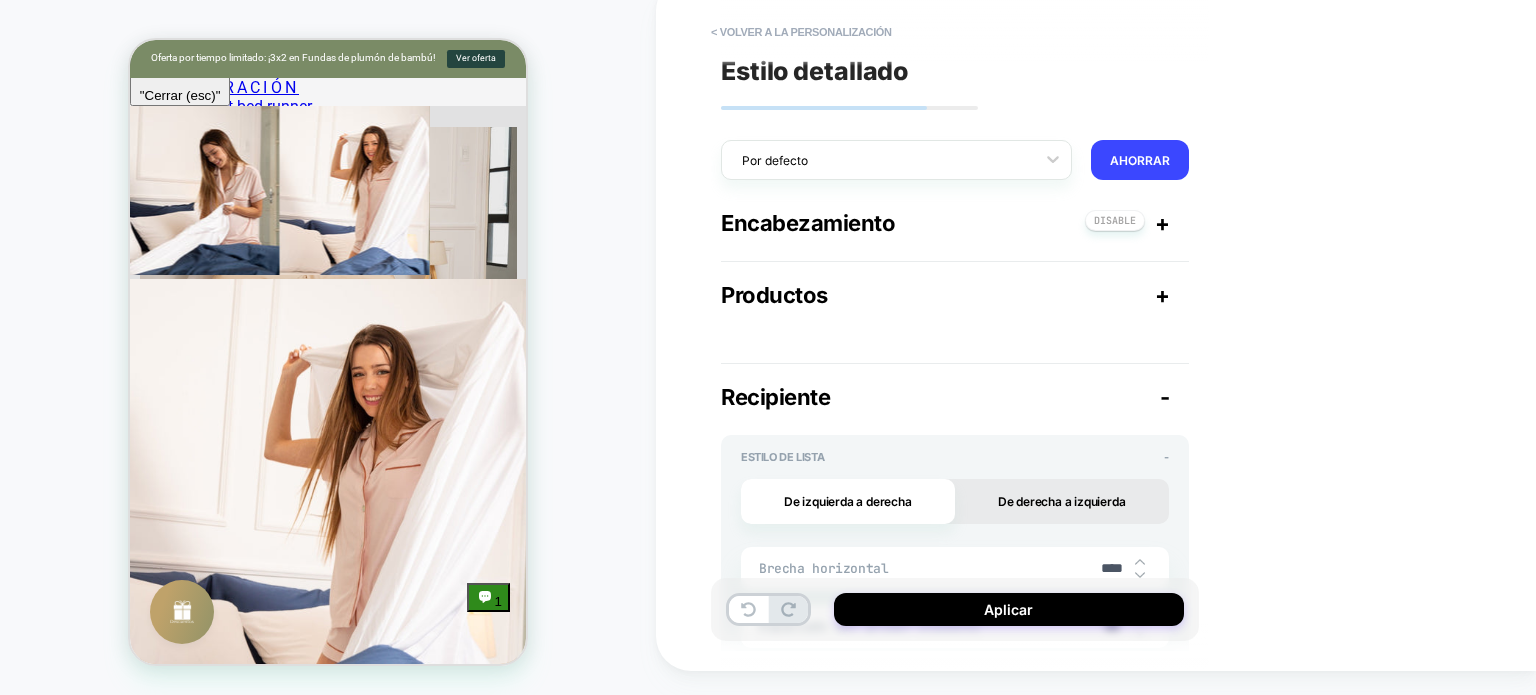 click on "+" at bounding box center (1162, 295) 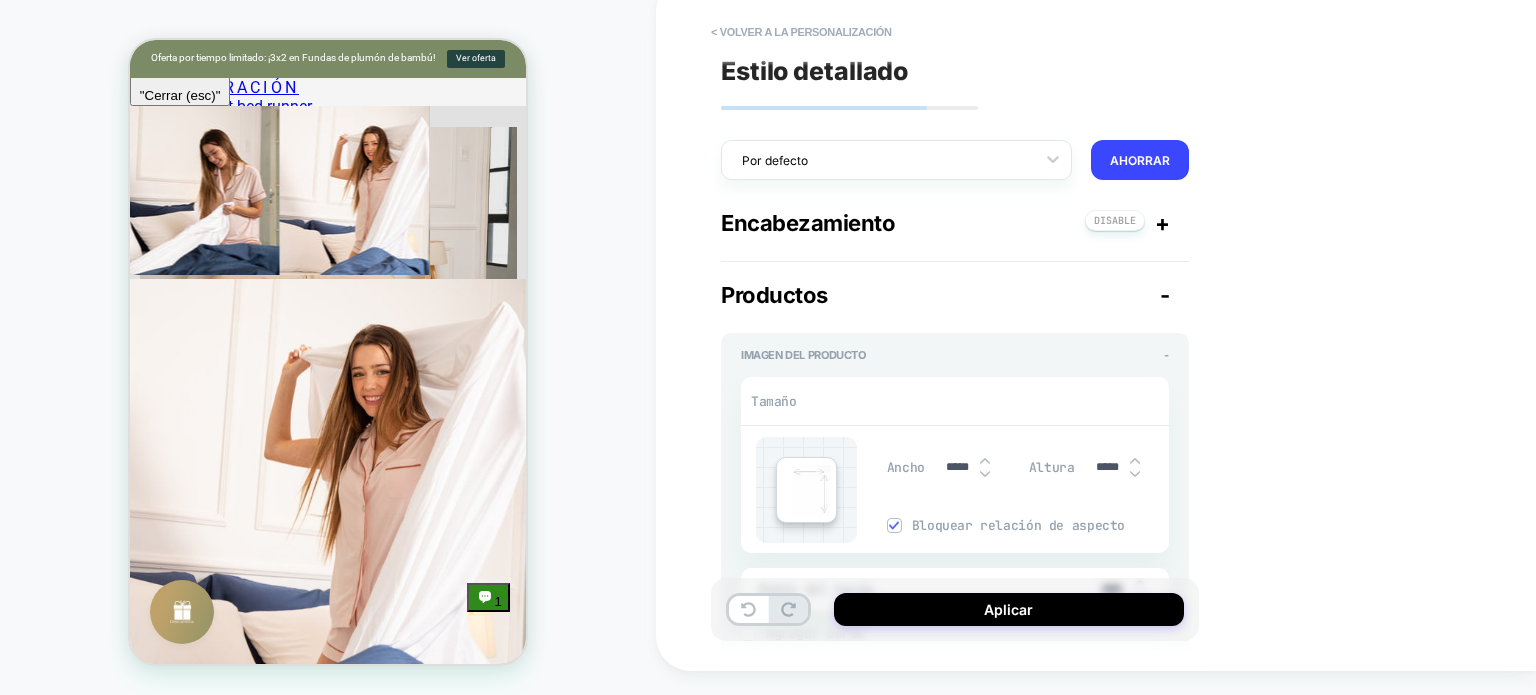 click on "Encabezamiento +" at bounding box center (955, 223) 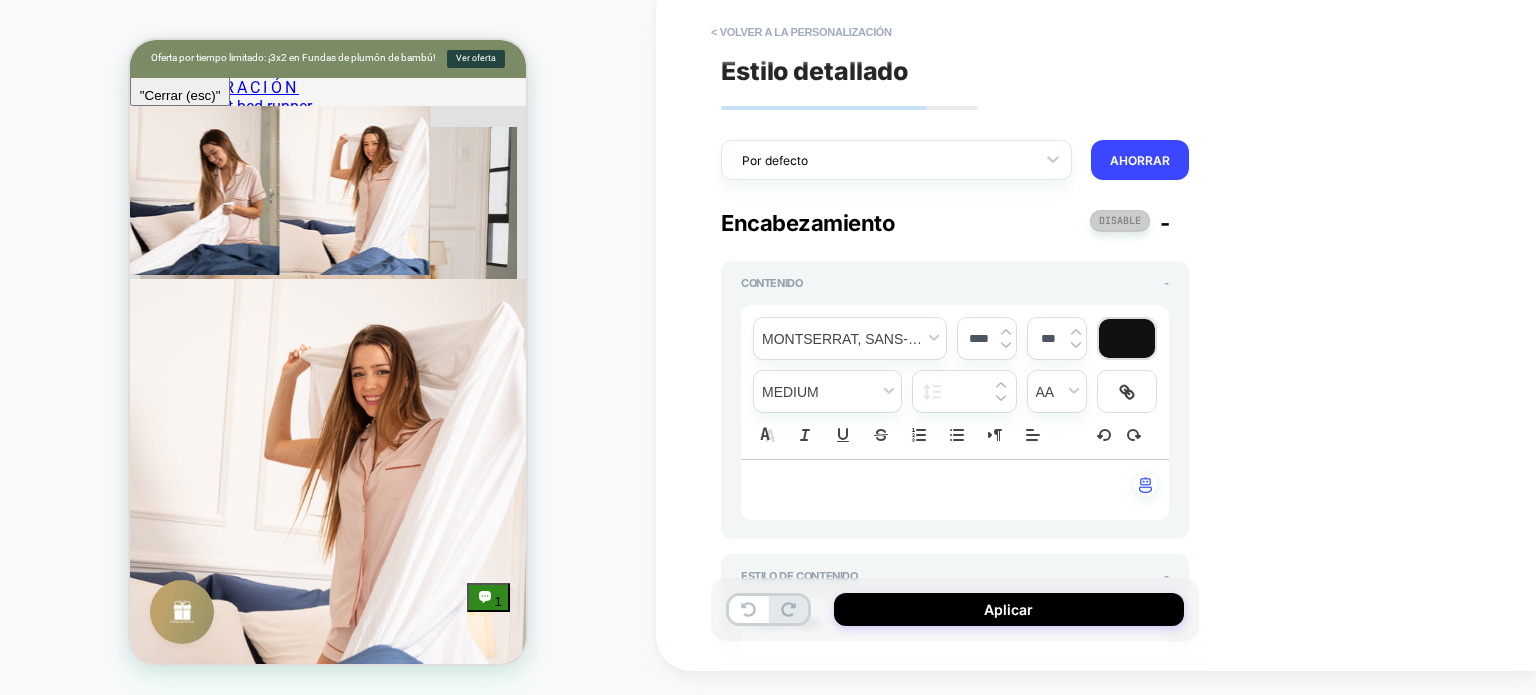 click at bounding box center (1120, 220) 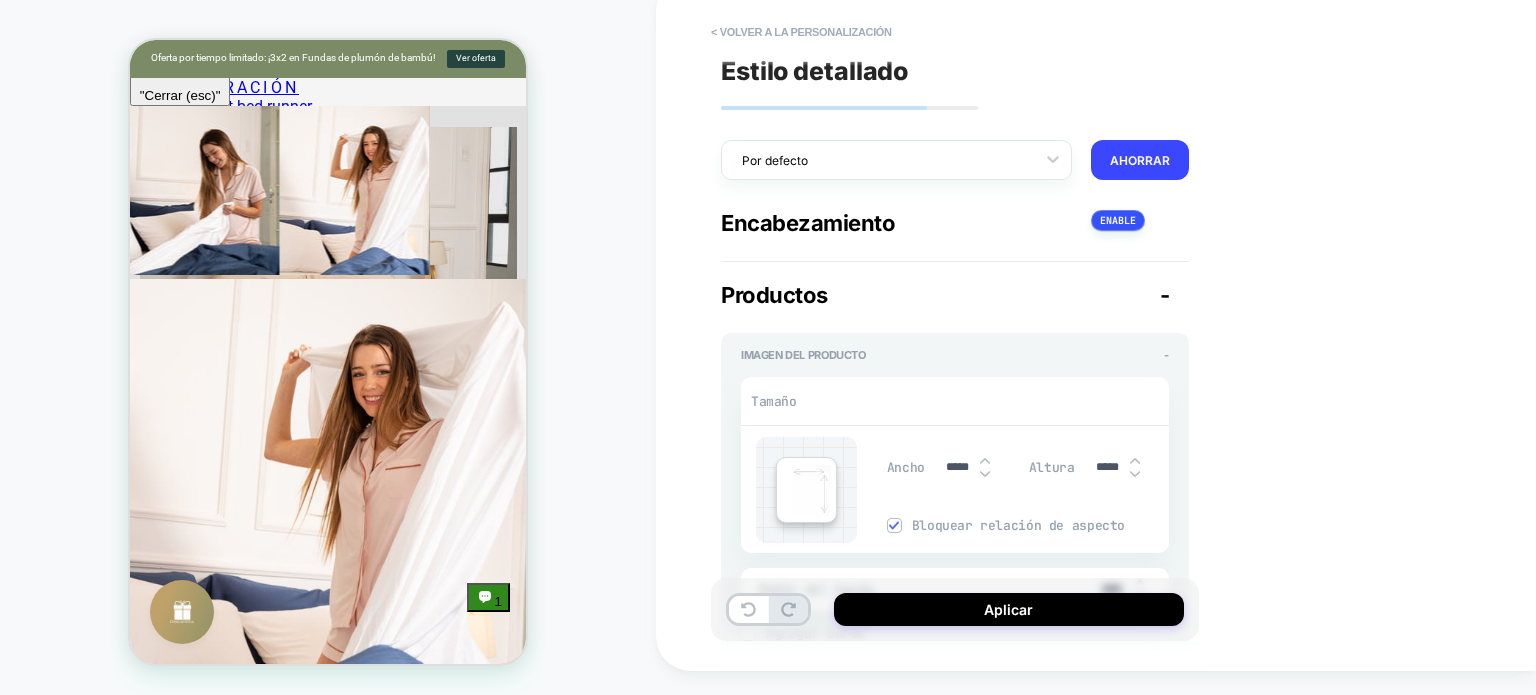 click on "< Volver a la personalización Productos Estilo detallado Por defecto REBAUTIZAR AHORRAR General Encabezamiento + Productos - Imagen del producto - Tamaño Ancho ***** Altura ***** Bloquear relación de aspecto Radio del borde **** Borde *** Estilo de borde Sólido Agregar borde Añadir sombra incógnita *** Y *** Desparramar *** Difuminar *** Añadir sombra Estilo del nombre del producto - Robot **** Medio Ninguno *** Automóvil club británico Espaciado *** *** *** *** Agregar sombra de texto incógnita *** Y *** Difuminar *** Agregar sombra de texto Precio después del descuento - $Después Descuento  $Antes $Antes  $Después Descuento Robot **** Normal Ninguno *** Automóvil club británico Espaciado *** *** *** *** Agregar sombra de texto incógnita *** Y *** Difuminar *** Agregar sombra de texto Precio anterior al descuento - Robot **** Normal Línea a través *** Automóvil club británico Agregar sombra de texto incógnita *** Y *** Difuminar *** Agregar sombra de texto Precio Único (sin descuento) -" at bounding box center (1096, 323) 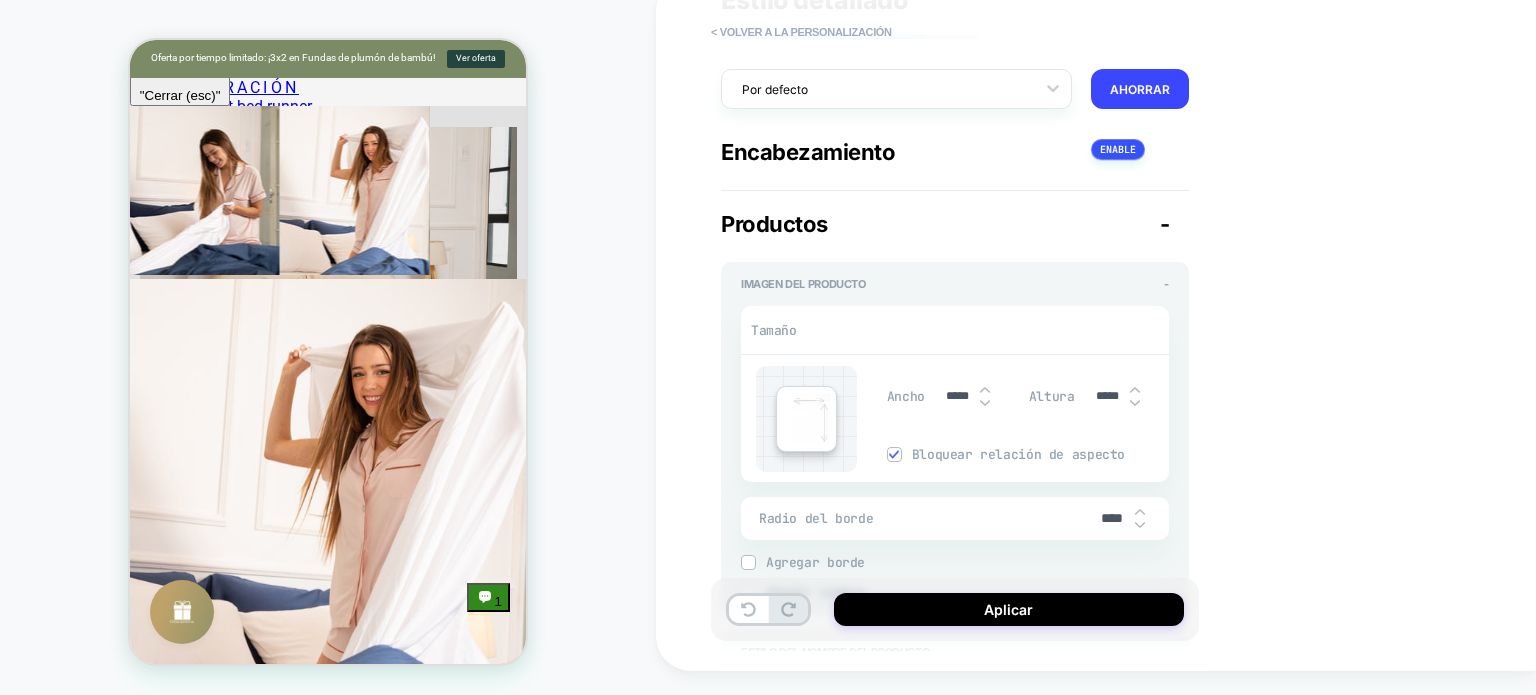 scroll, scrollTop: 100, scrollLeft: 0, axis: vertical 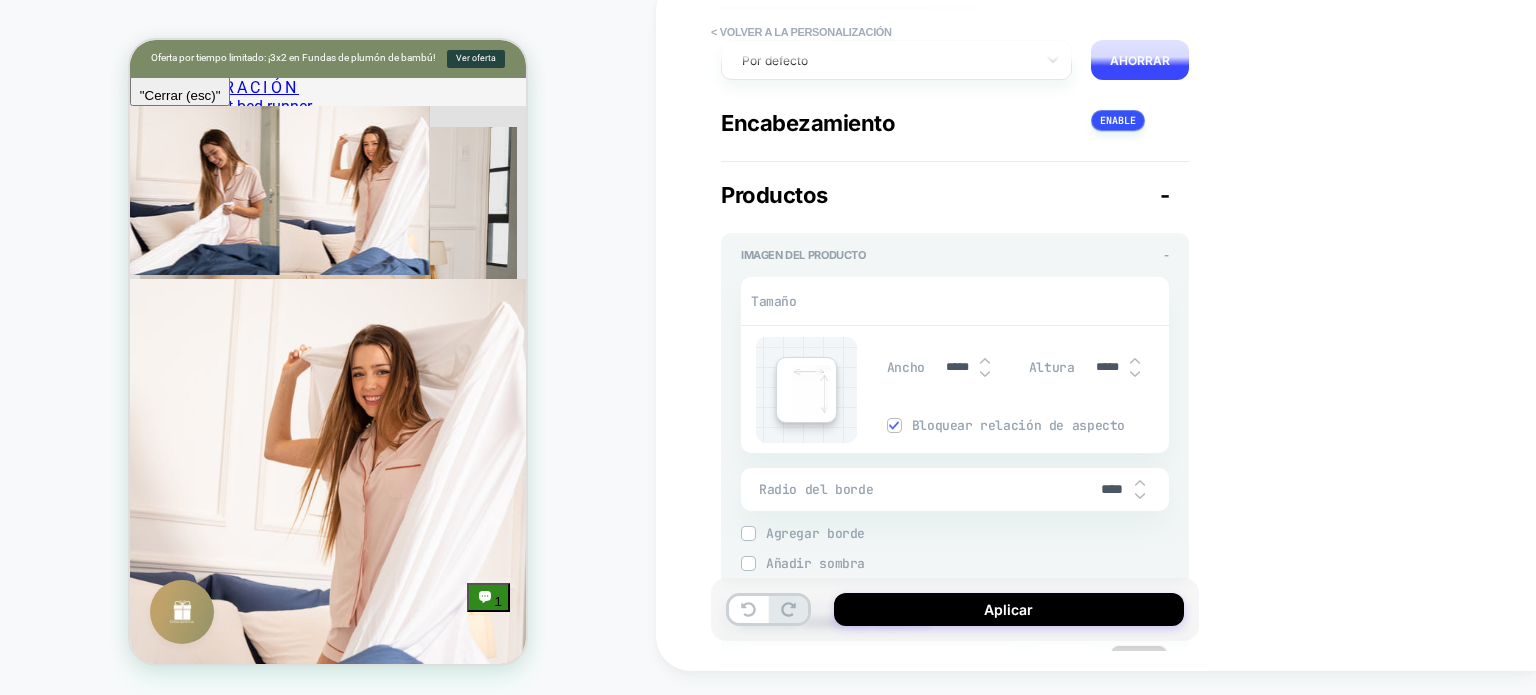 click on "-" at bounding box center (1165, 195) 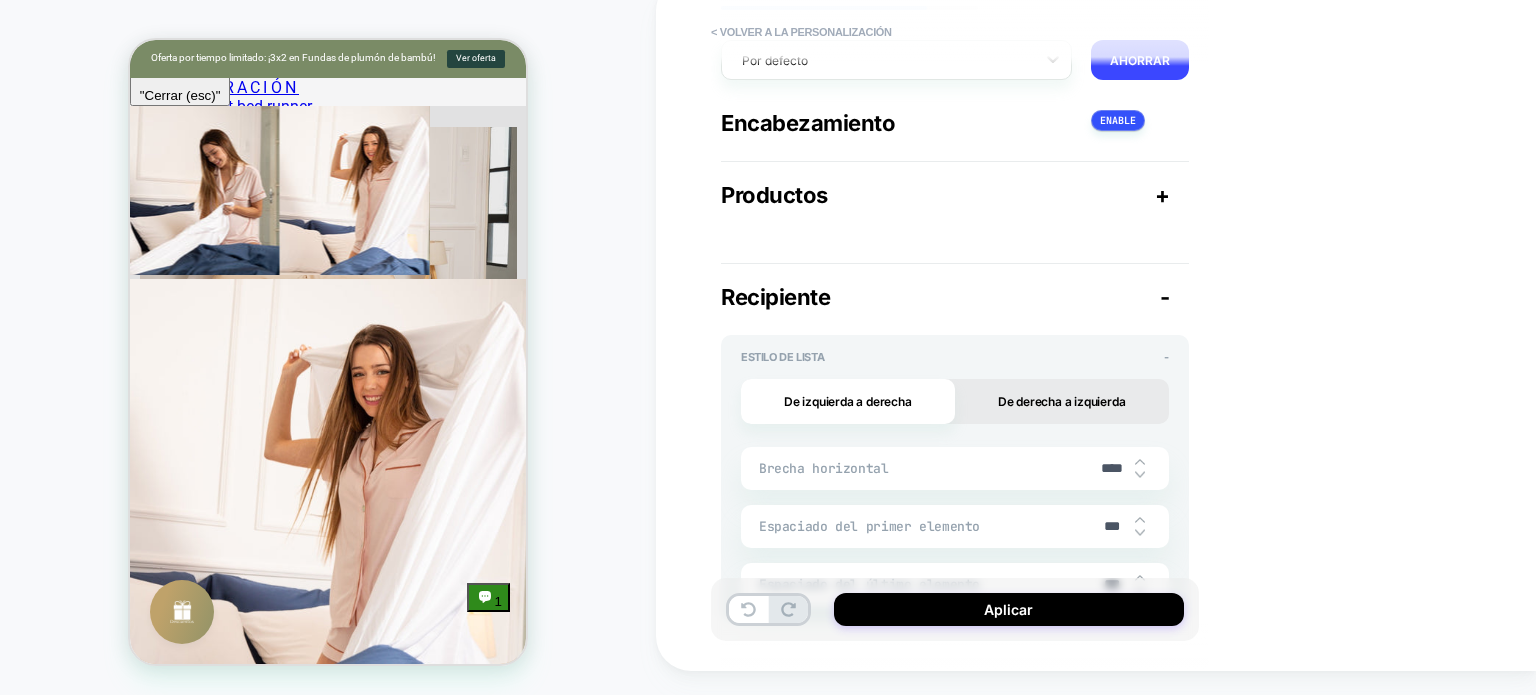 click on "+" at bounding box center (1162, 195) 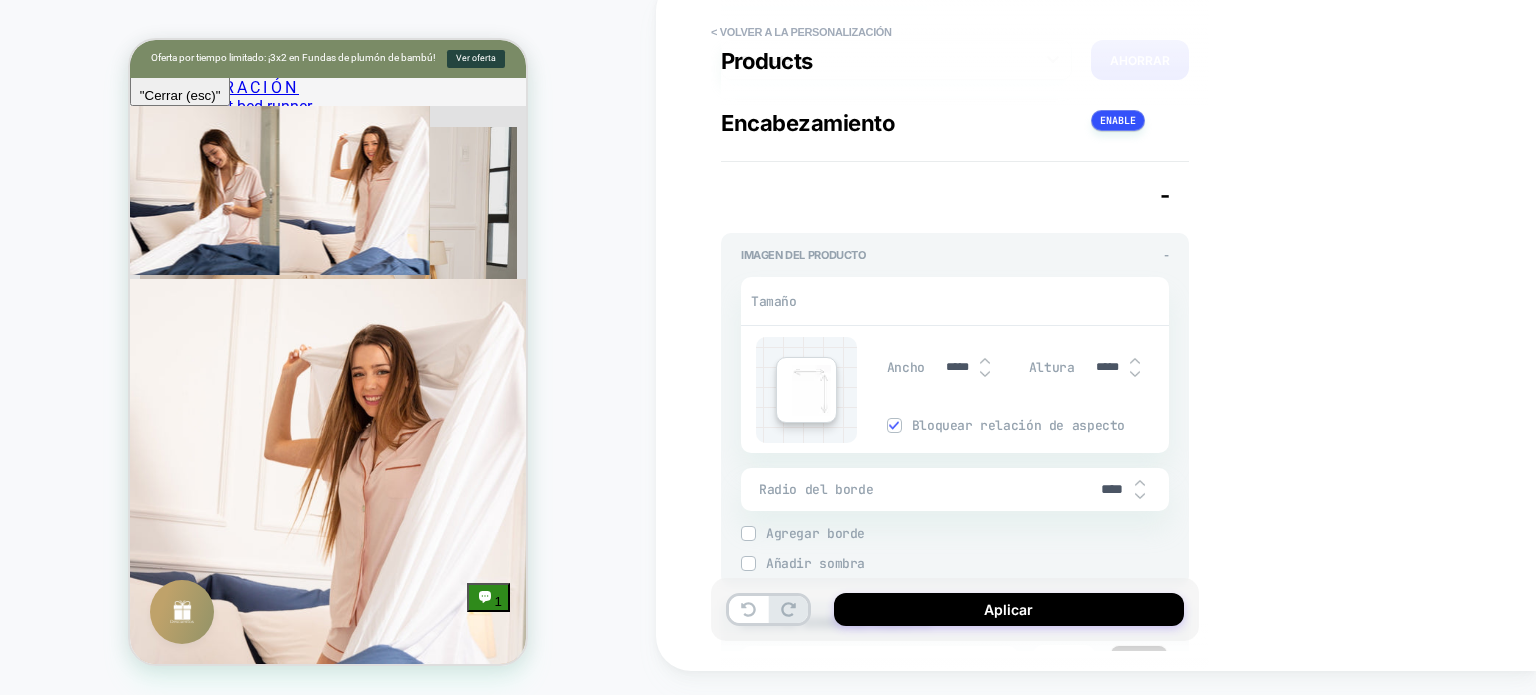 scroll, scrollTop: 300, scrollLeft: 0, axis: vertical 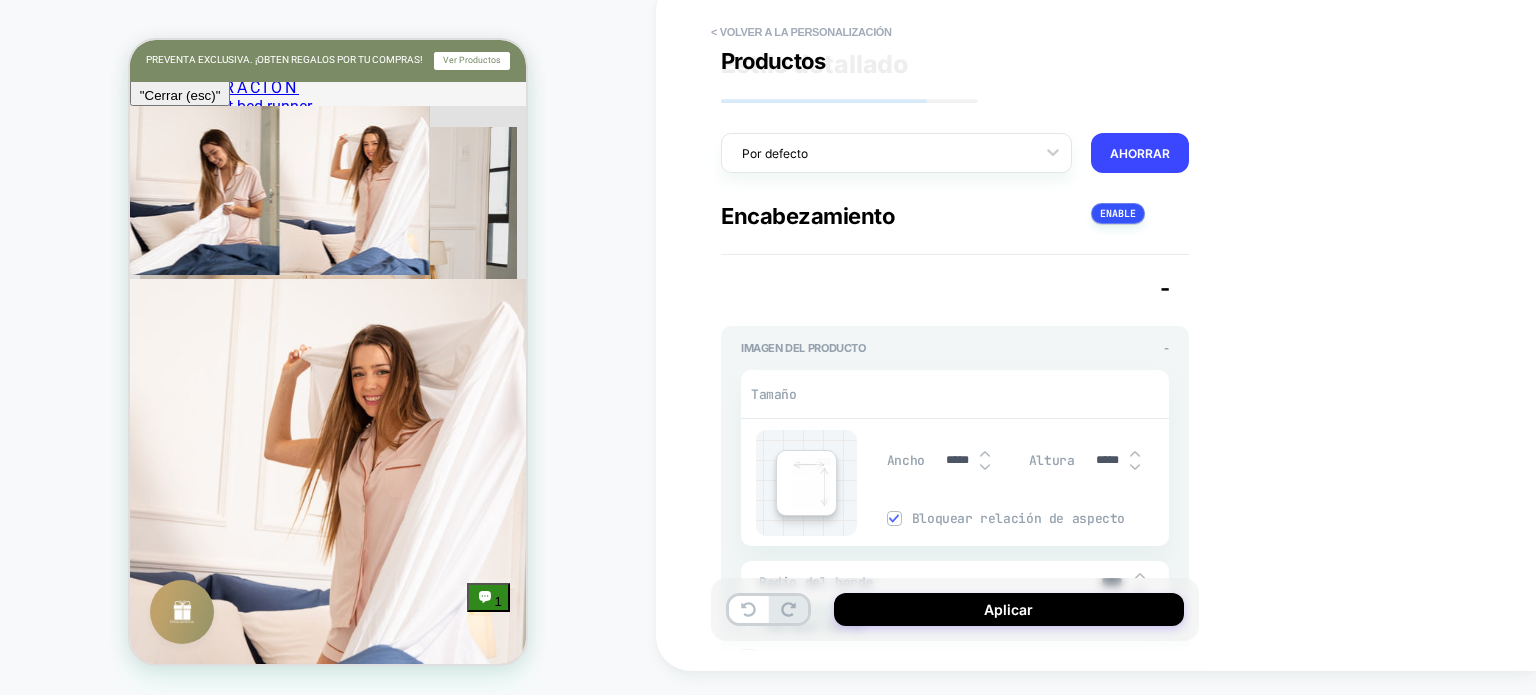 type on "*" 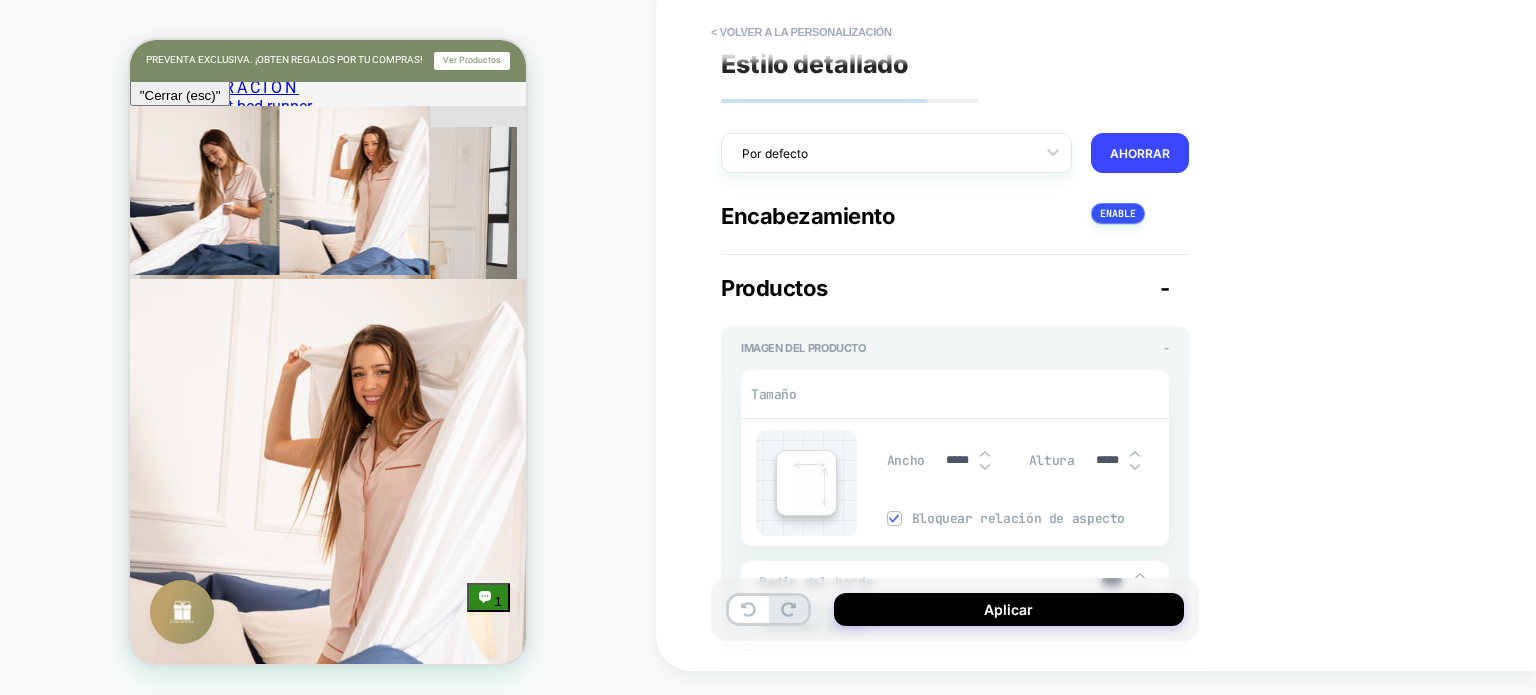 scroll, scrollTop: 0, scrollLeft: 0, axis: both 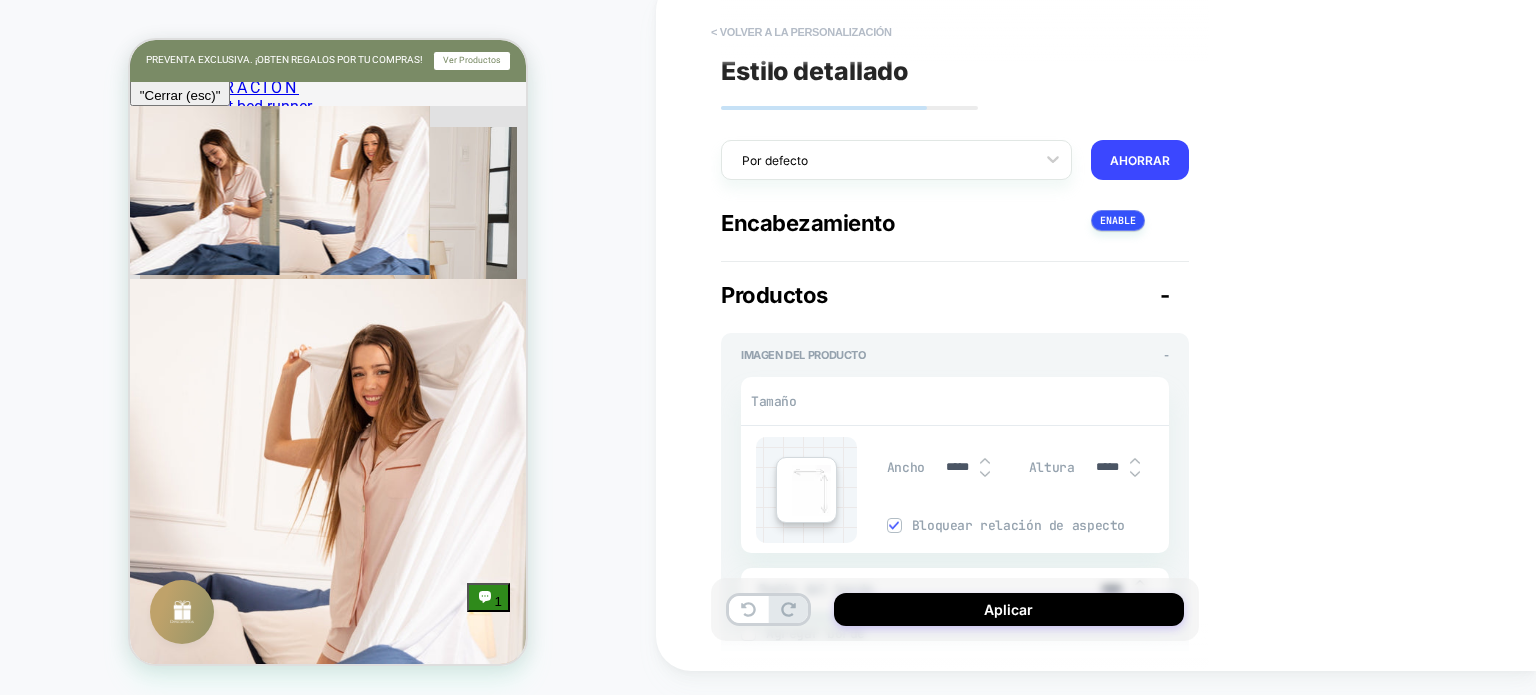 click on "< Volver a la personalización" at bounding box center (801, 32) 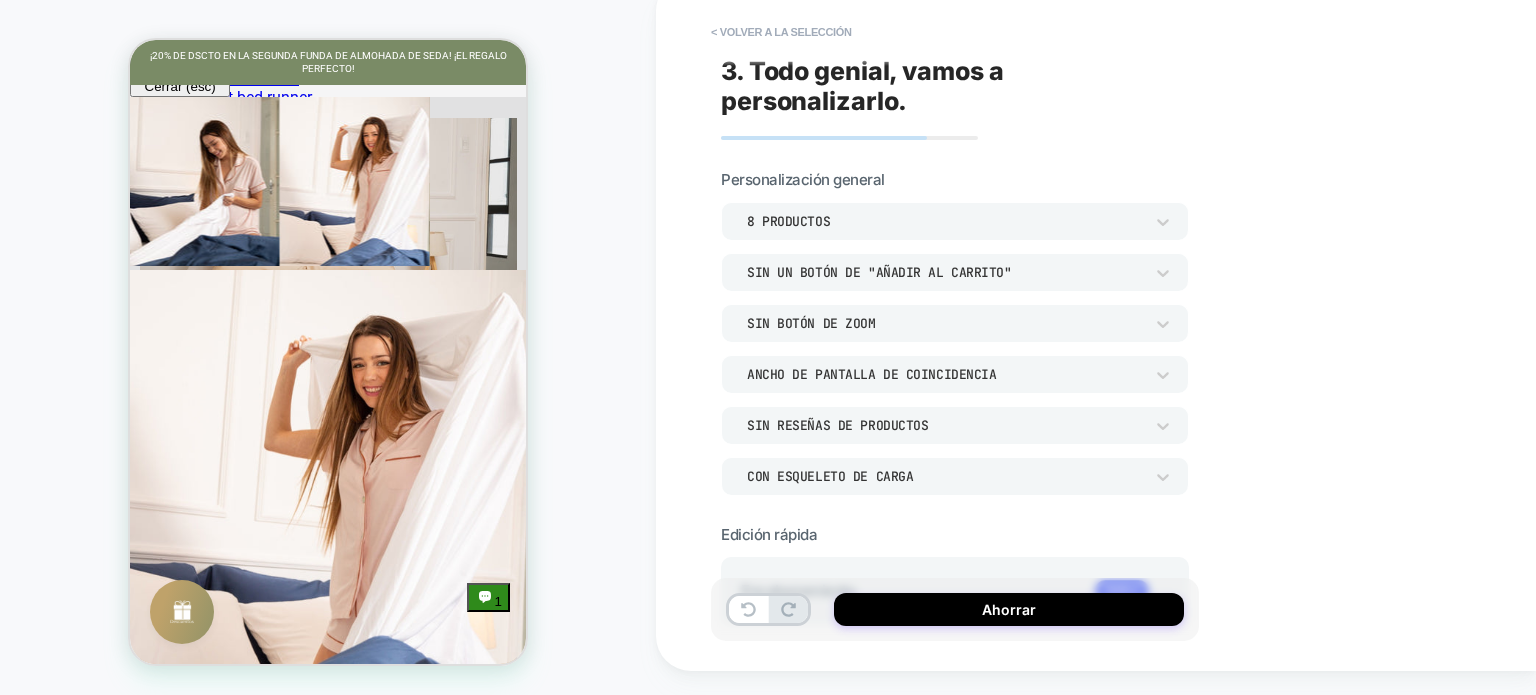 scroll, scrollTop: 2744, scrollLeft: 0, axis: vertical 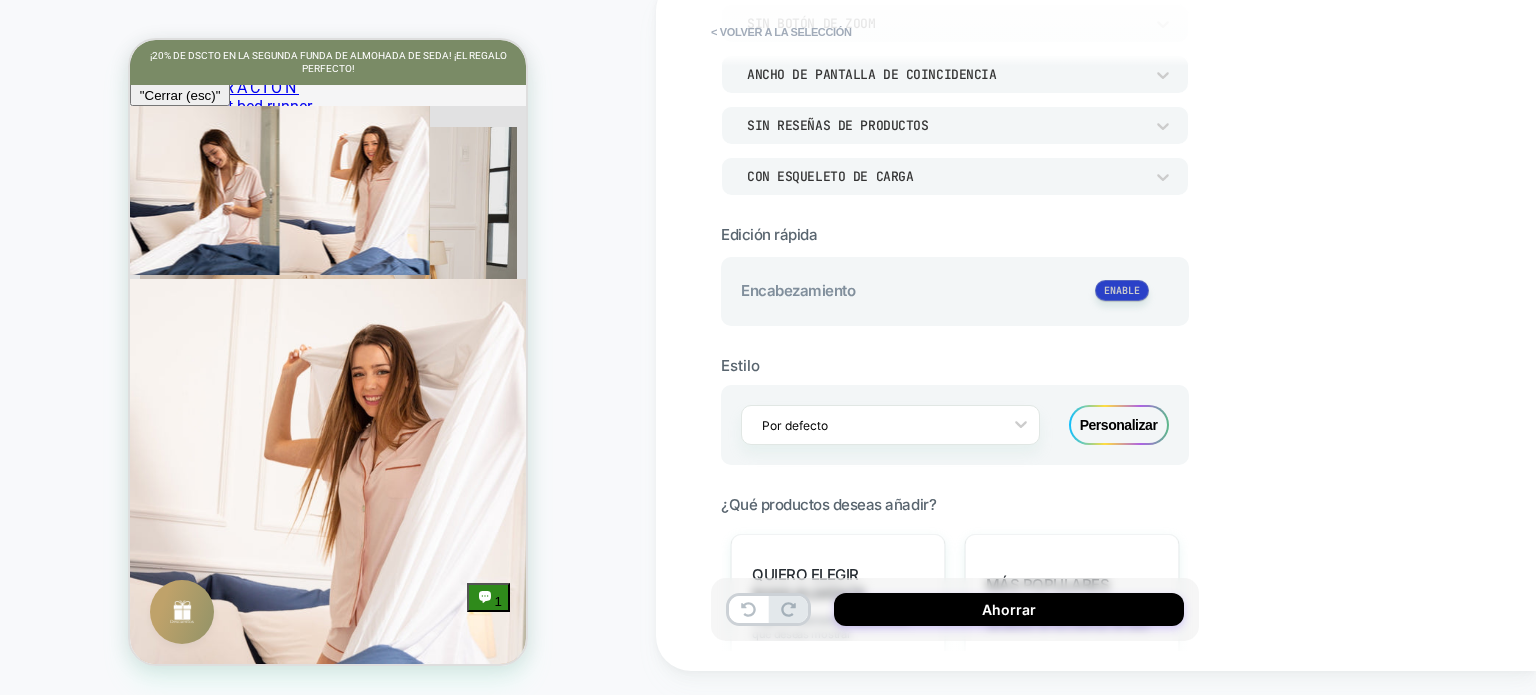 click at bounding box center (1122, 290) 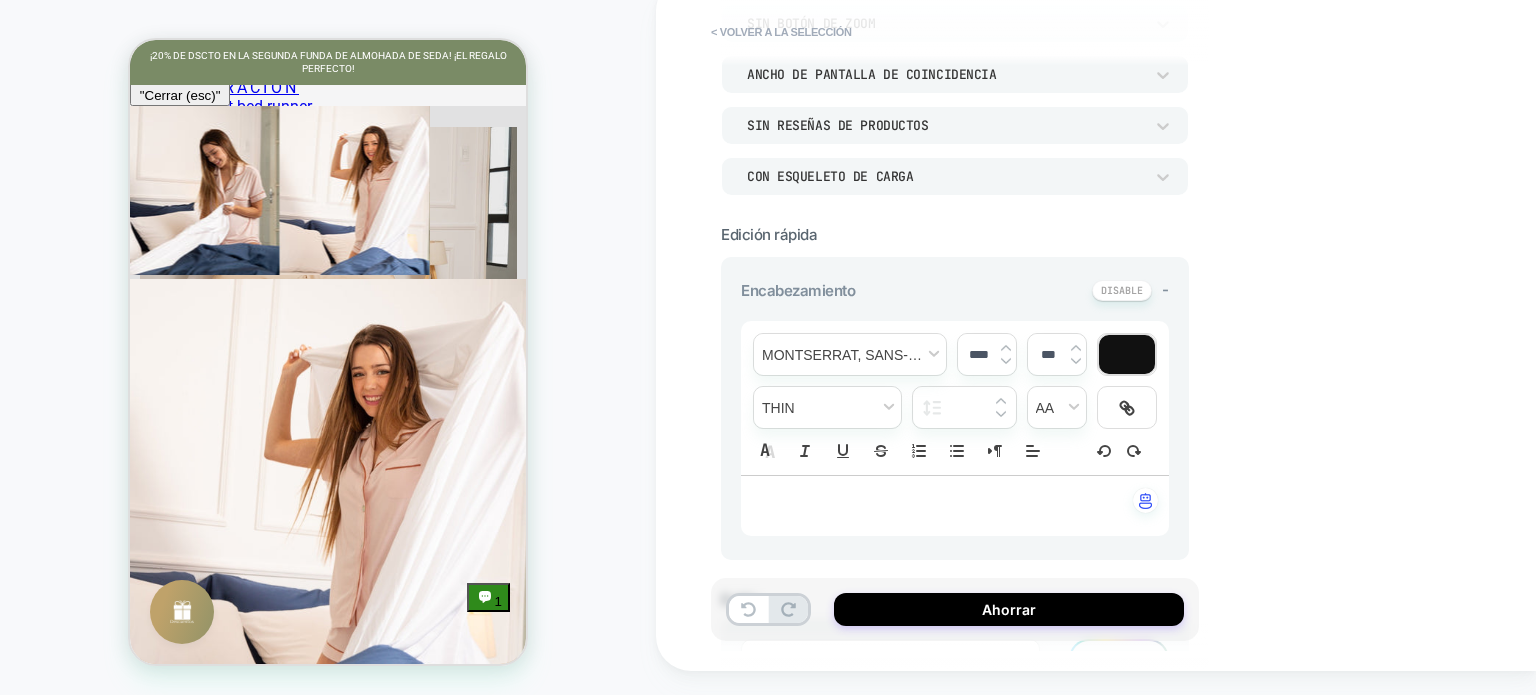 click on "**********" at bounding box center [1096, 323] 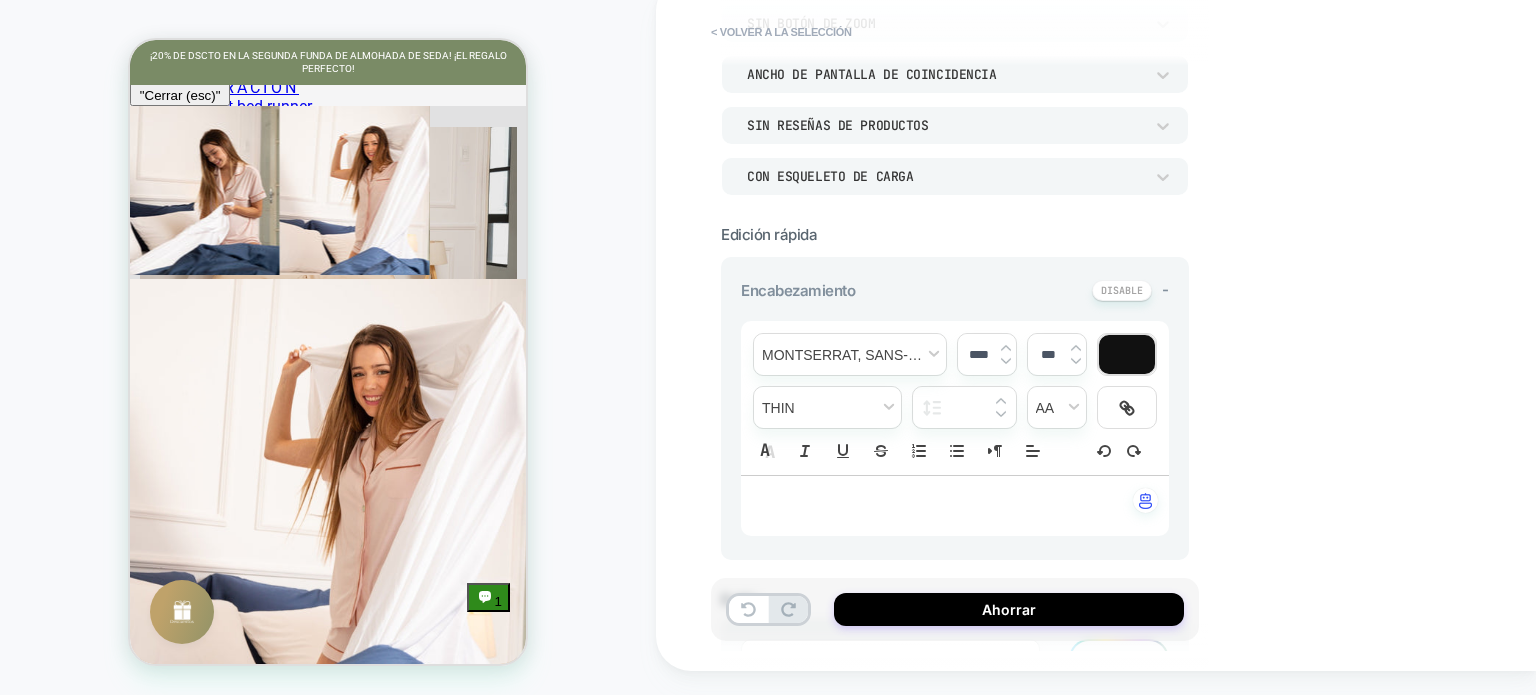 scroll, scrollTop: 400, scrollLeft: 0, axis: vertical 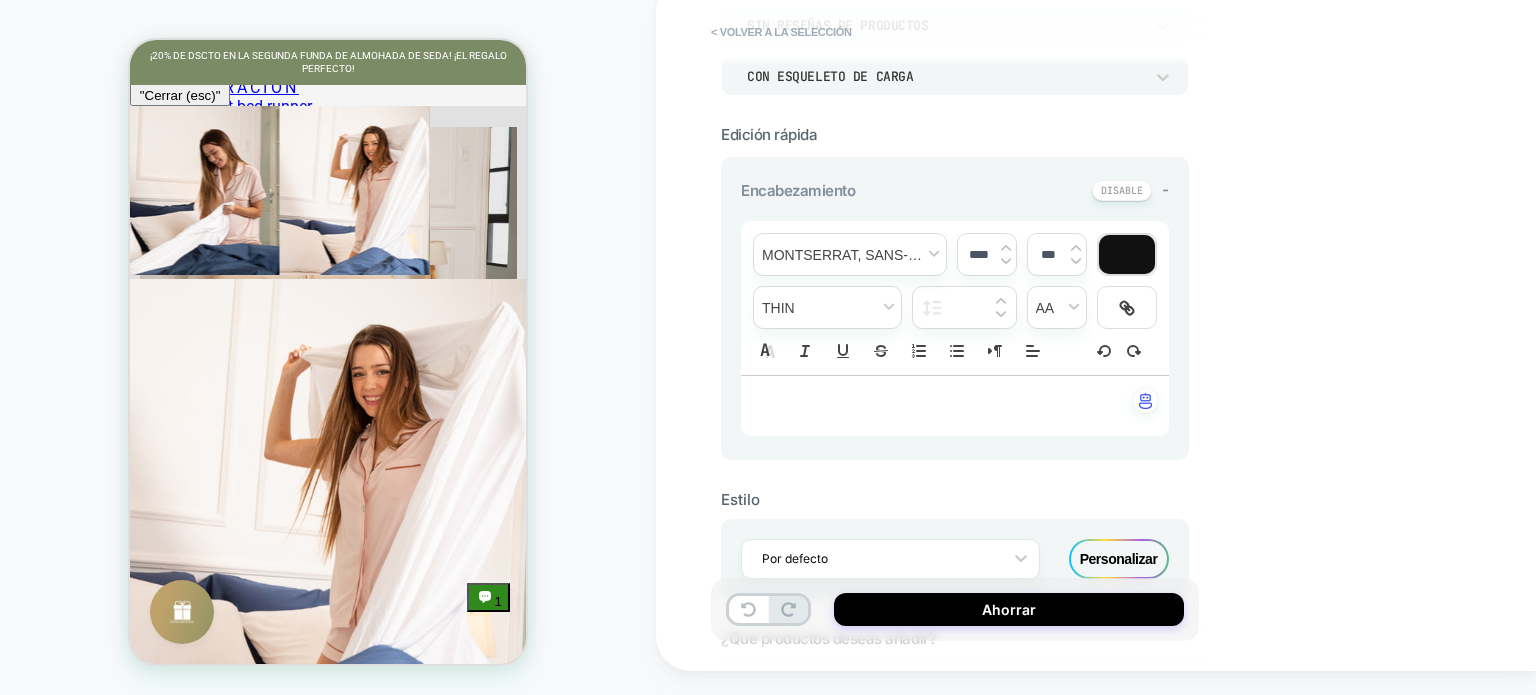click on "﻿" at bounding box center (955, 406) 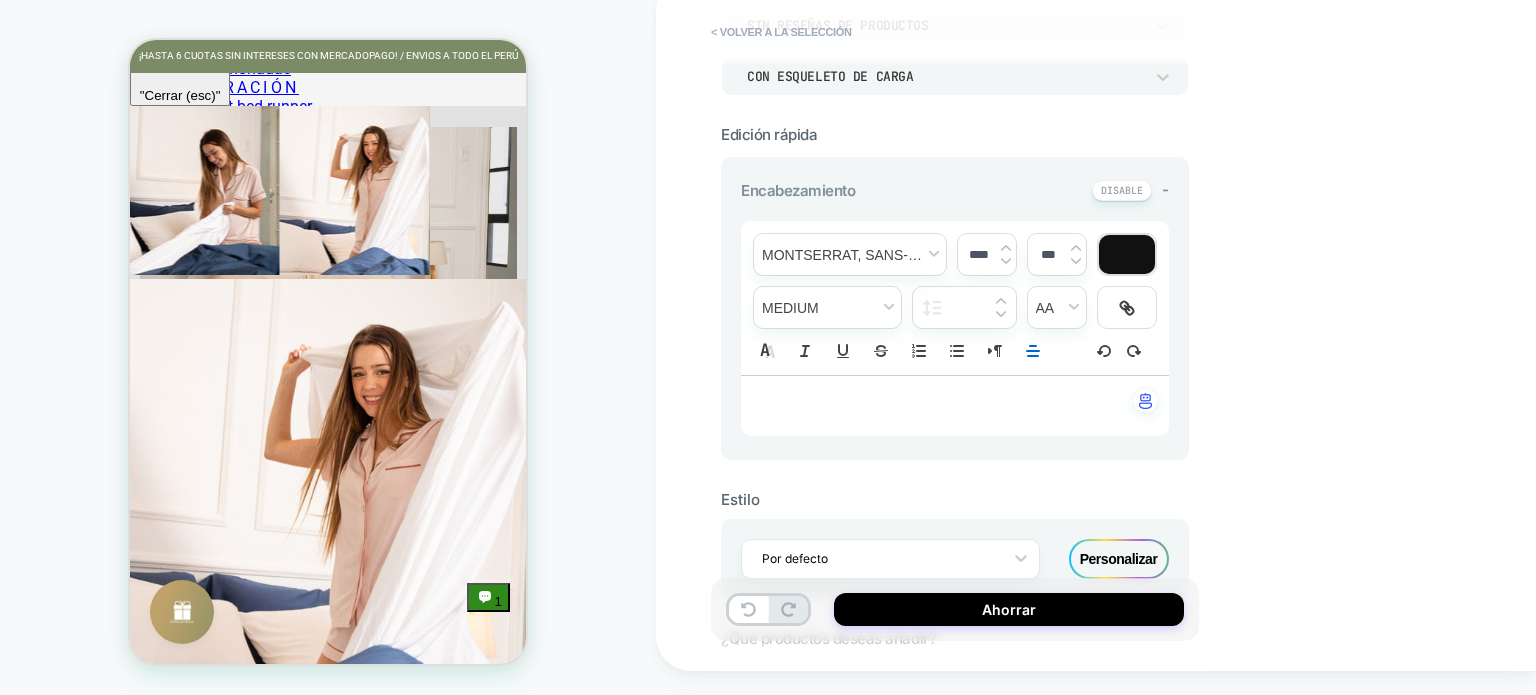 click on "****" at bounding box center (987, 254) 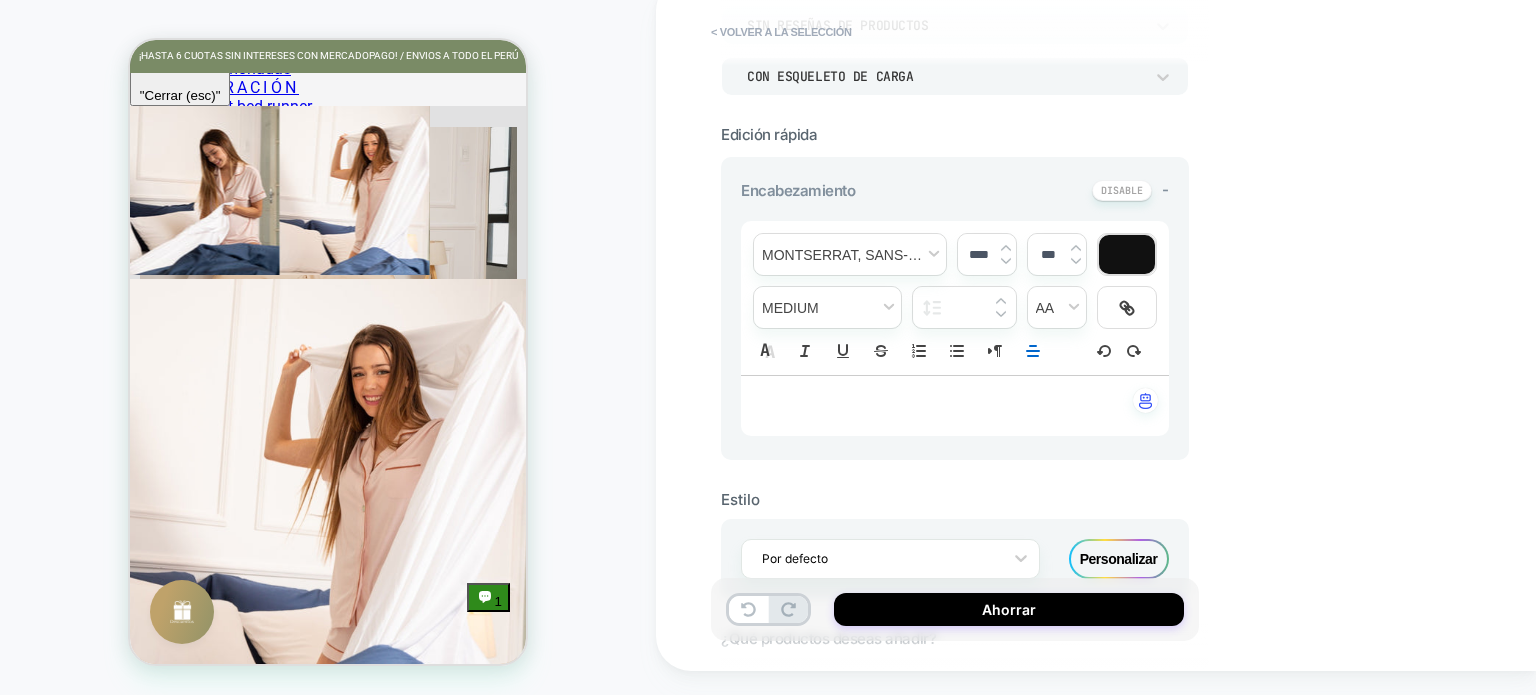 click at bounding box center [1006, 261] 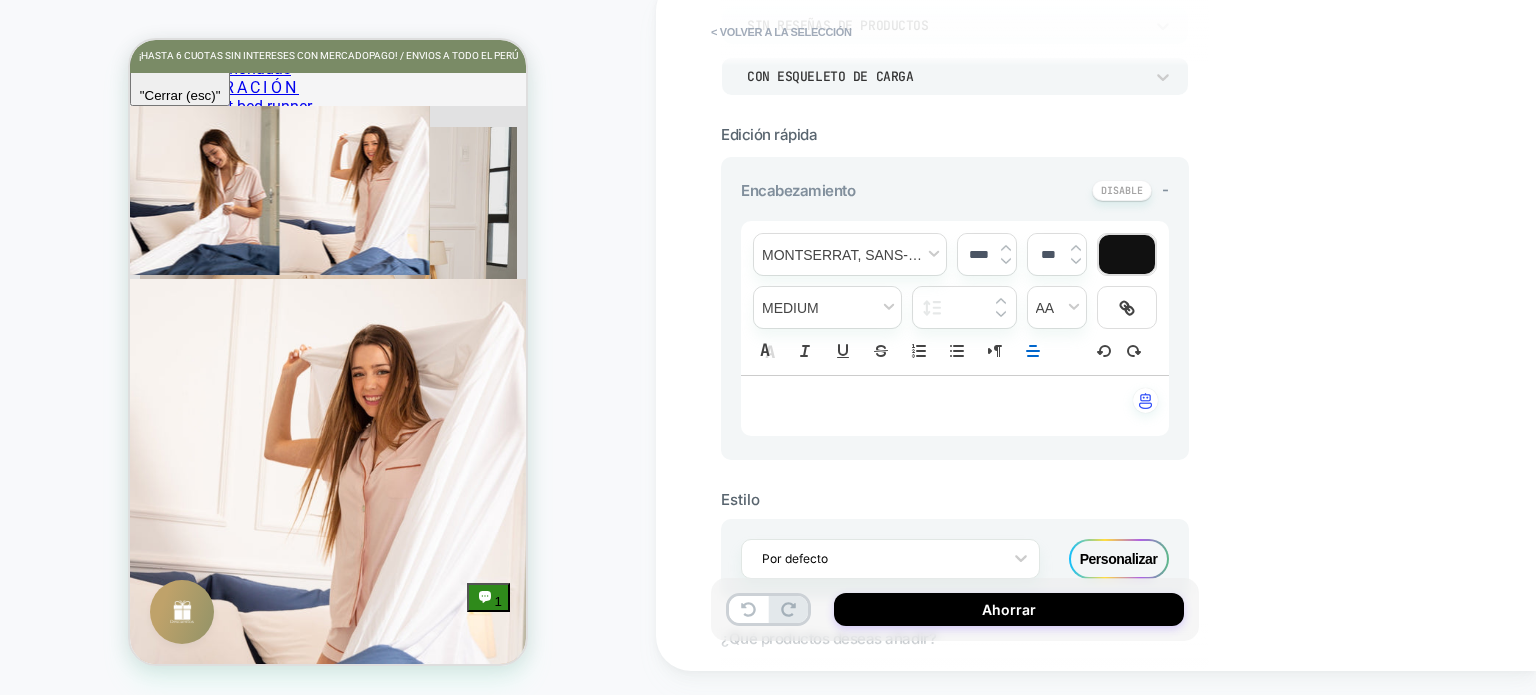click at bounding box center (1006, 261) 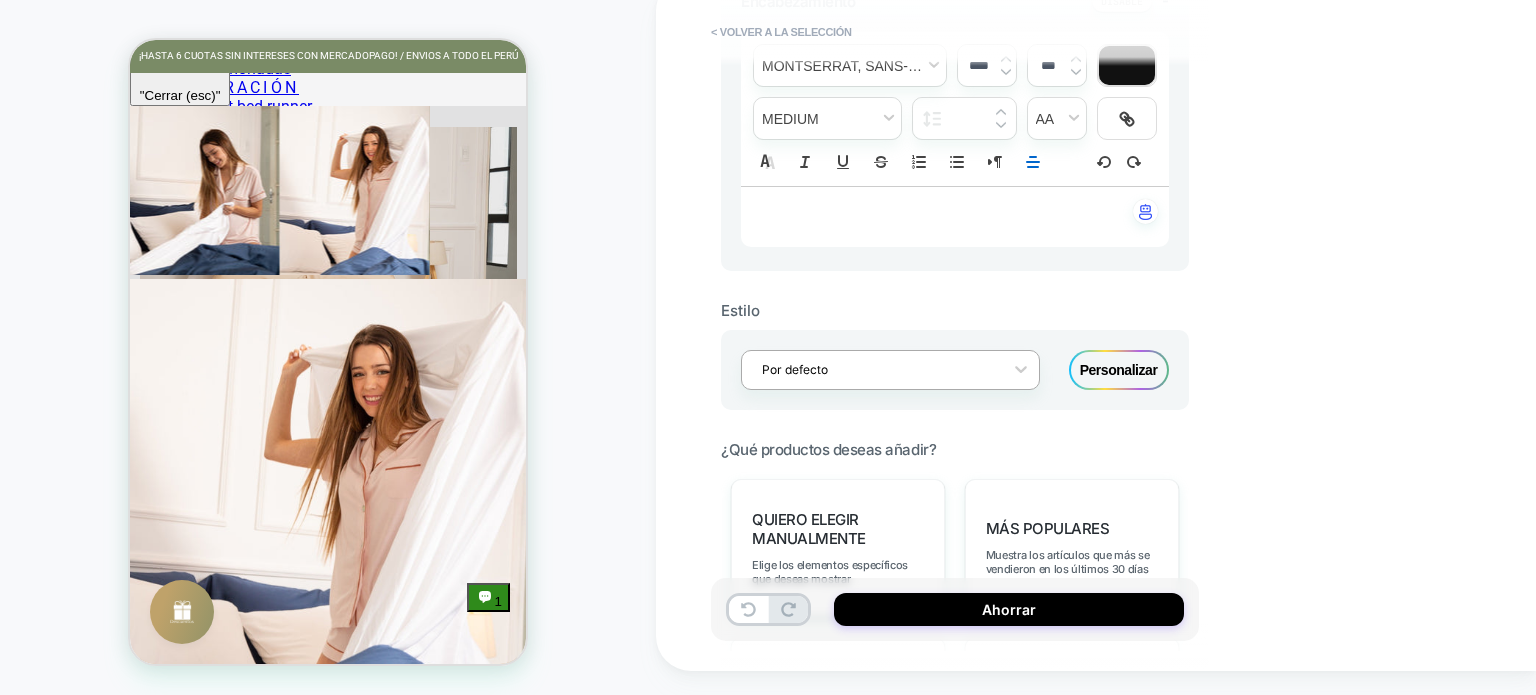 scroll, scrollTop: 600, scrollLeft: 0, axis: vertical 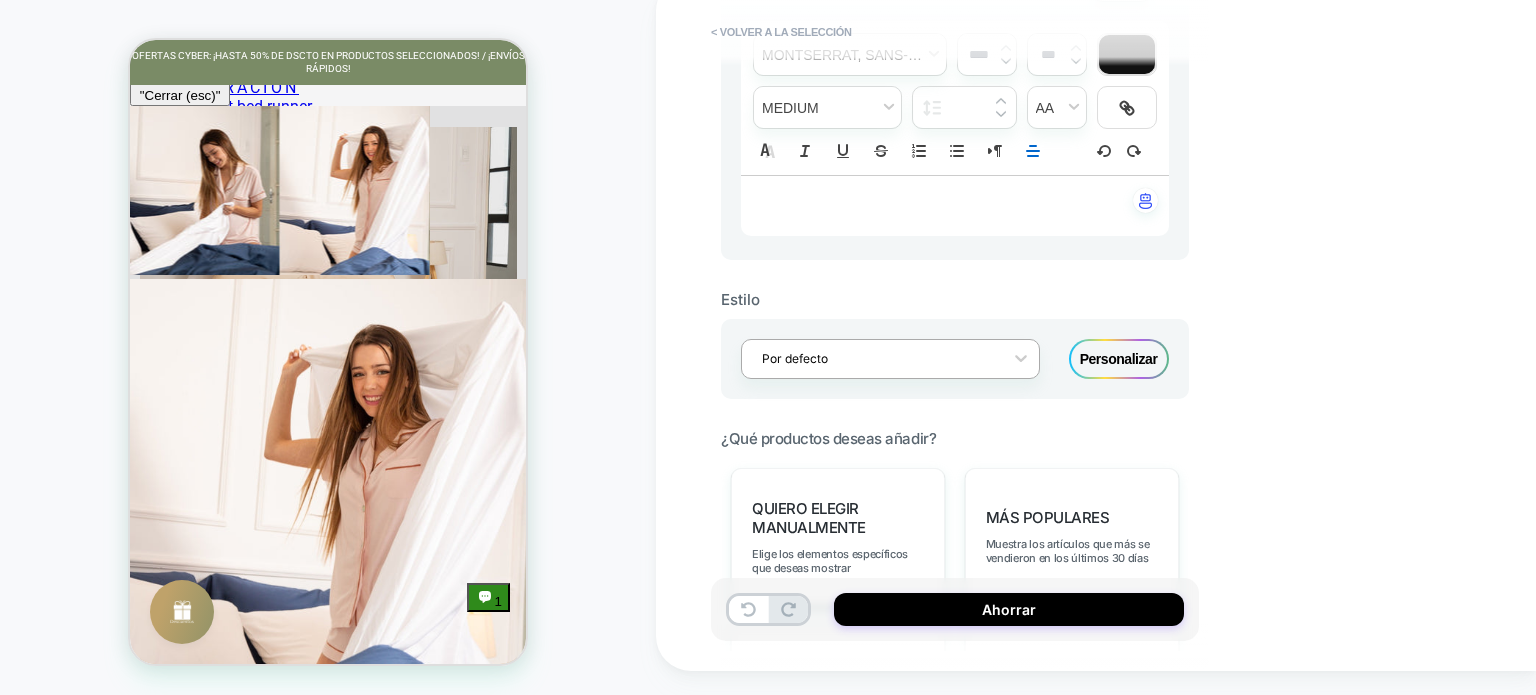 click at bounding box center (877, 358) 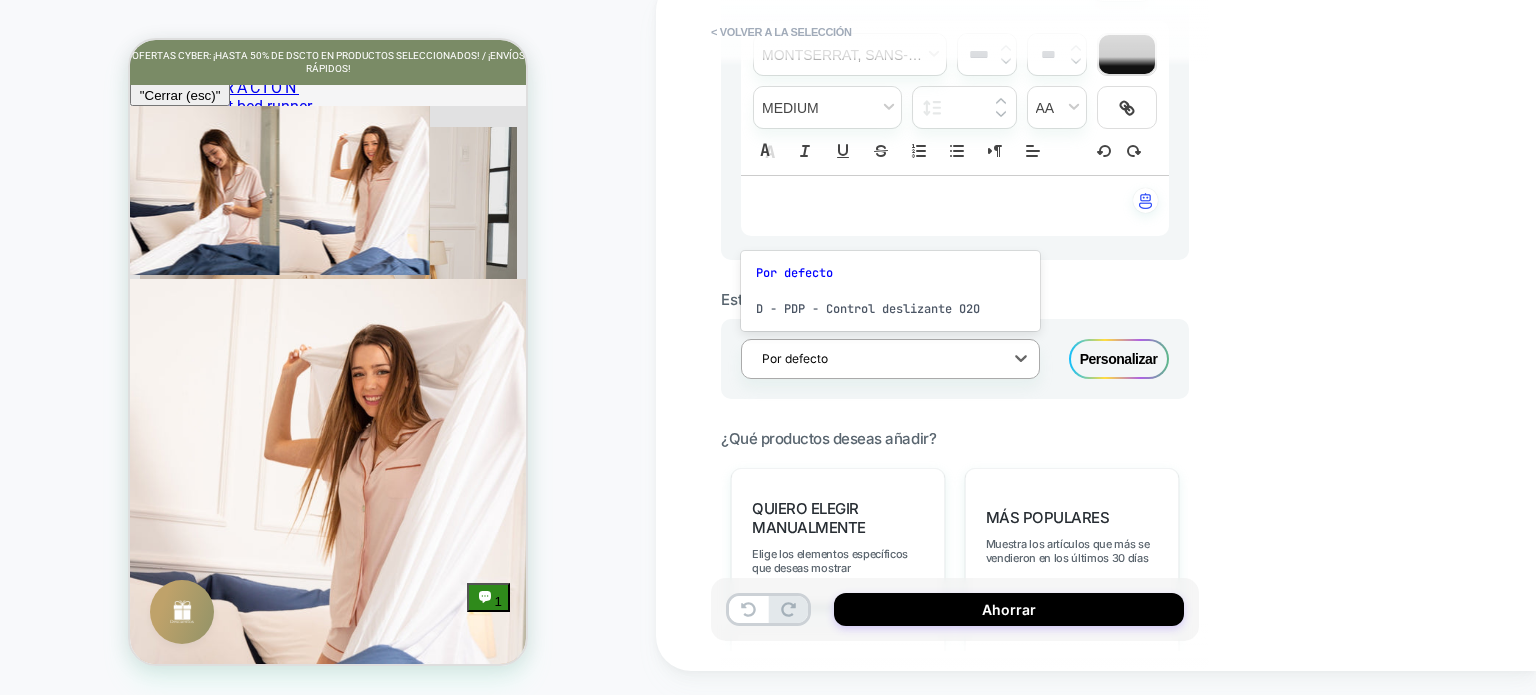 click on "**********" at bounding box center (1096, 323) 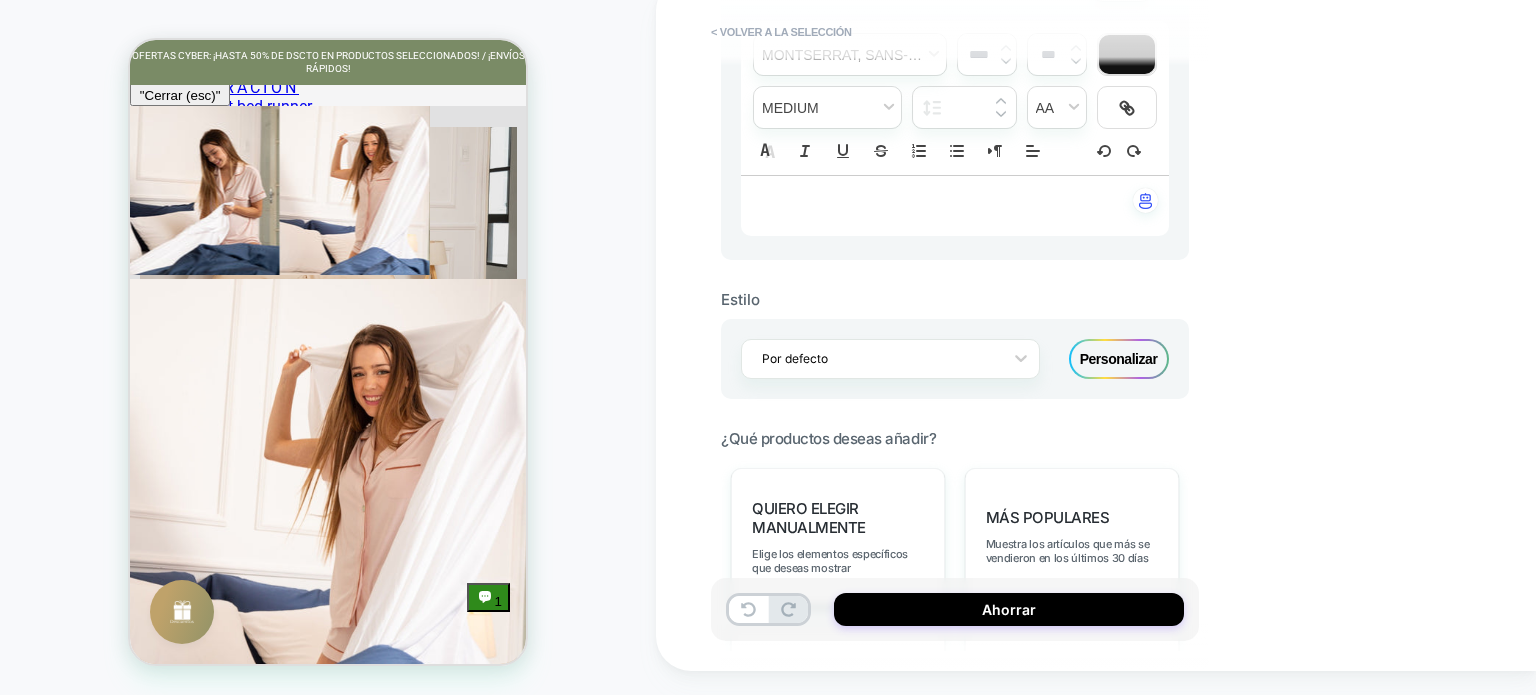 click on "﻿ ﻿" at bounding box center [947, 206] 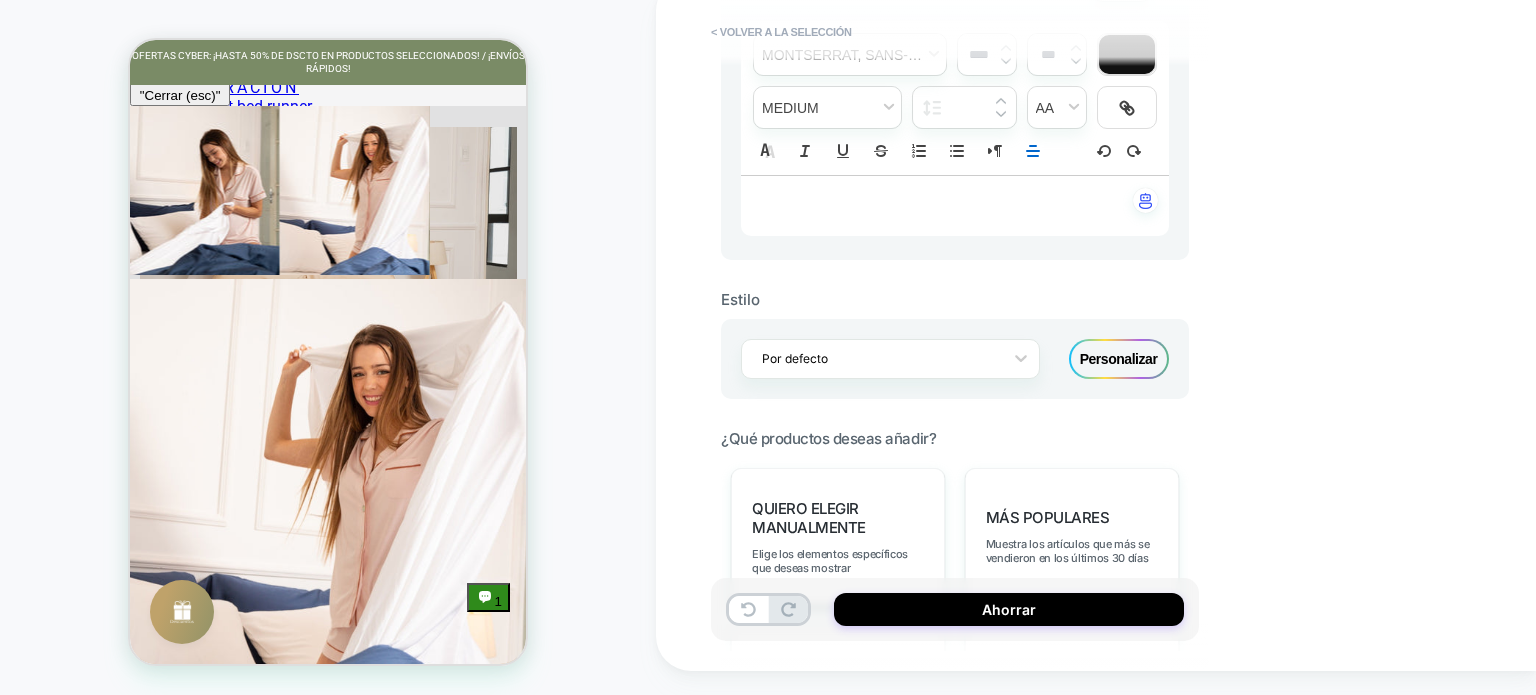 type 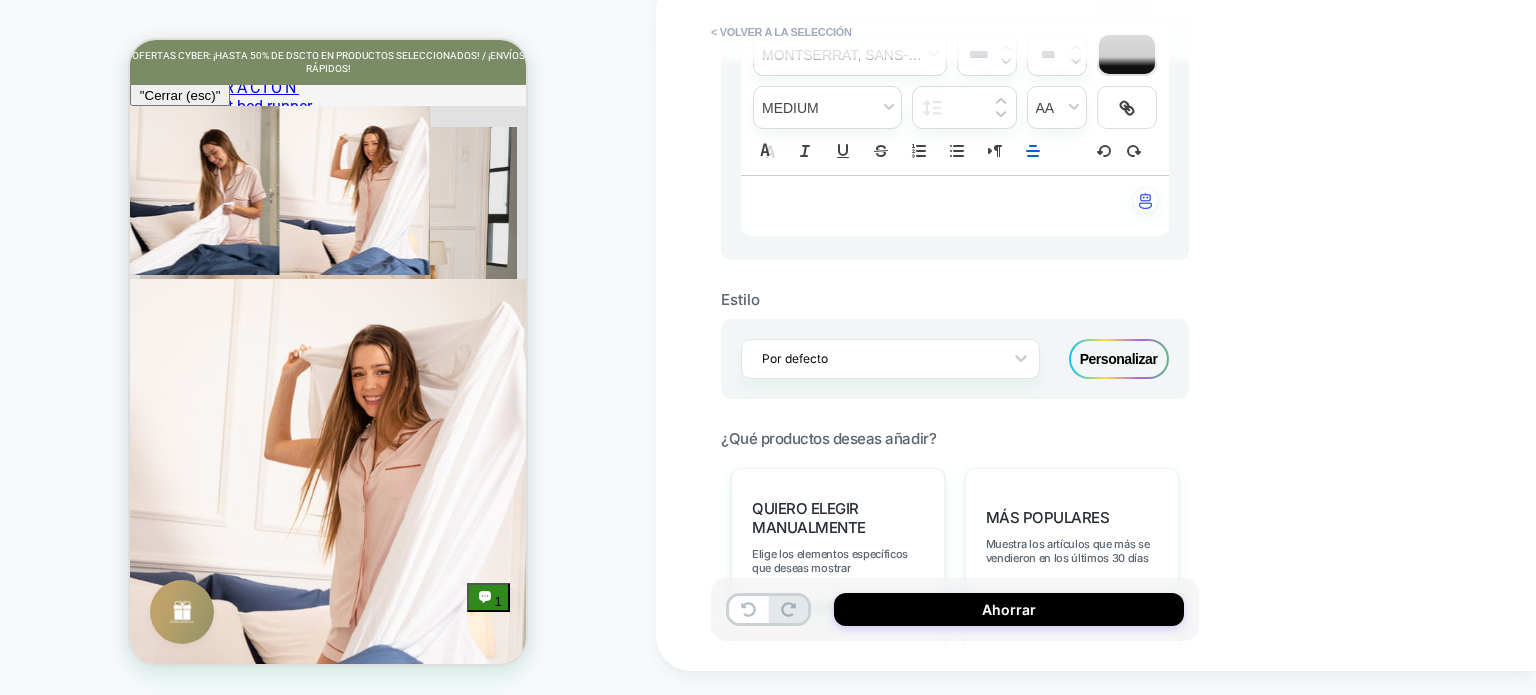 click on "**********" at bounding box center (1096, 323) 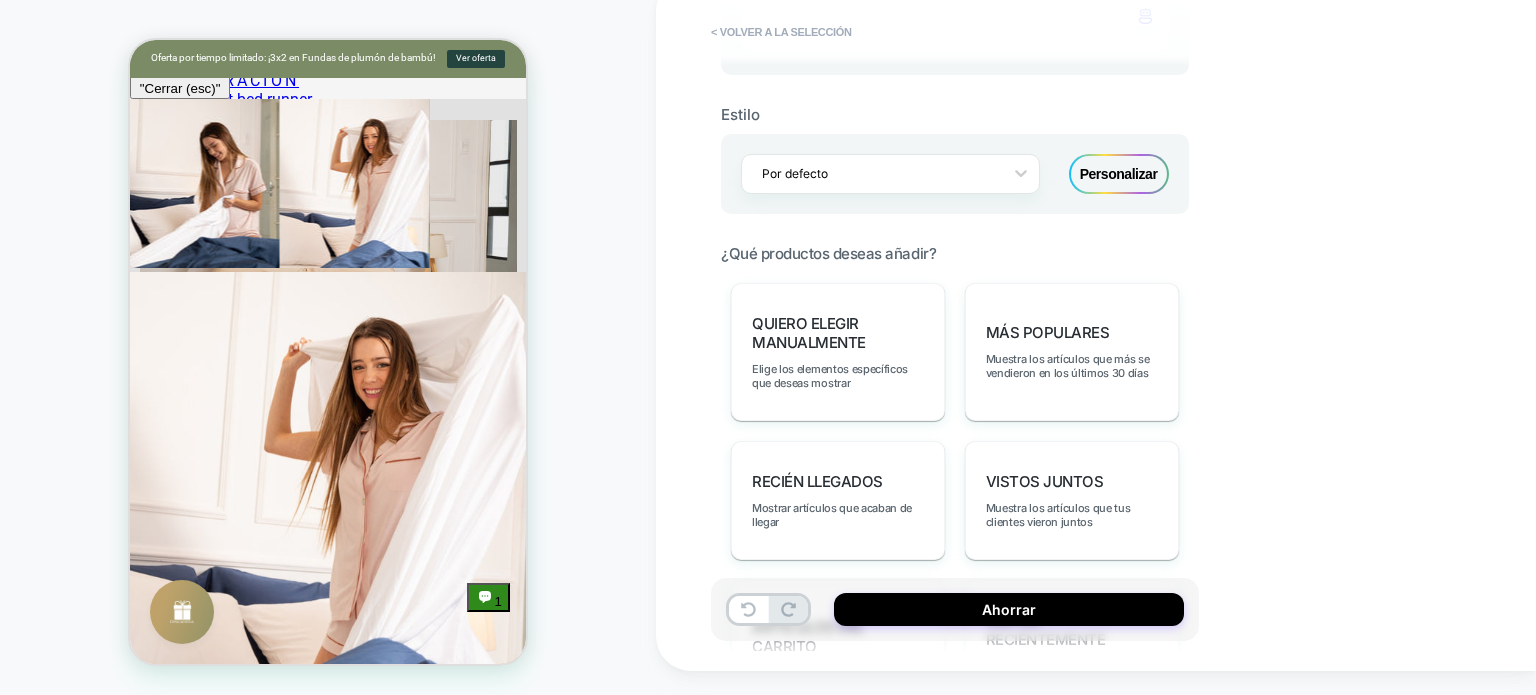 scroll, scrollTop: 900, scrollLeft: 0, axis: vertical 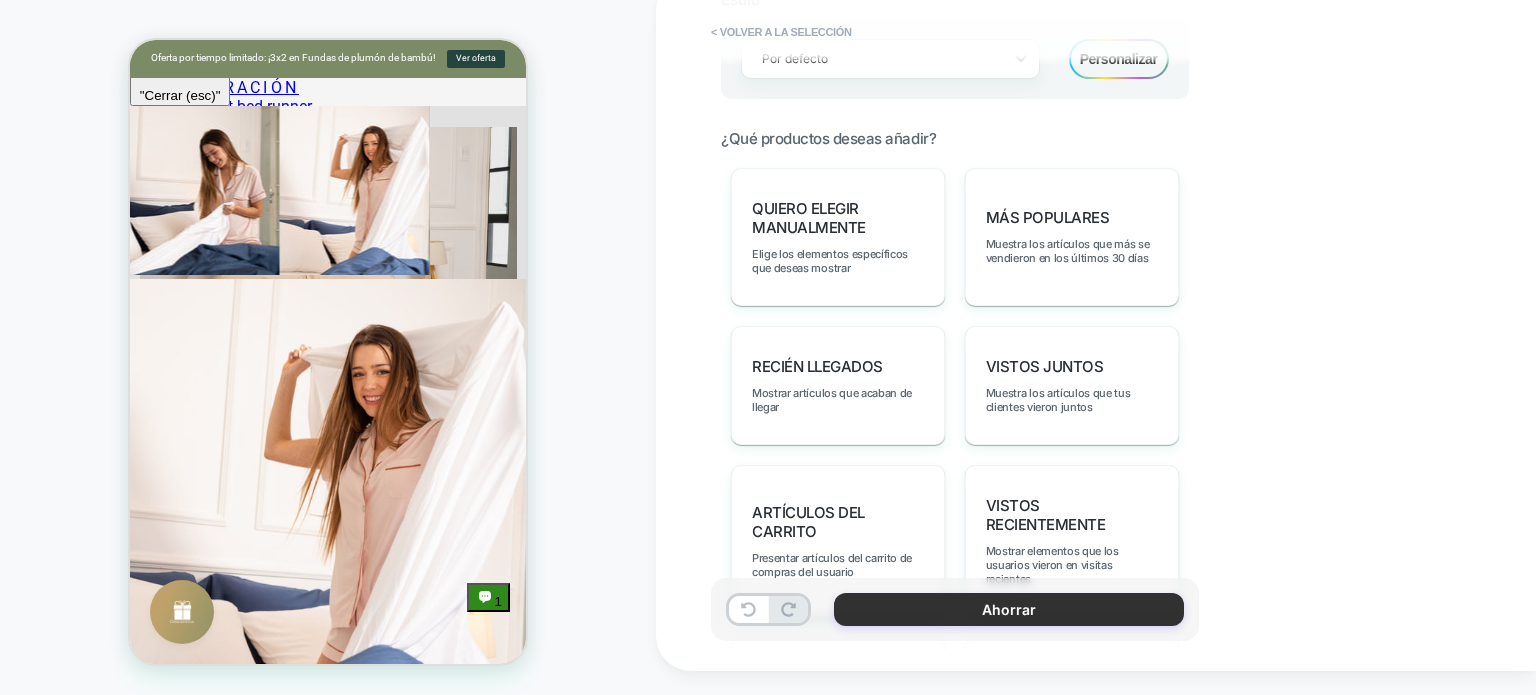 click on "Ahorrar" at bounding box center (1009, 609) 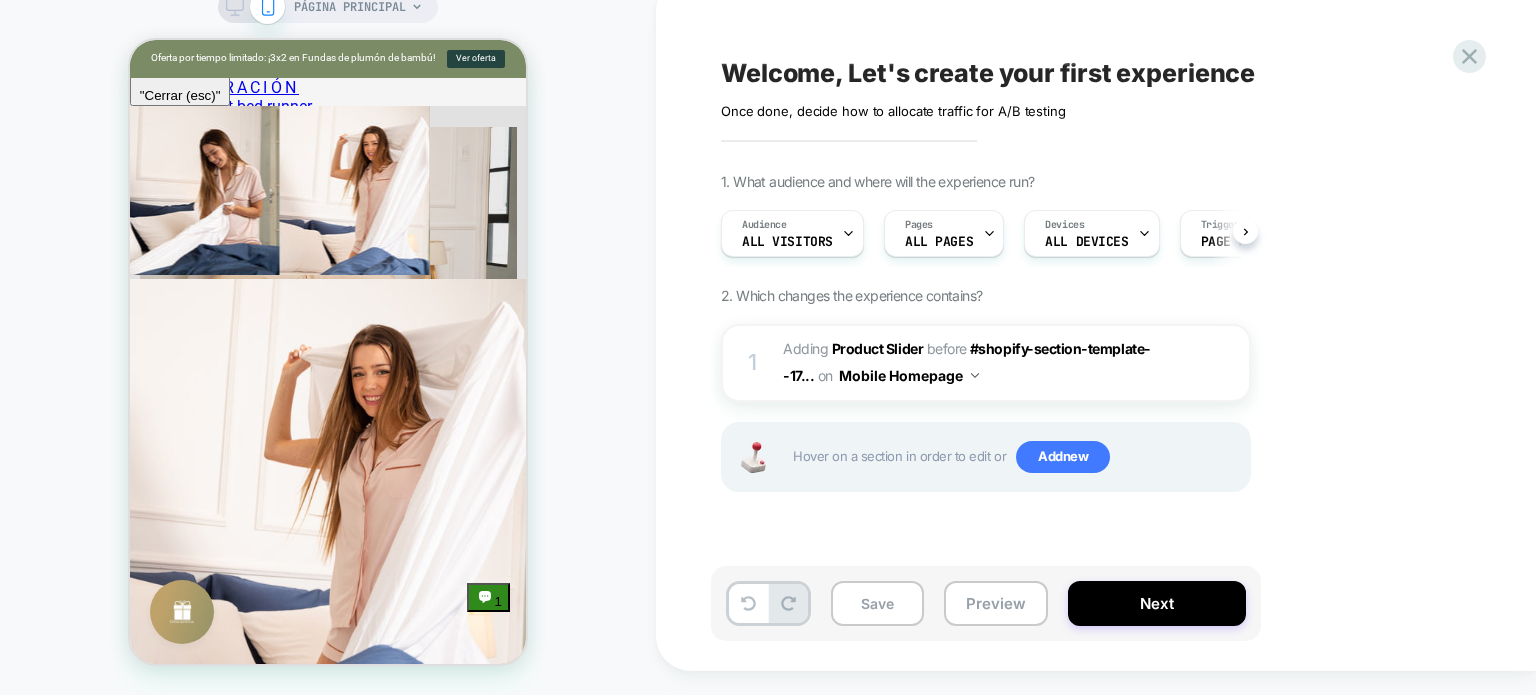 scroll, scrollTop: 0, scrollLeft: 0, axis: both 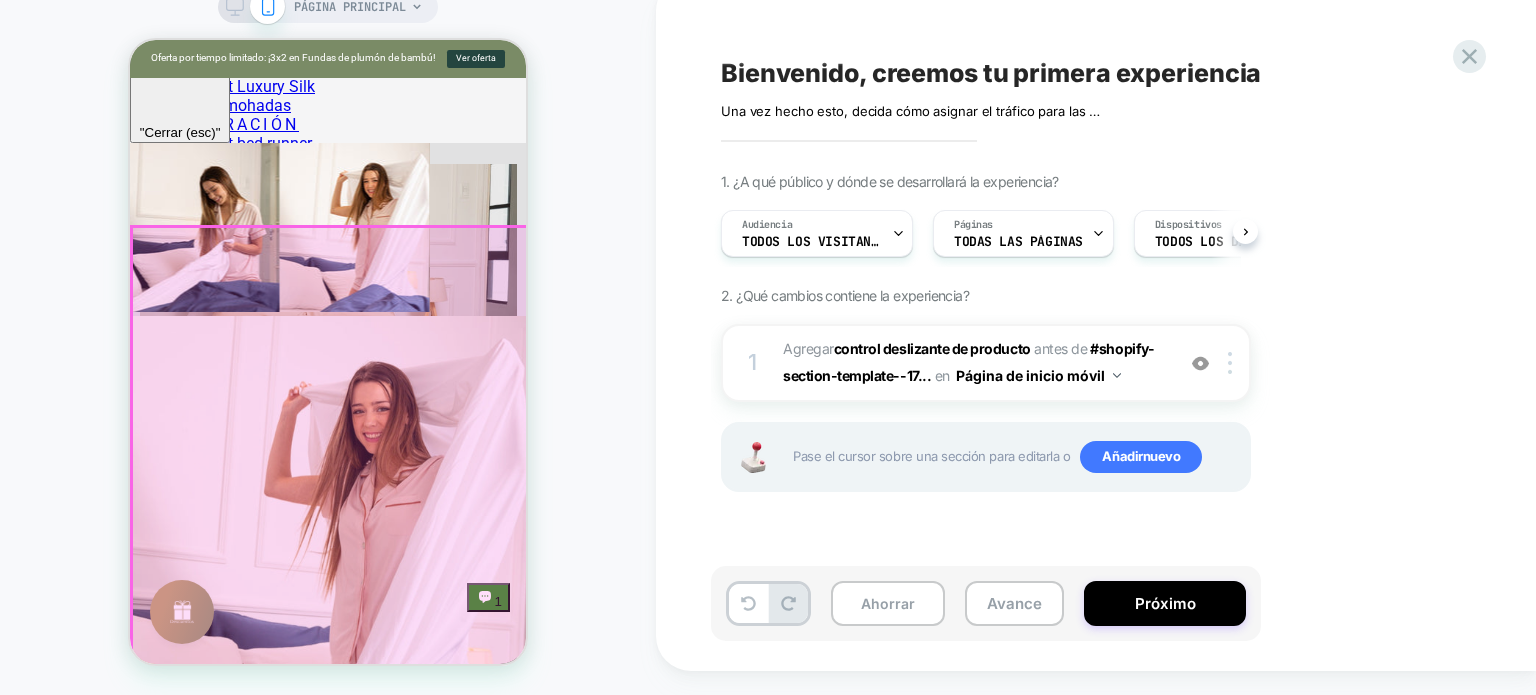 click on "﻿" at bounding box center [328, 3686] 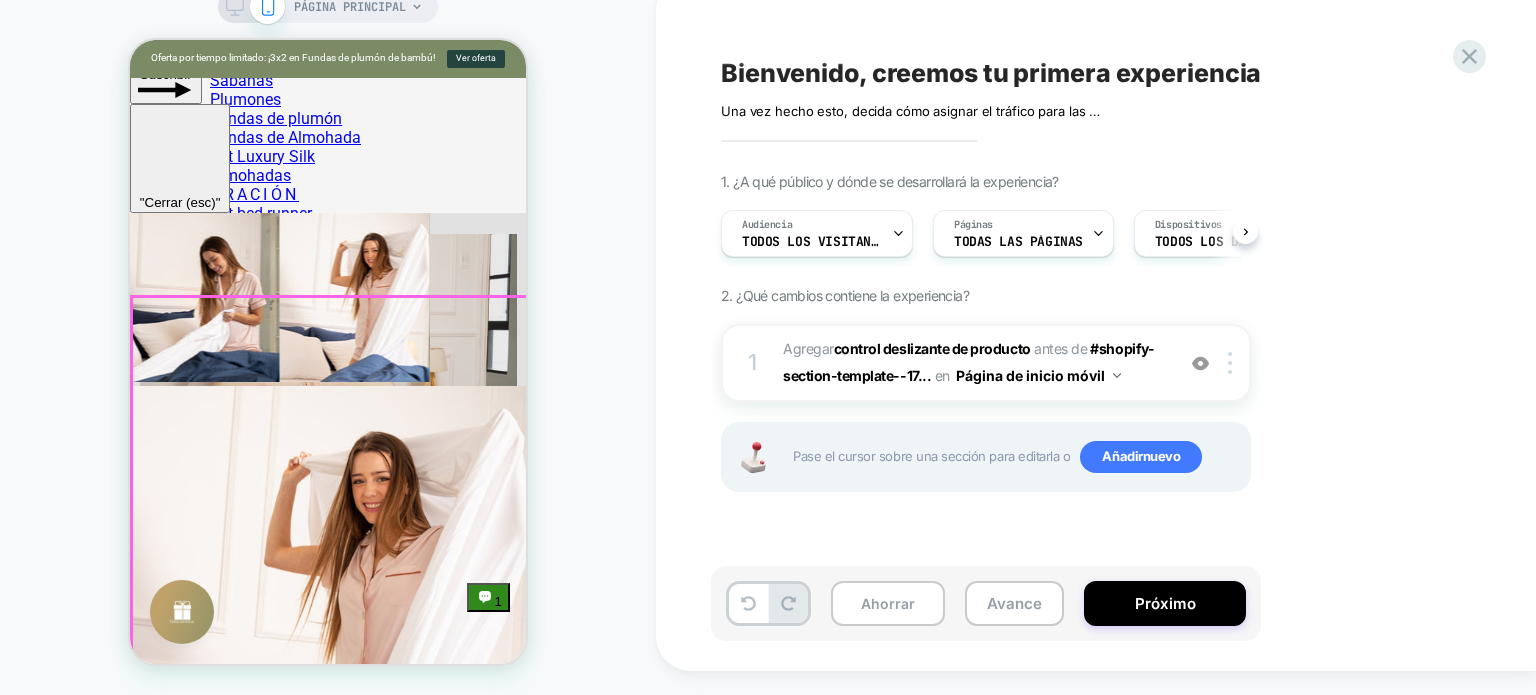 scroll, scrollTop: 2600, scrollLeft: 0, axis: vertical 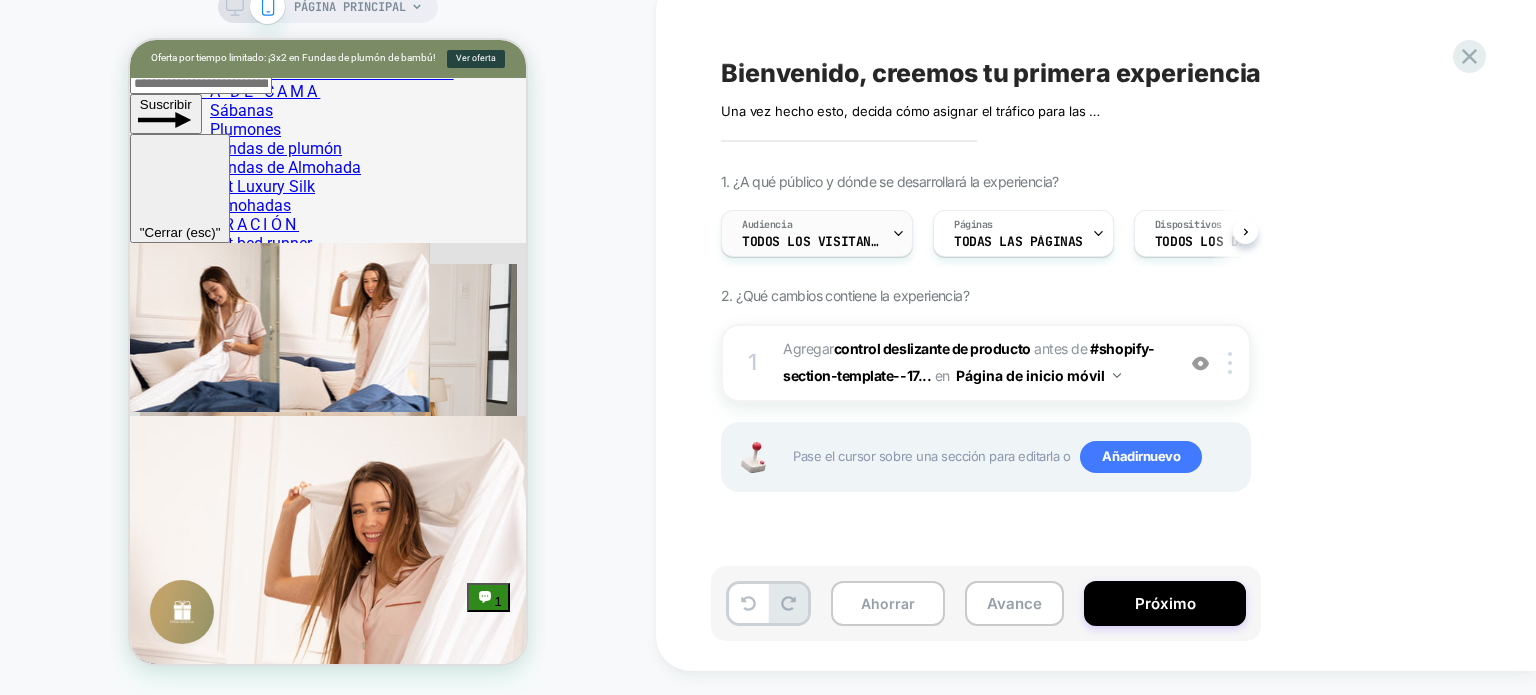 click on "Todos los visitantes" at bounding box center (818, 241) 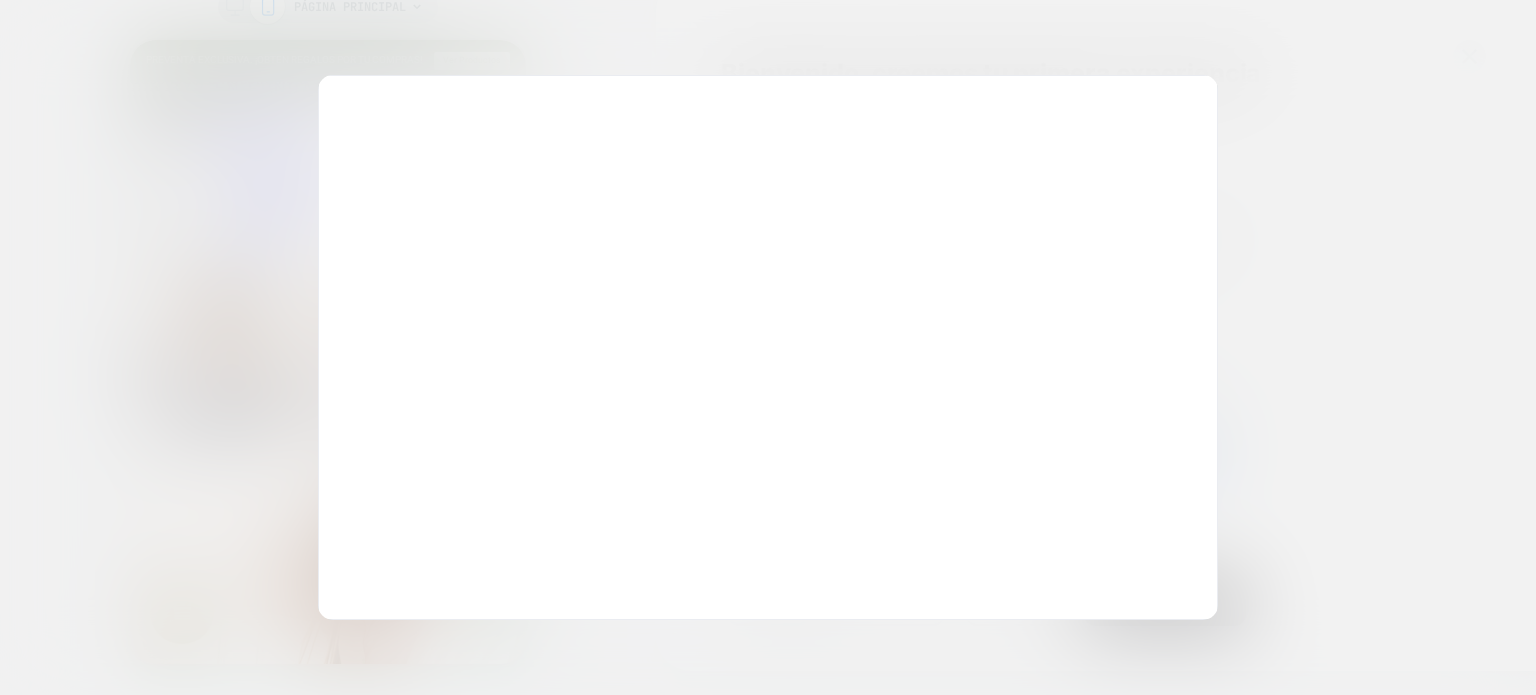 scroll, scrollTop: 2616, scrollLeft: 0, axis: vertical 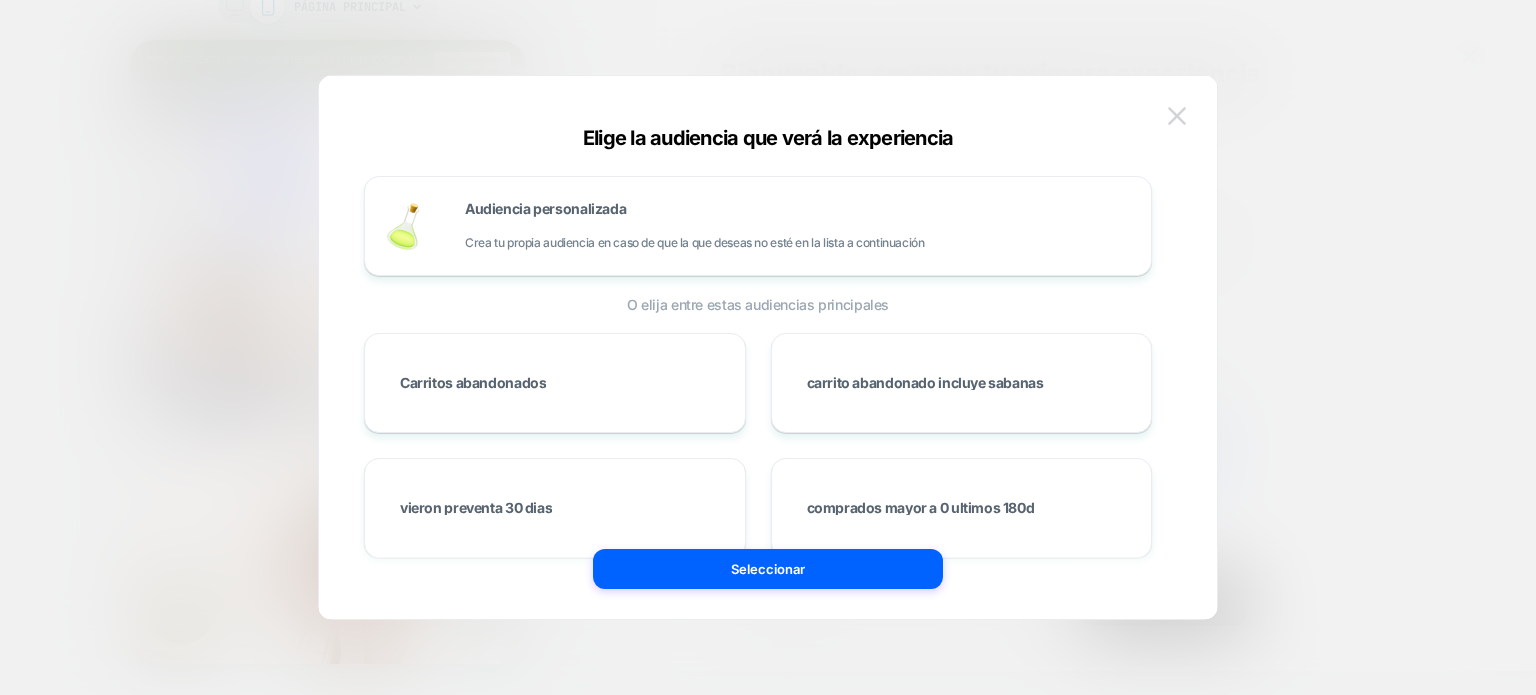 click at bounding box center (1177, 115) 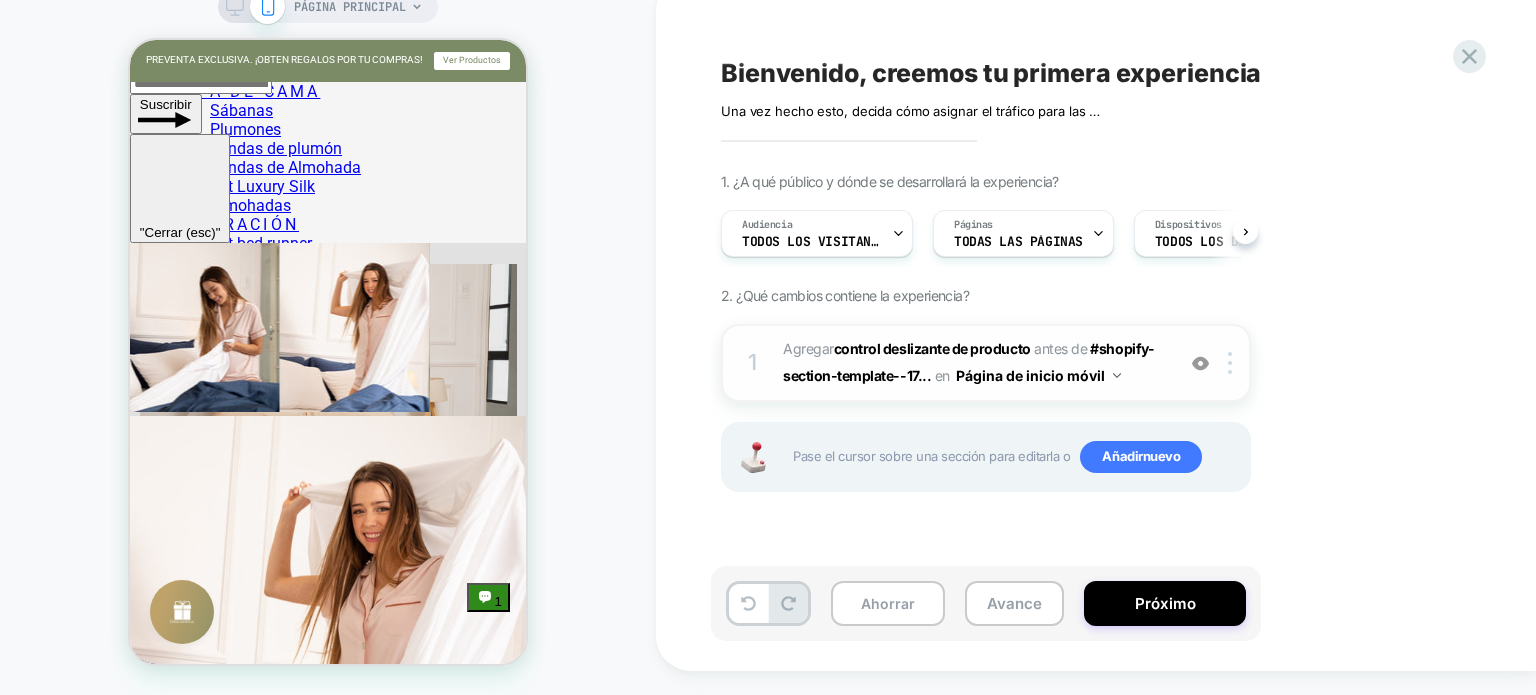 click on "Página de inicio móvil" at bounding box center [1038, 375] 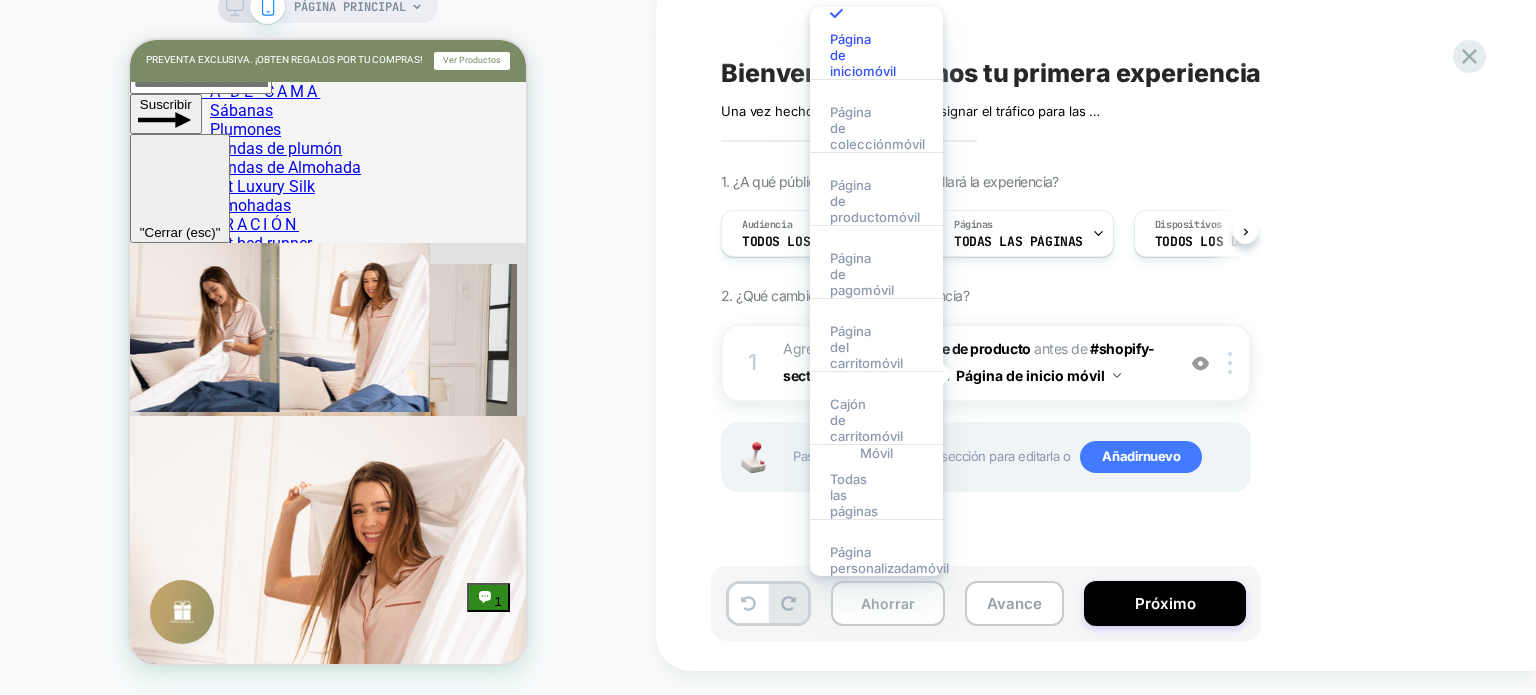 click on "1. ¿A qué público y dónde se desarrollará la experiencia? Audiencia Todos los visitantes Páginas TODAS LAS PÁGINAS Dispositivos TODOS LOS DISPOSITIVOS Desencadenar Carga de página 2. ¿Qué cambios contiene la experiencia? 1 #_crear_complemento_1754456990621 Agregar  control deslizante de producto      ANTES de  #shopify-section-template--17... #plantilla-de-sección-shopify--17015266246709__16579028728043aa1f   en Página de inicio móvil Agregar antes Agregar después Duplicado Reemplazar posición Copiar selector CSS Copiar ID del widget Rebautizar Copiar al    escritorio Apuntar    a todos los dispositivos Borrar Pase el cursor sobre una sección para editarla o Añadir  nuevo" at bounding box center (1086, 357) 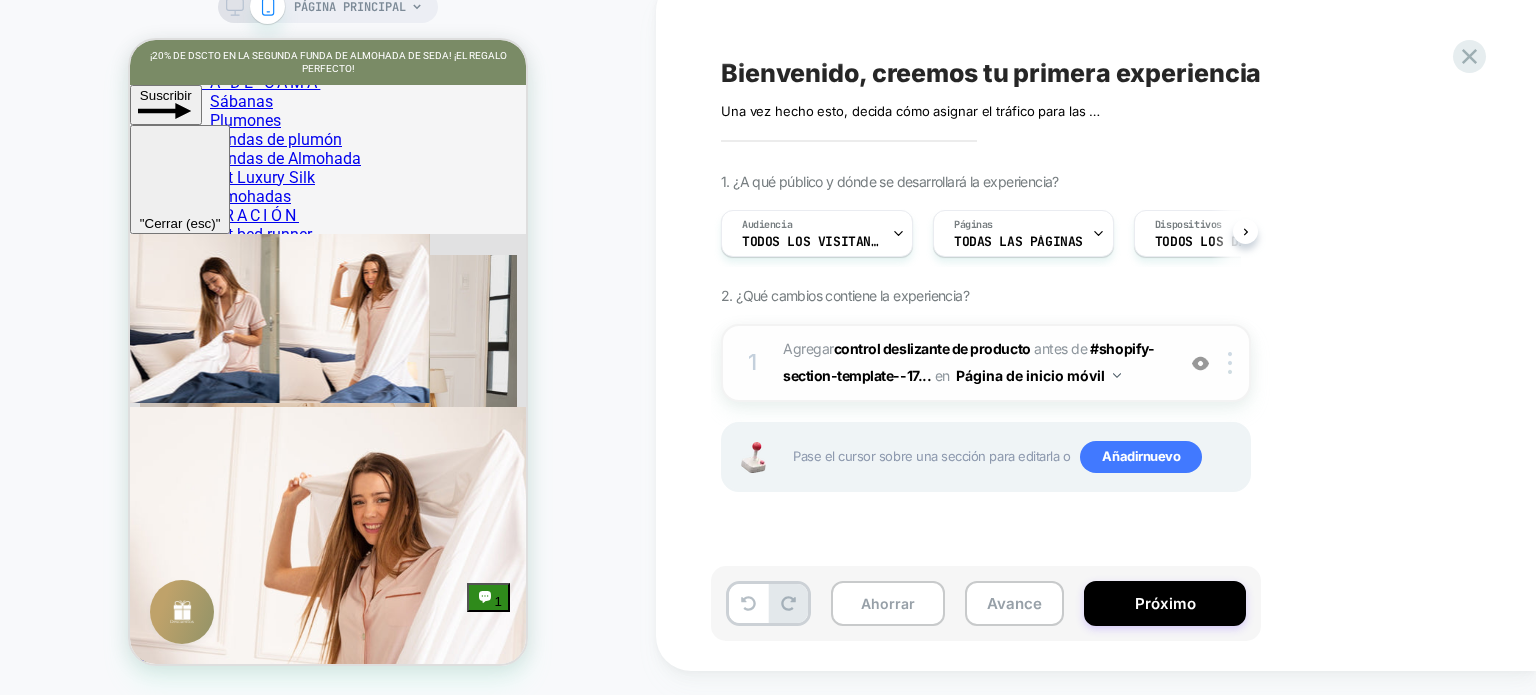scroll, scrollTop: 2606, scrollLeft: 0, axis: vertical 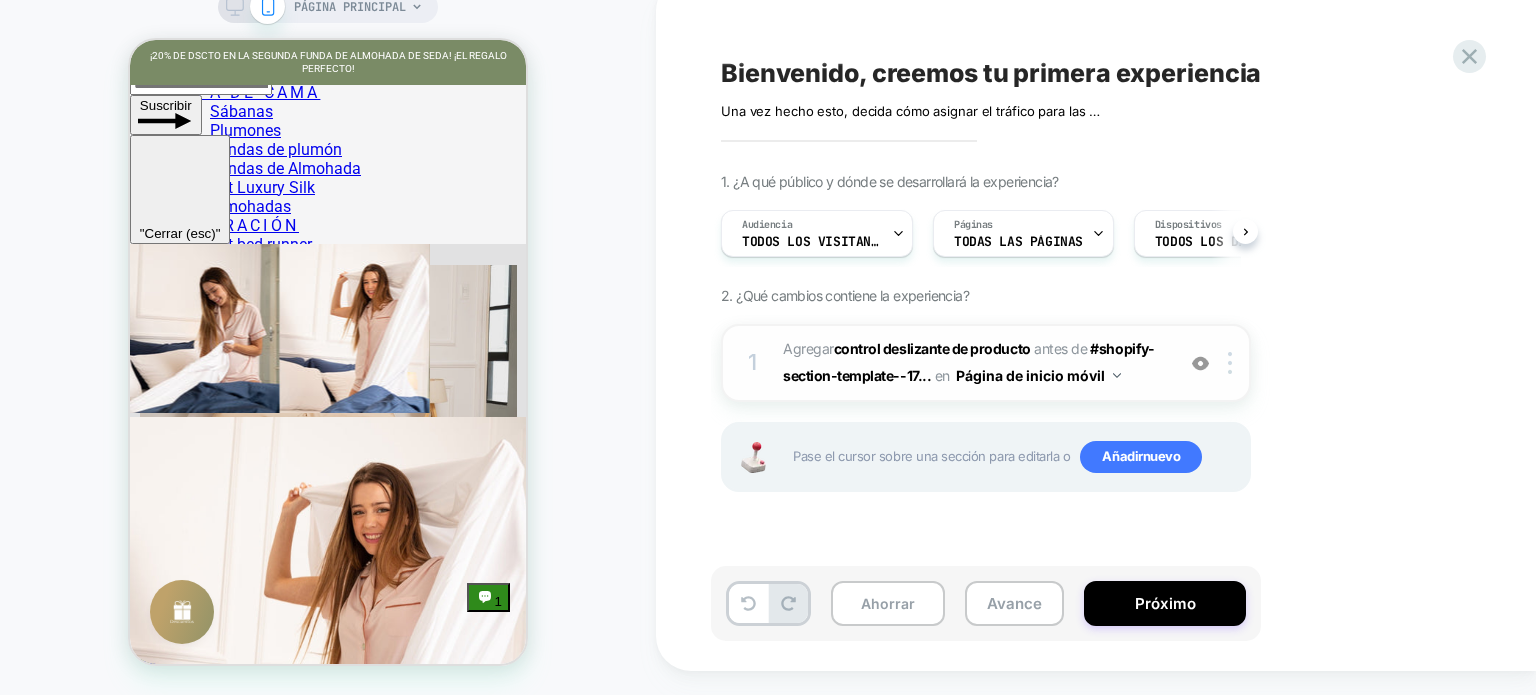 click on "en Página de inicio móvil" at bounding box center [1028, 375] 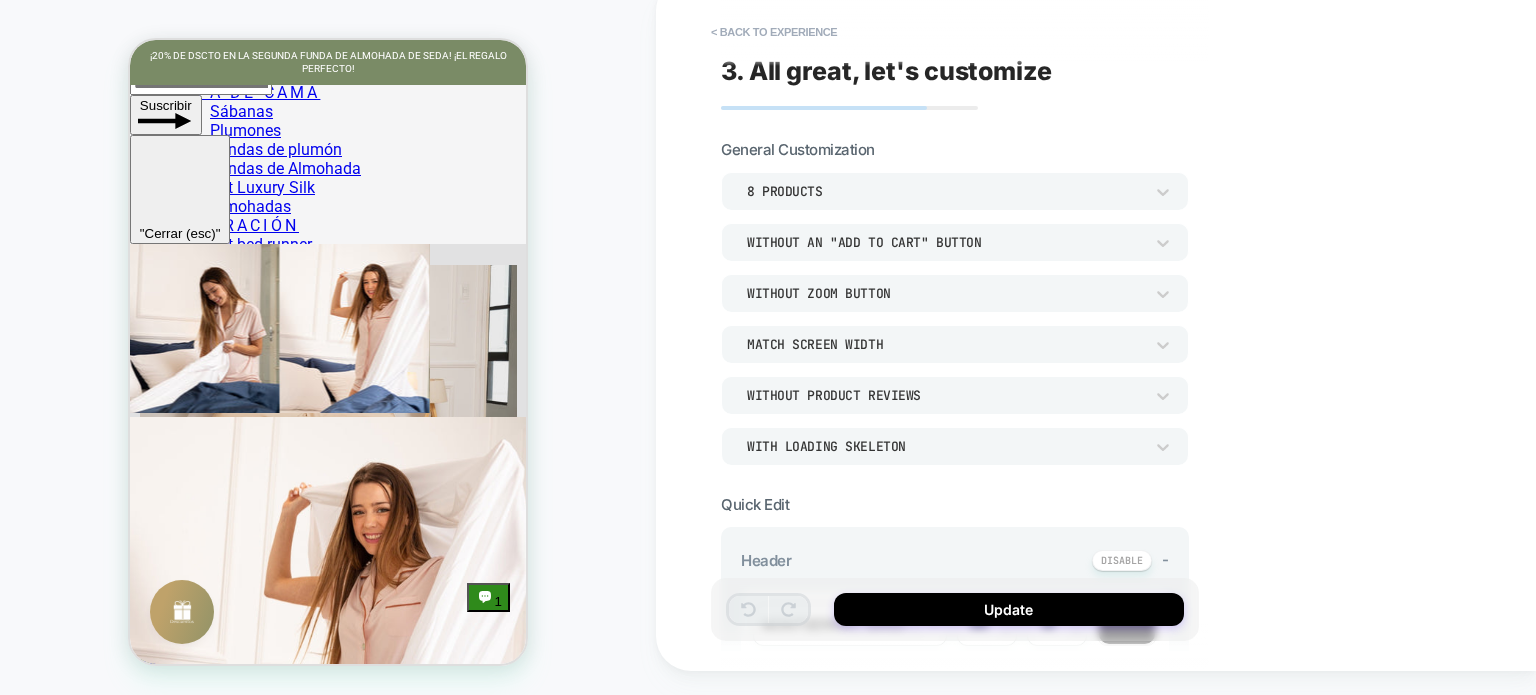 scroll, scrollTop: 2822, scrollLeft: 0, axis: vertical 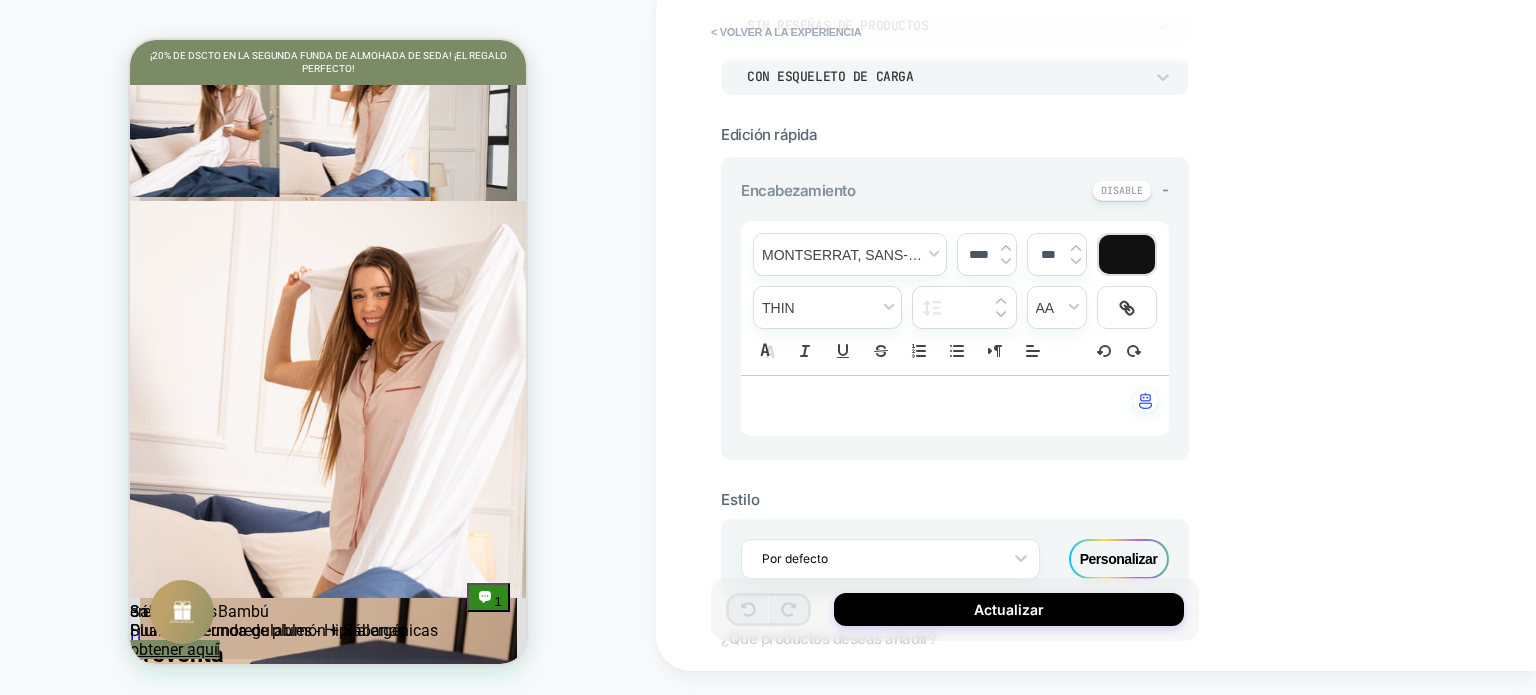 click on "﻿" at bounding box center [947, 406] 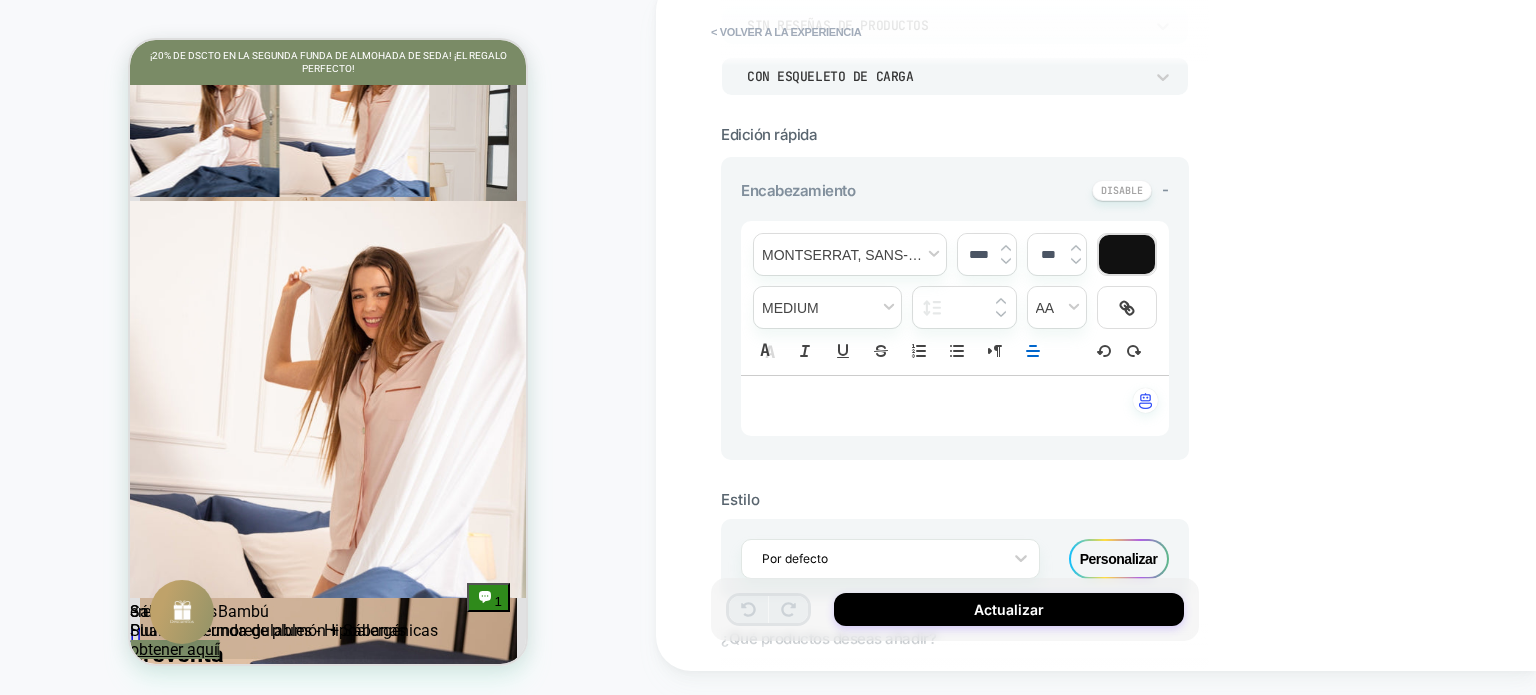drag, startPoint x: 956, startPoint y: 409, endPoint x: 864, endPoint y: 336, distance: 117.4436 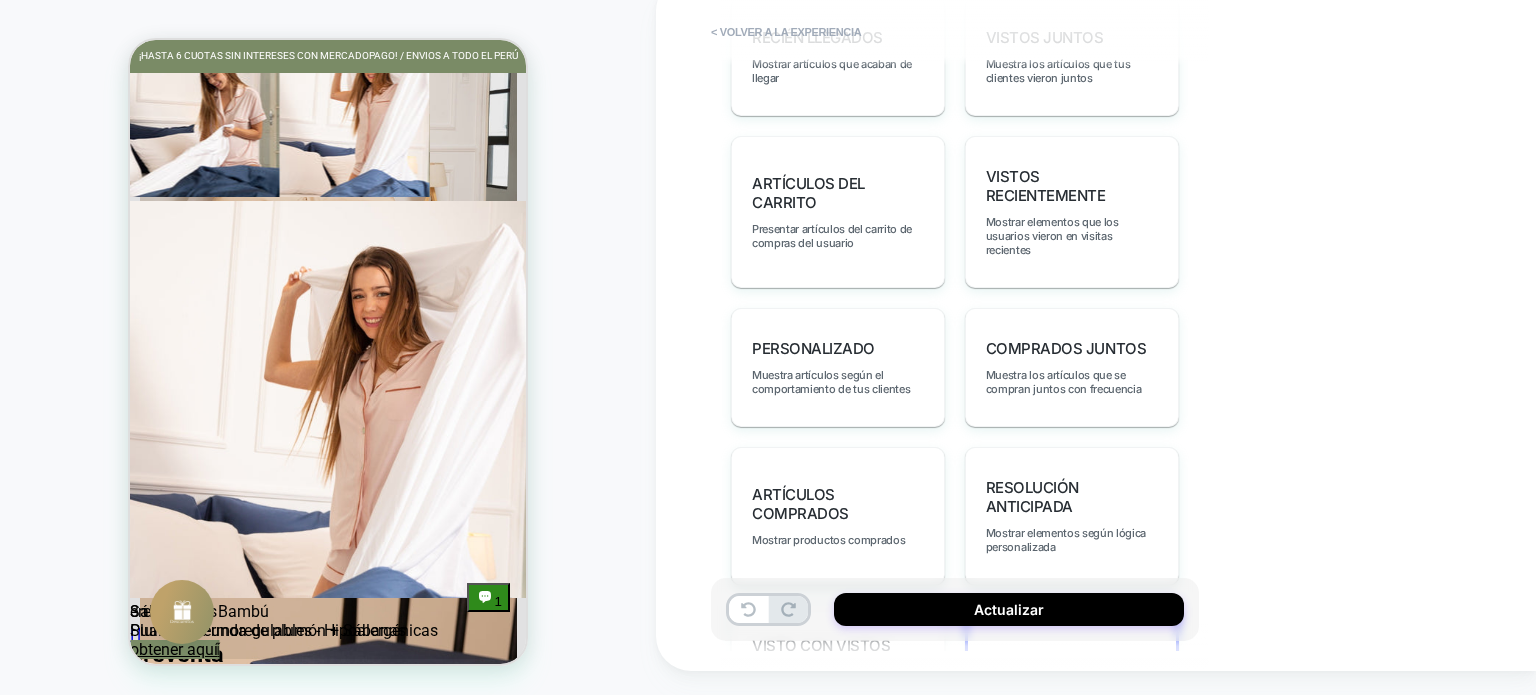 scroll, scrollTop: 1129, scrollLeft: 0, axis: vertical 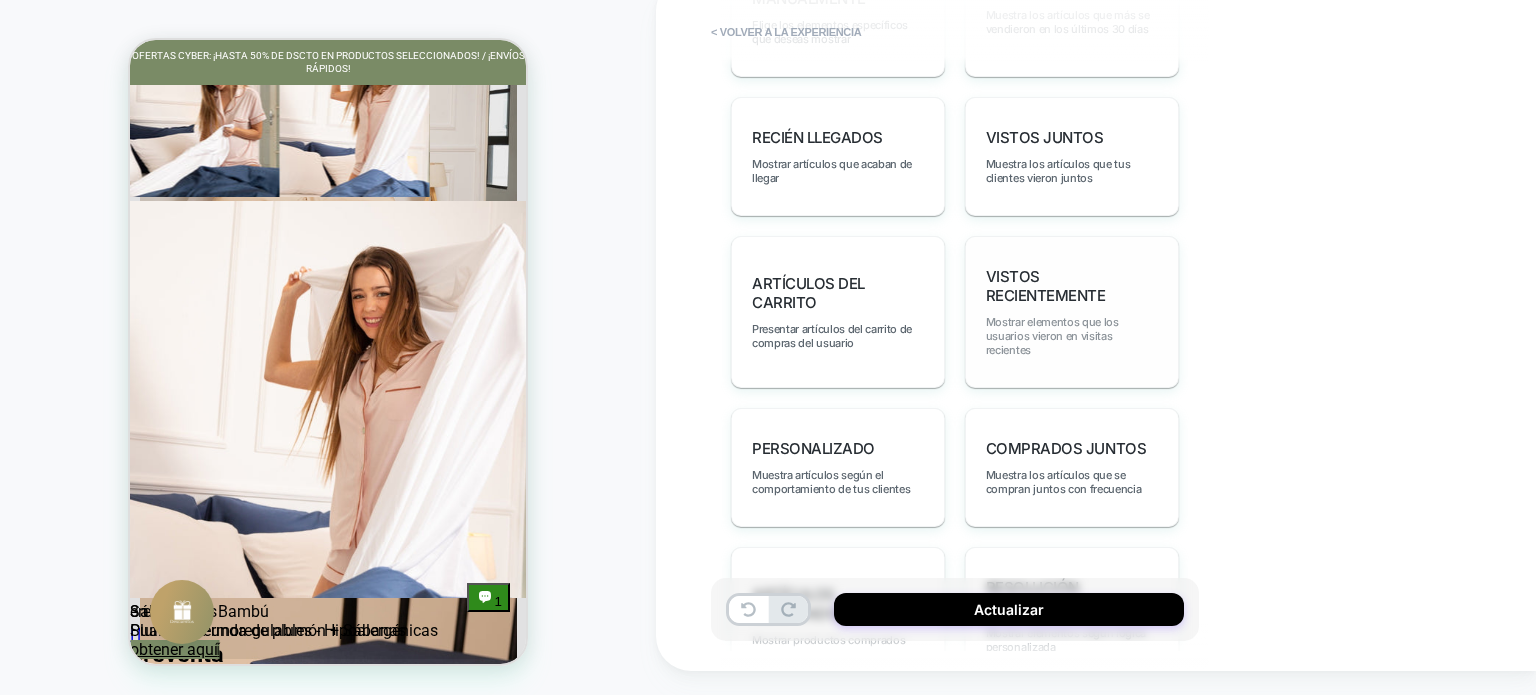 click on "Mostrar elementos que los usuarios vieron en visitas recientes" at bounding box center (1052, 336) 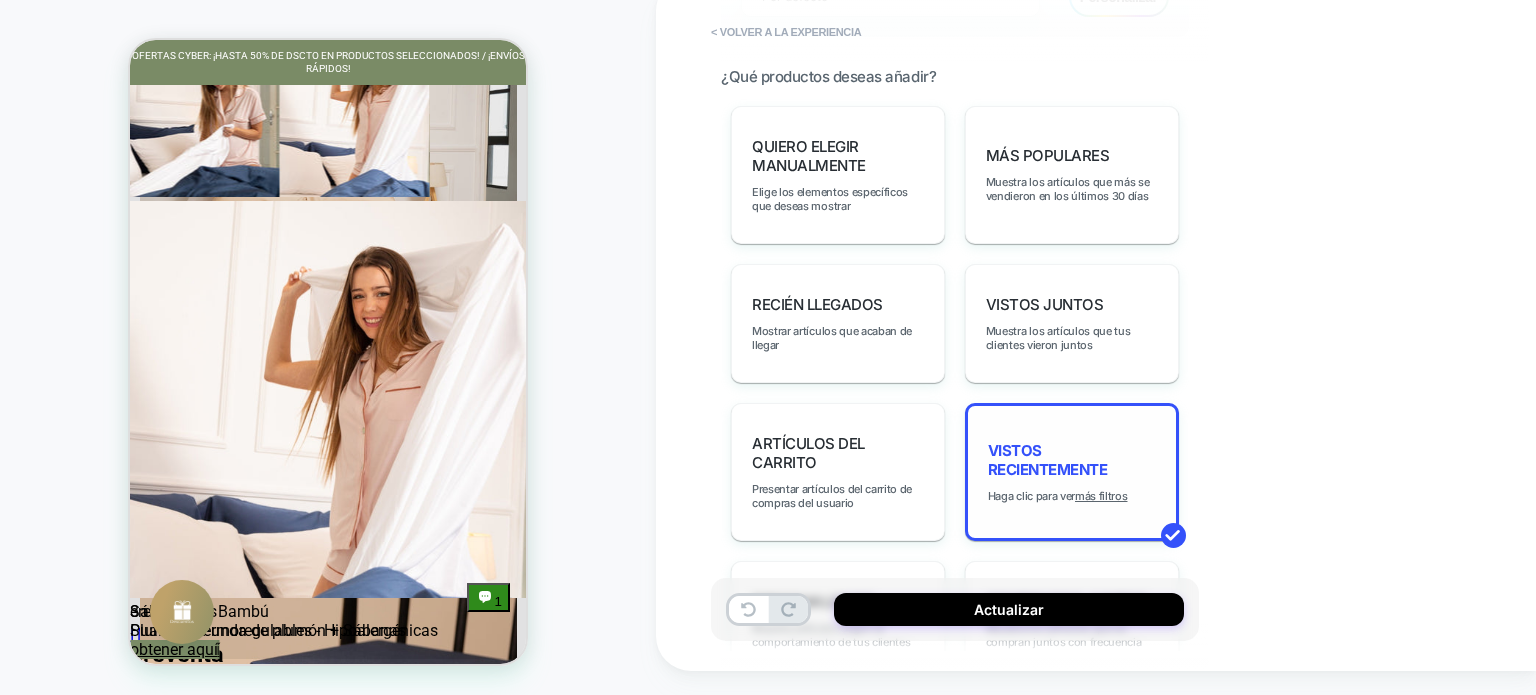scroll, scrollTop: 929, scrollLeft: 0, axis: vertical 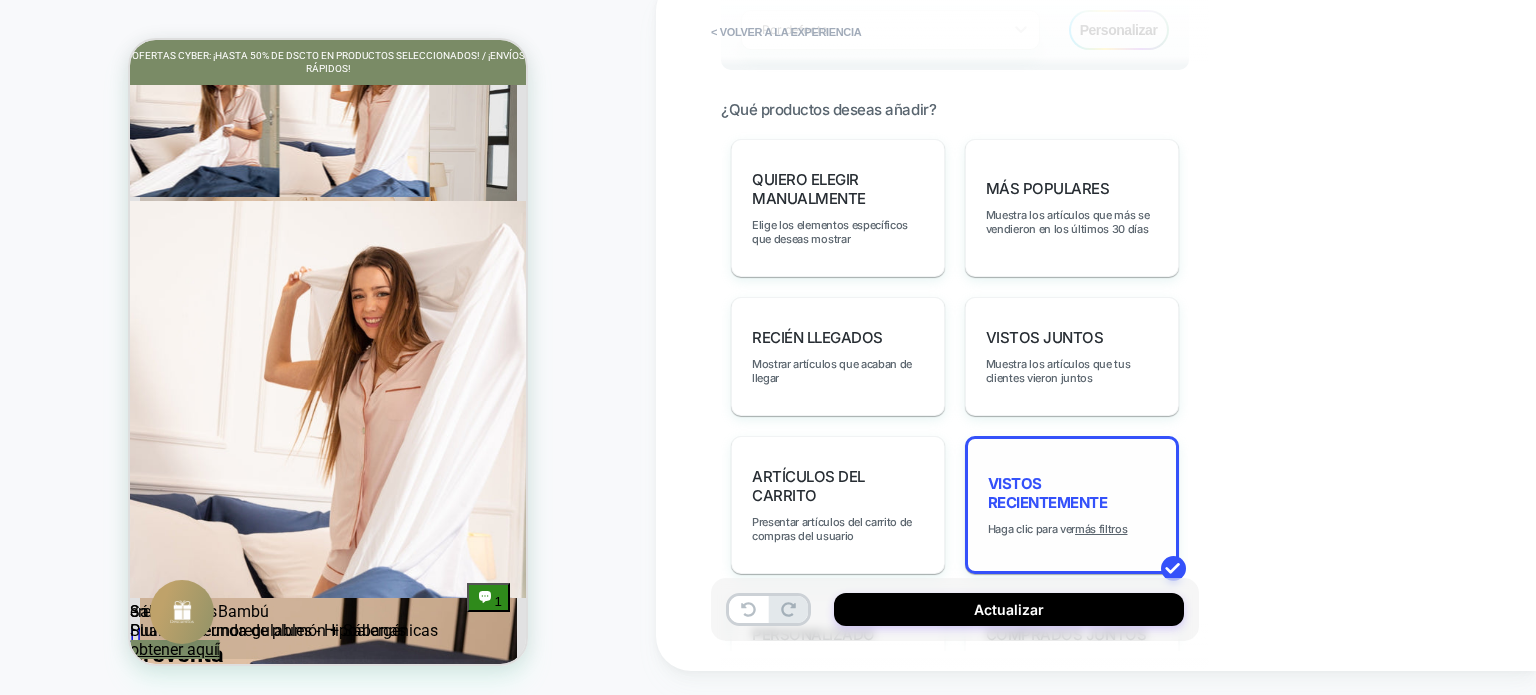 drag, startPoint x: 1016, startPoint y: 610, endPoint x: 1038, endPoint y: 583, distance: 34.828148 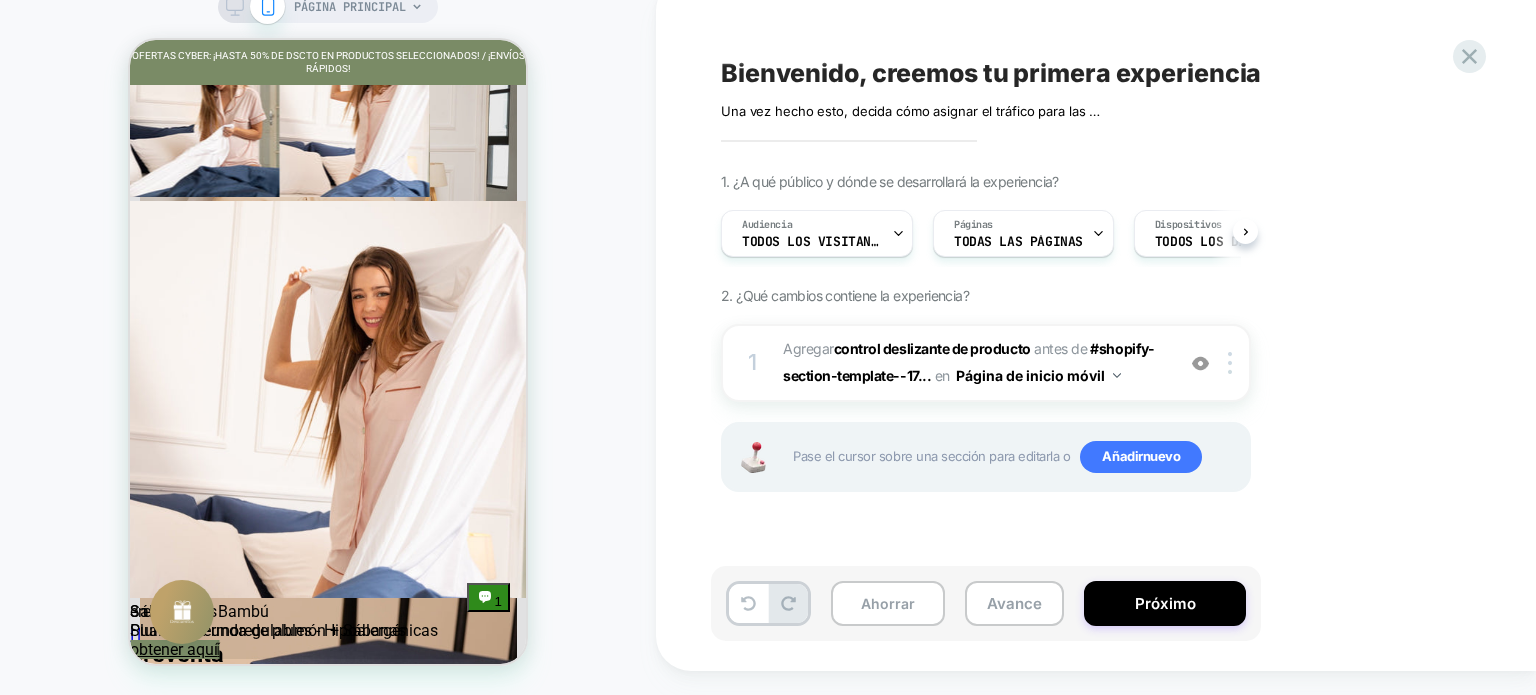 scroll, scrollTop: 0, scrollLeft: 0, axis: both 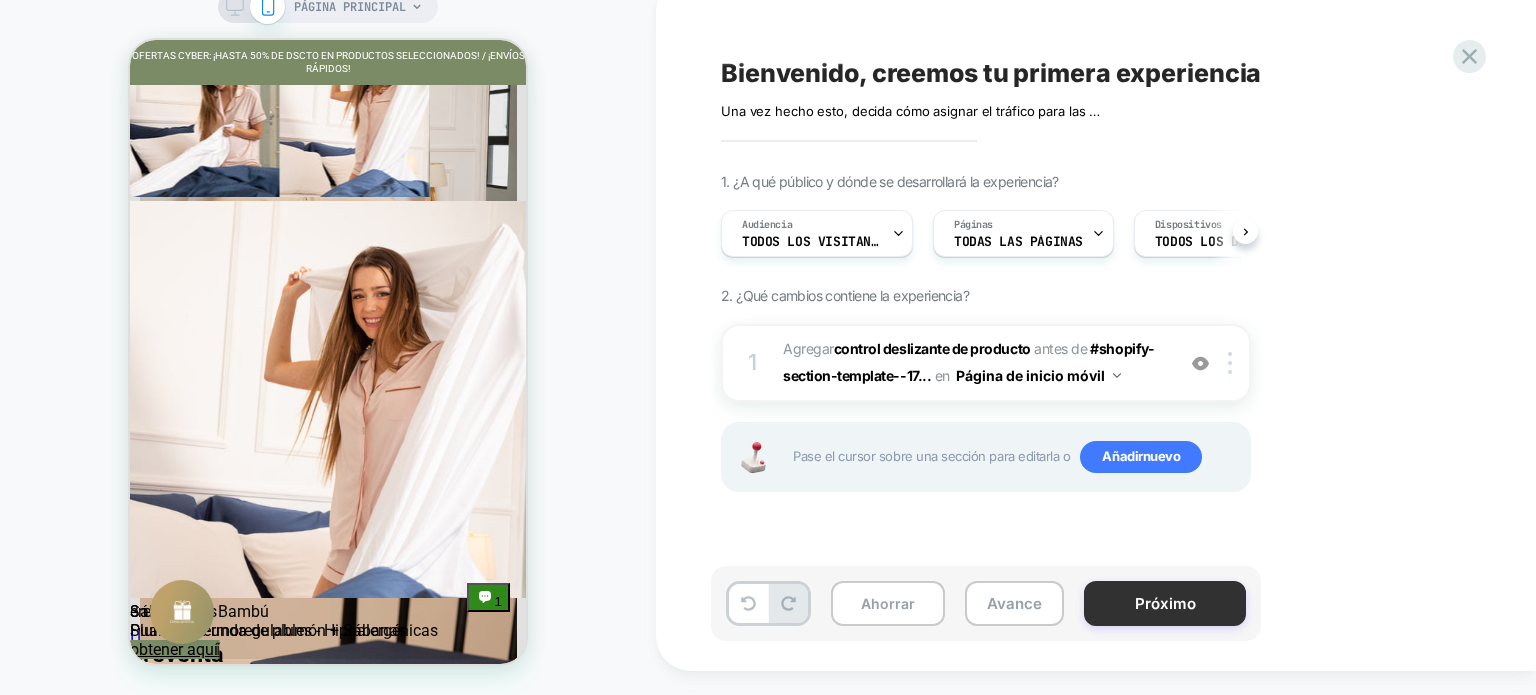 click on "Próximo" at bounding box center [1165, 603] 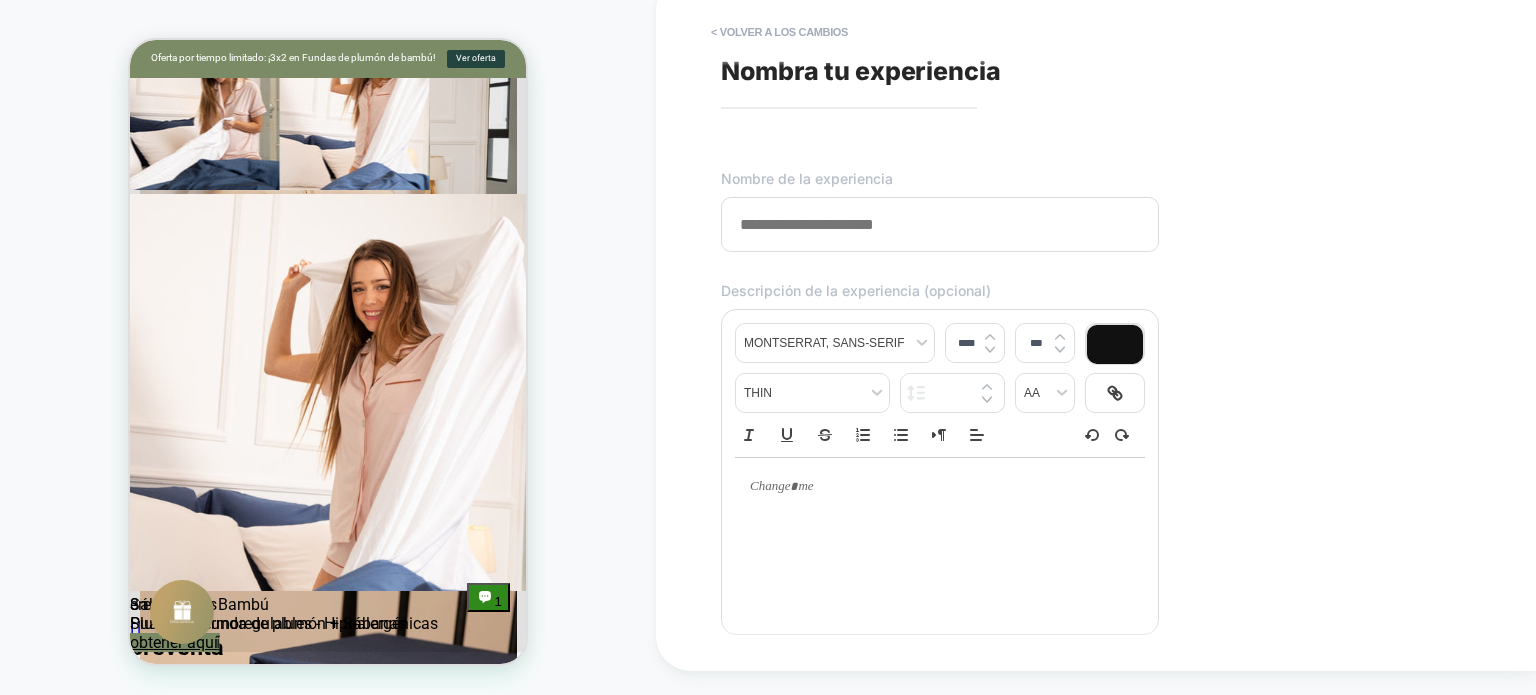 click at bounding box center (940, 224) 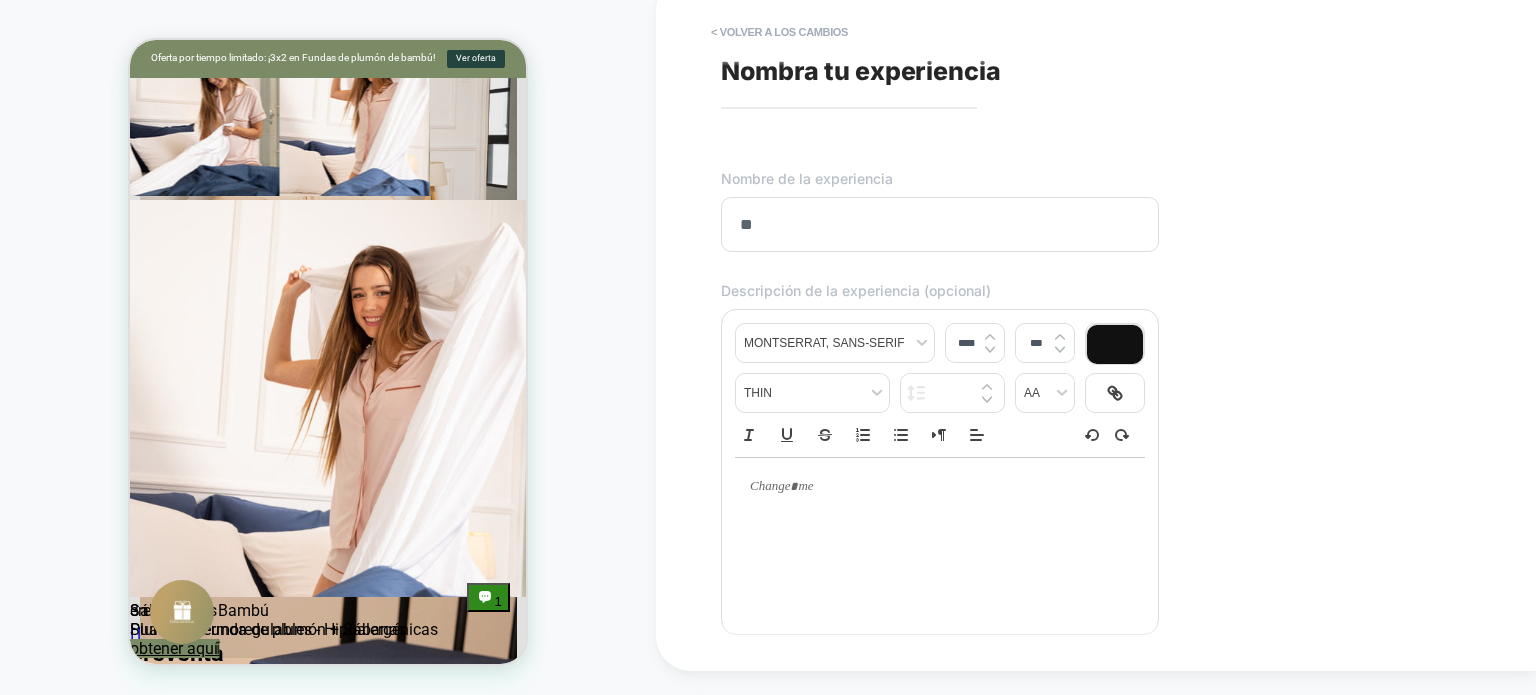 type on "*" 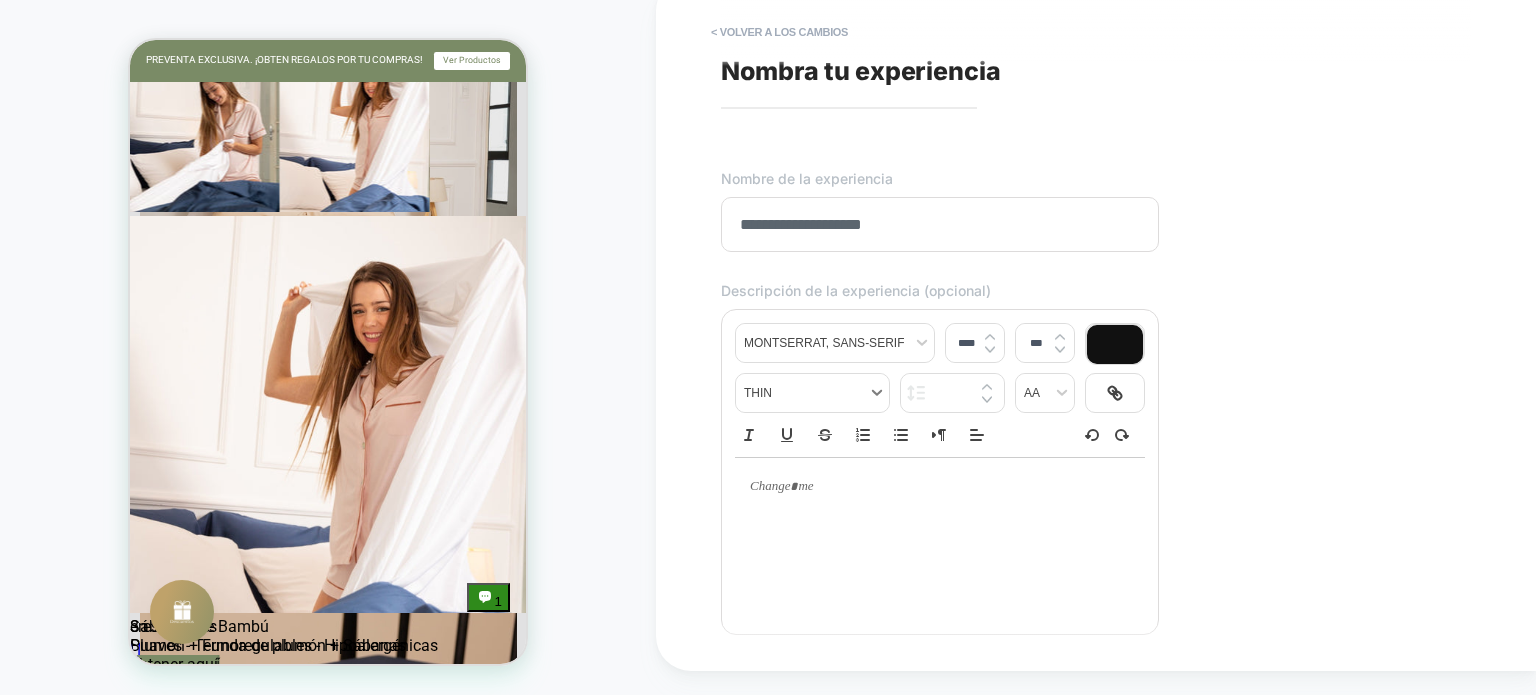 scroll, scrollTop: 2832, scrollLeft: 0, axis: vertical 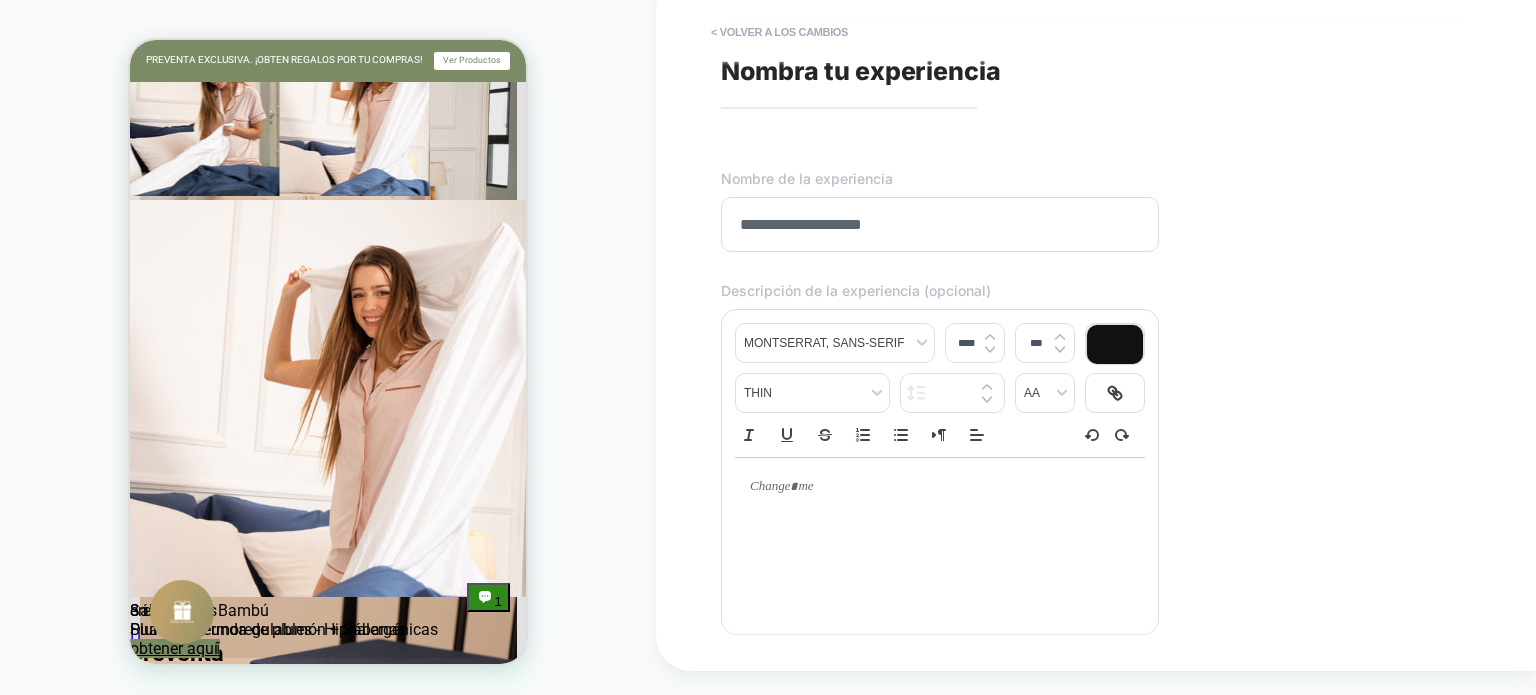type on "**********" 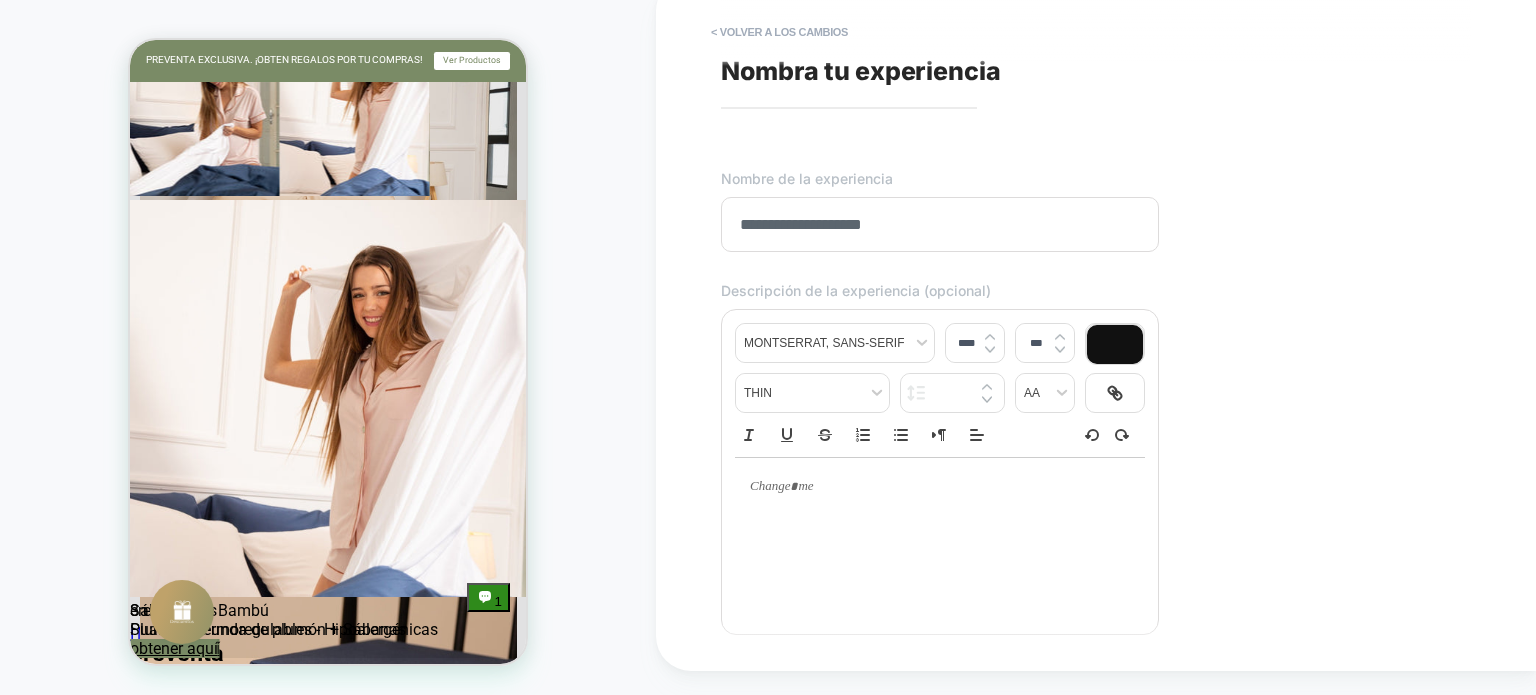 click at bounding box center [940, 487] 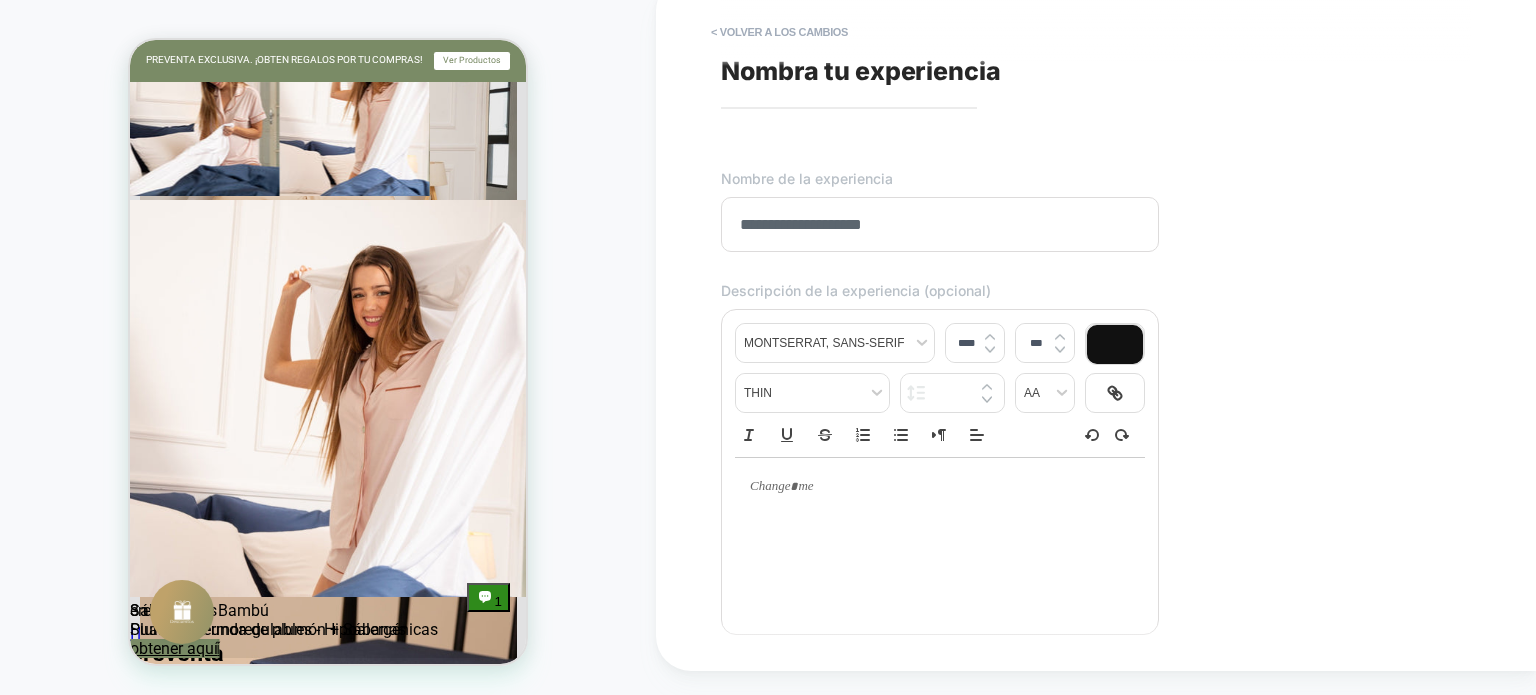 type on "****" 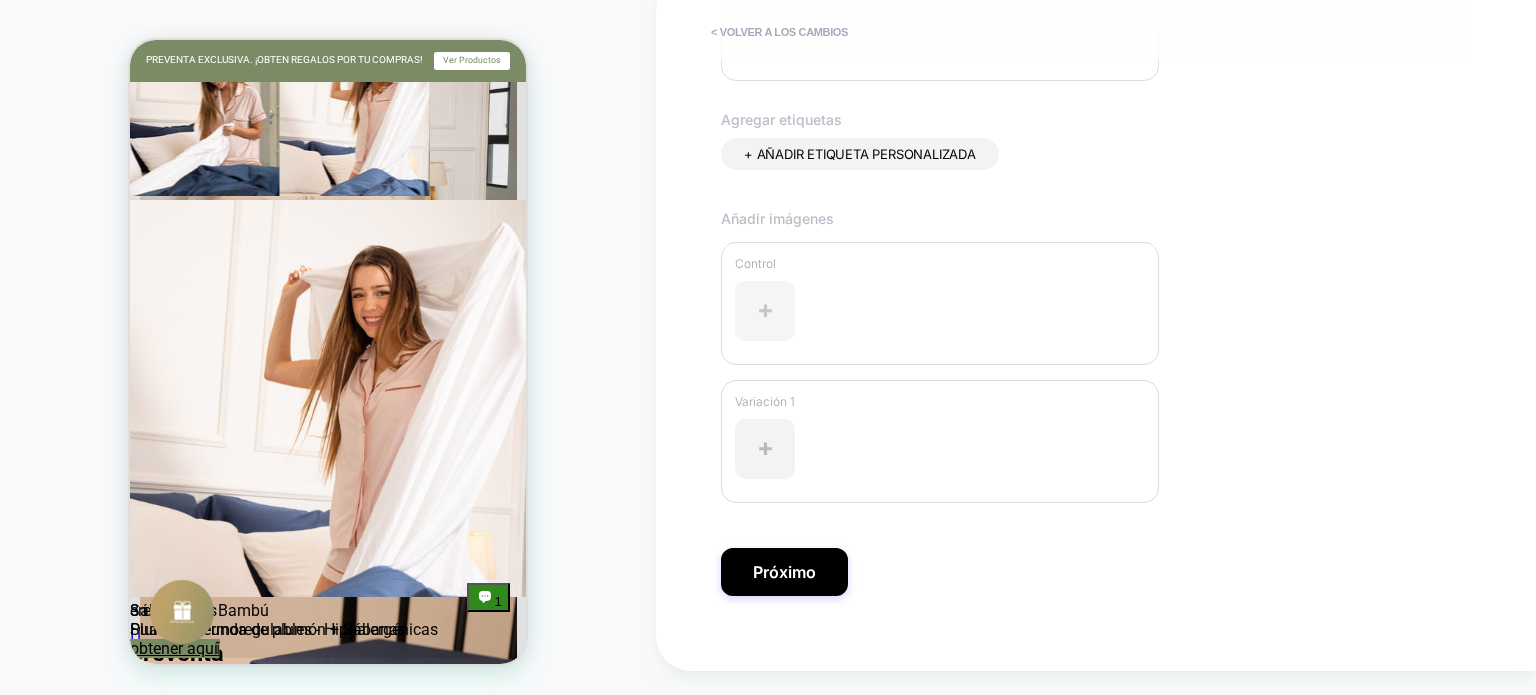 scroll, scrollTop: 577, scrollLeft: 0, axis: vertical 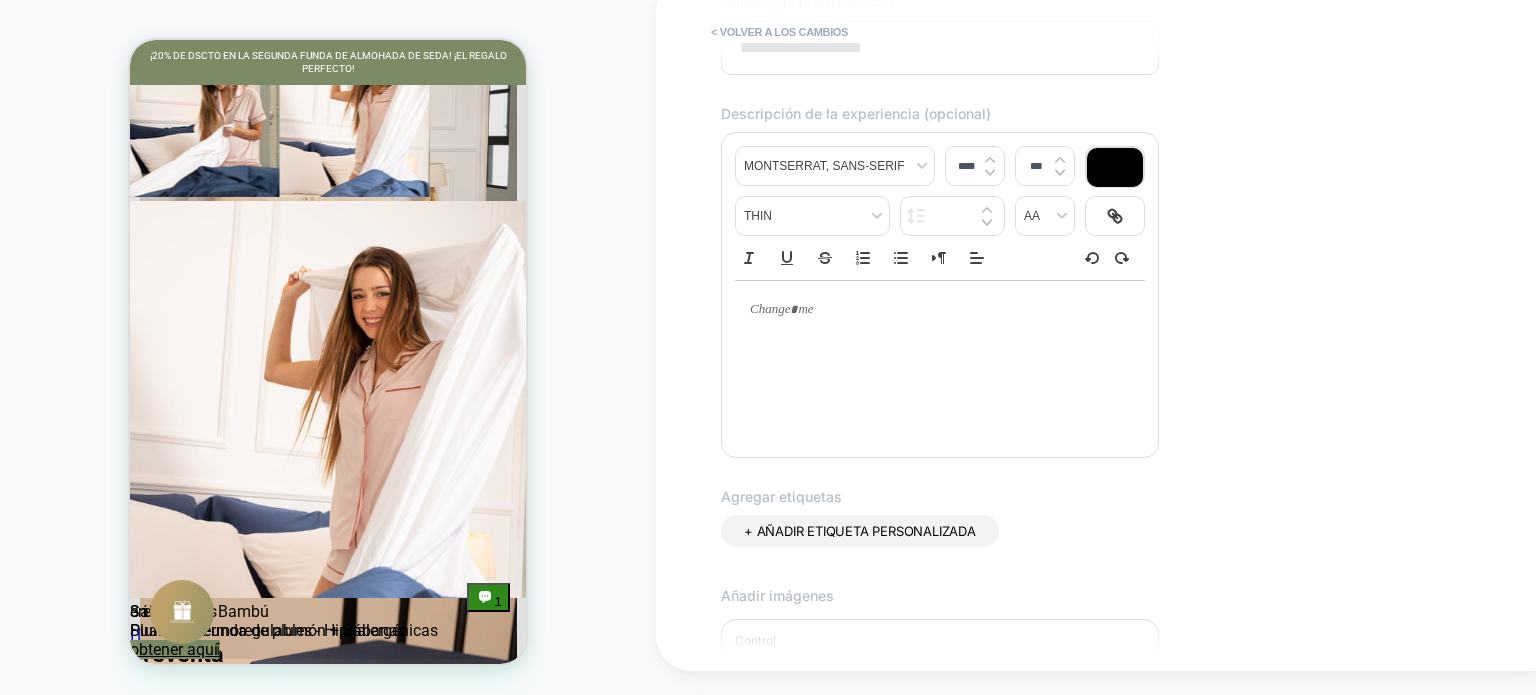 click at bounding box center (932, 310) 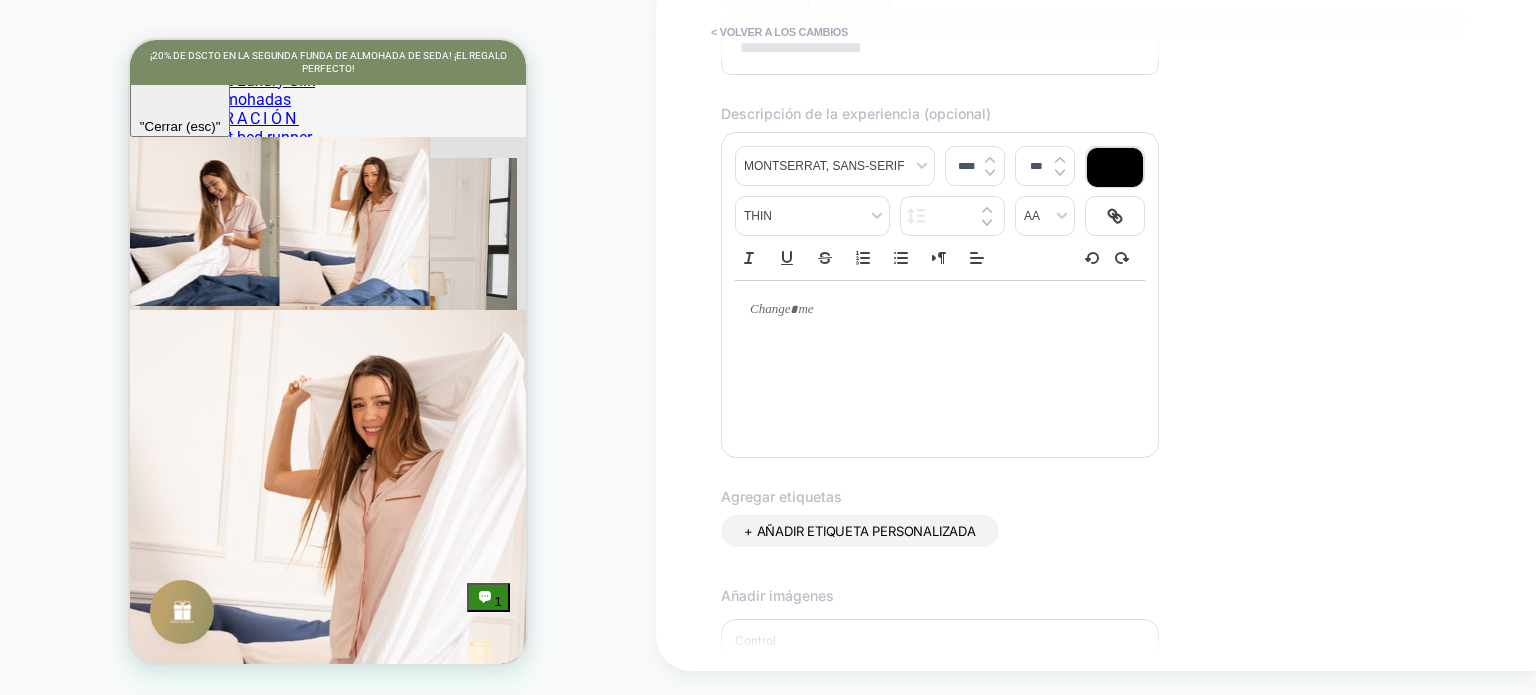 scroll, scrollTop: 2722, scrollLeft: 0, axis: vertical 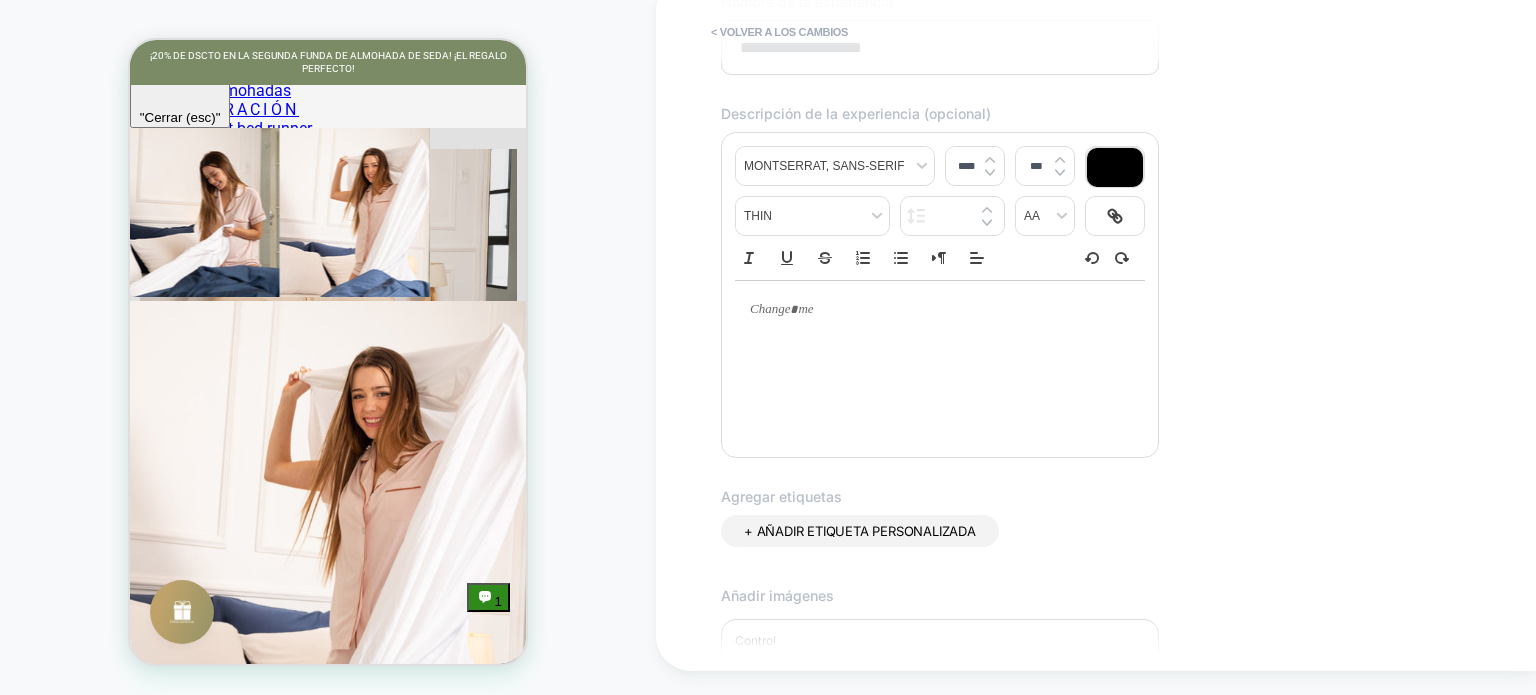 click at bounding box center [932, 310] 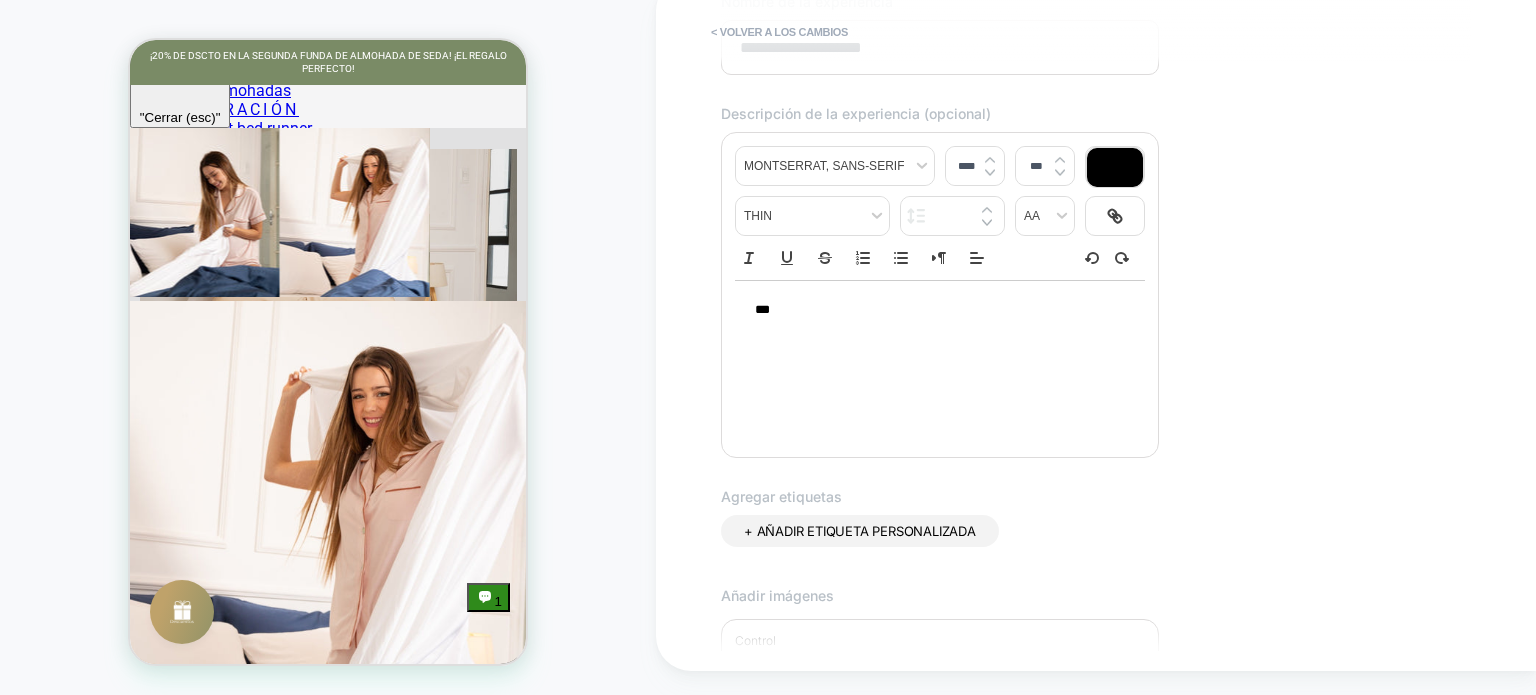 type on "****" 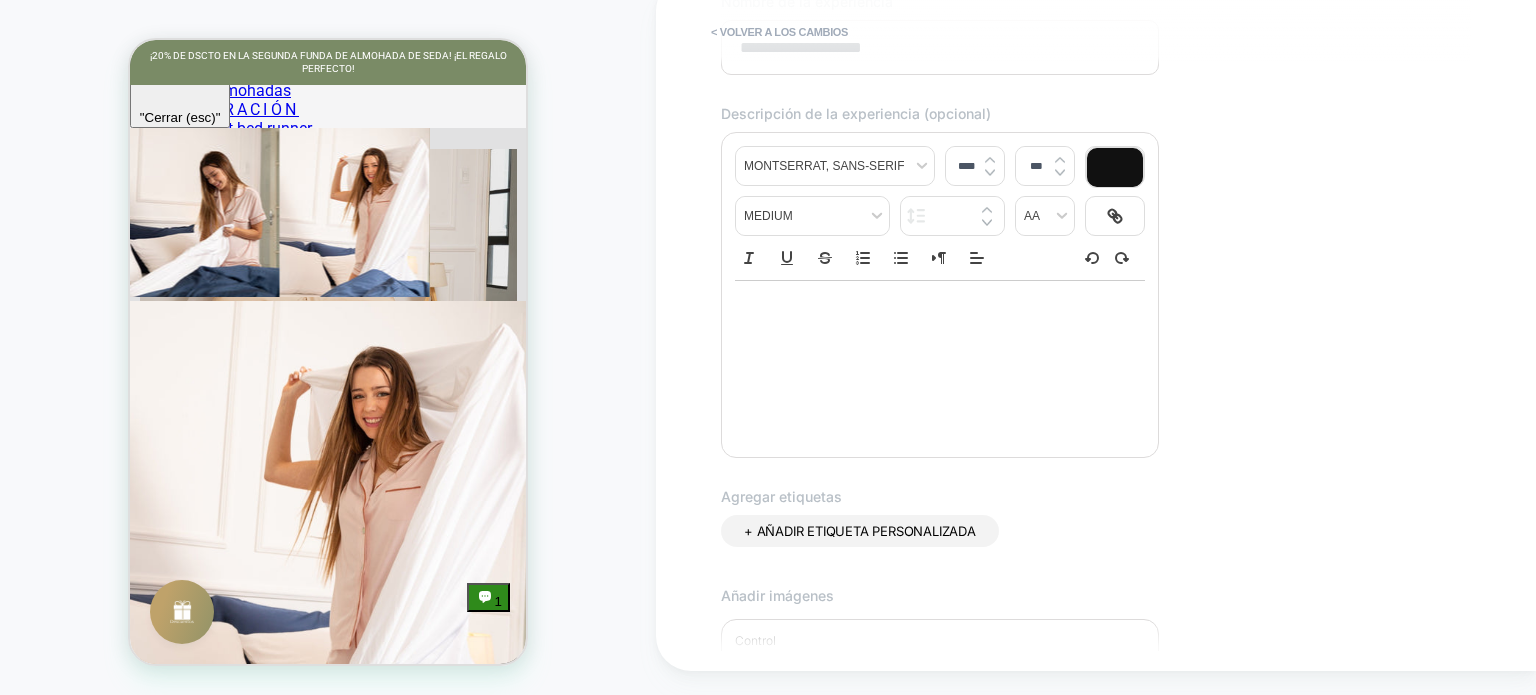 click on "﻿" at bounding box center [932, 311] 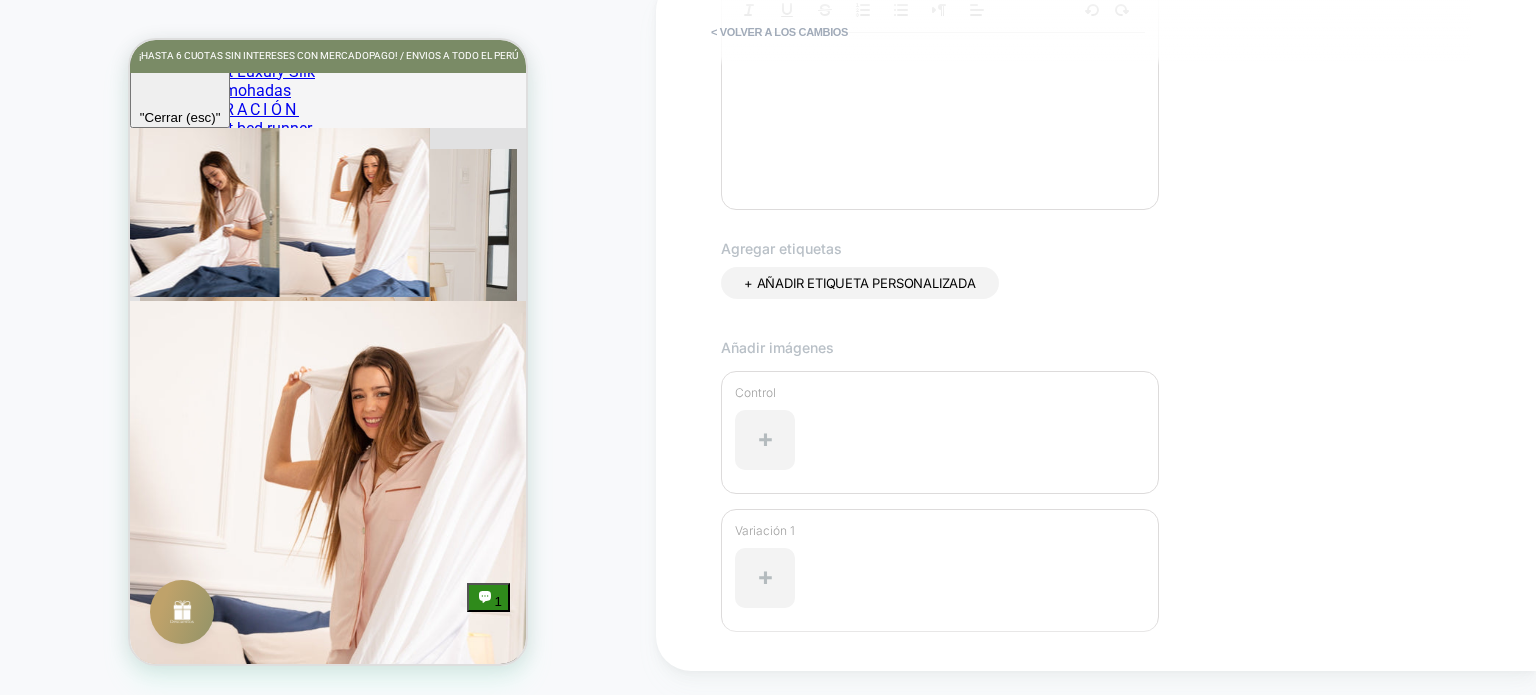scroll, scrollTop: 577, scrollLeft: 0, axis: vertical 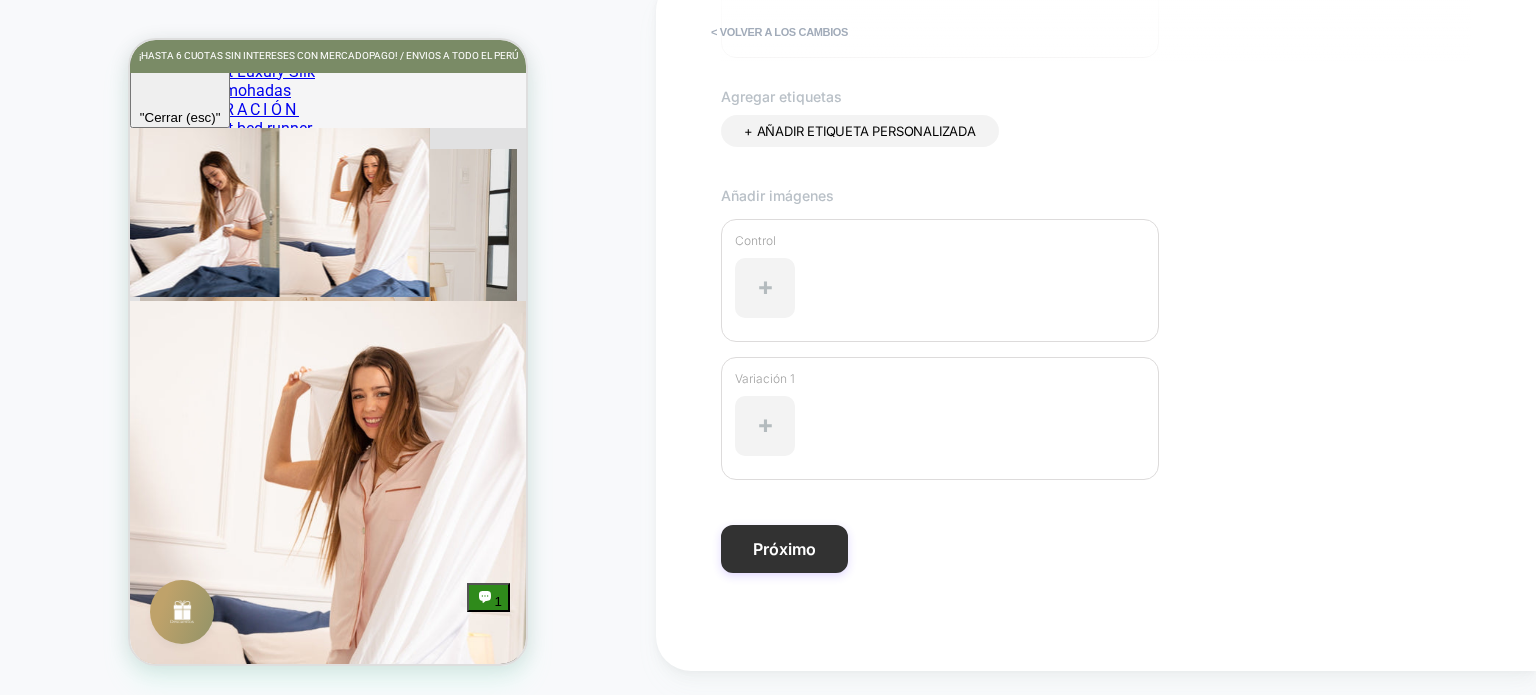 click on "Próximo" at bounding box center (784, 549) 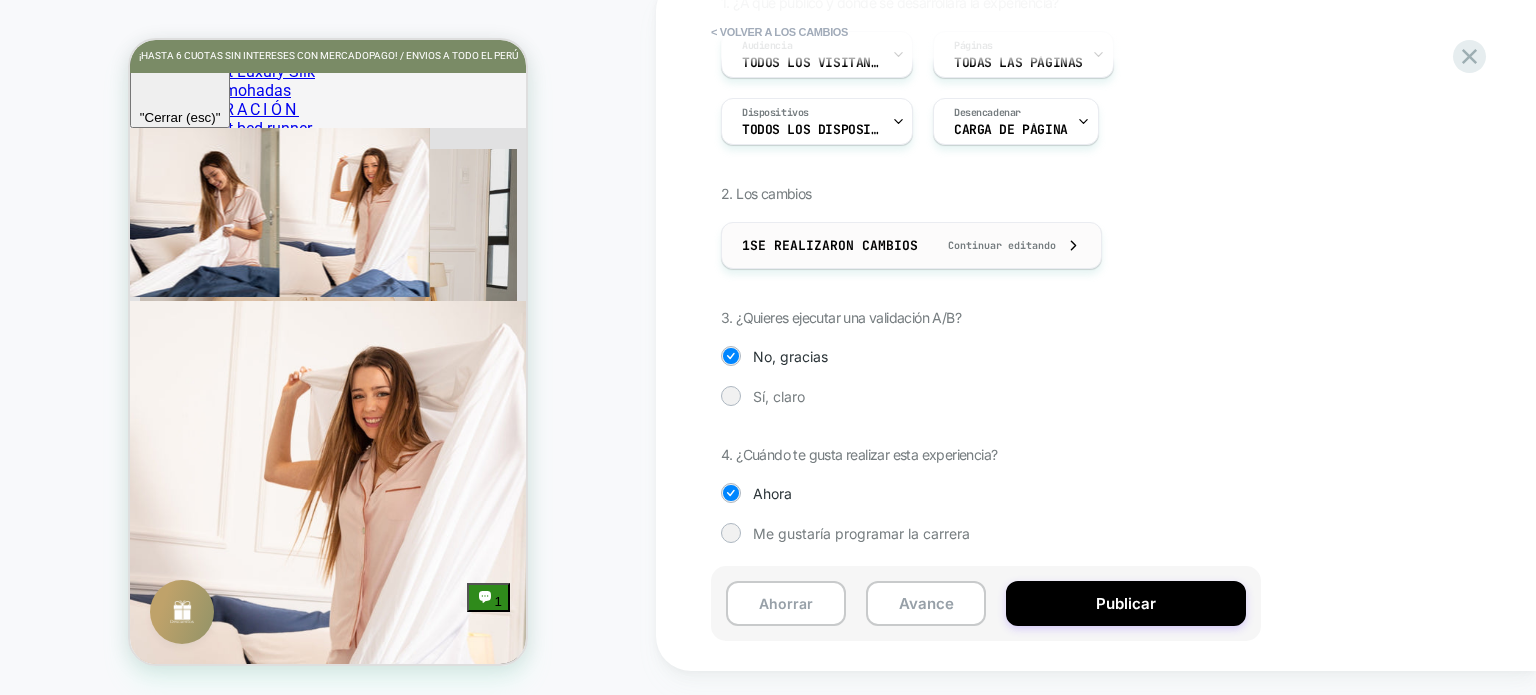 scroll, scrollTop: 180, scrollLeft: 0, axis: vertical 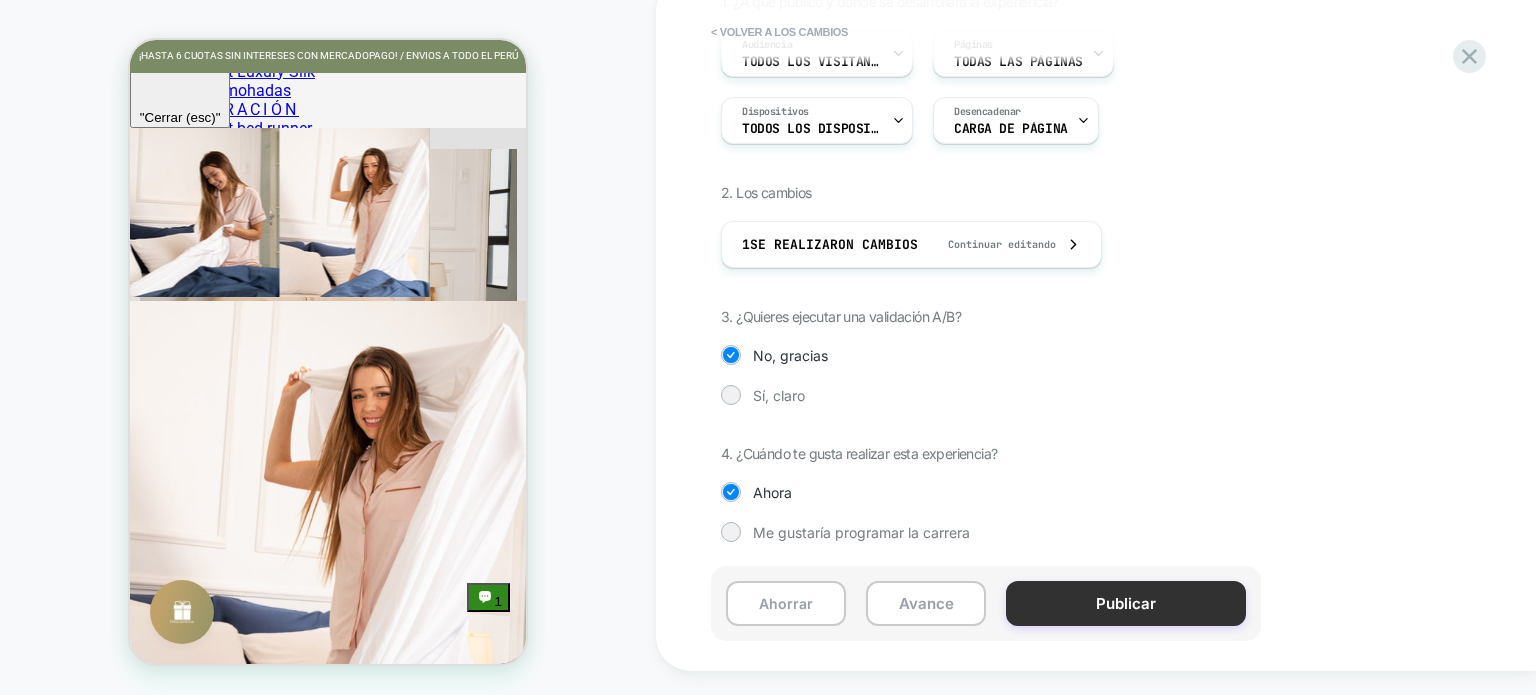 click on "Publicar" at bounding box center [1126, 603] 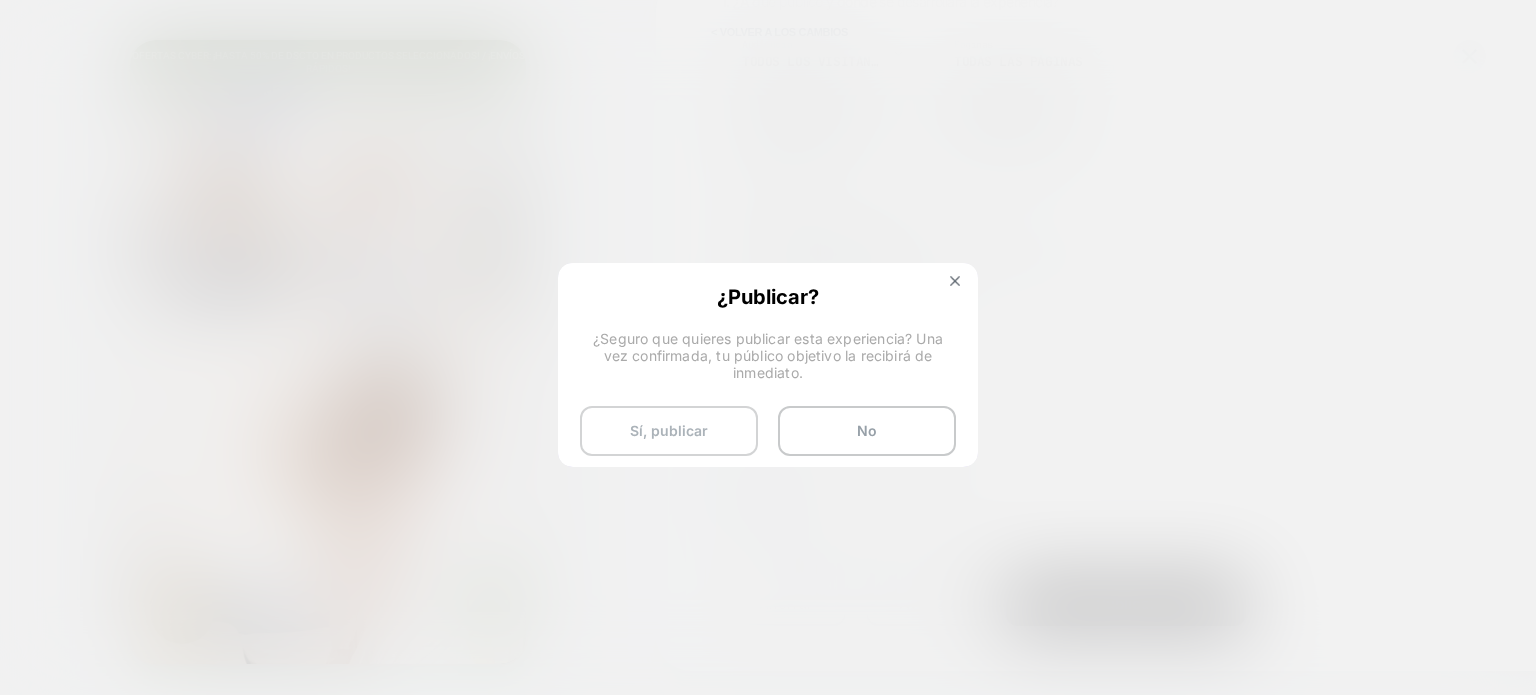 click on "Sí, publicar" at bounding box center [669, 431] 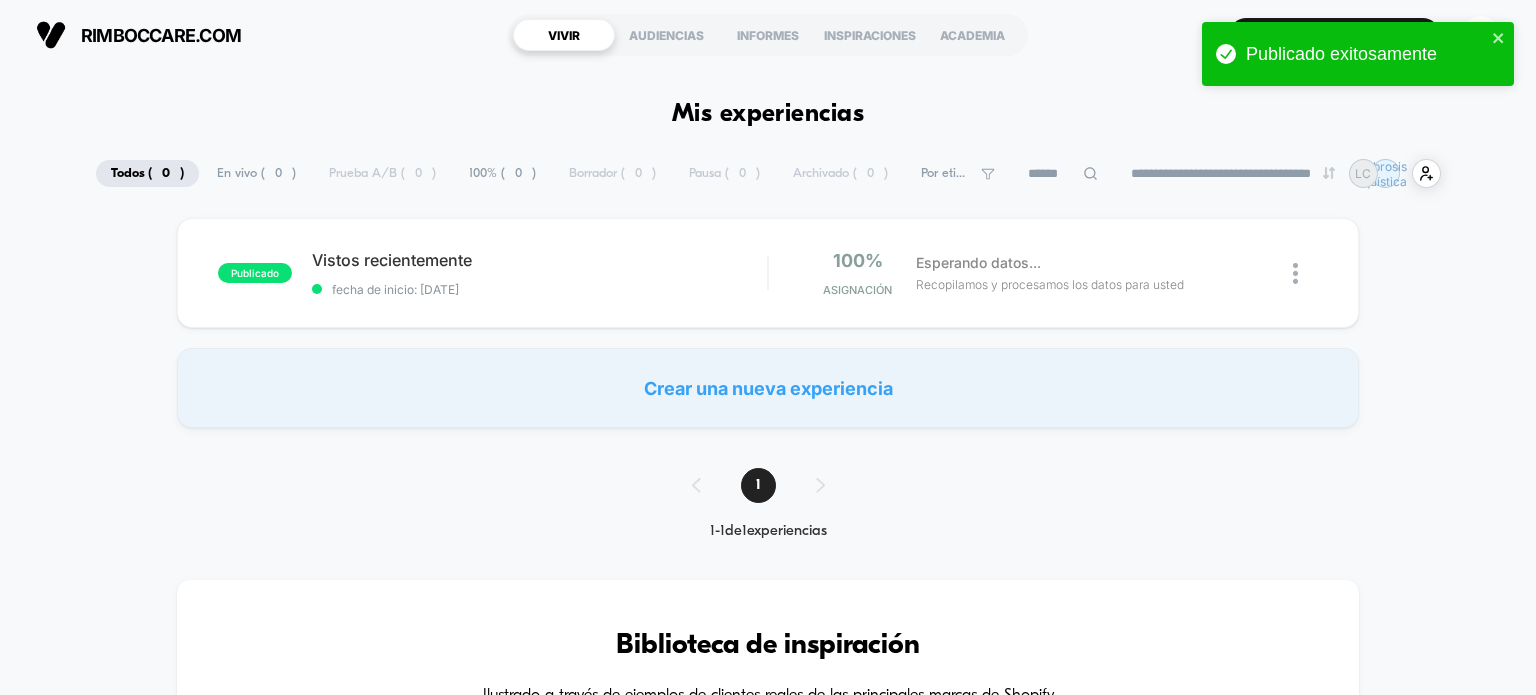 scroll, scrollTop: 0, scrollLeft: 0, axis: both 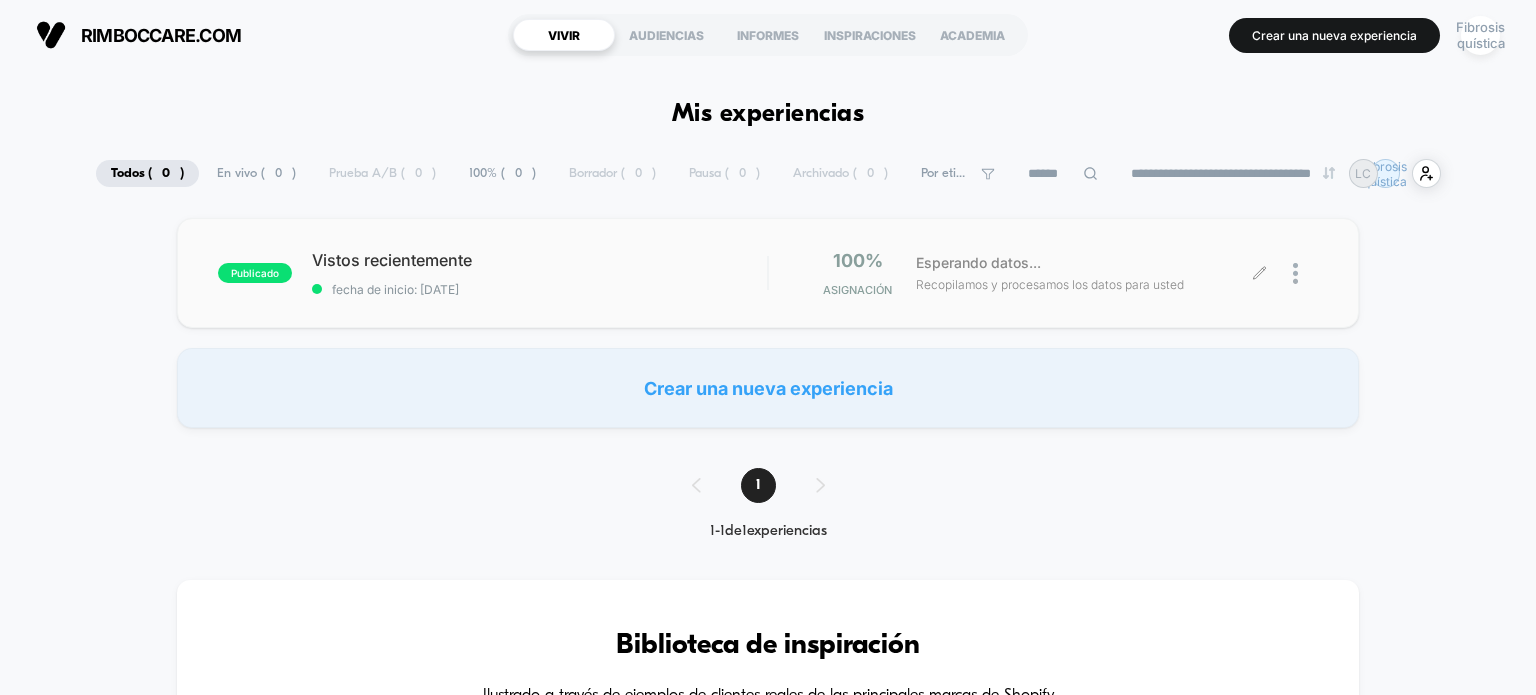 click at bounding box center (1295, 273) 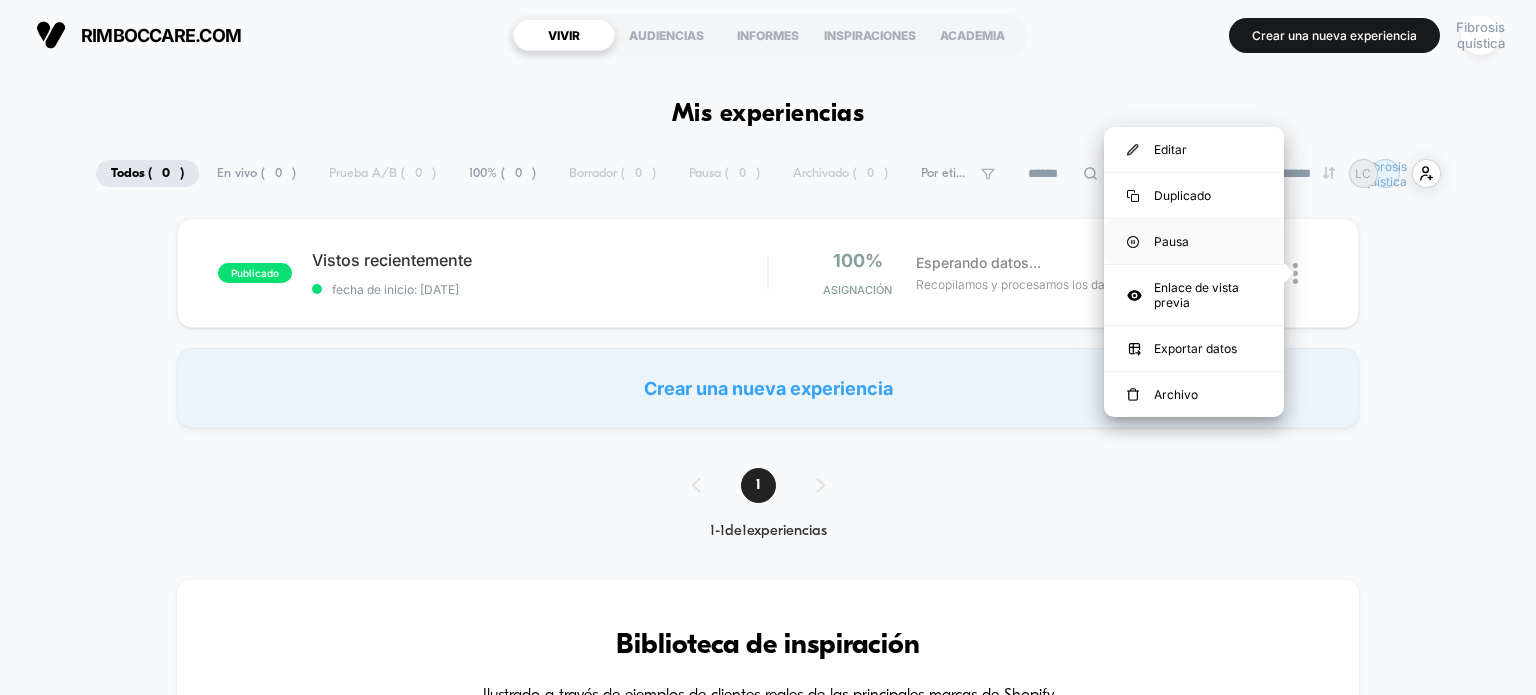 click on "Pausa" at bounding box center (1171, 241) 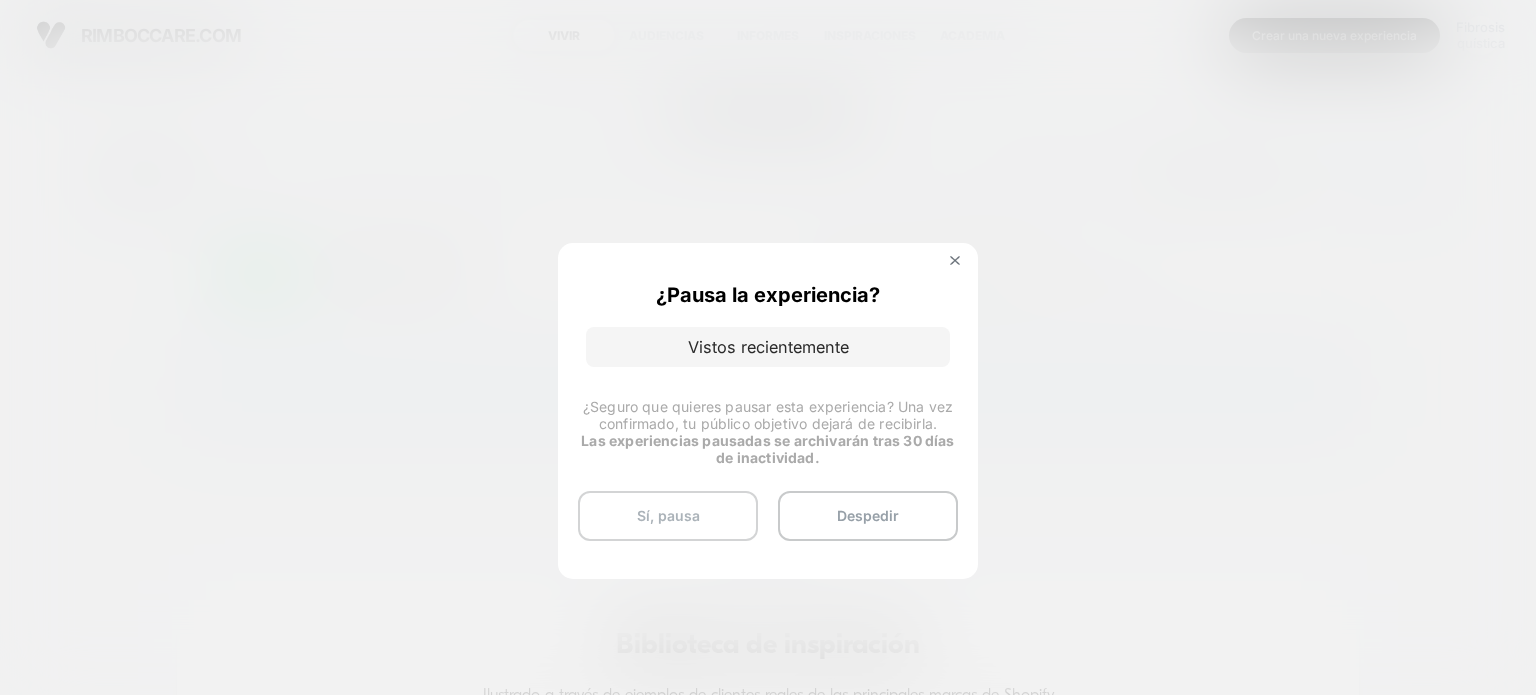 click on "Sí, pausa" at bounding box center [668, 516] 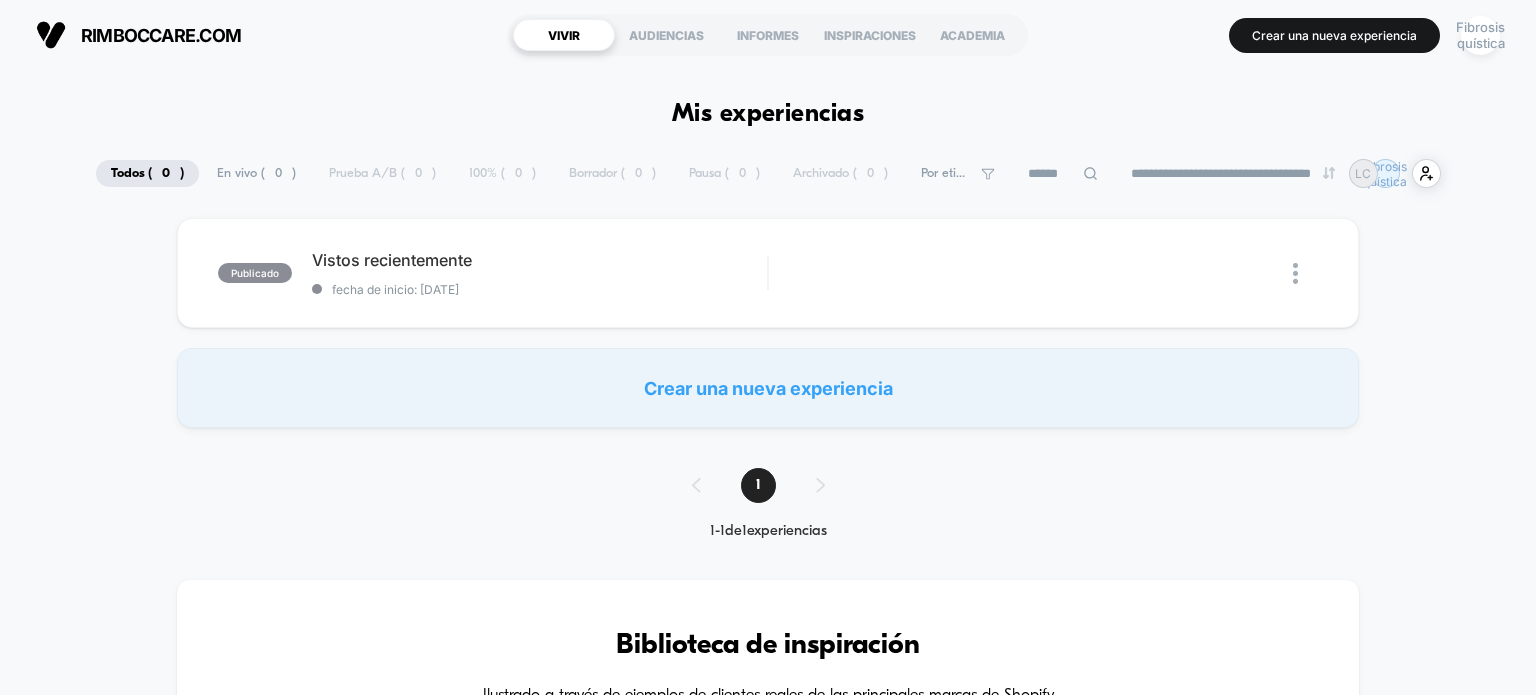 scroll, scrollTop: 0, scrollLeft: 0, axis: both 